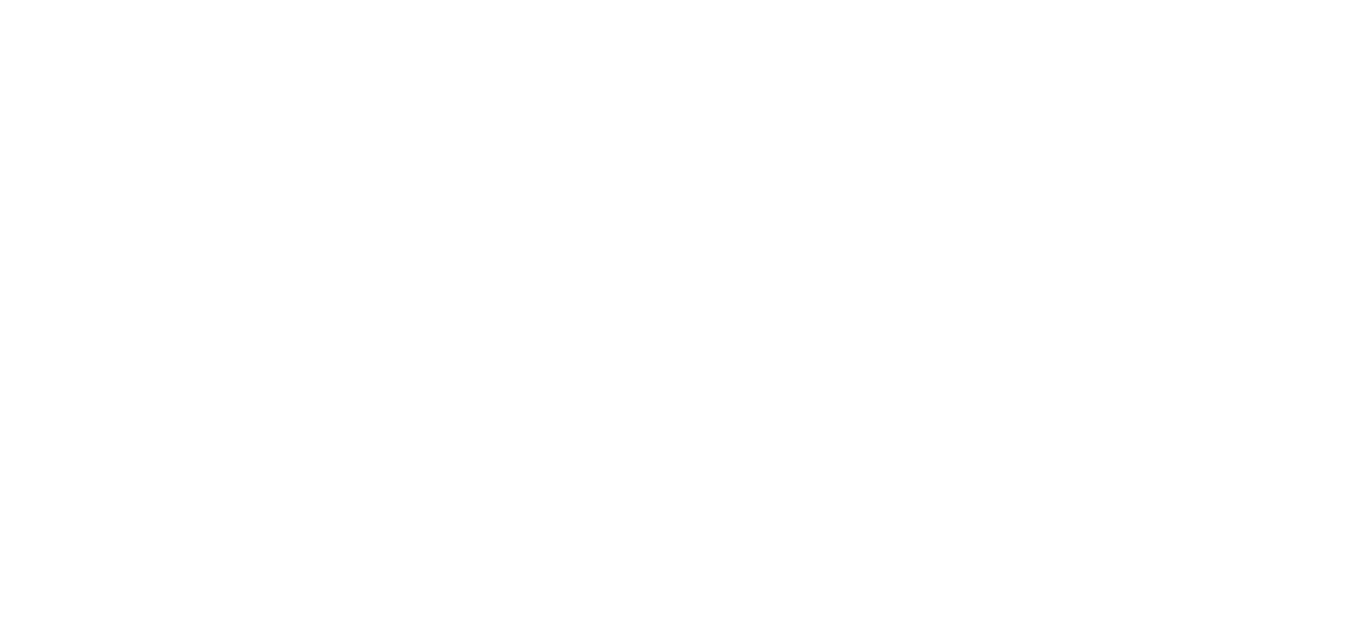 scroll, scrollTop: 0, scrollLeft: 0, axis: both 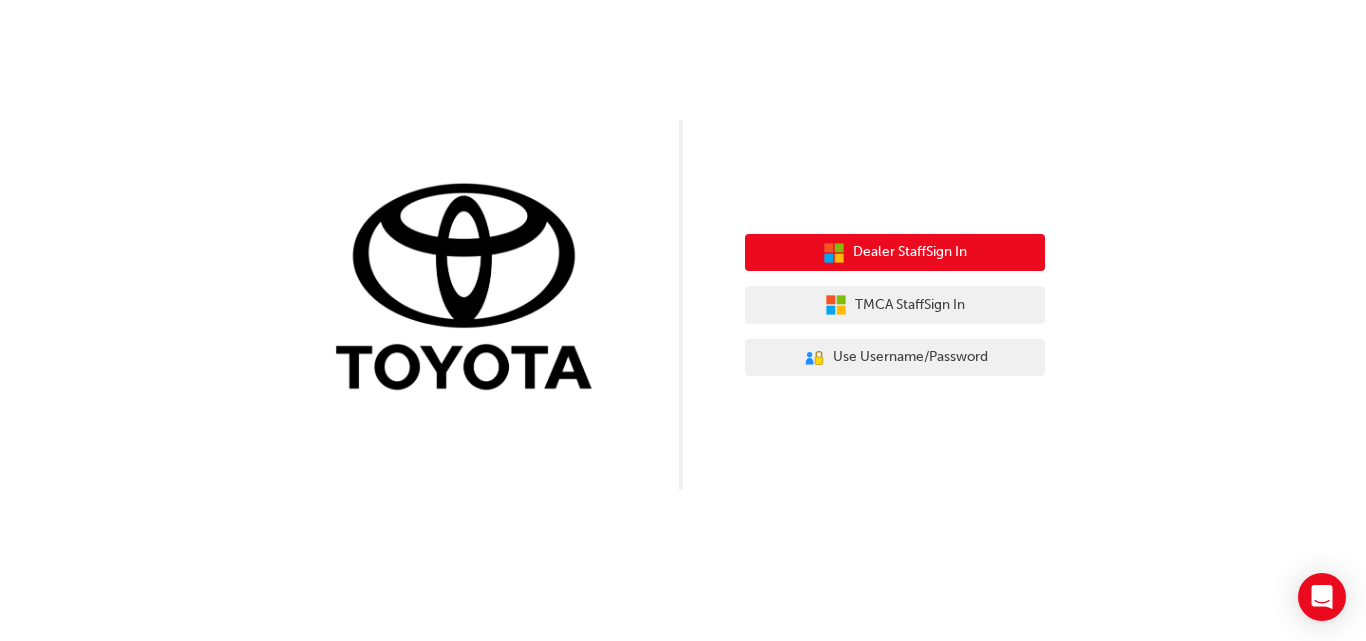 click on "Dealer Staff  Sign In" at bounding box center [910, 252] 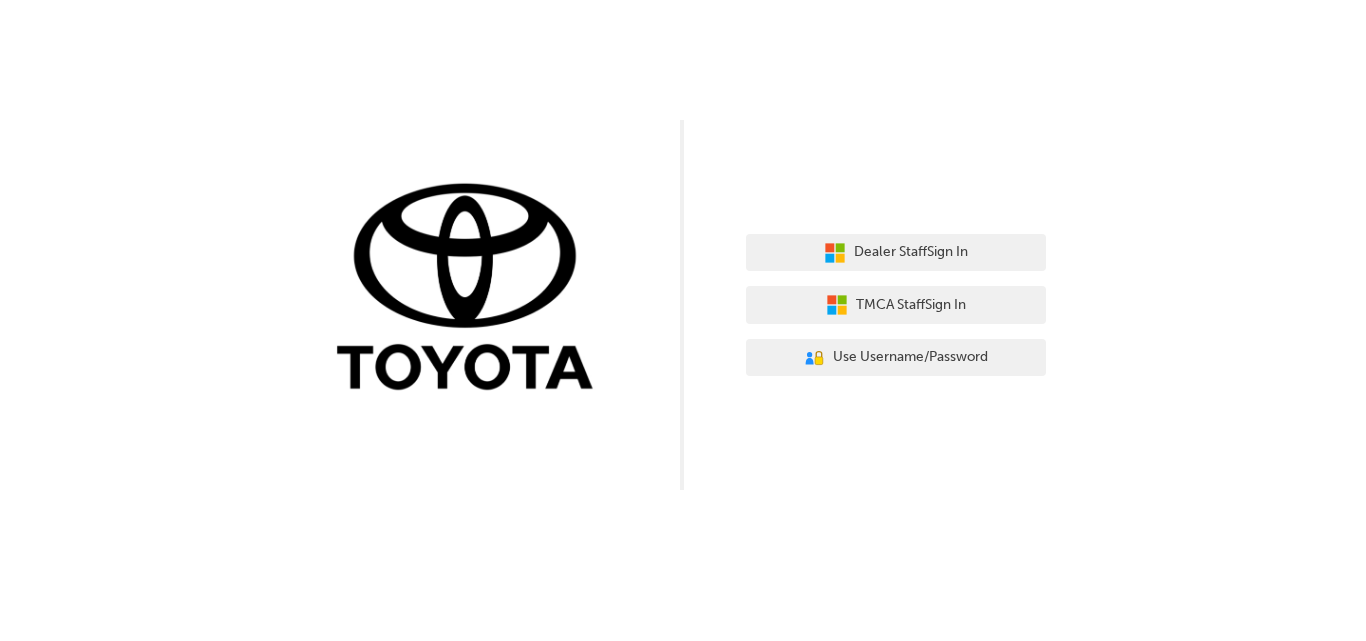 scroll, scrollTop: 0, scrollLeft: 0, axis: both 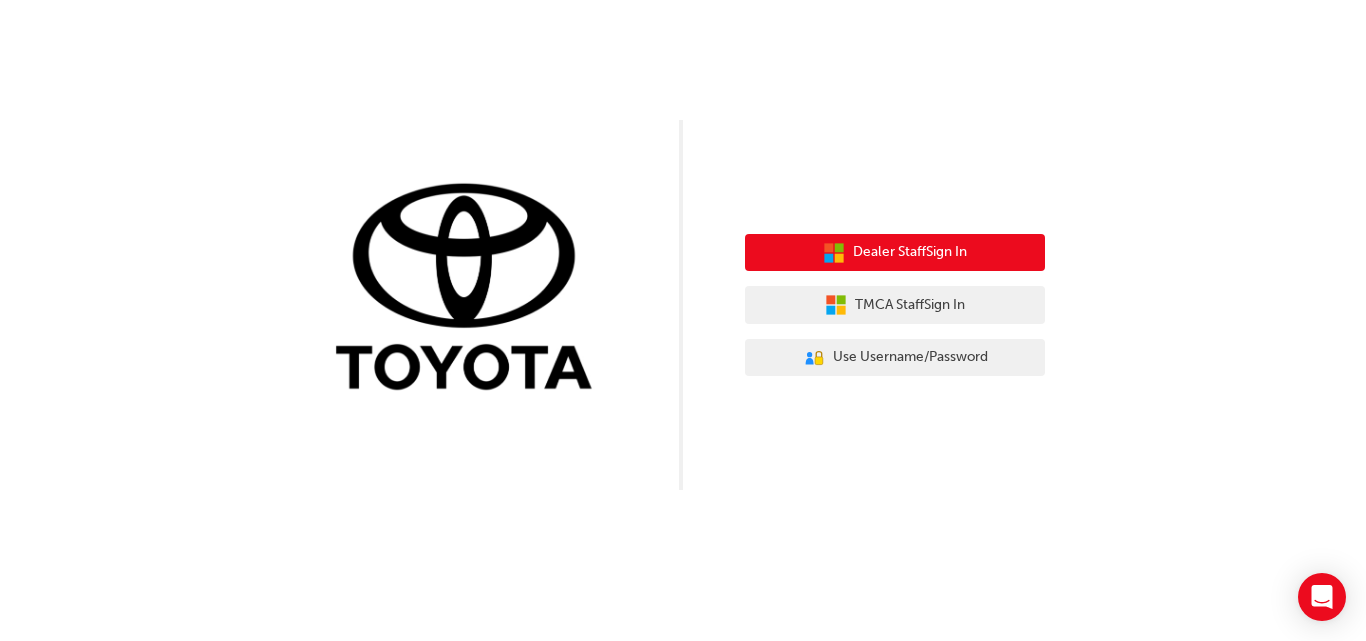 click on "Dealer Staff  Sign In" at bounding box center (910, 252) 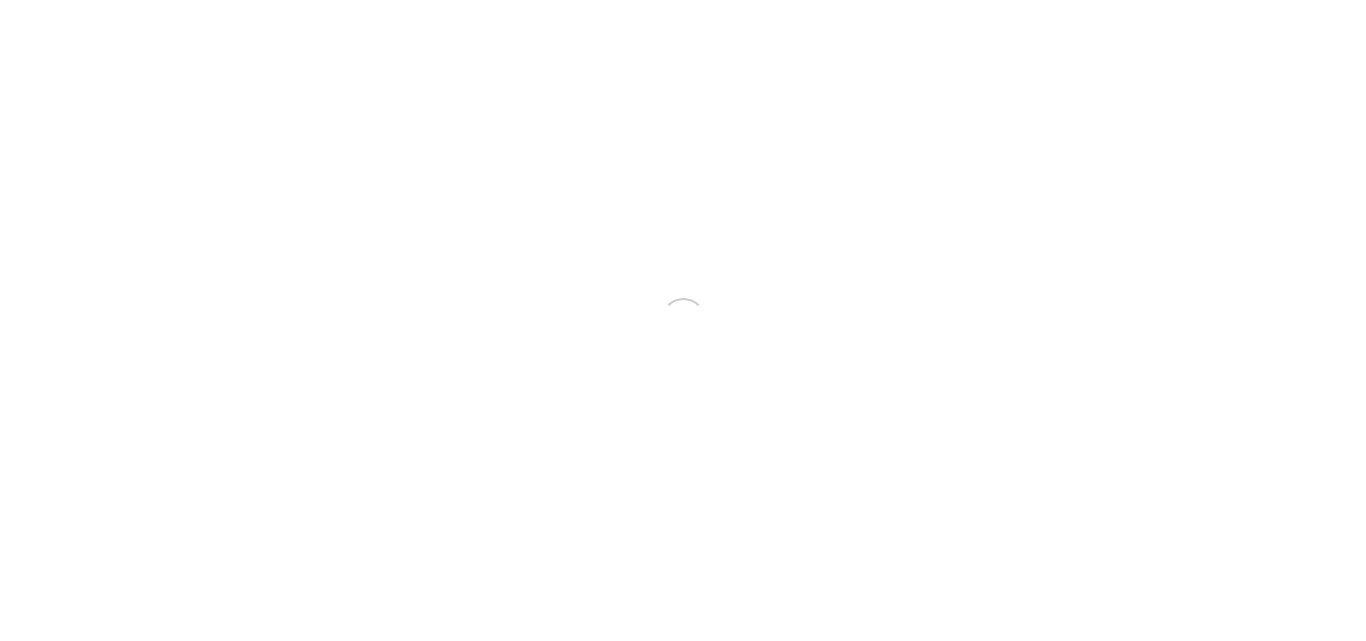 scroll, scrollTop: 0, scrollLeft: 0, axis: both 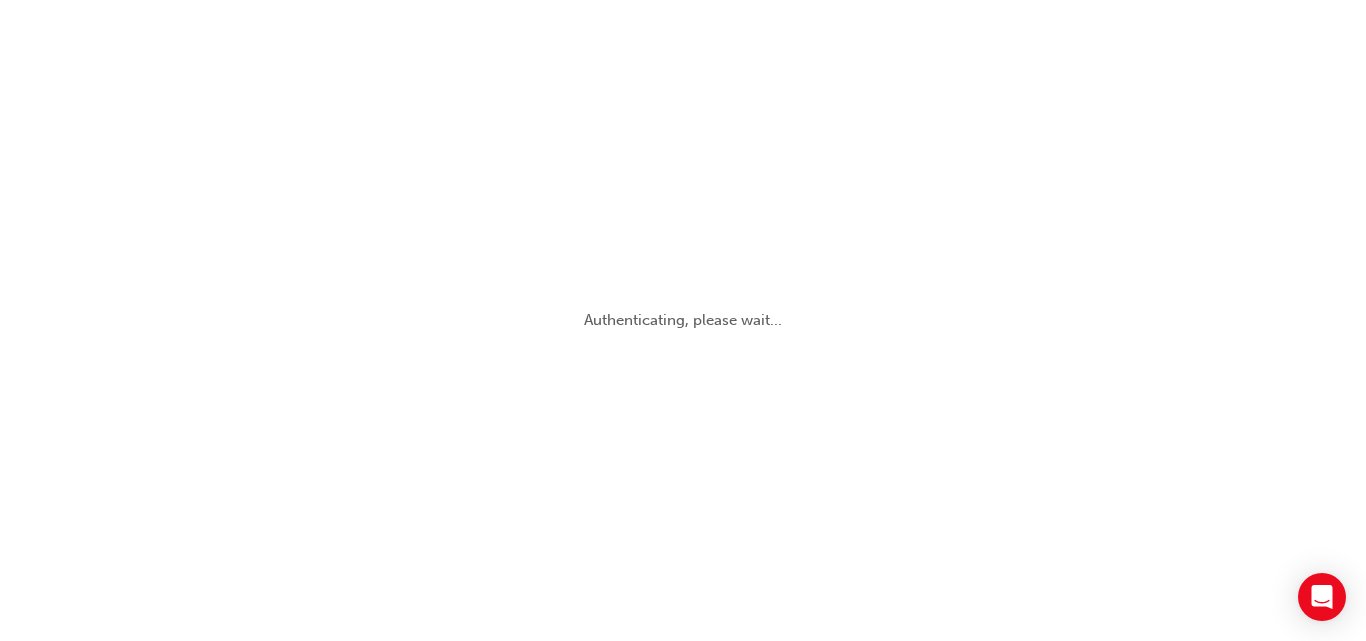 click on "Authenticating, please wait..." at bounding box center [683, 320] 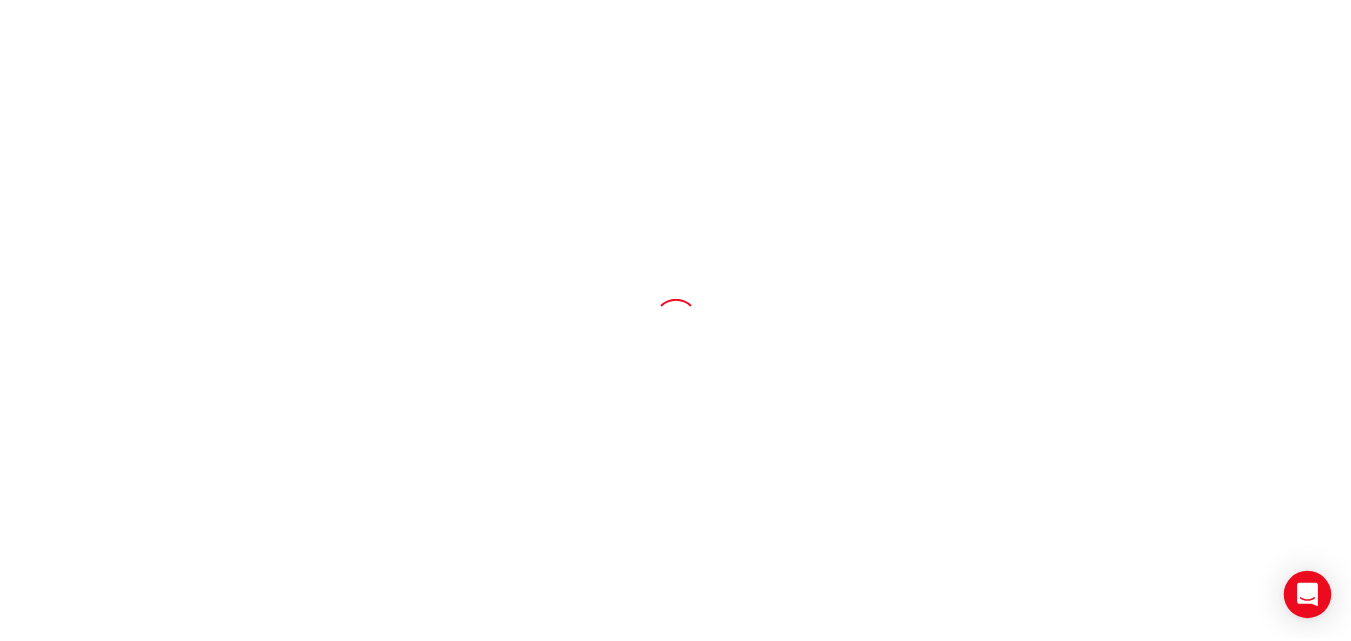 scroll, scrollTop: 0, scrollLeft: 0, axis: both 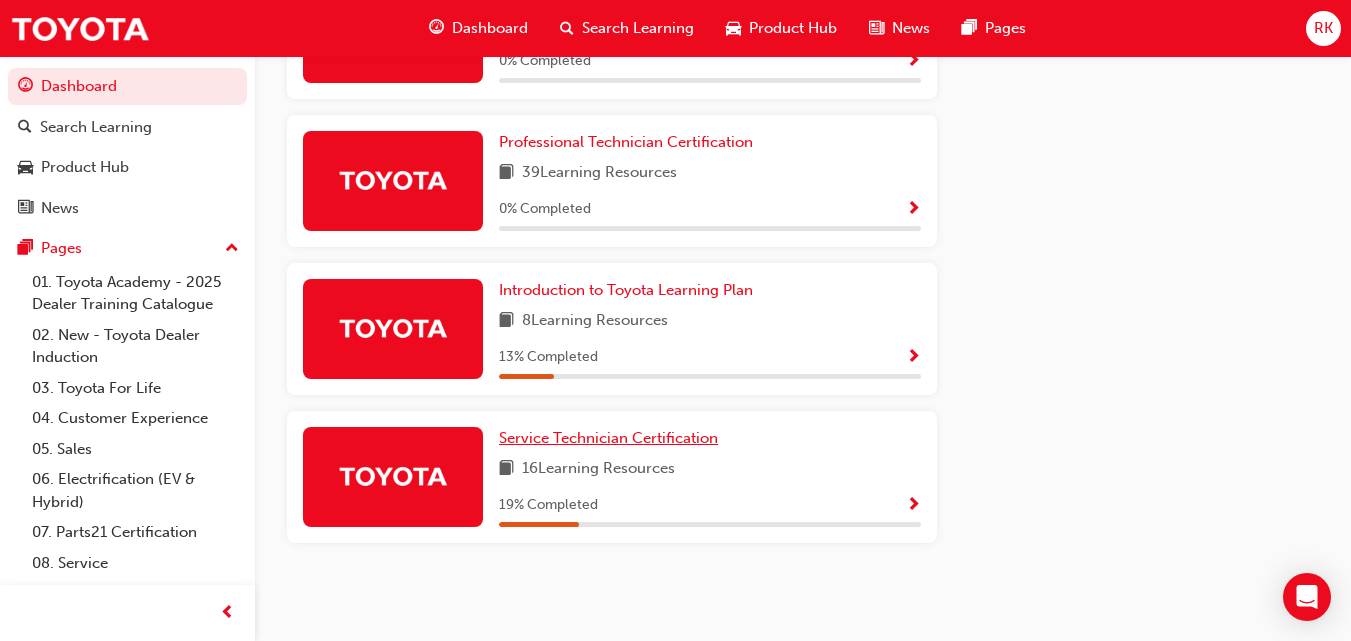 click on "Service Technician Certification" at bounding box center (608, 438) 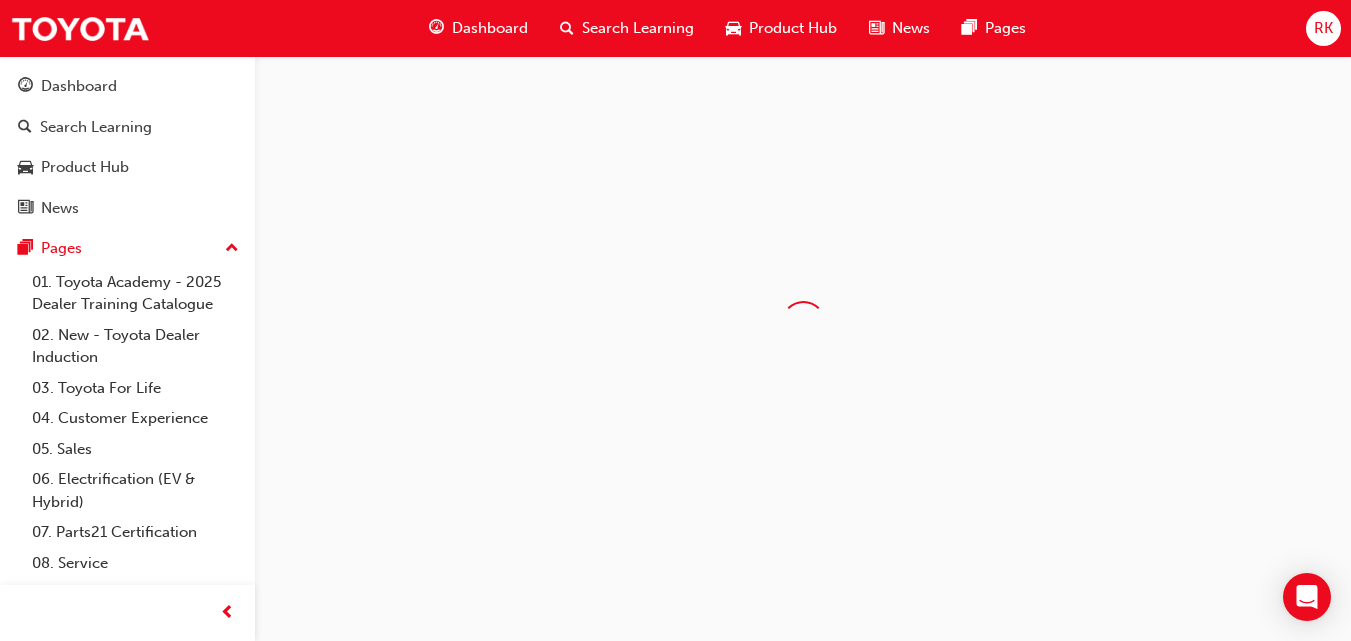 scroll, scrollTop: 0, scrollLeft: 0, axis: both 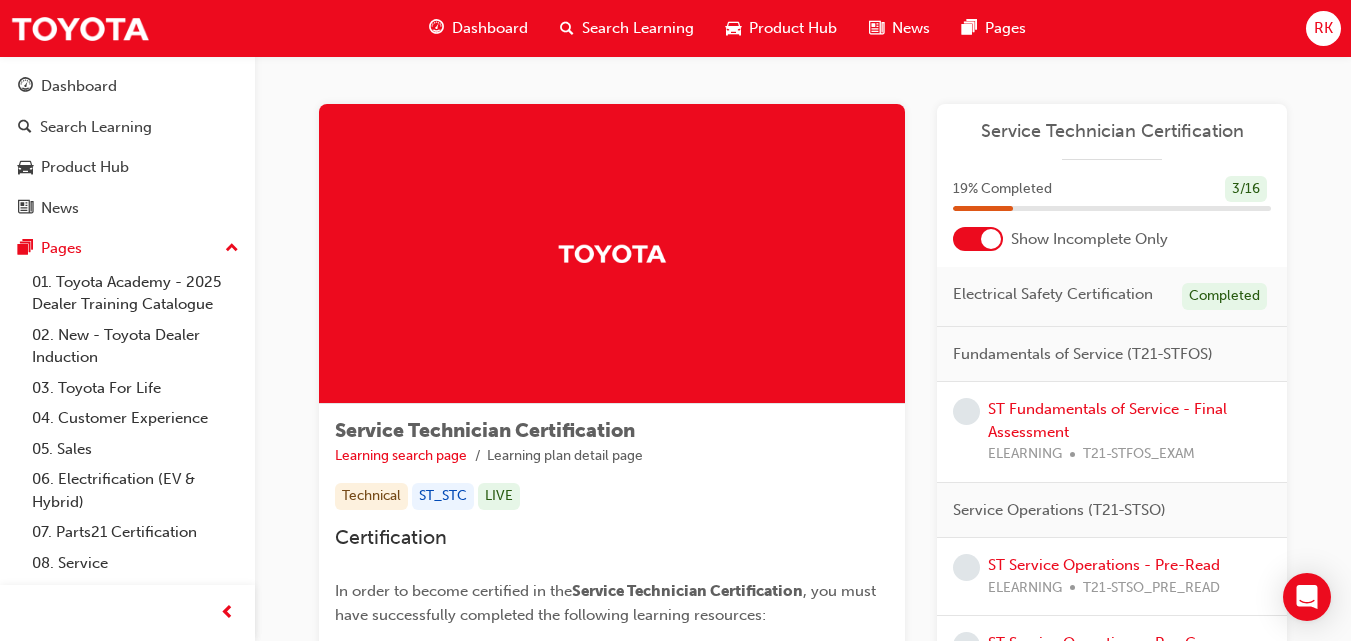 click at bounding box center [991, 239] 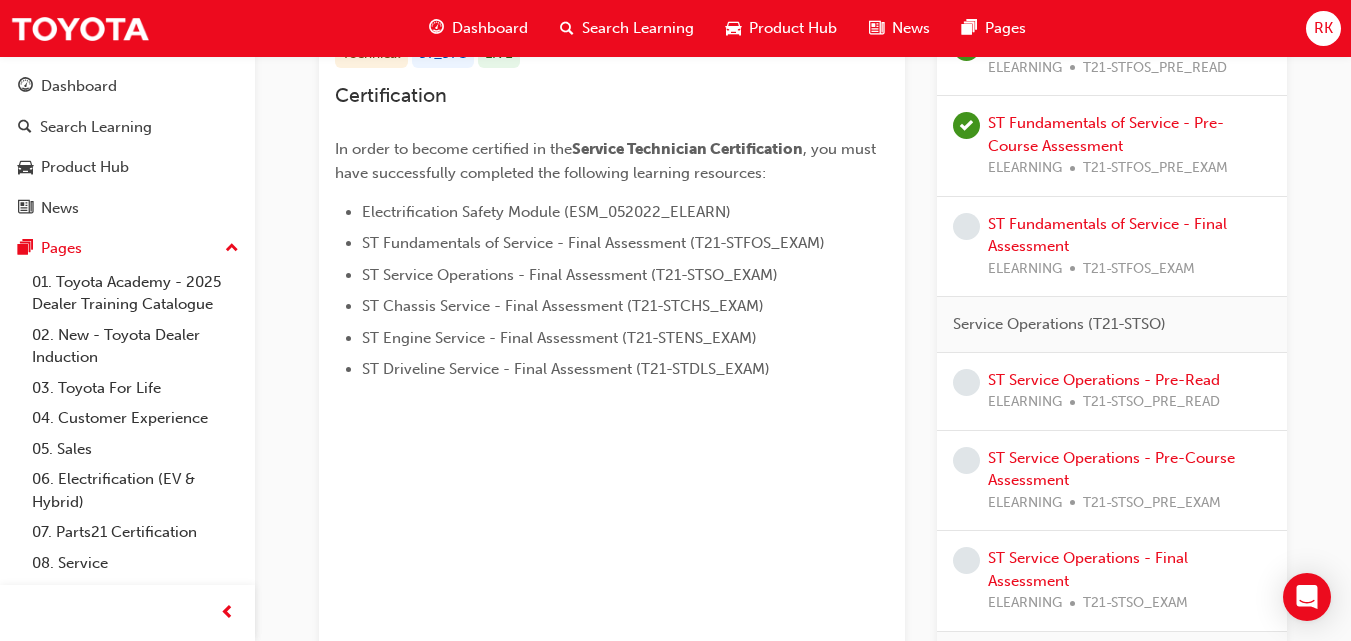 scroll, scrollTop: 503, scrollLeft: 0, axis: vertical 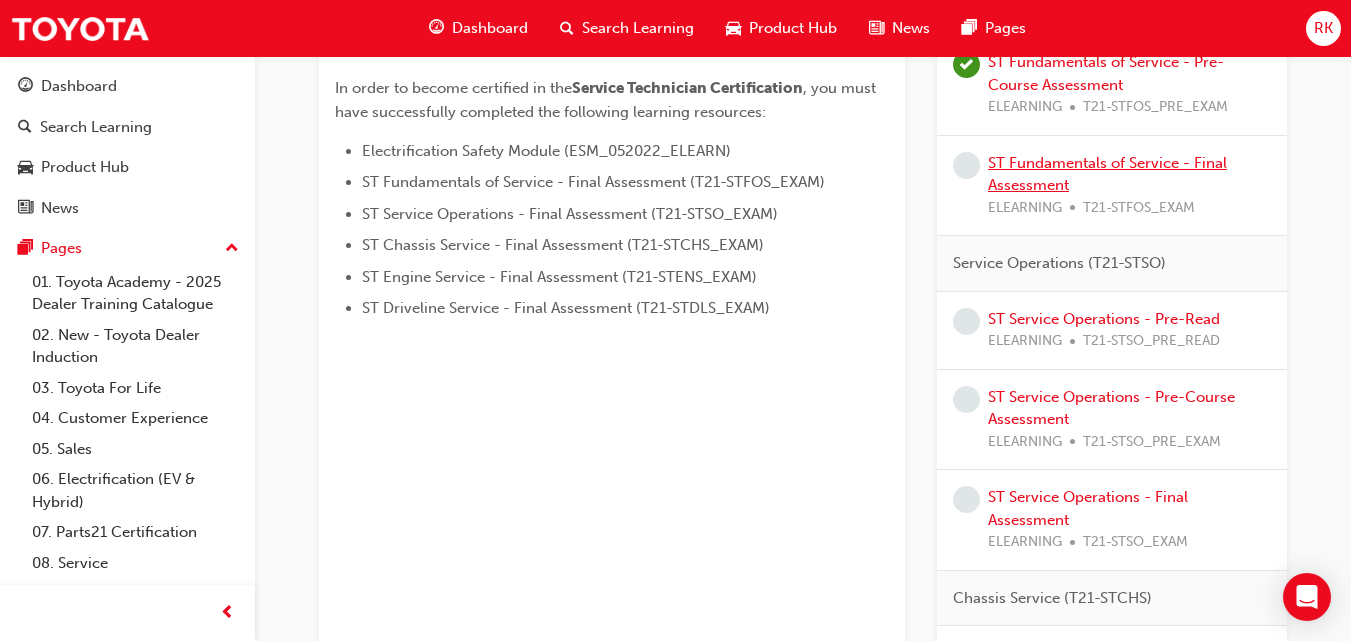 click on "ST Fundamentals of Service - Final Assessment" at bounding box center [1107, 174] 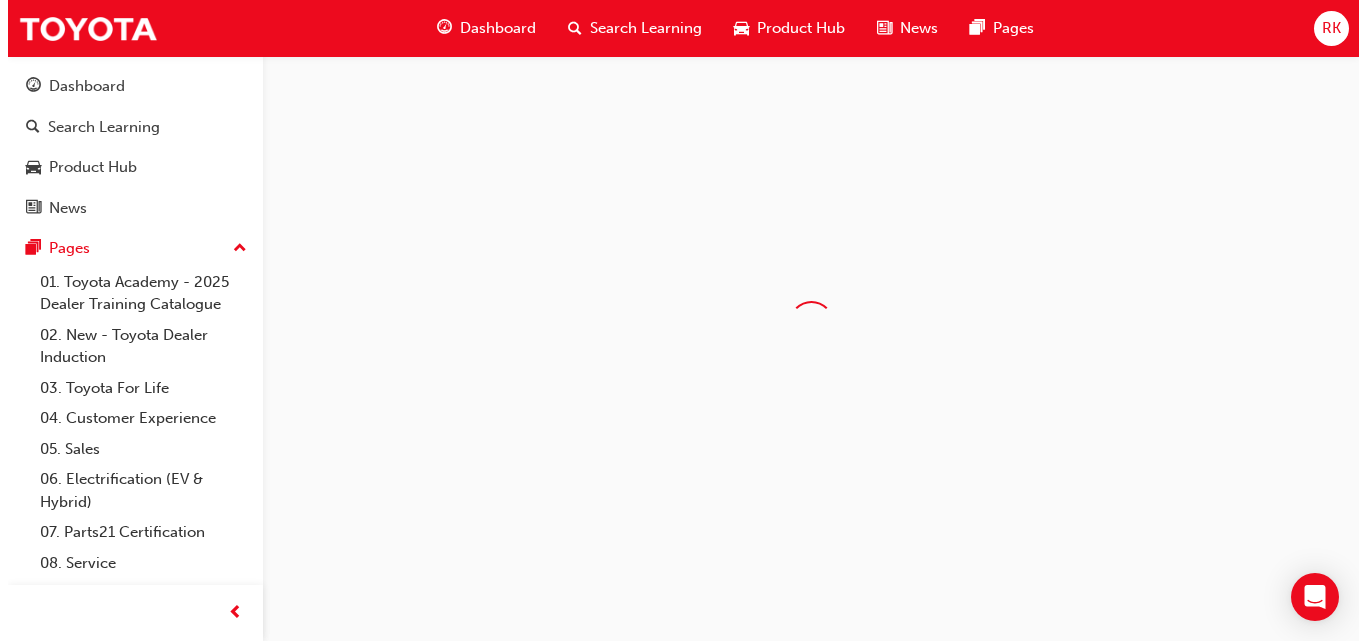 scroll, scrollTop: 0, scrollLeft: 0, axis: both 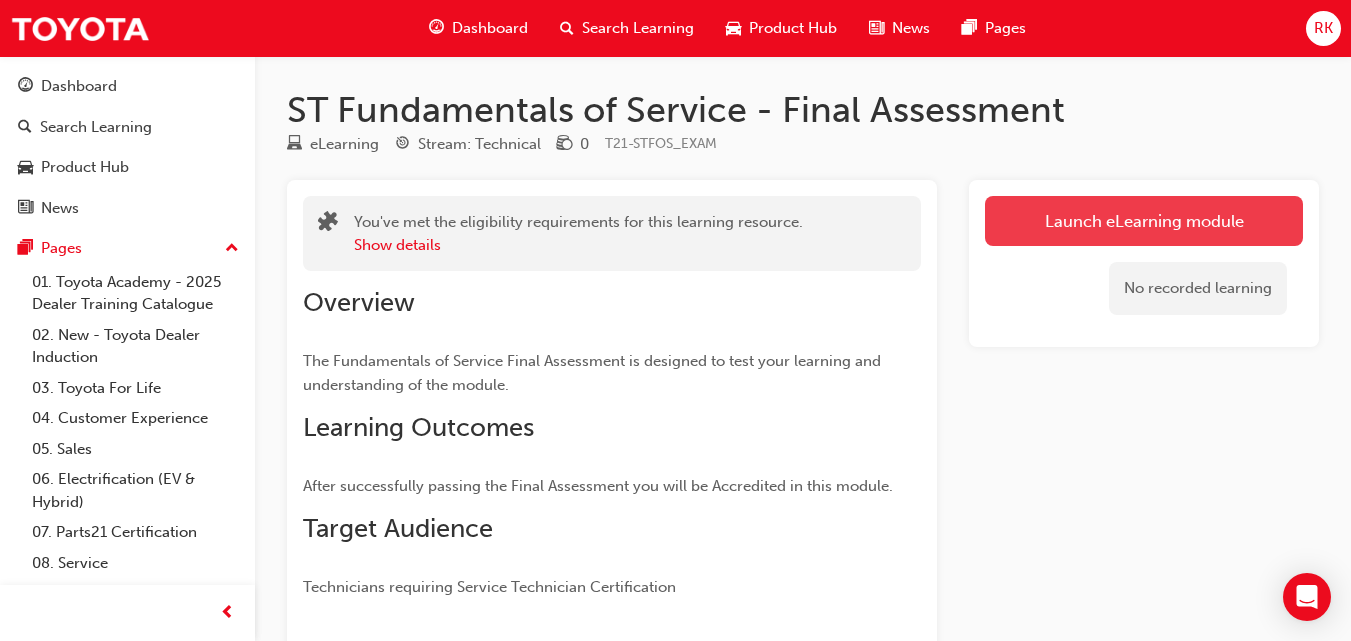 click on "Launch eLearning module" at bounding box center [1144, 221] 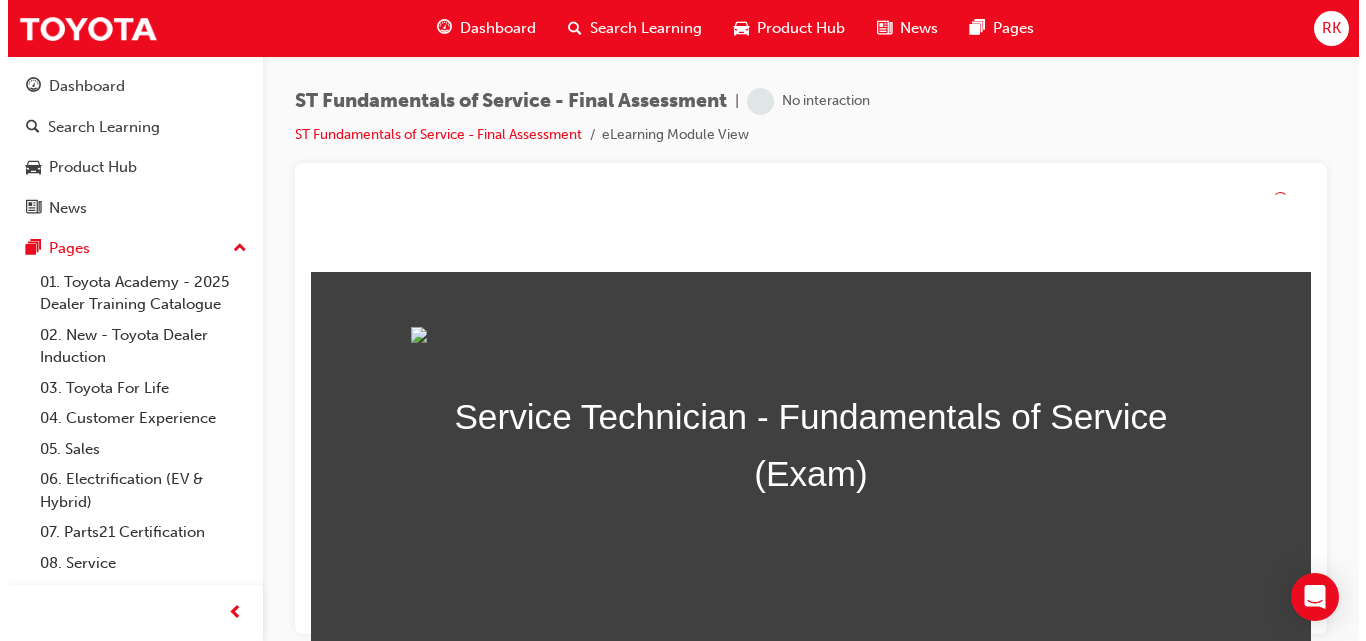 scroll, scrollTop: 0, scrollLeft: 0, axis: both 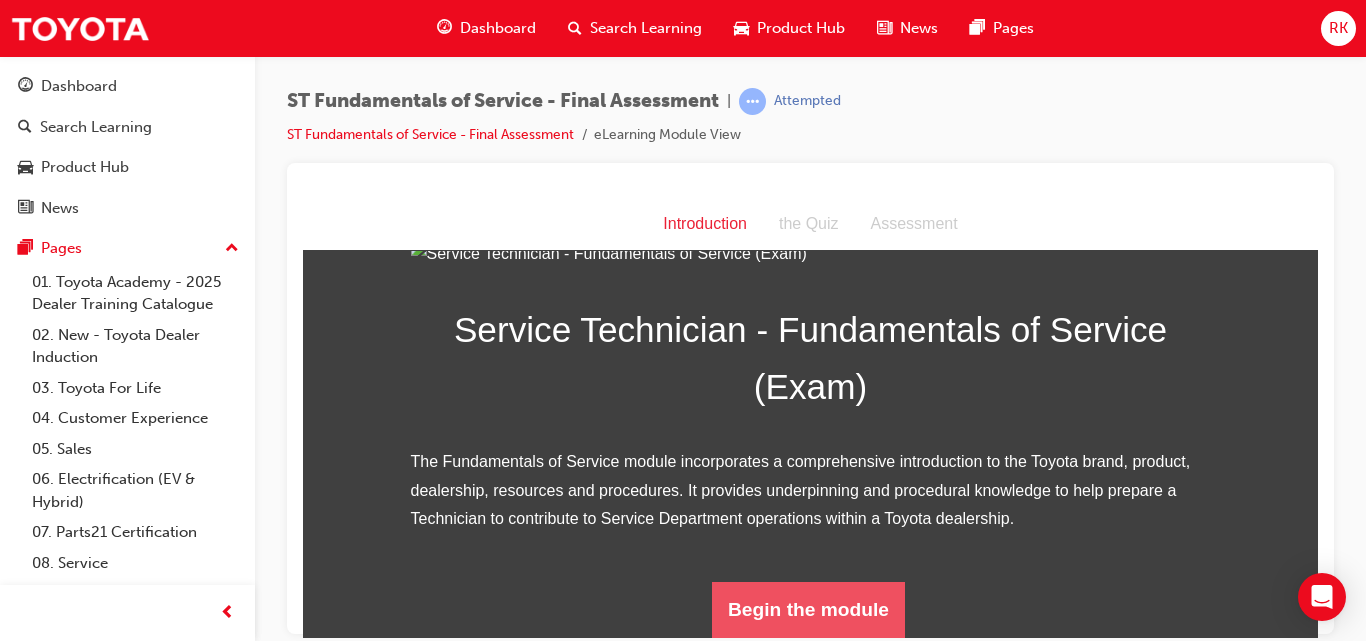 click on "Begin the module" at bounding box center [808, 609] 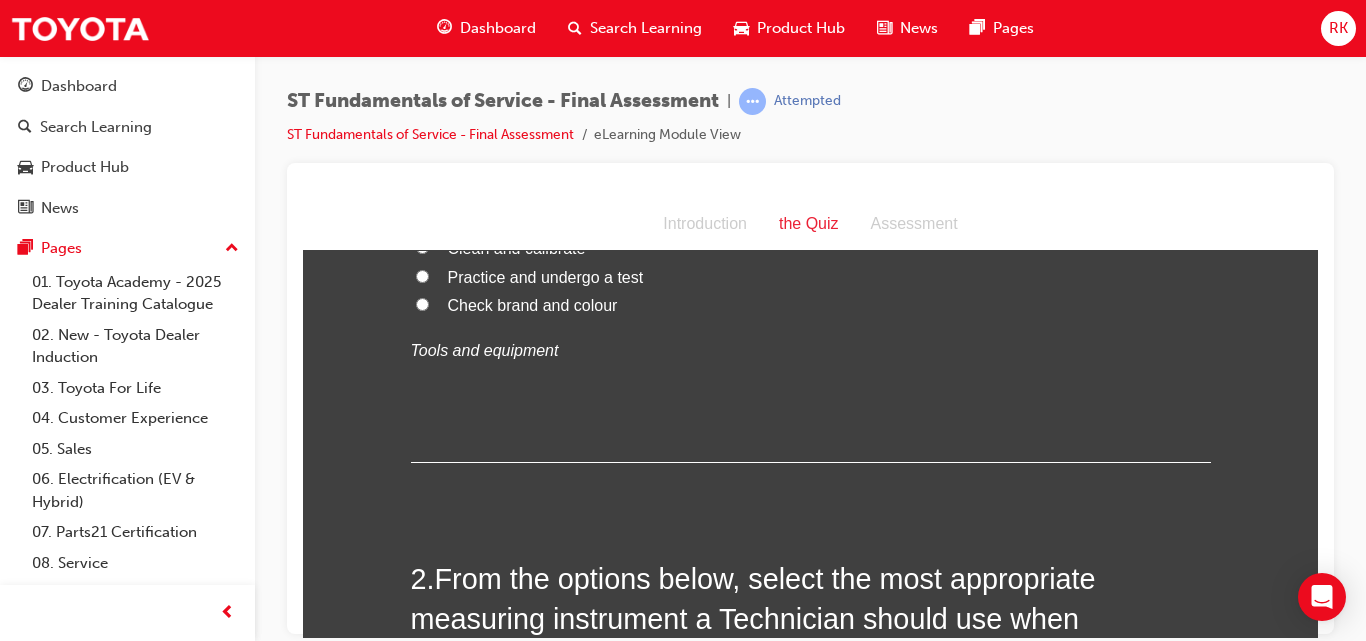 scroll, scrollTop: 0, scrollLeft: 0, axis: both 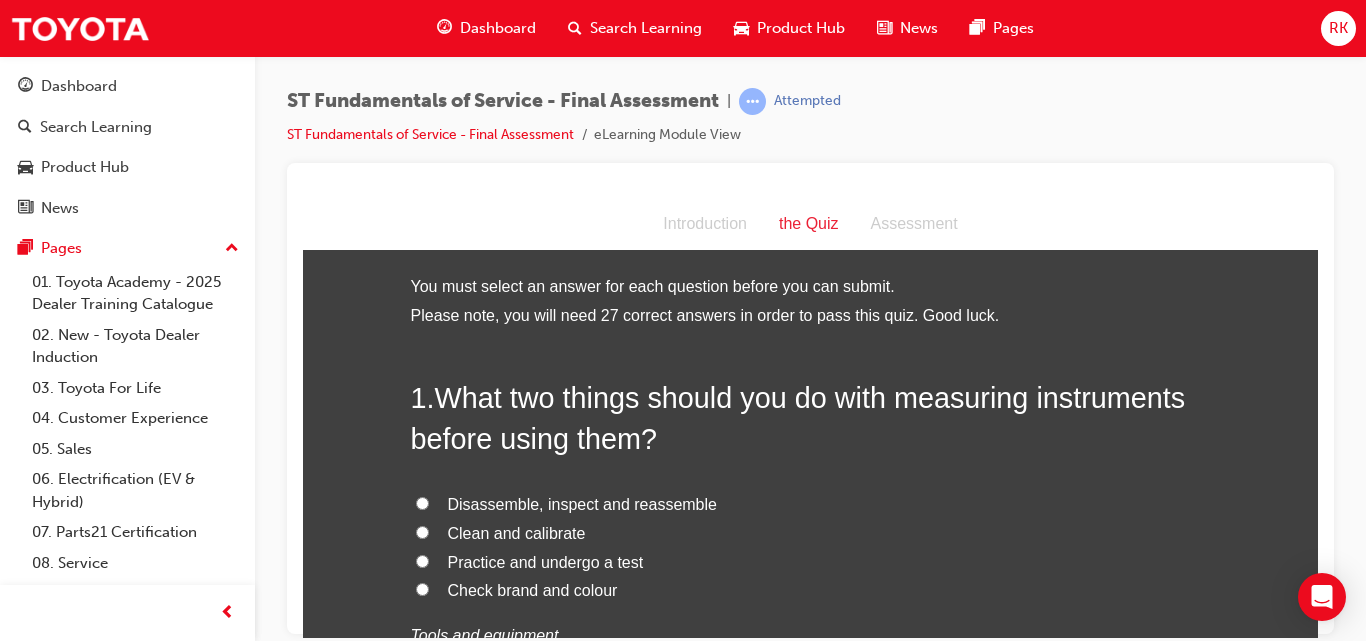 click on "Introduction" at bounding box center [705, 223] 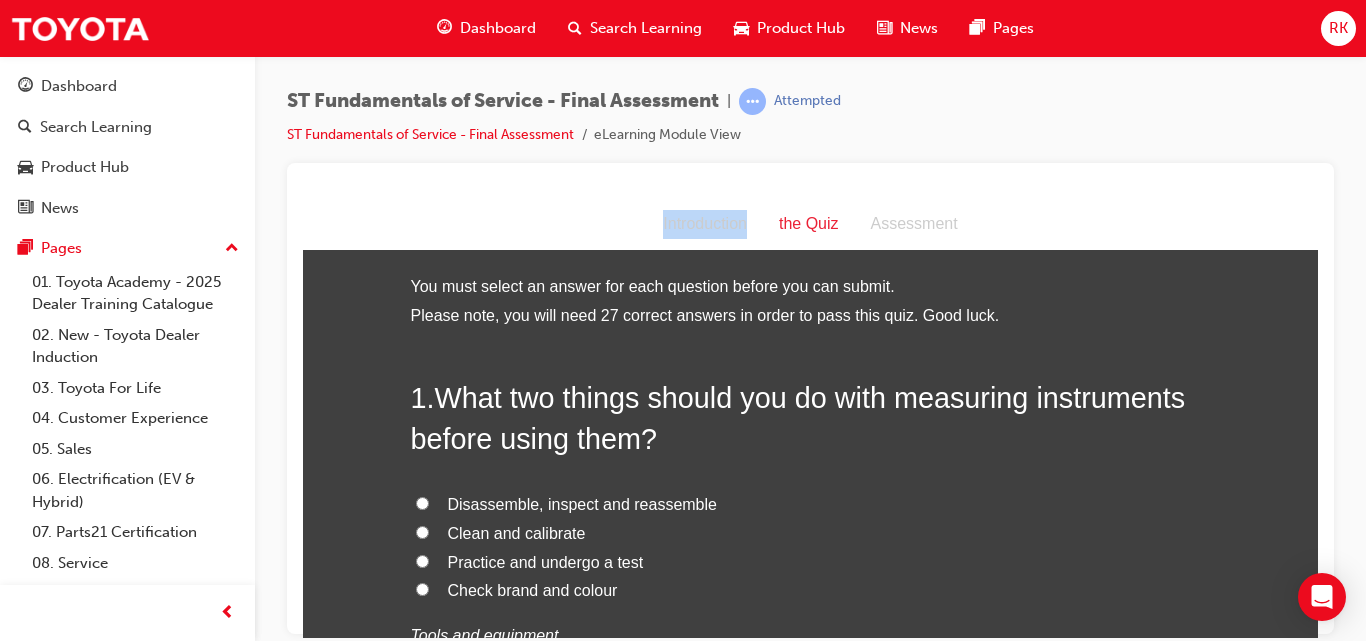 click on "Introduction" at bounding box center (705, 223) 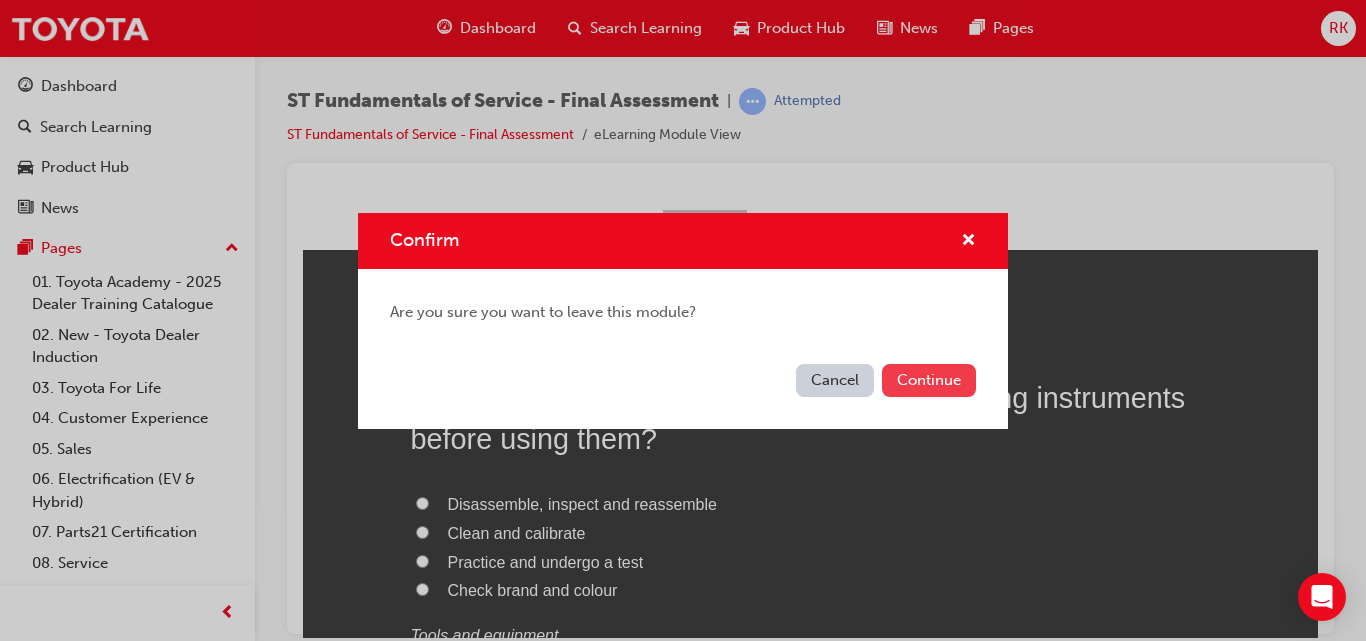 click on "Continue" at bounding box center (929, 380) 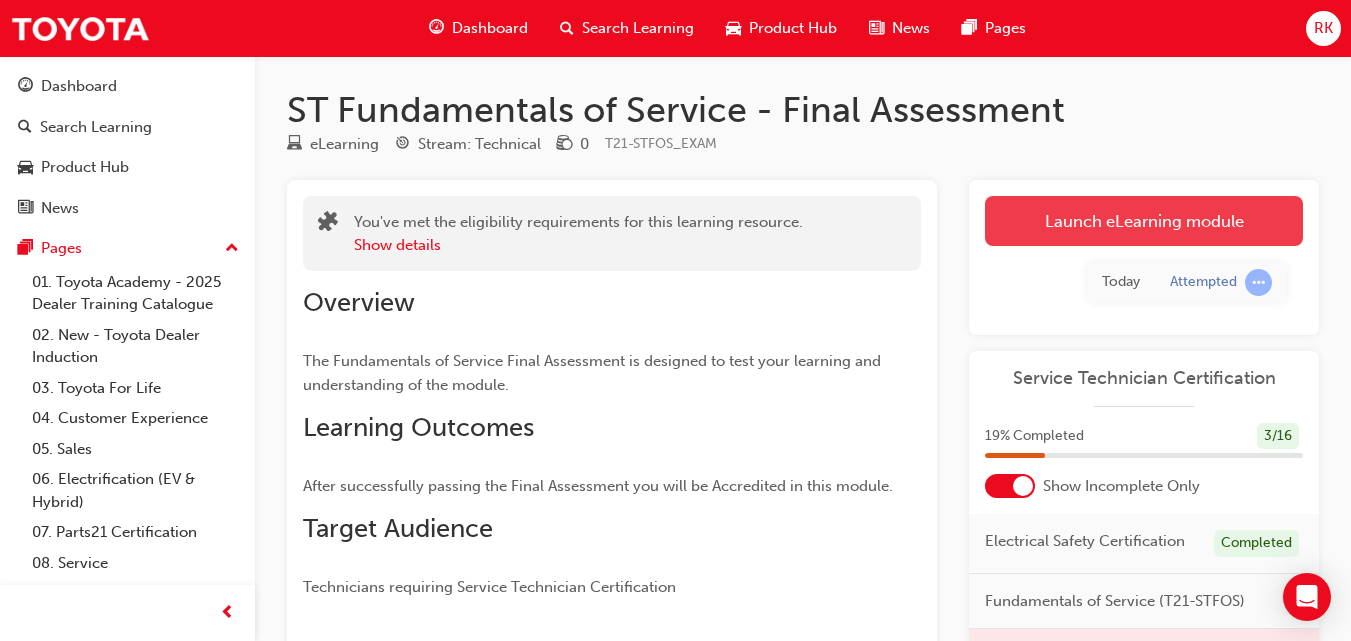 click on "Launch eLearning module" at bounding box center (1144, 221) 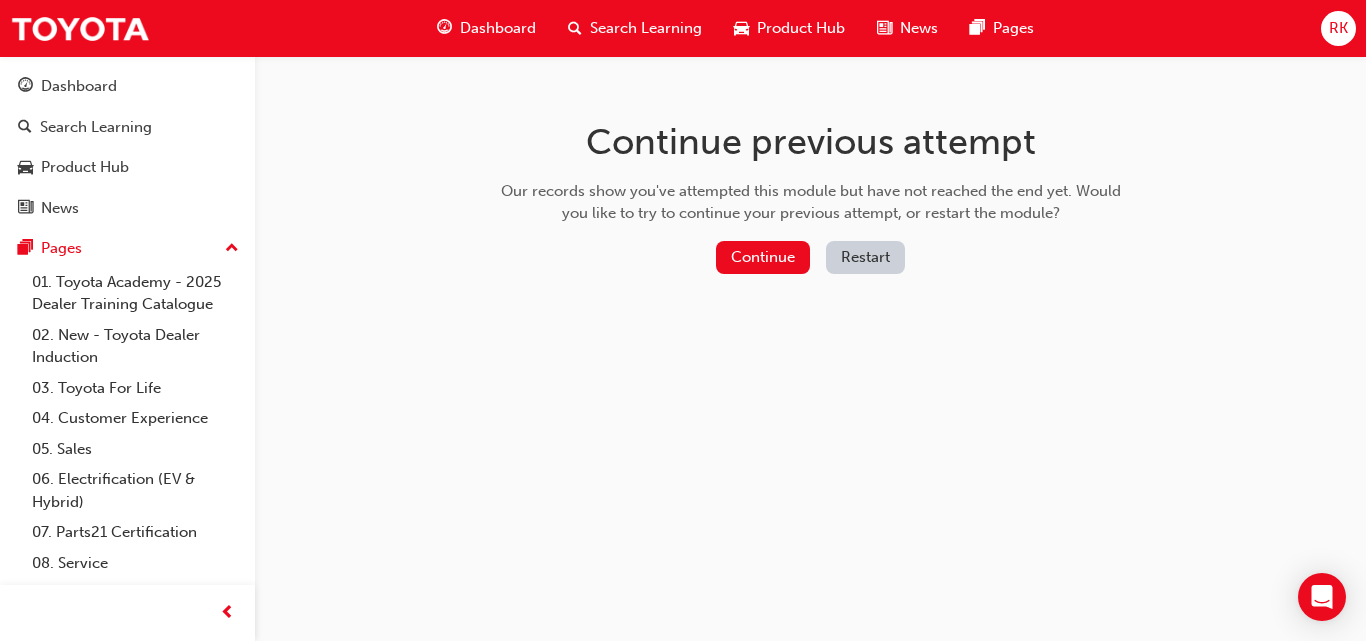 click on "Restart" at bounding box center (865, 257) 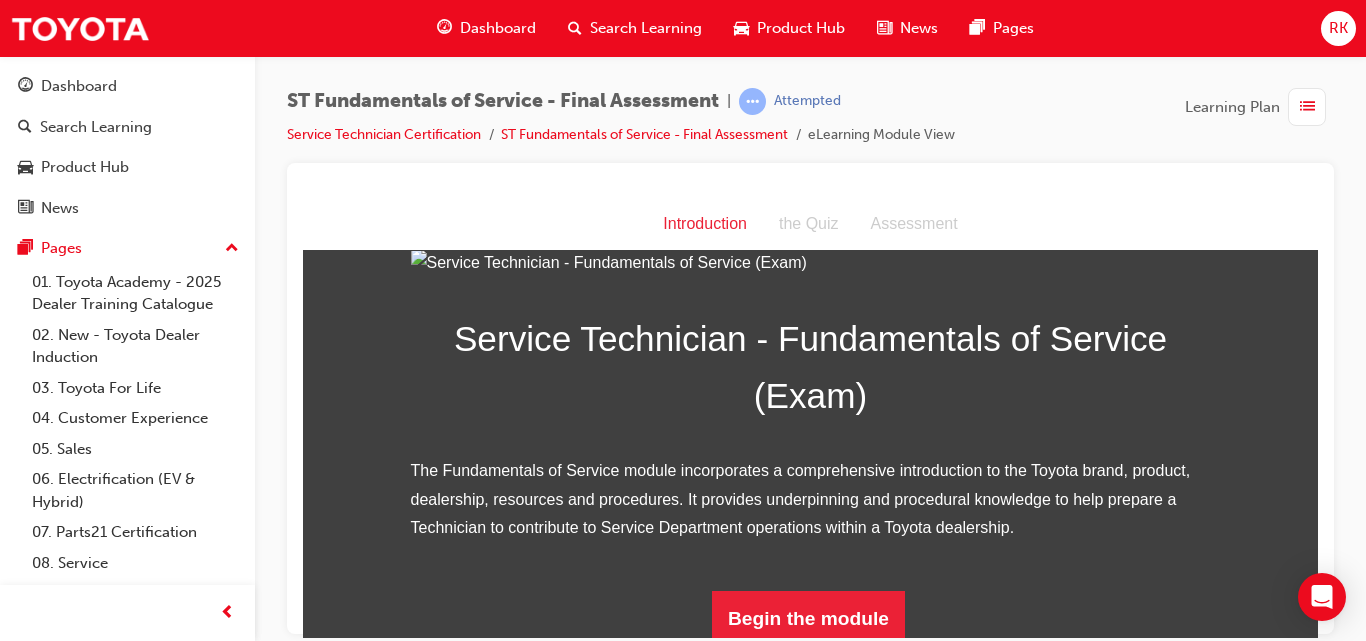 scroll, scrollTop: 0, scrollLeft: 0, axis: both 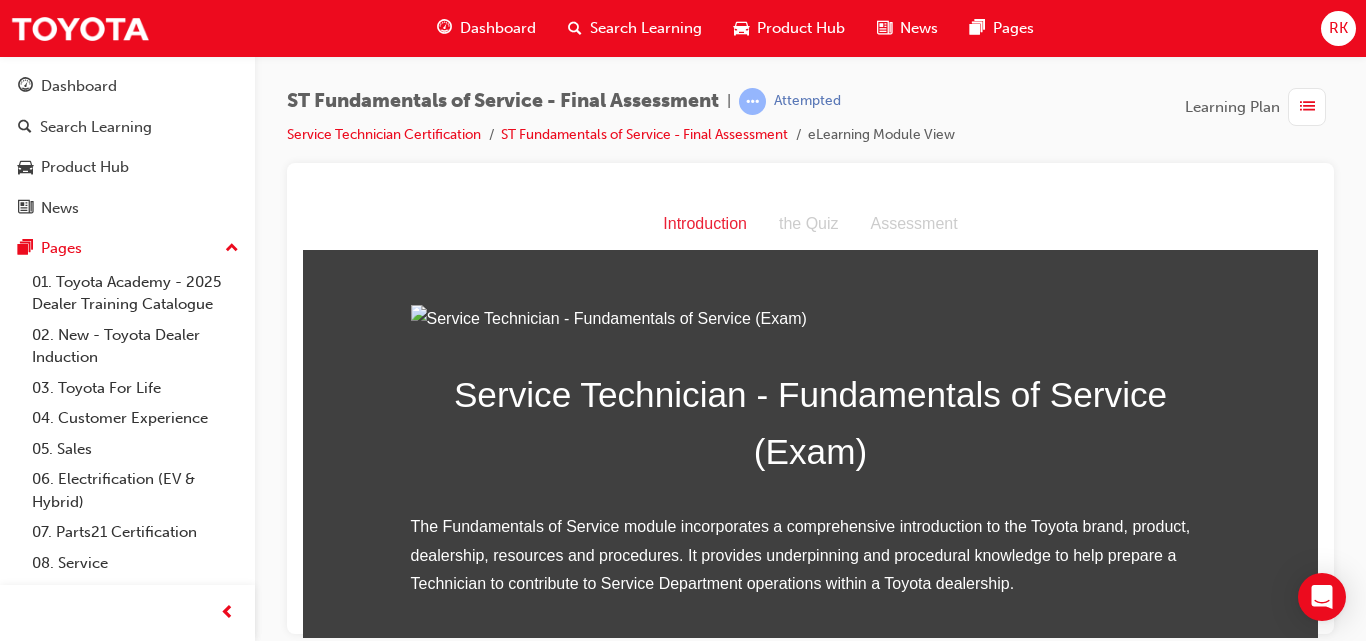 click at bounding box center [1307, 107] 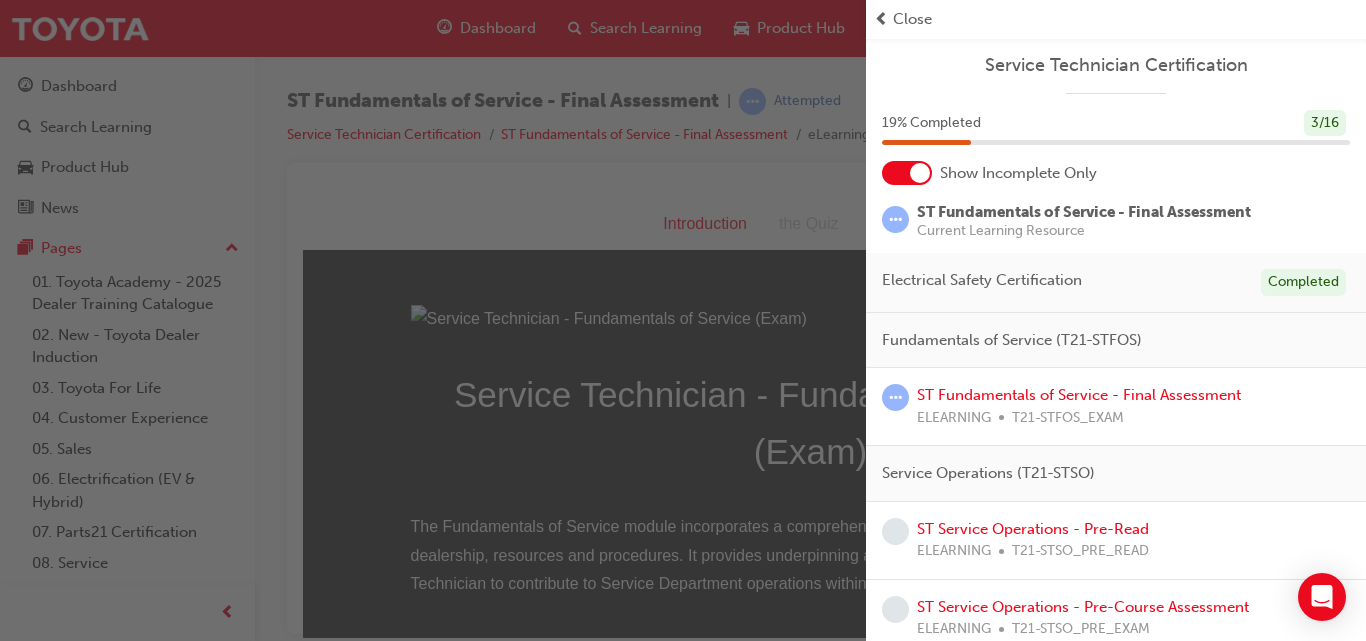 click at bounding box center (433, 320) 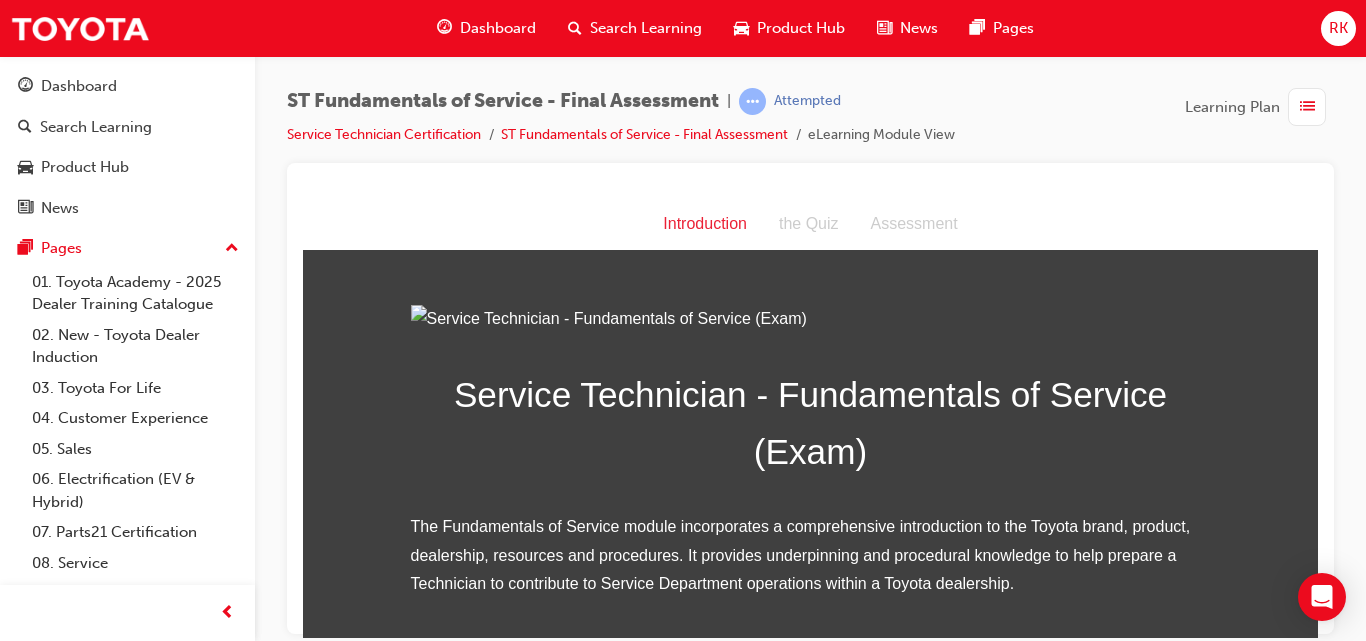 click on "Introduction" at bounding box center (705, 223) 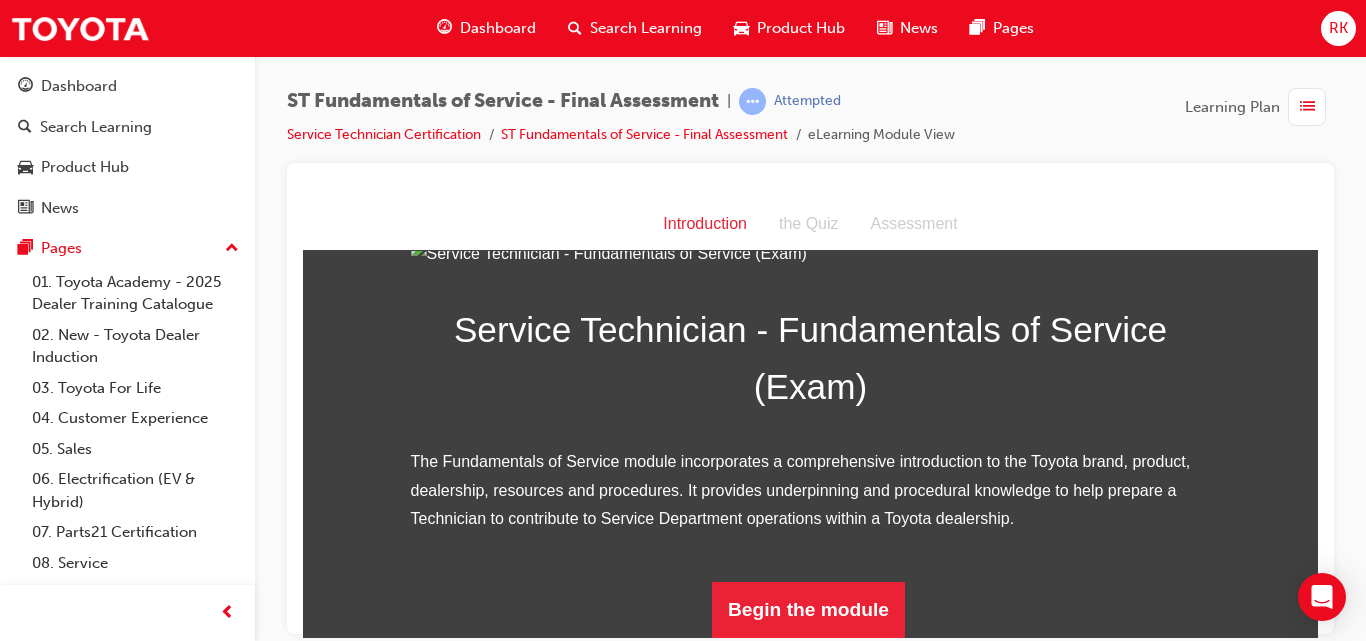 scroll, scrollTop: 0, scrollLeft: 0, axis: both 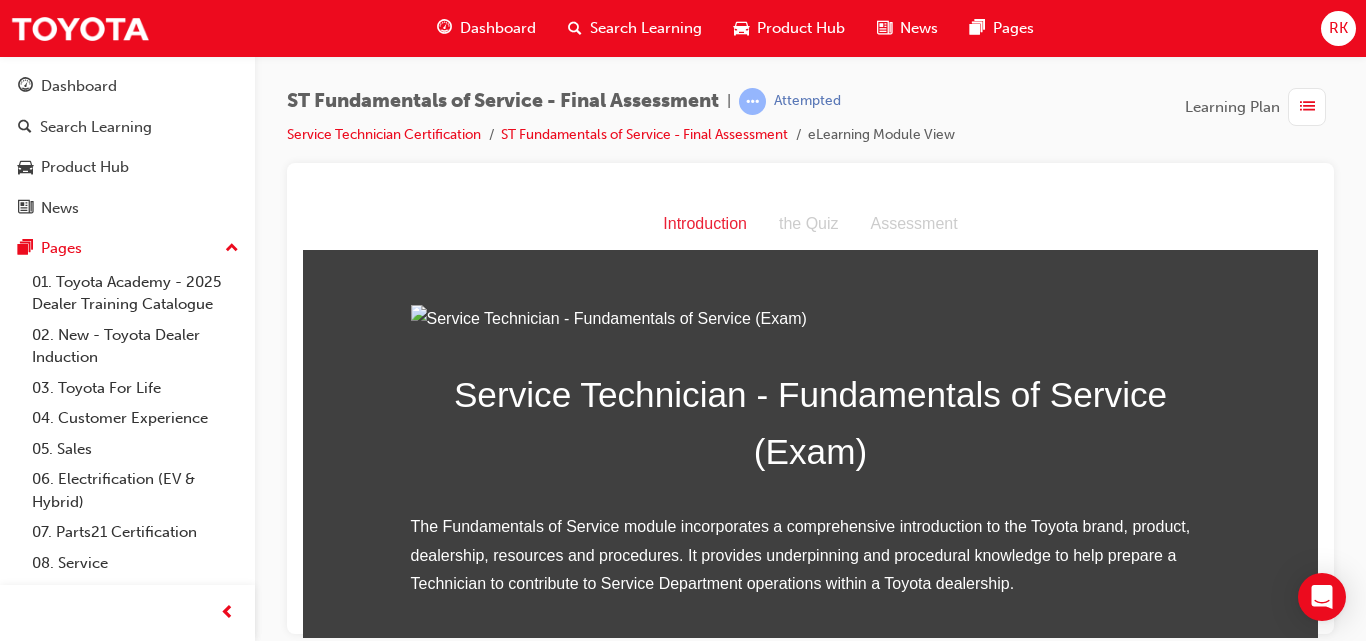 click at bounding box center (811, 318) 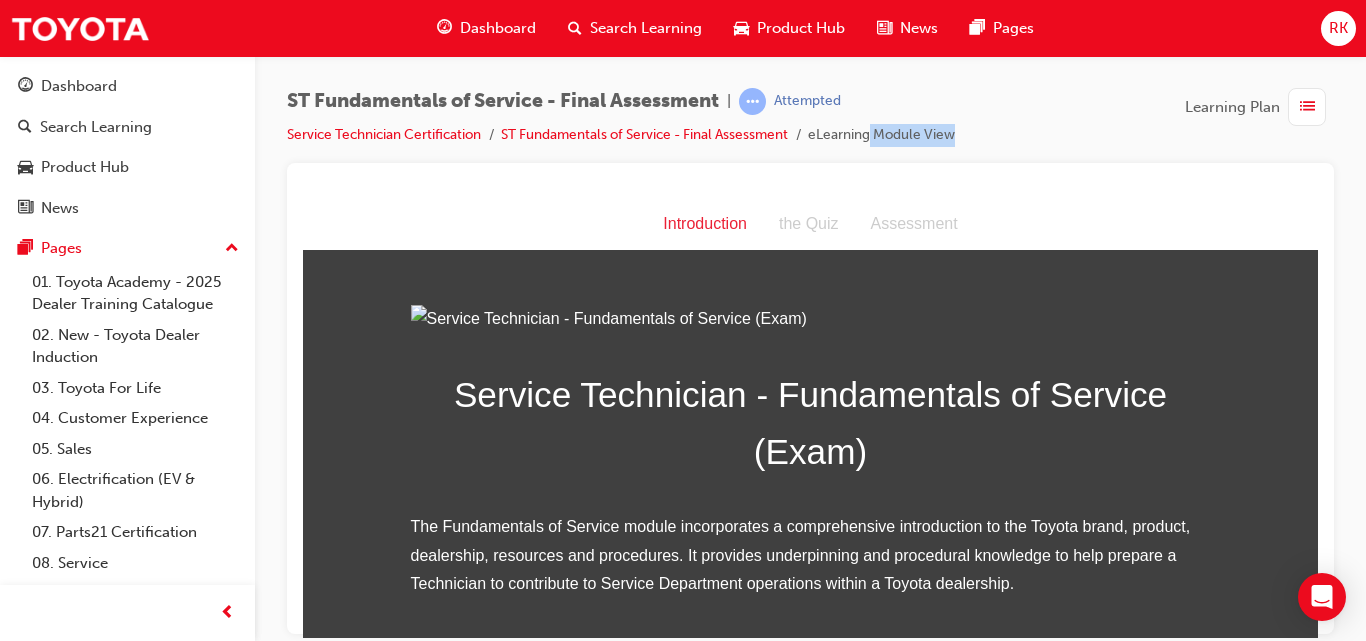 drag, startPoint x: 875, startPoint y: 138, endPoint x: 1029, endPoint y: 163, distance: 156.01602 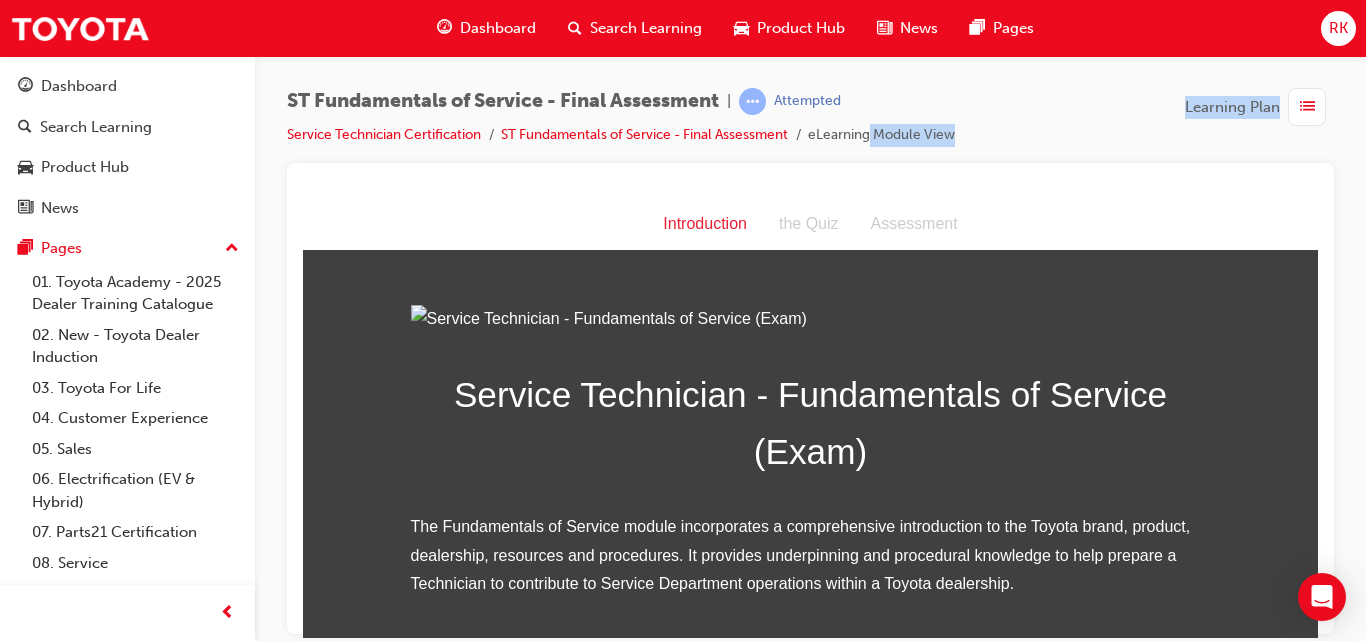 click at bounding box center (810, 398) 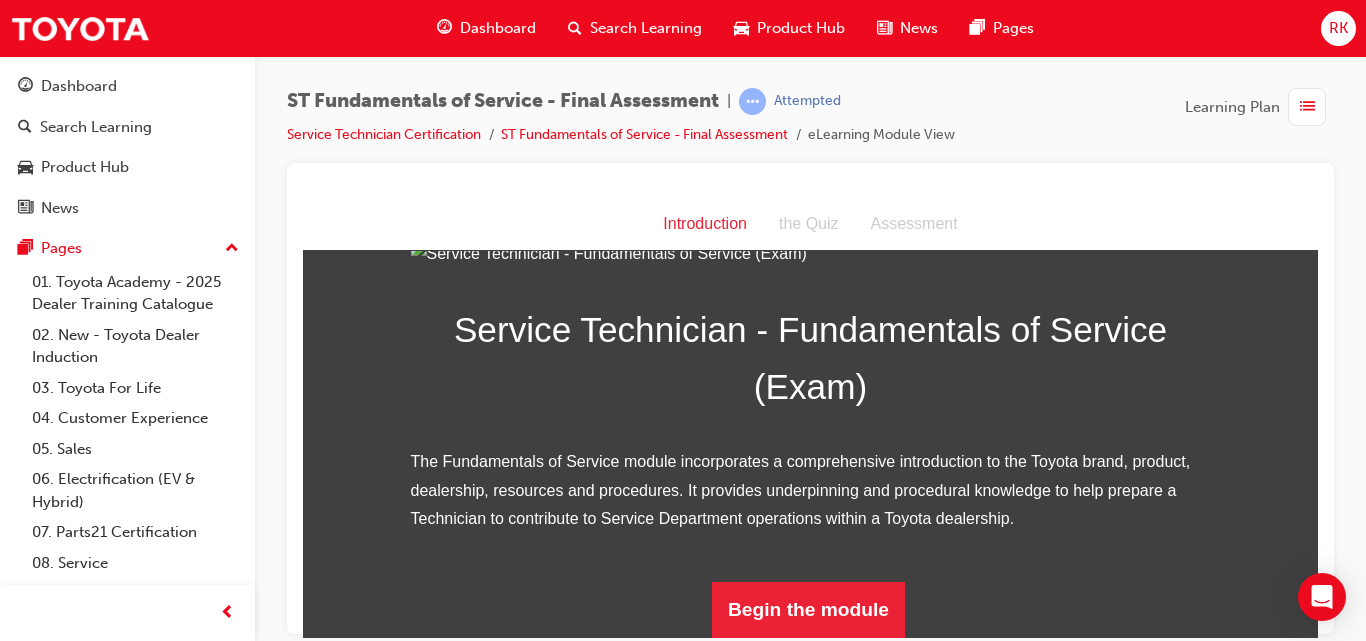 scroll, scrollTop: 0, scrollLeft: 0, axis: both 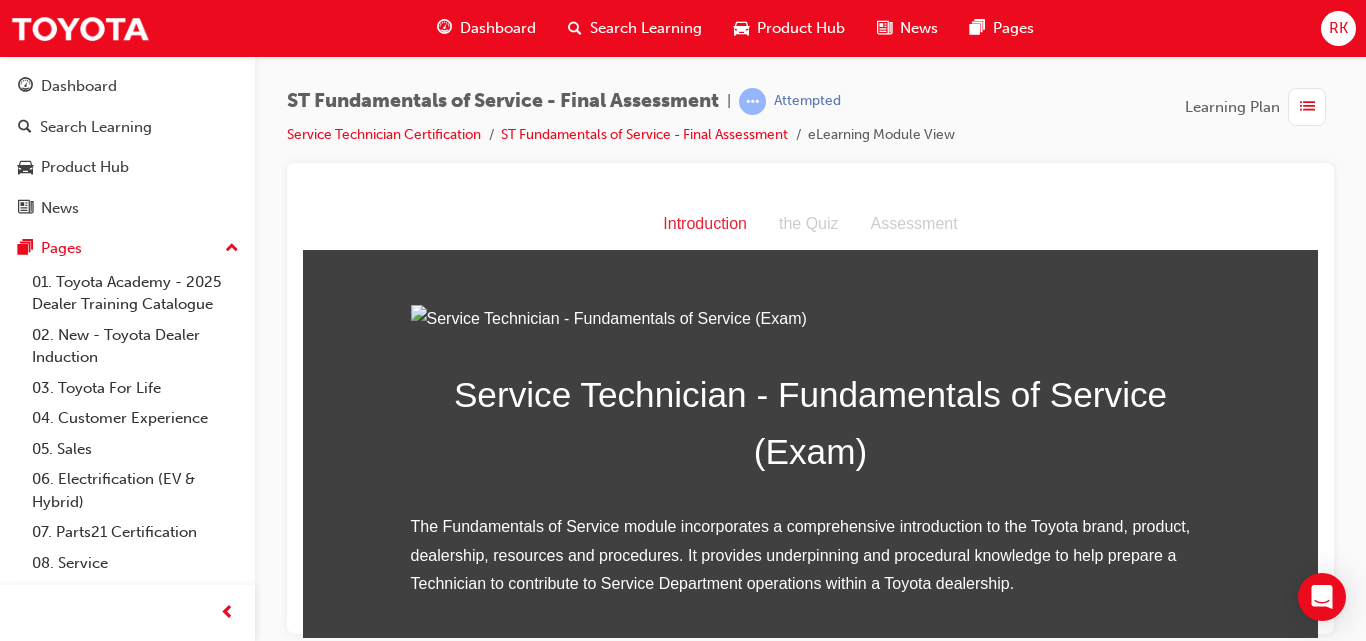 click at bounding box center [811, 318] 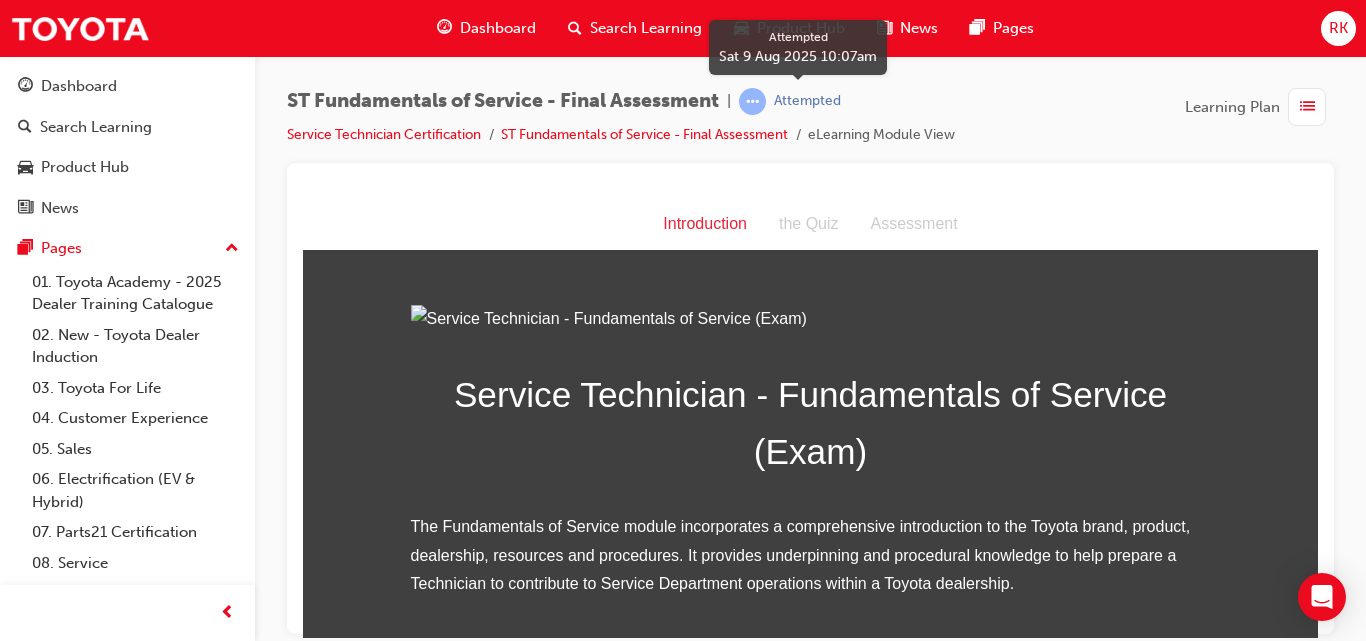 click at bounding box center [752, 101] 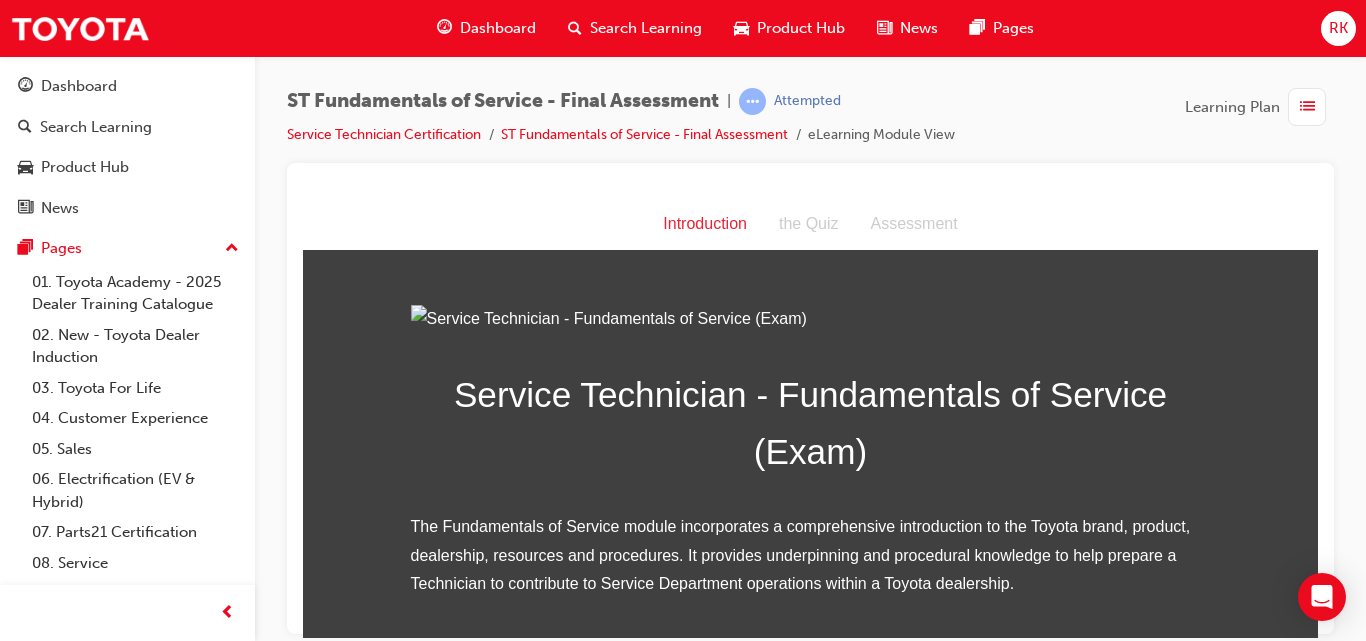click at bounding box center (1307, 107) 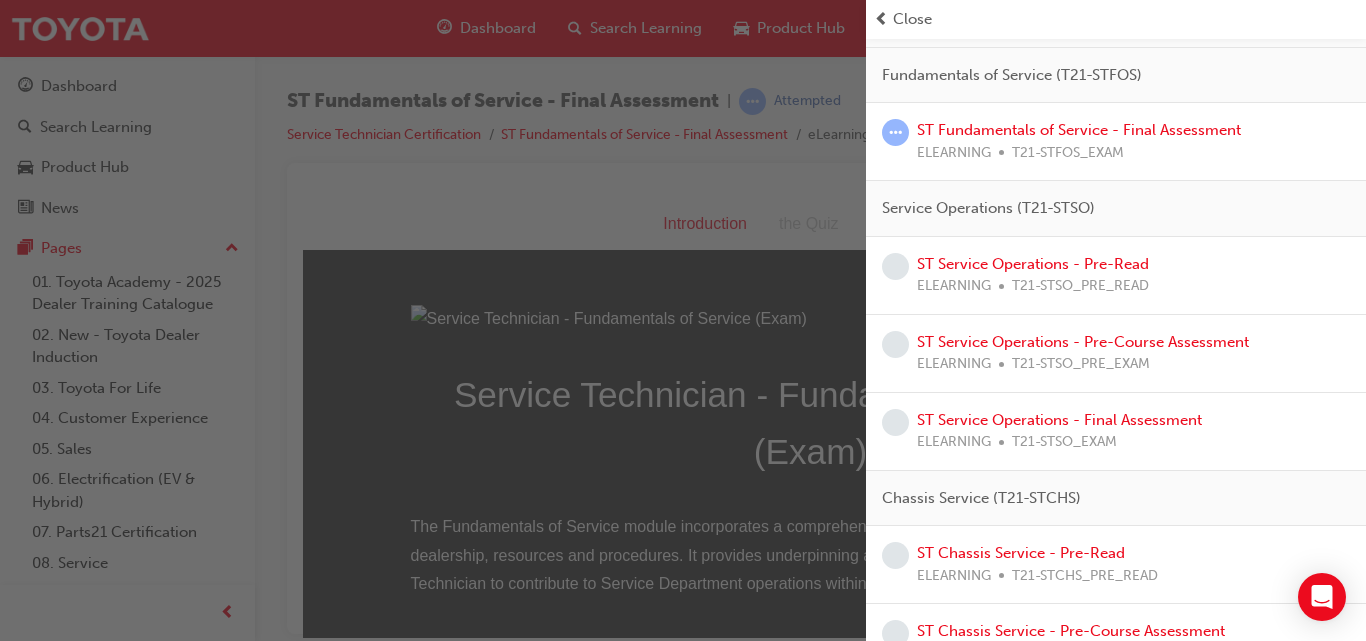 scroll, scrollTop: 117, scrollLeft: 0, axis: vertical 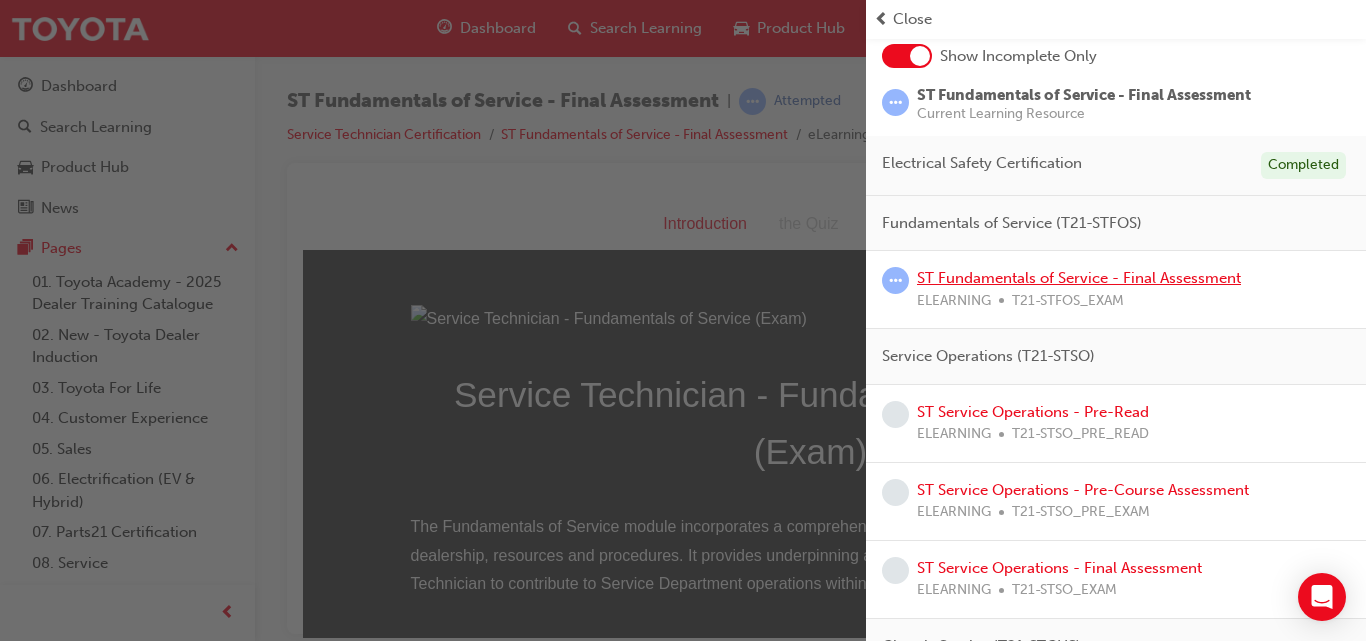 click on "ST Fundamentals of Service - Final Assessment" at bounding box center (1079, 278) 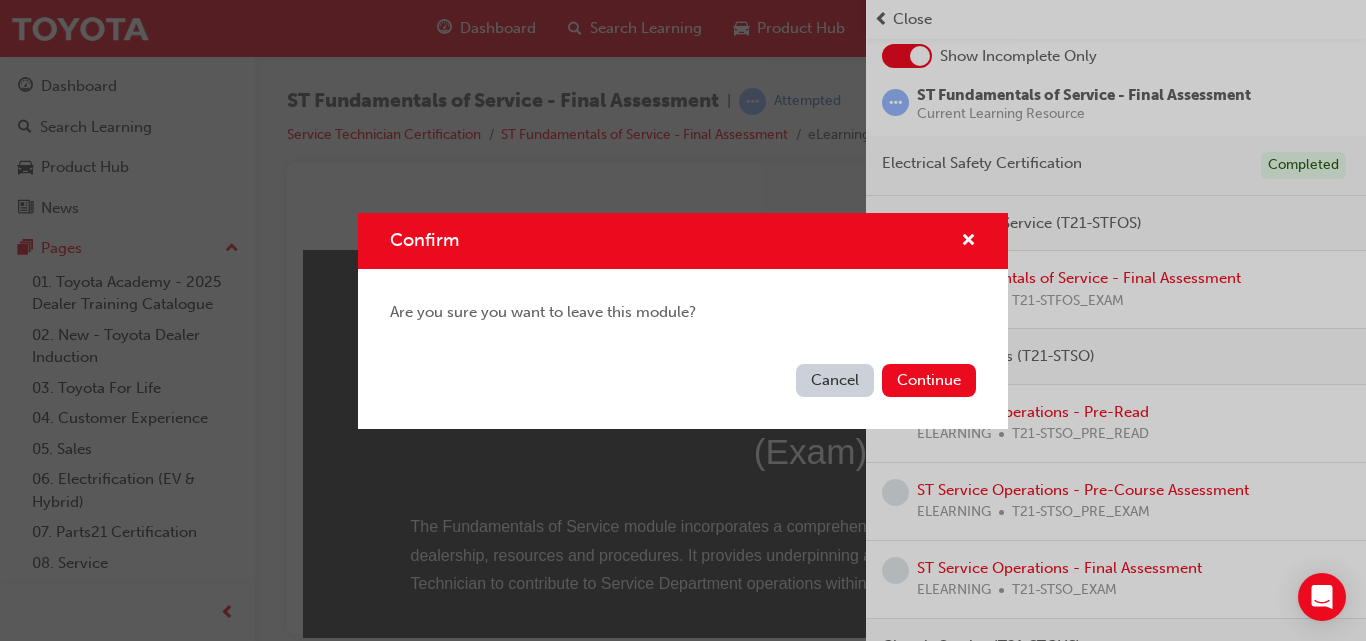 click on "Cancel" at bounding box center [835, 380] 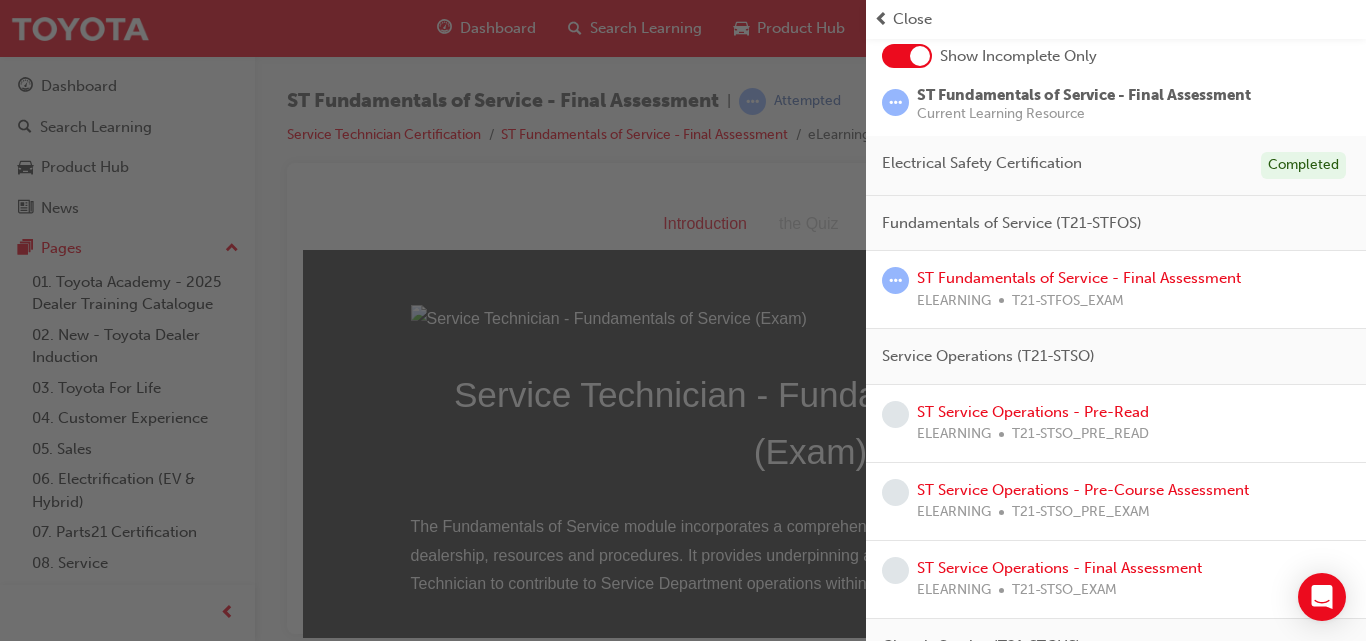click at bounding box center [433, 320] 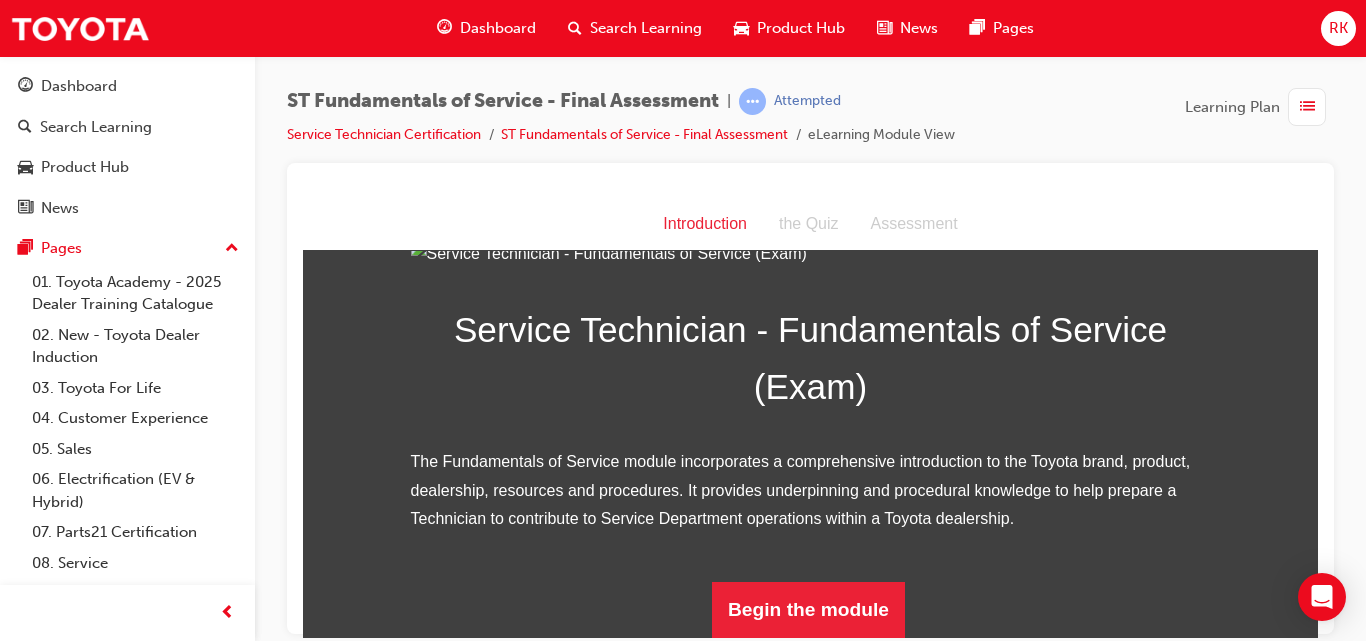 scroll, scrollTop: 285, scrollLeft: 0, axis: vertical 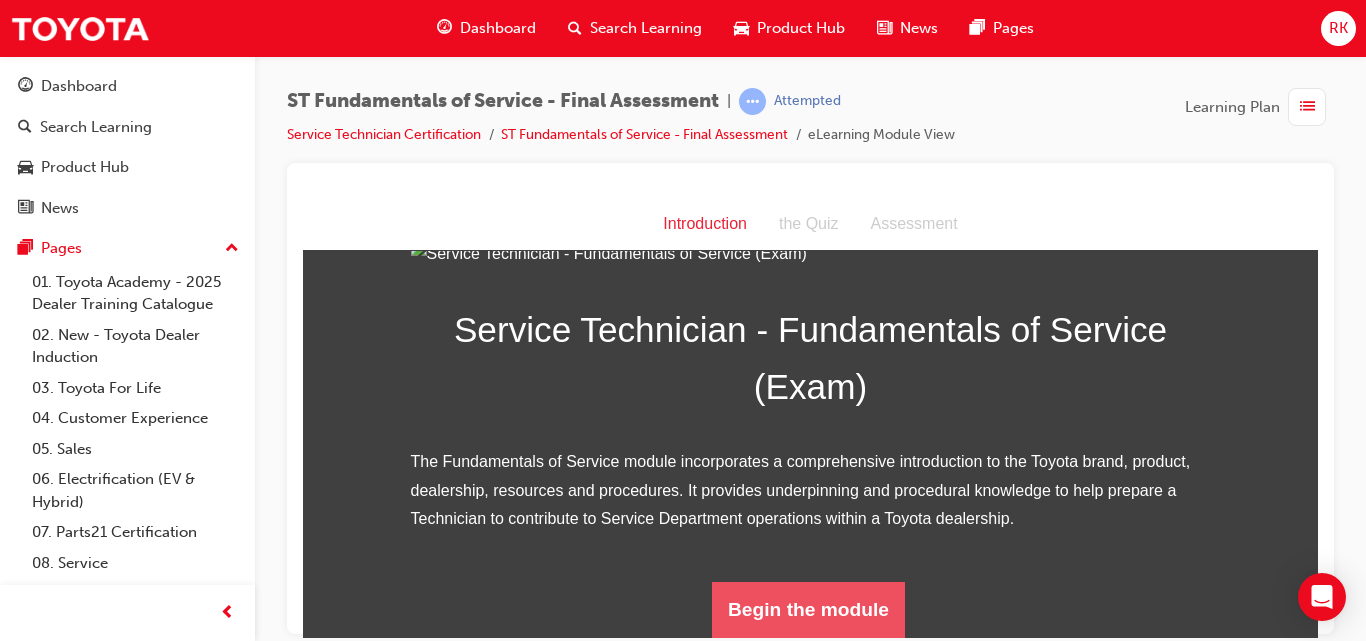 click on "Begin the module" at bounding box center (808, 609) 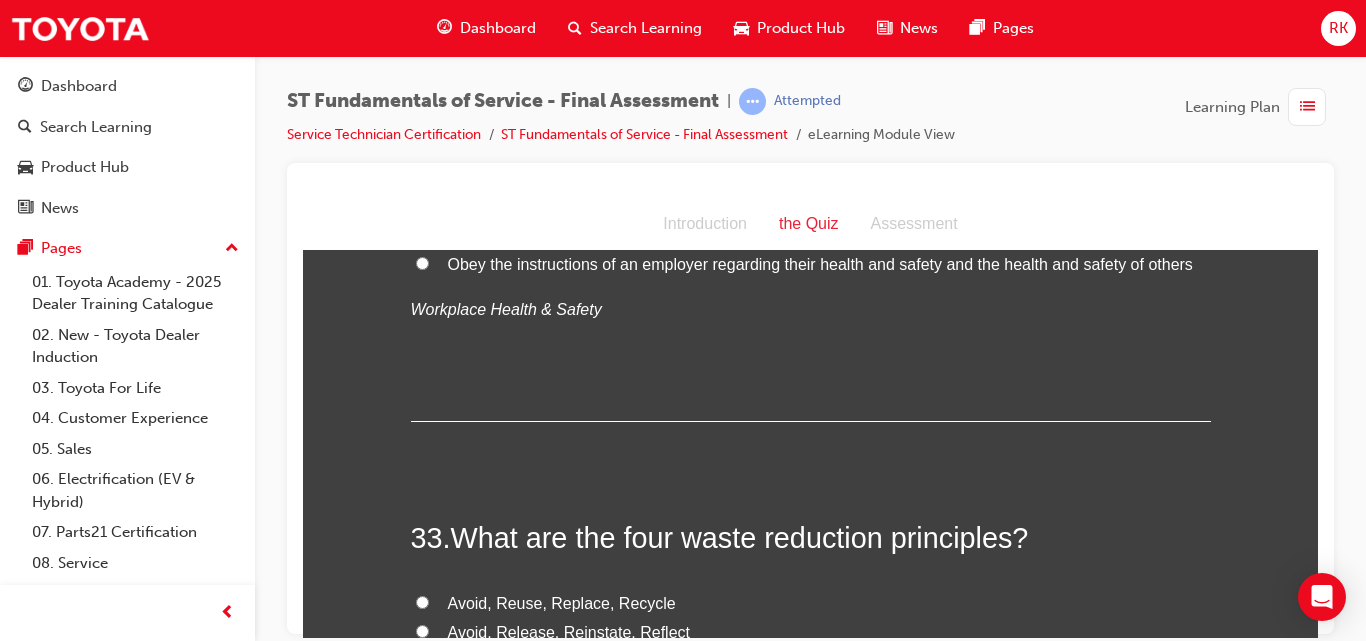 scroll, scrollTop: 15194, scrollLeft: 0, axis: vertical 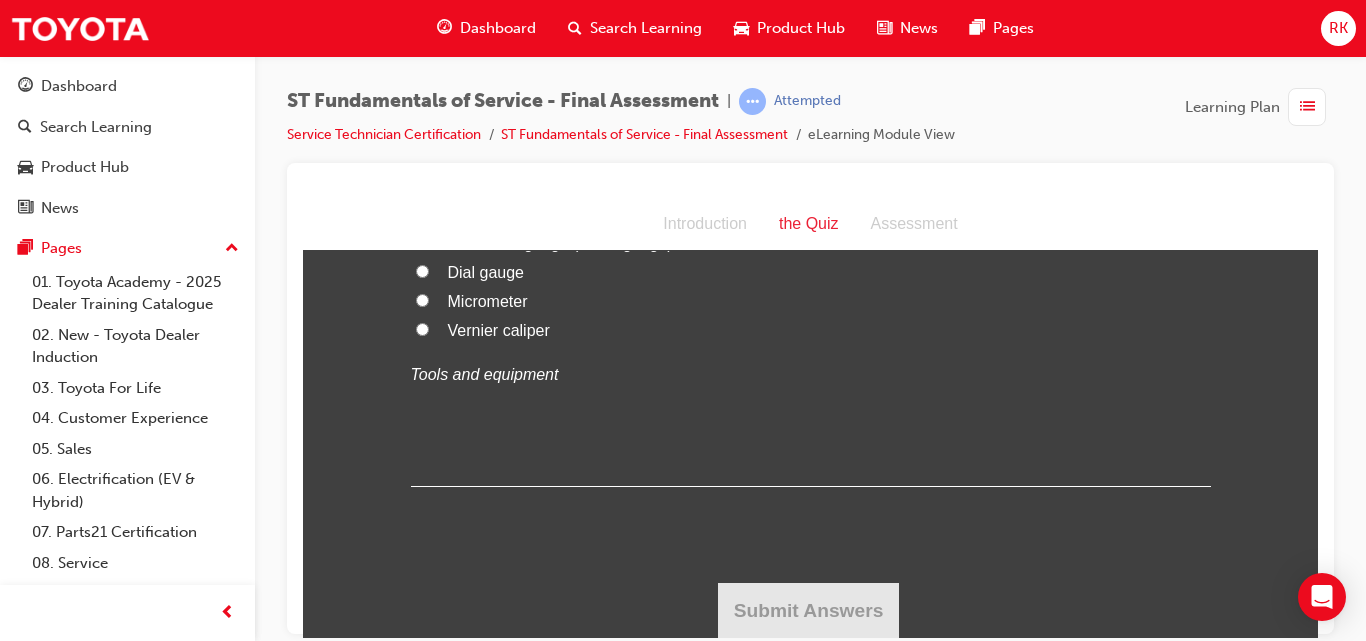 click on "You must select an answer for each question before you can submit. Please note, you will need 27 correct answers in order to pass this quiz. Good luck. 1 . What is the name of the fluid proof barrier that should be around all fluids and chemicals in a workshop and why. A bund, to catch fluids so they can be reused A bund, to prevent any fluid leaks from entering a stormwater drain. An FPB, to prevent any fluid leaks from entering the pit. An FPB, to catch fluids so they can be reused
Environmental Regulations 2 . What two types of hammers would typically be used in an automotive workshop? Plastic hammer, incident hammer Ball peen hammer, Plastic hammer Ball peen hammer, shield hammer Claw tooth hammer, ceramic hammer
Tools and equipment 3 . Identify where in your workshop you may wash engine and transmission parts. None of these answers are correct In any available engine bay Anywhere outside that is out of view of the guest A parts washer and/or wash bay
Environmental Regulations 4 .
5 ." at bounding box center (810, -7142) 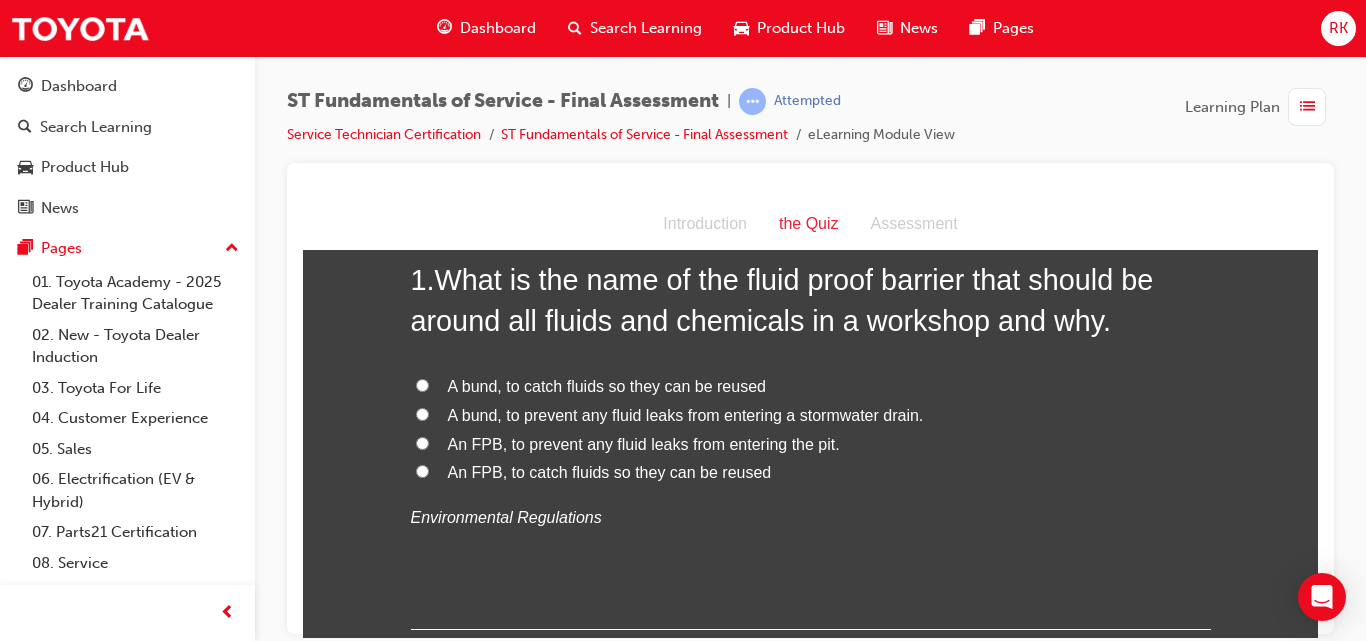 scroll, scrollTop: 79, scrollLeft: 0, axis: vertical 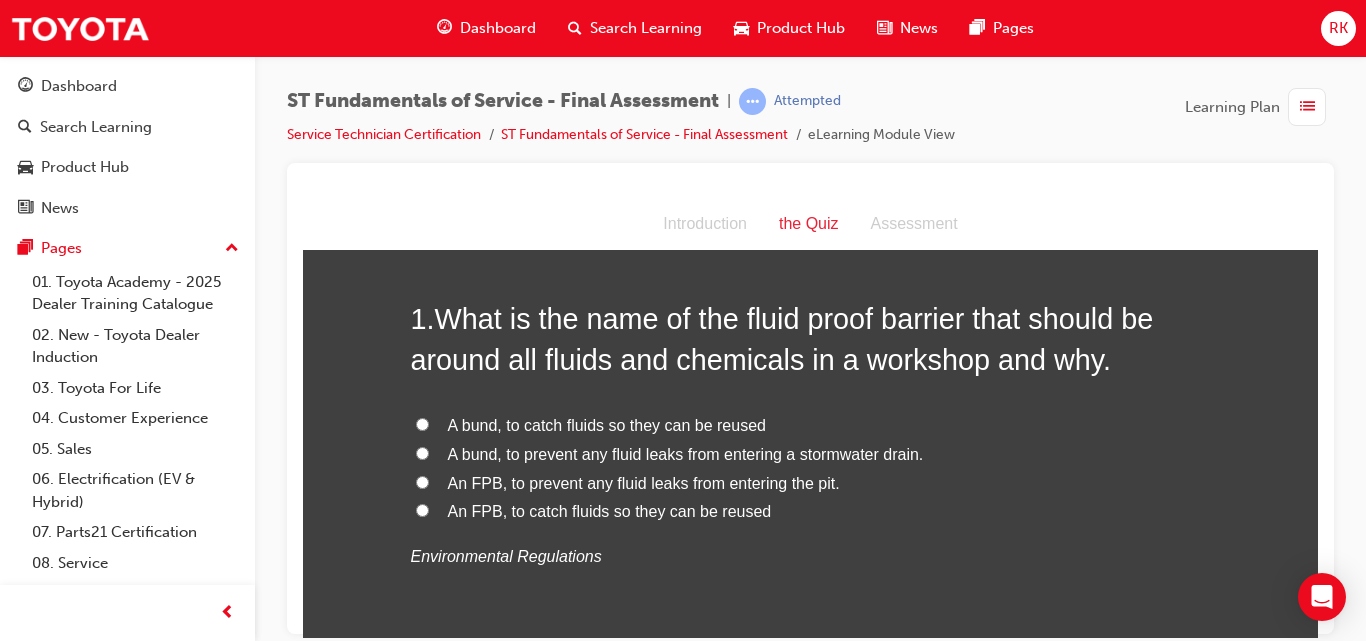 click on "A bund, to prevent any fluid leaks from entering a stormwater drain." at bounding box center (422, 452) 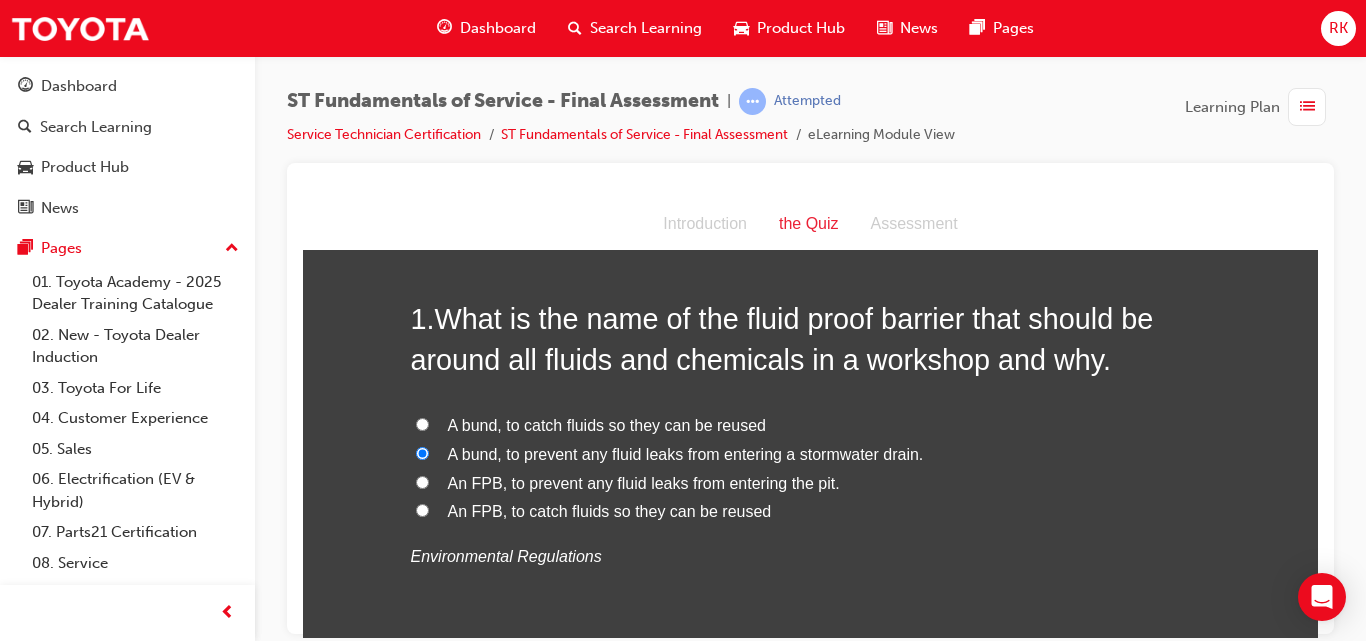click on "An FPB, to prevent any fluid leaks from entering the pit." at bounding box center (811, 483) 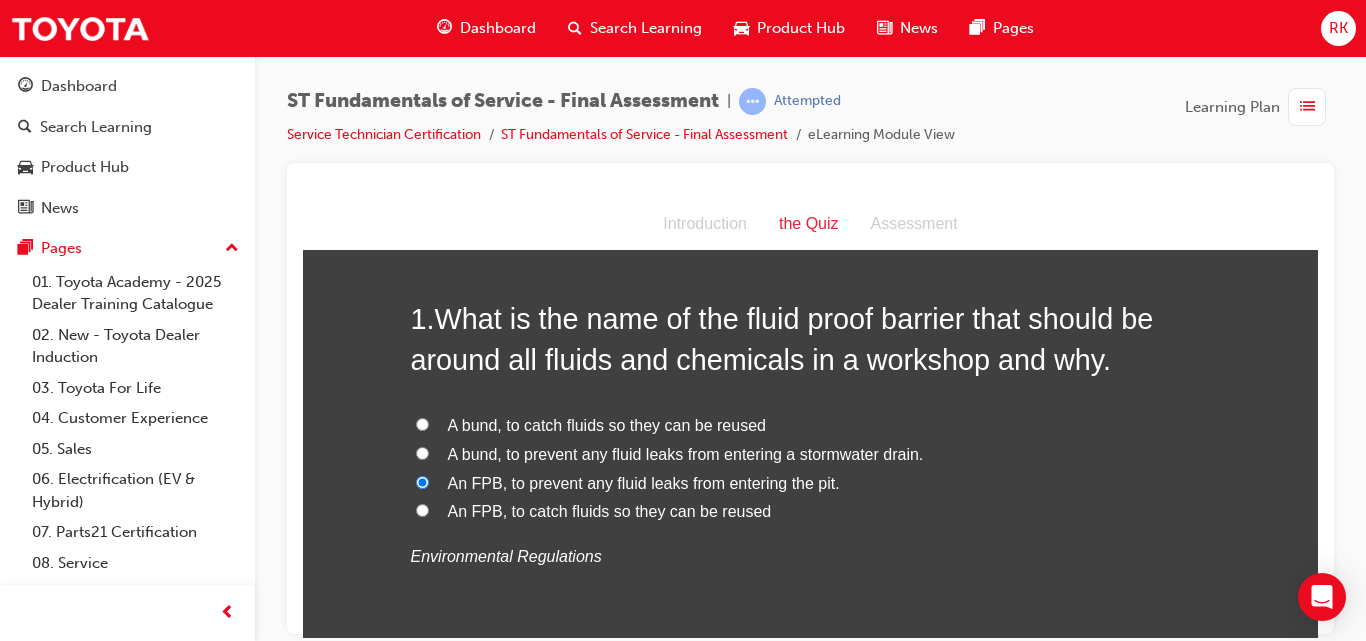 click on "A bund, to prevent any fluid leaks from entering a stormwater drain." at bounding box center [422, 452] 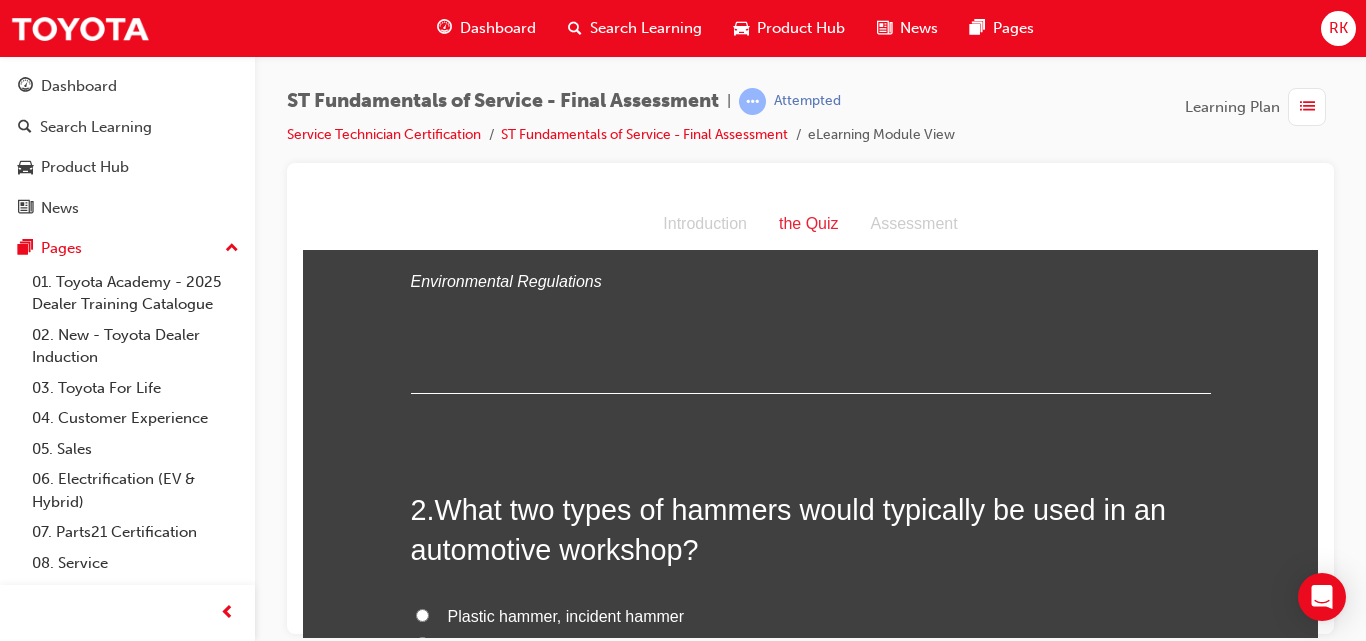 scroll, scrollTop: 551, scrollLeft: 0, axis: vertical 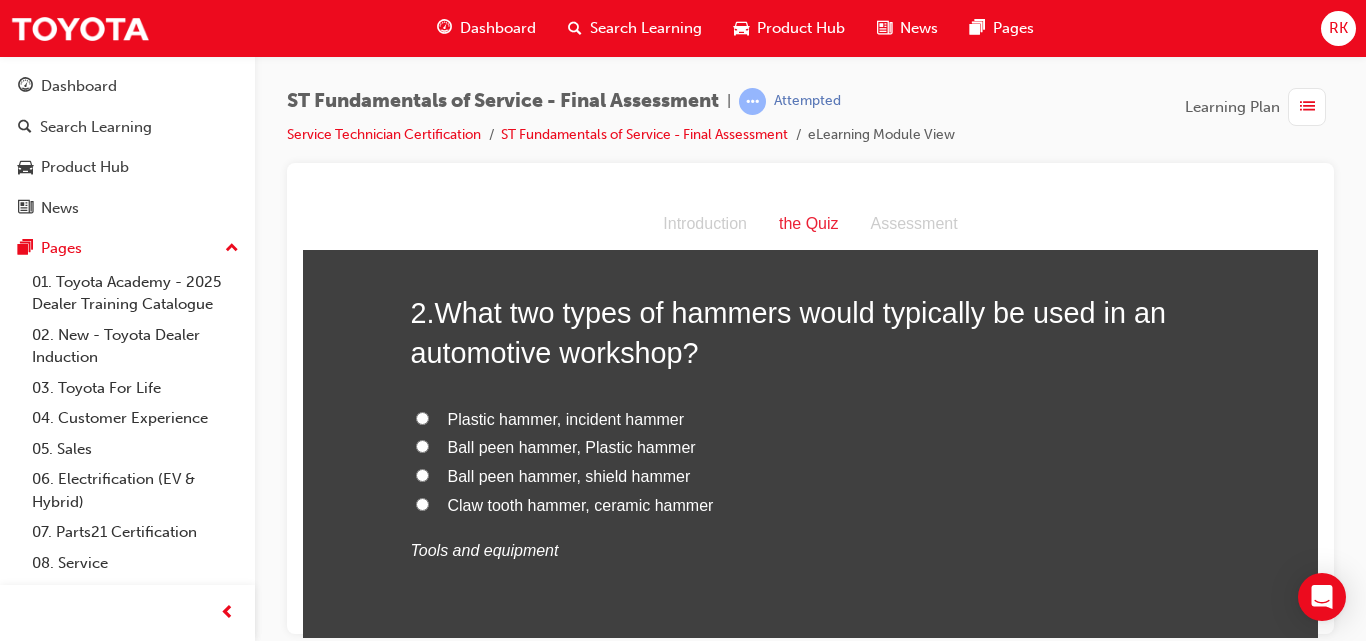 click on "Ball peen hammer, Plastic hammer" at bounding box center (422, 445) 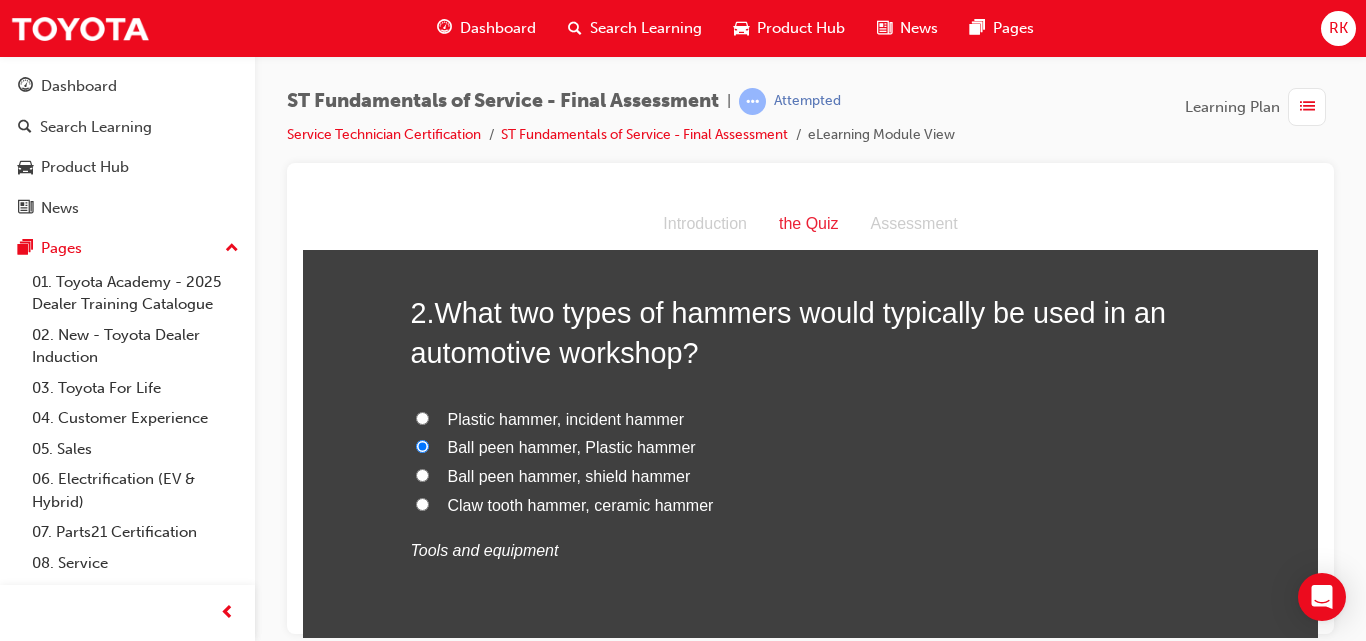 click on "Ball peen hammer, shield hammer" at bounding box center [422, 474] 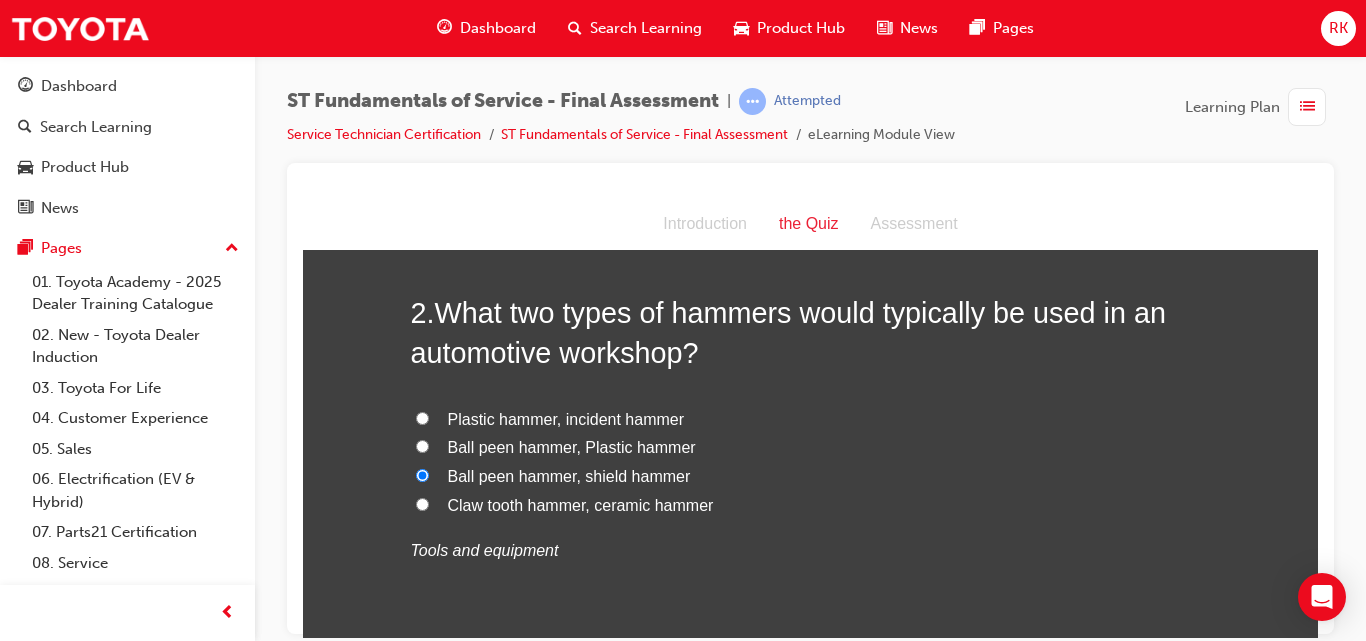 click on "Ball peen hammer, Plastic hammer" at bounding box center (422, 445) 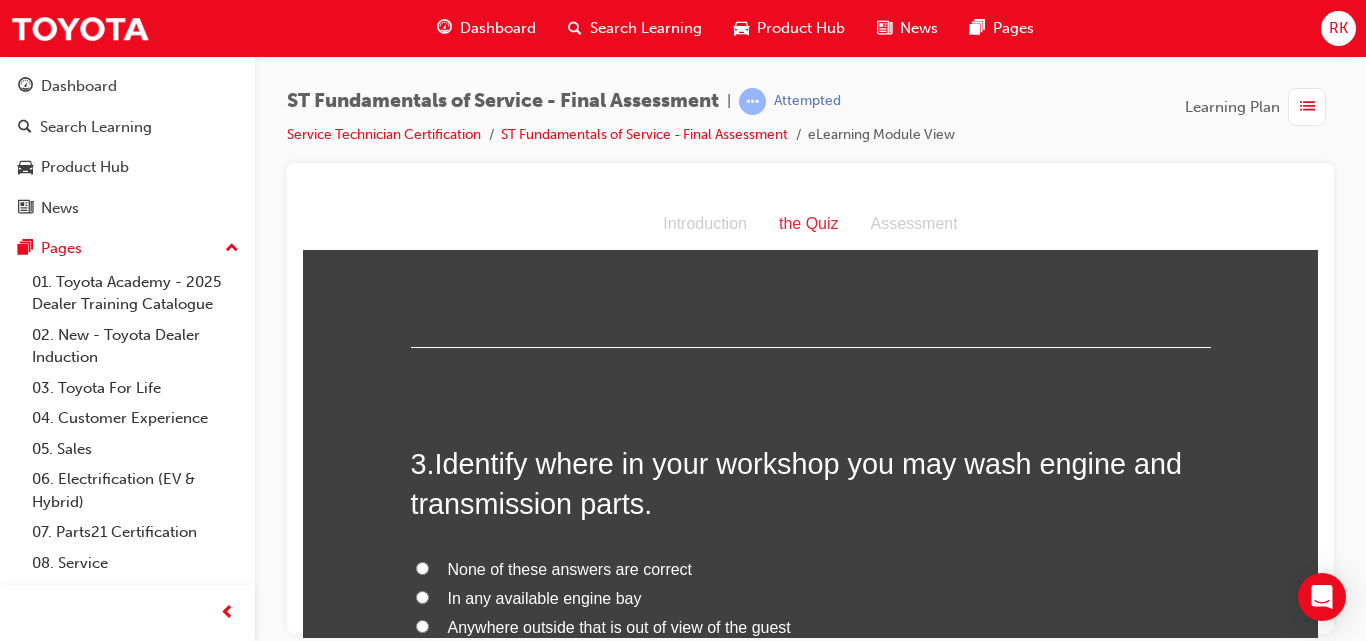 scroll, scrollTop: 984, scrollLeft: 0, axis: vertical 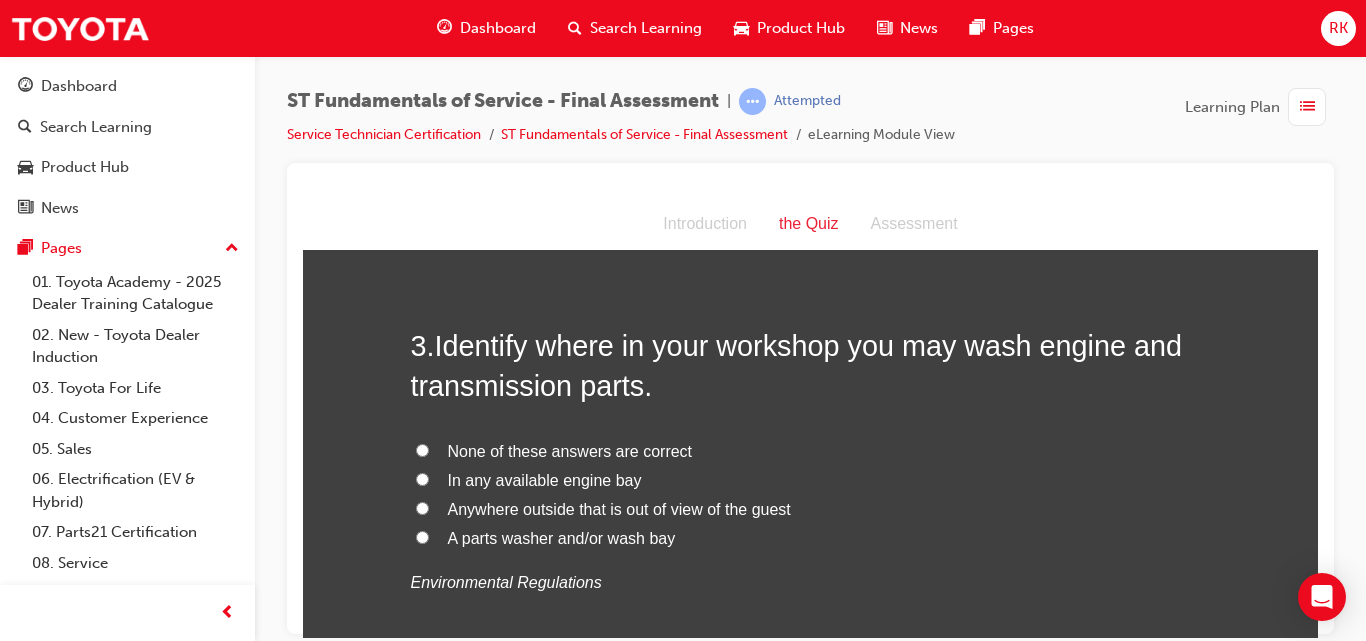 click on "A parts washer and/or wash bay" at bounding box center [422, 536] 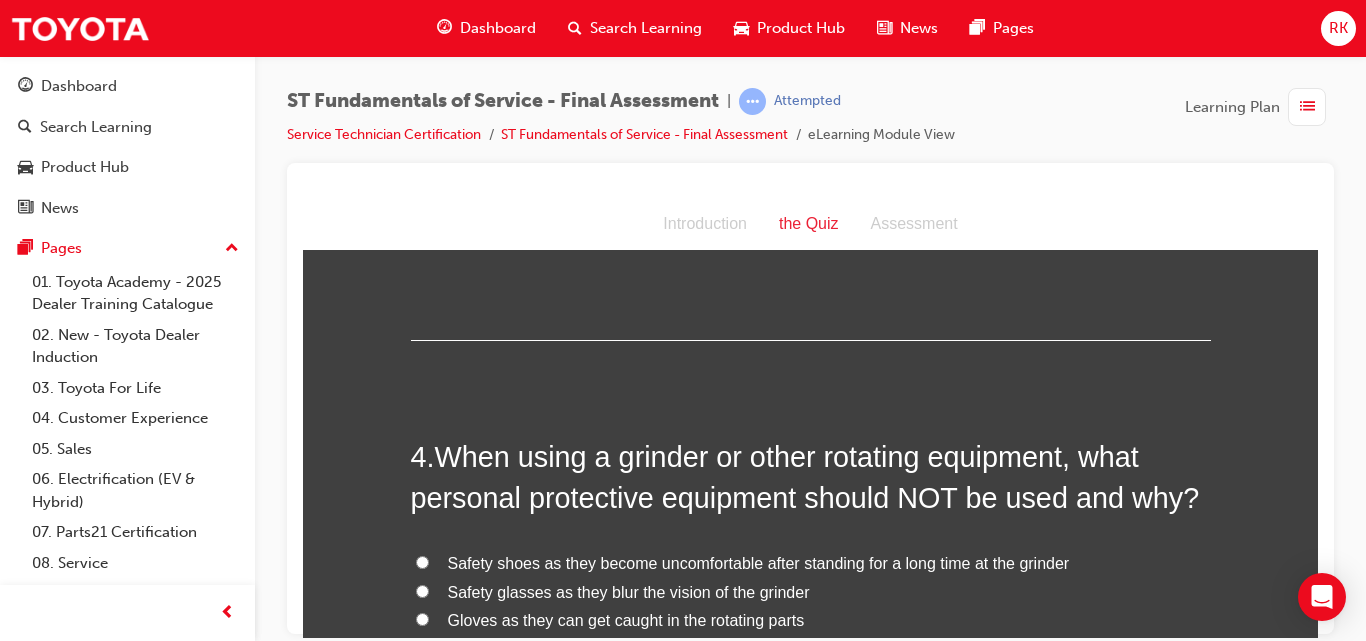 scroll, scrollTop: 1496, scrollLeft: 0, axis: vertical 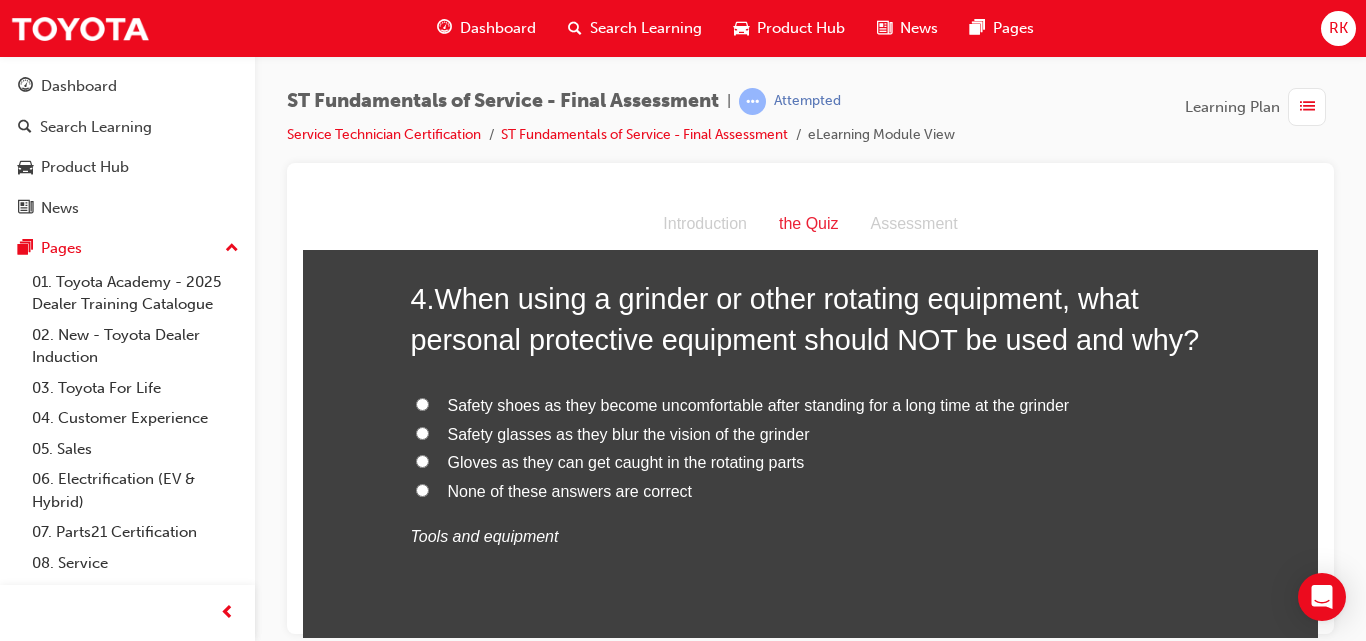 click on "None of these answers are correct" at bounding box center [422, 489] 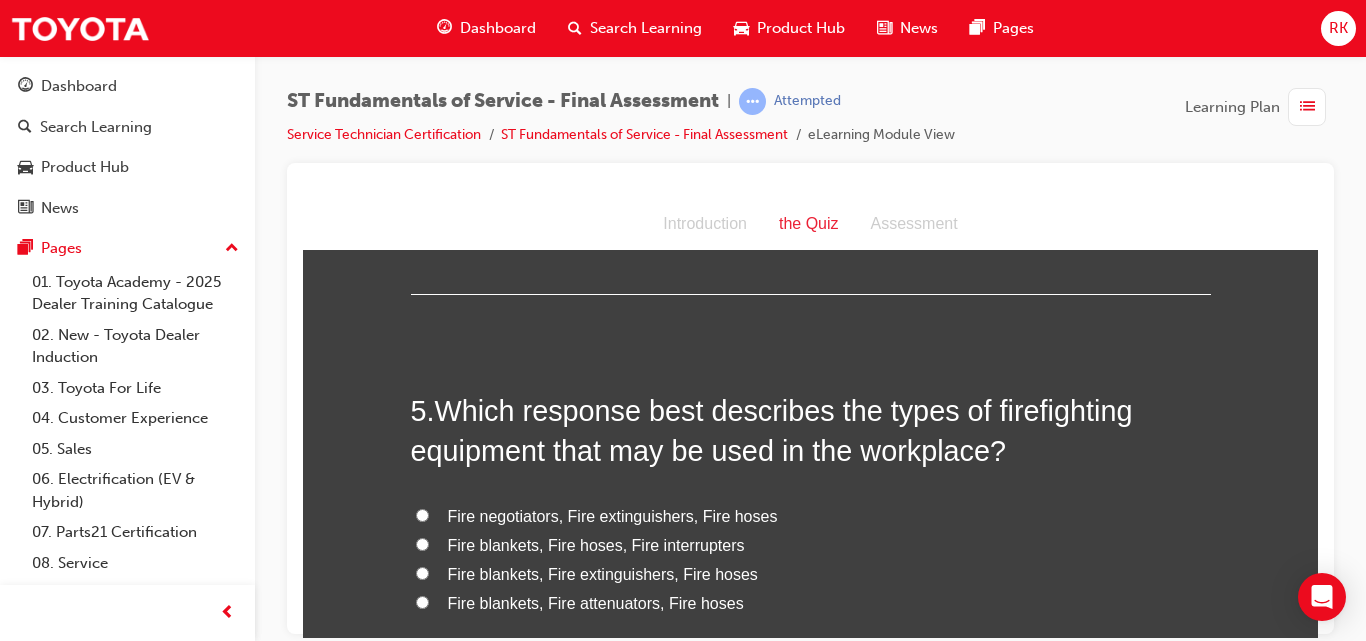scroll, scrollTop: 1889, scrollLeft: 0, axis: vertical 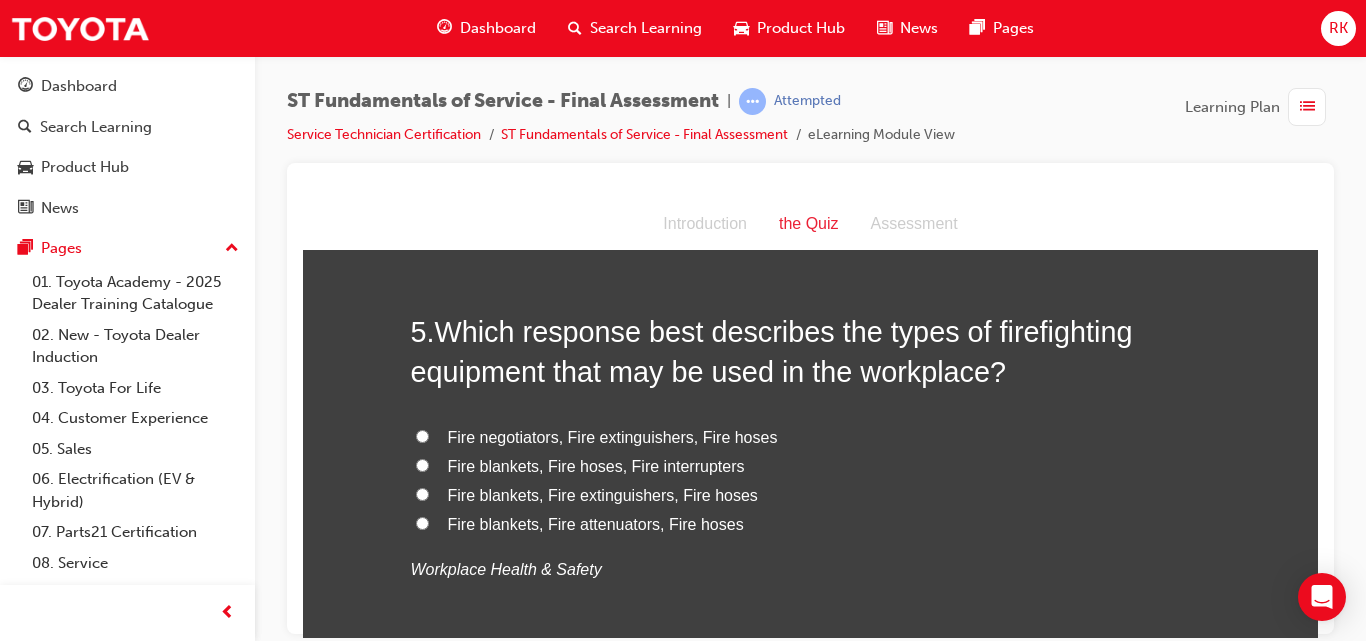 click on "Fire blankets, Fire extinguishers, Fire hoses" at bounding box center (422, 493) 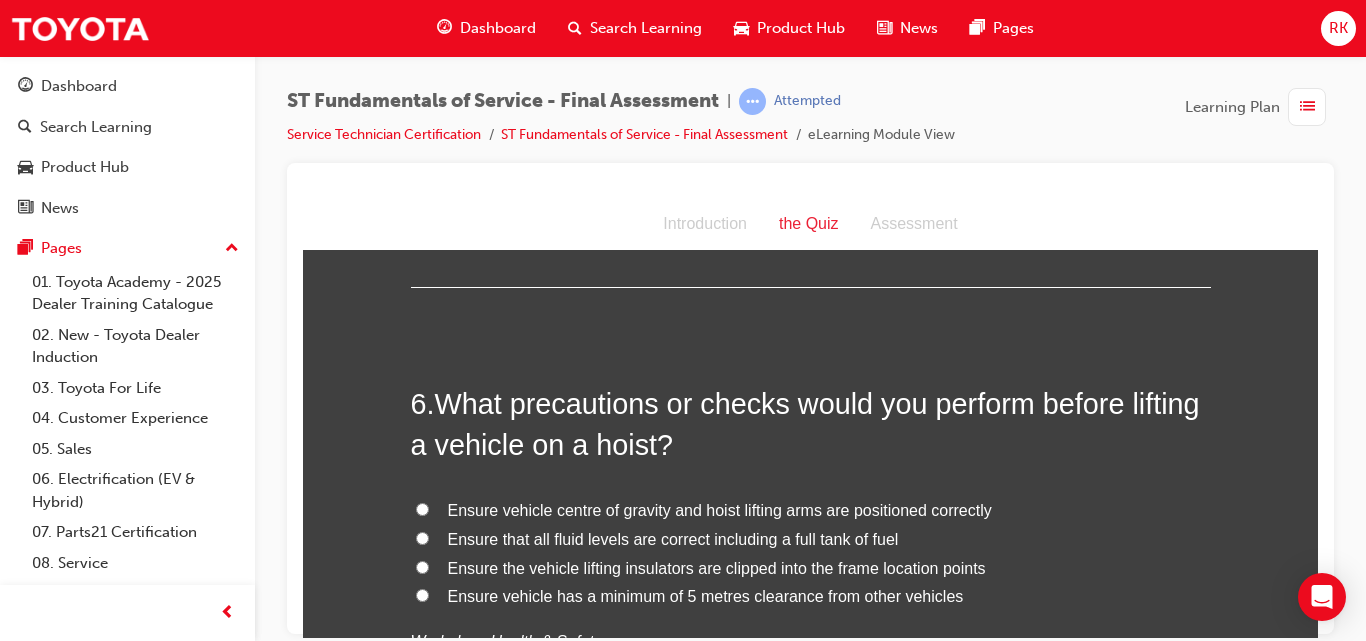 scroll, scrollTop: 2440, scrollLeft: 0, axis: vertical 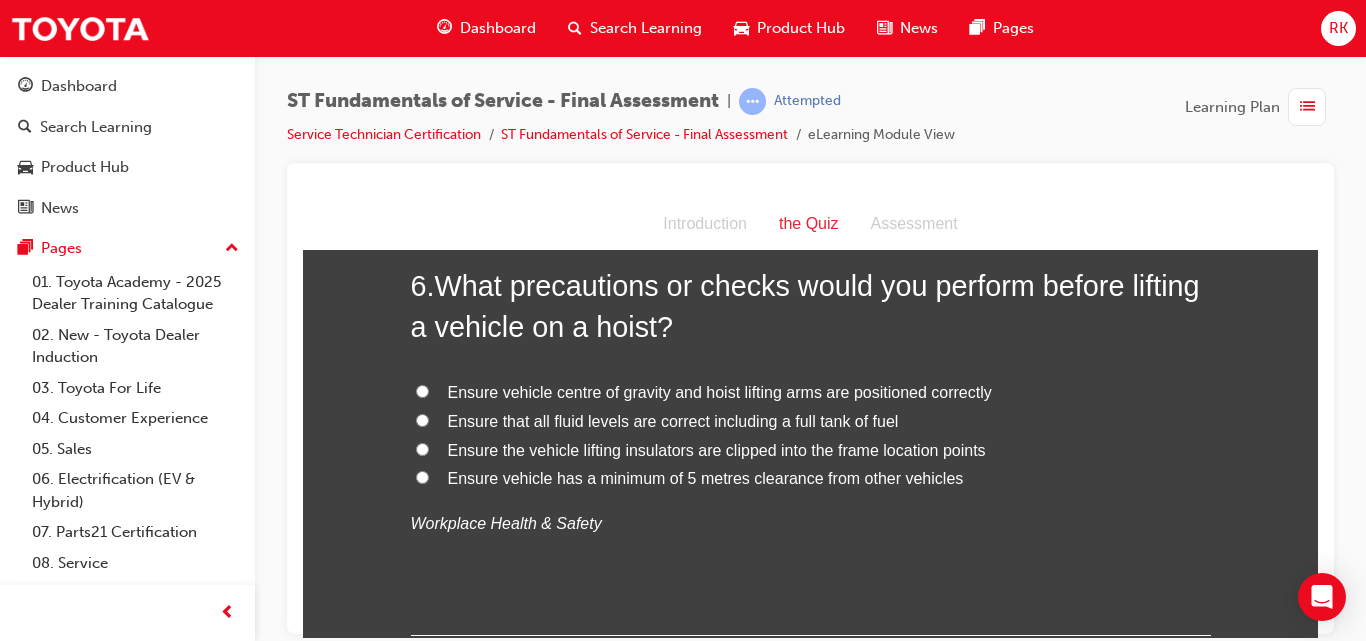 click on "Ensure vehicle centre of gravity and hoist lifting arms are positioned correctly" at bounding box center (422, 390) 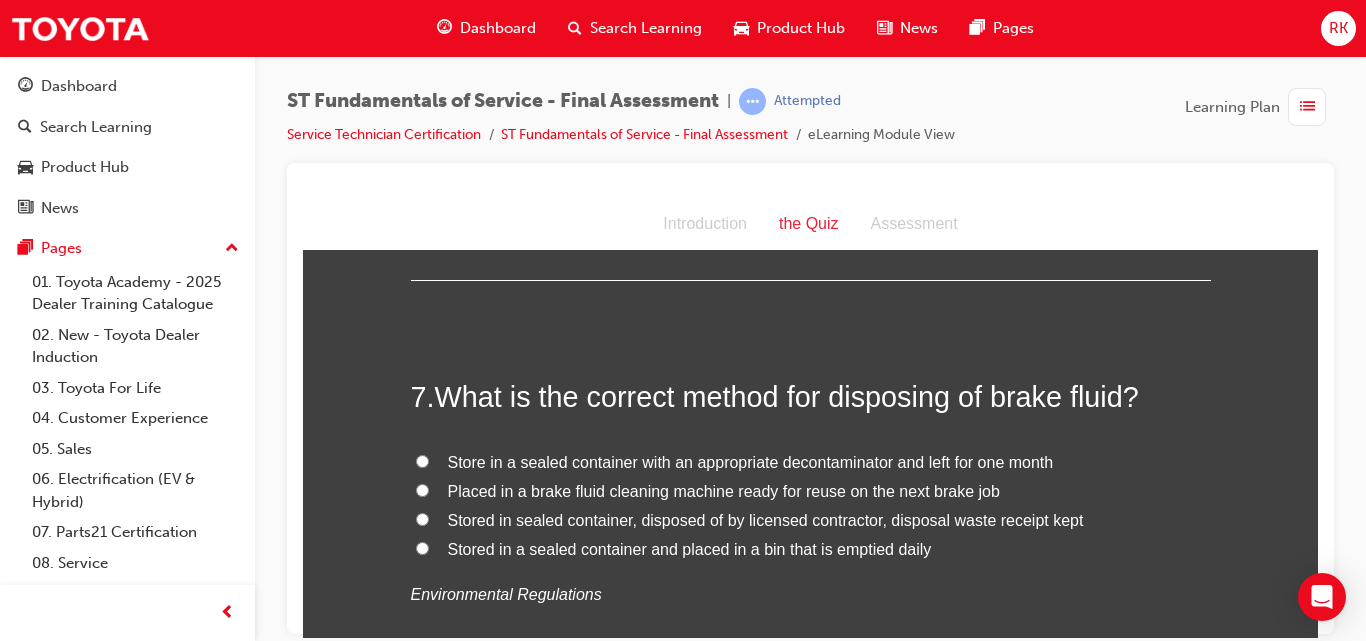scroll, scrollTop: 2873, scrollLeft: 0, axis: vertical 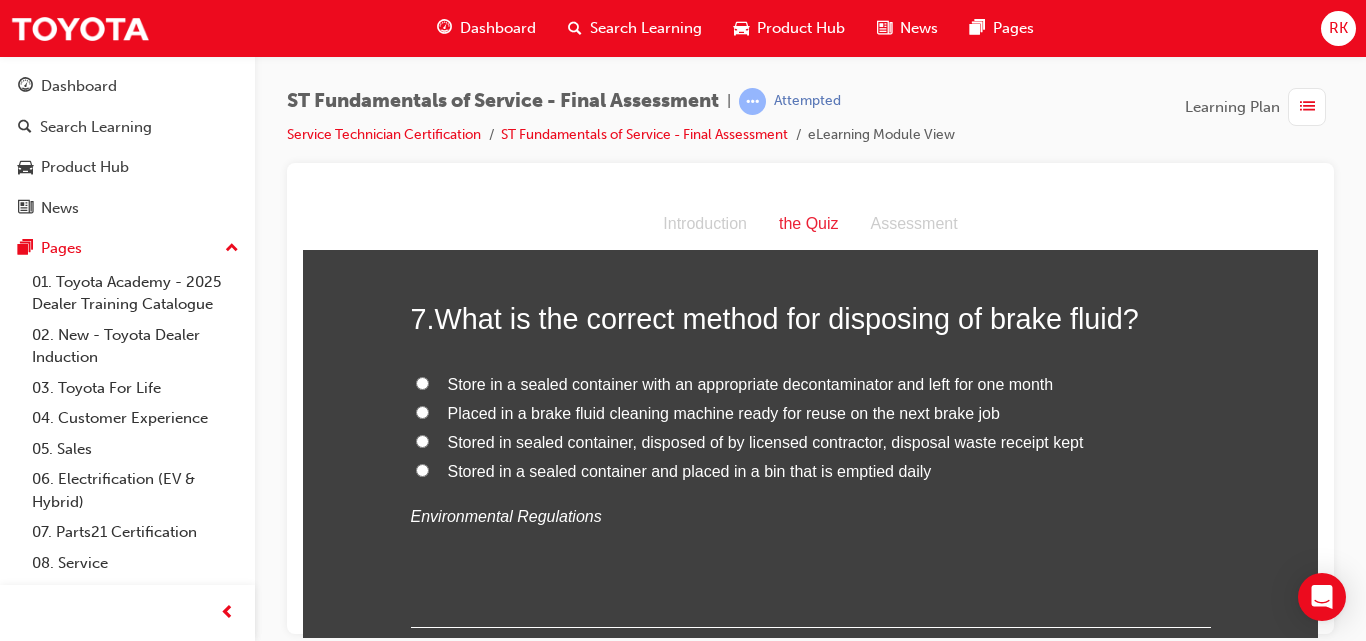 click on "Stored in sealed container, disposed of by licensed contractor, disposal waste receipt kept" at bounding box center (422, 440) 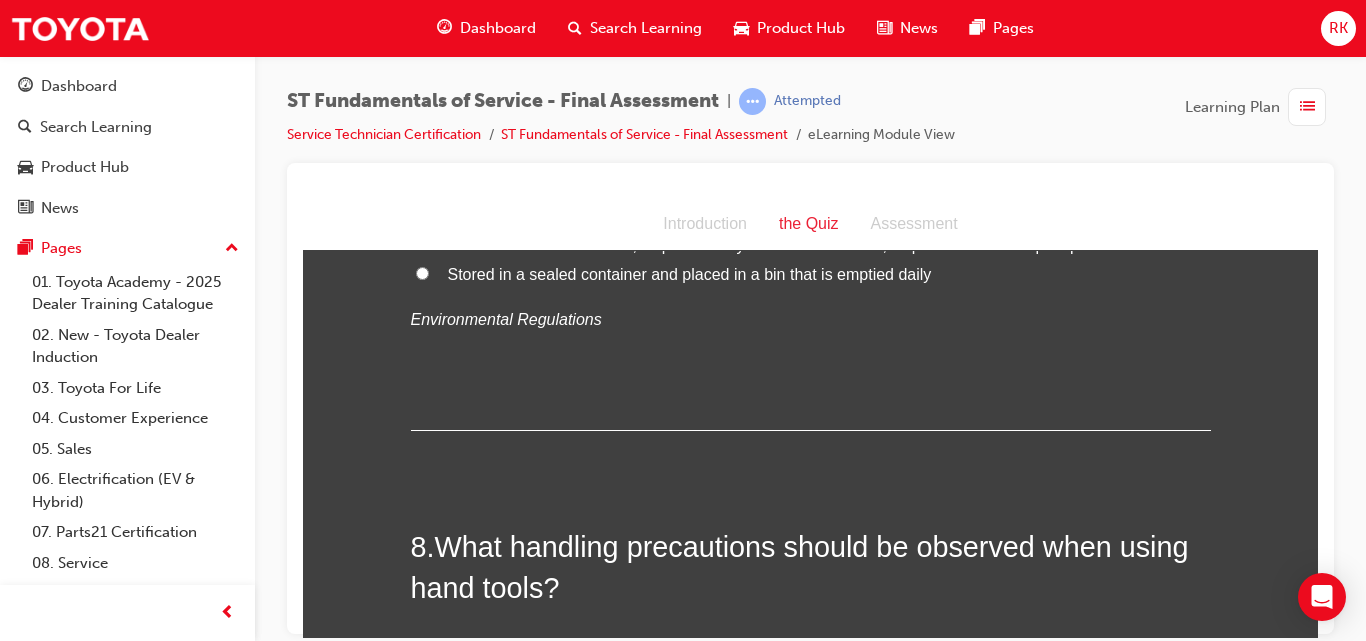scroll, scrollTop: 3267, scrollLeft: 0, axis: vertical 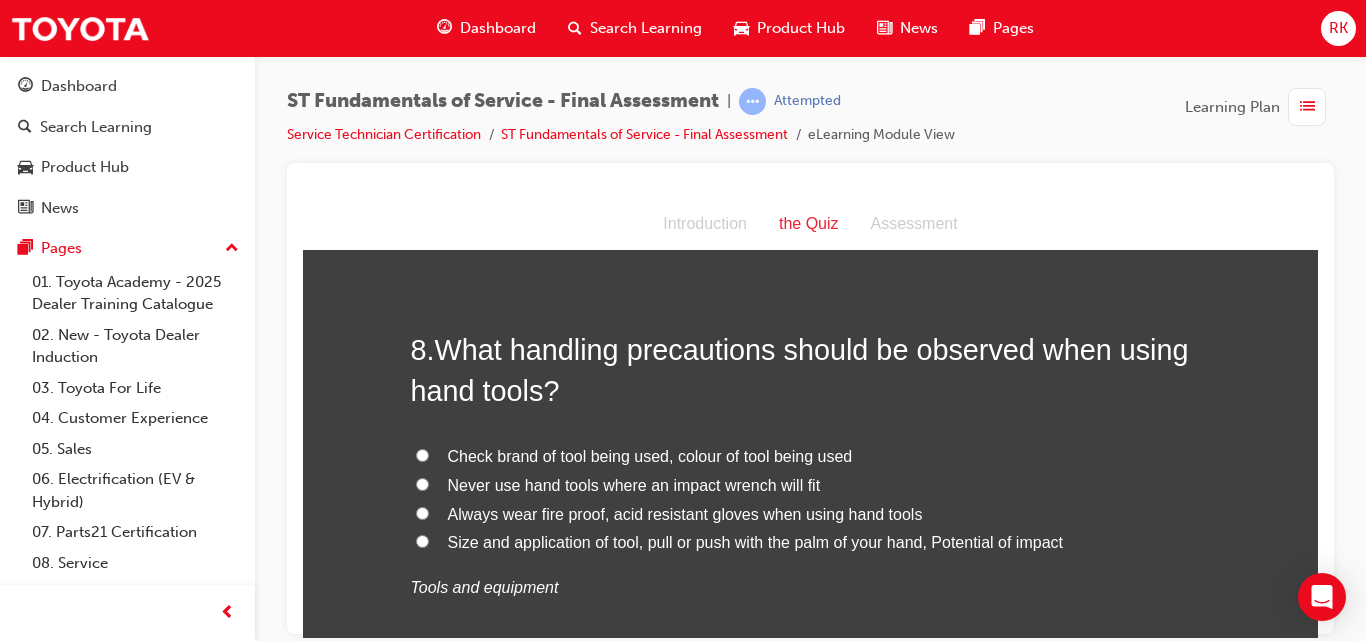 click on "Size and application of tool, pull or push with the palm of your hand, Potential of impact" at bounding box center (422, 540) 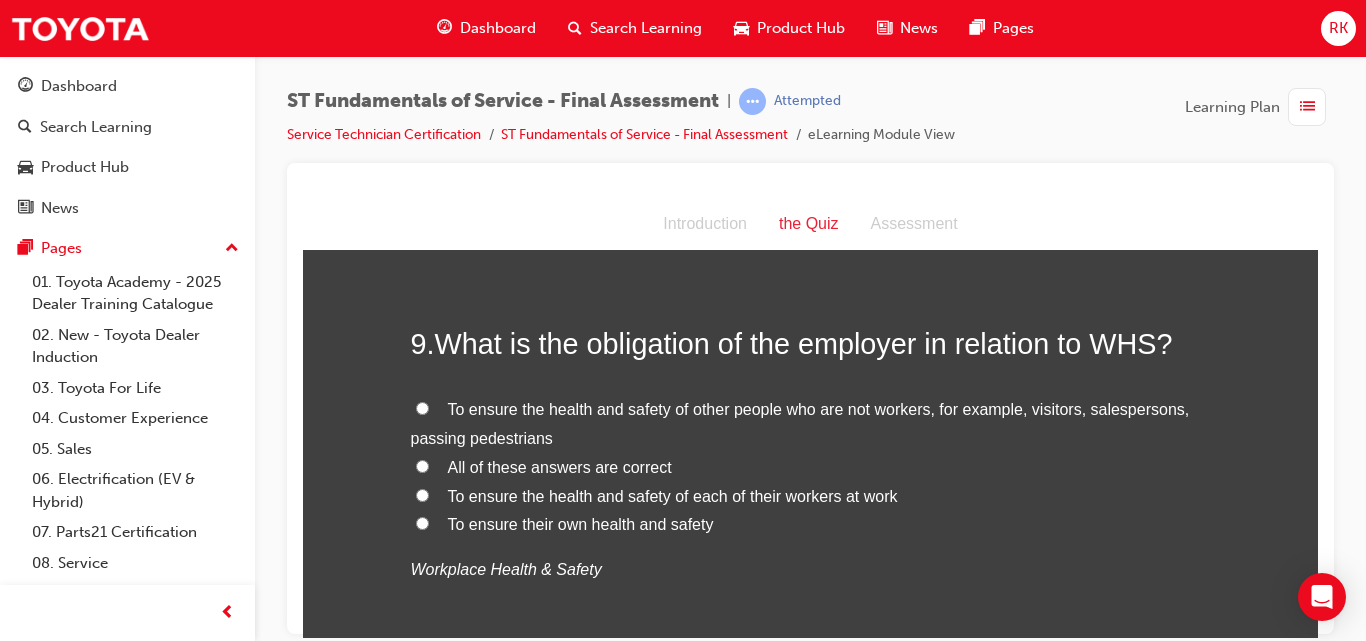 scroll, scrollTop: 3779, scrollLeft: 0, axis: vertical 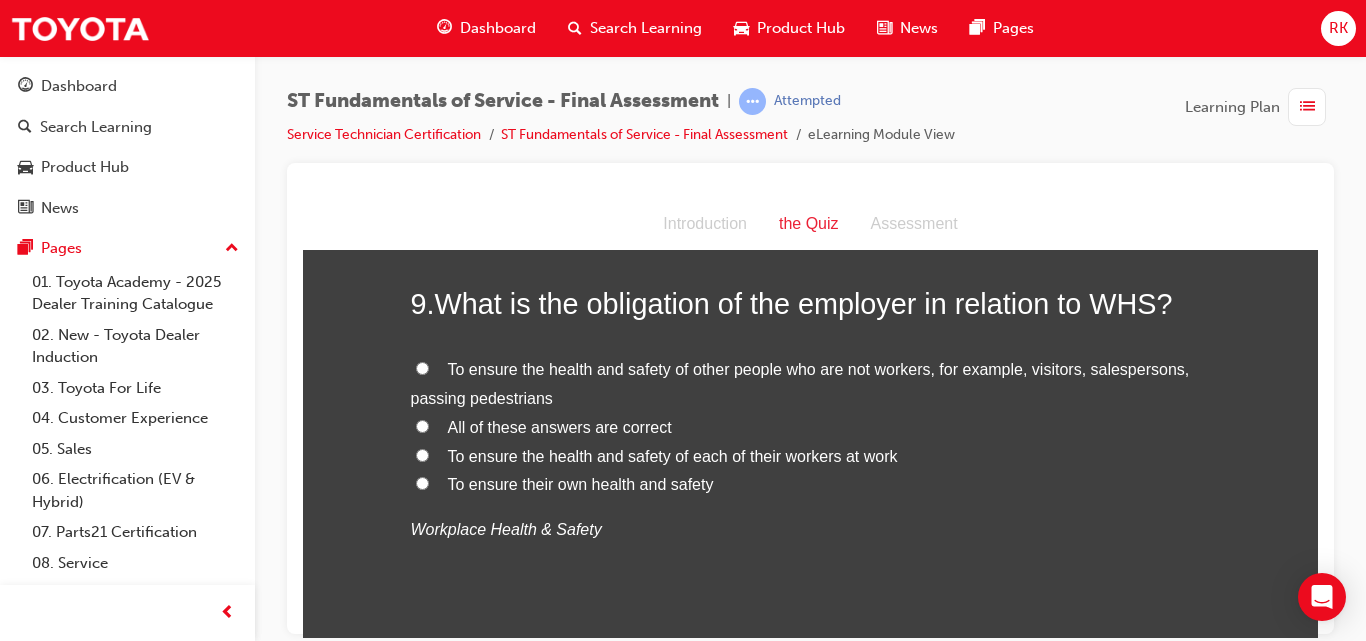 click on "All of these answers are correct" at bounding box center [422, 425] 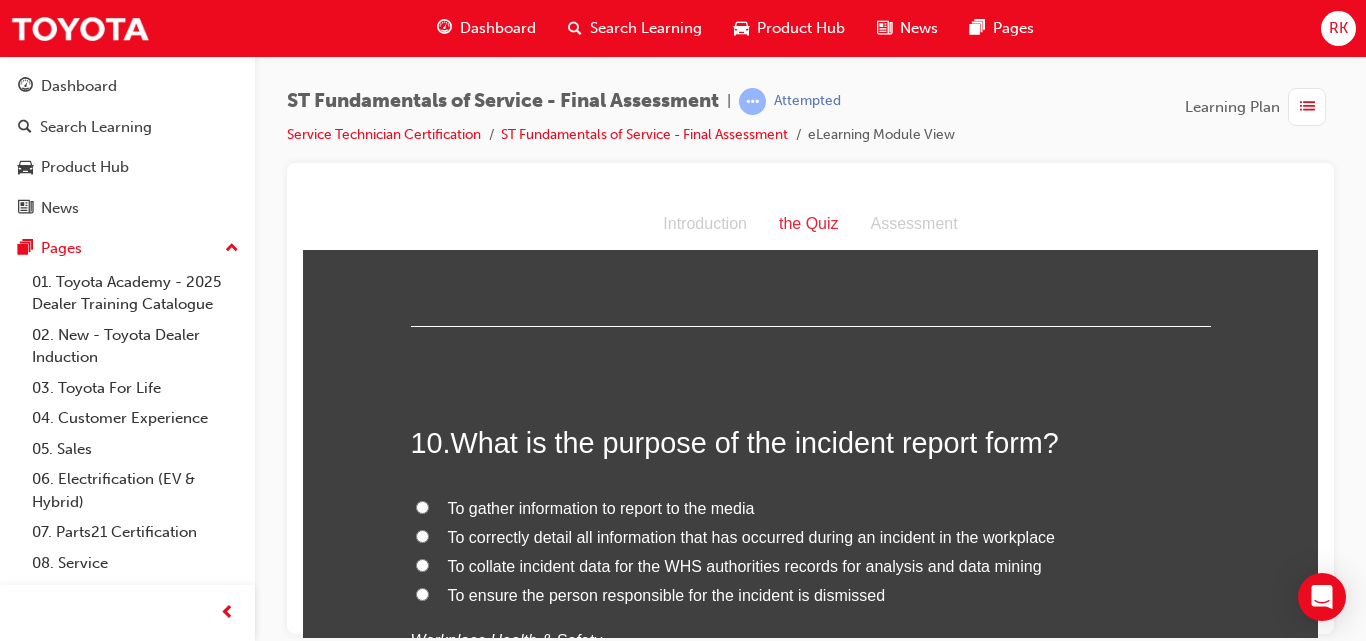 scroll, scrollTop: 4133, scrollLeft: 0, axis: vertical 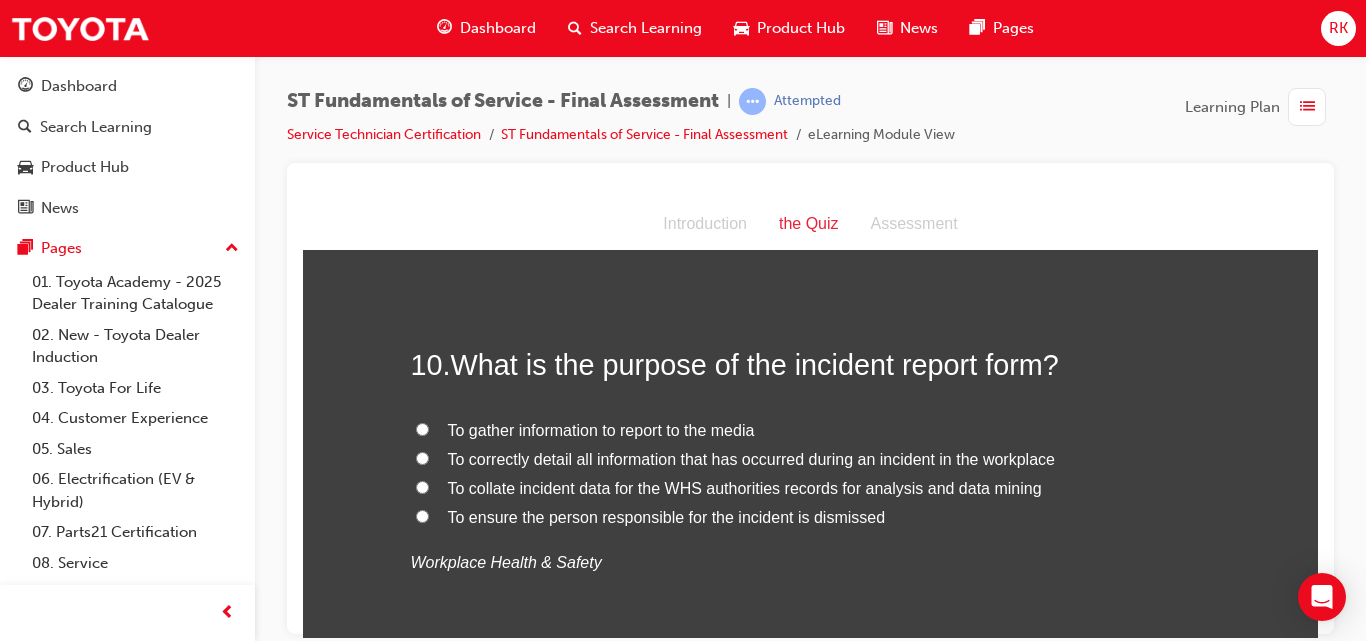 click on "To collate incident data for the WHS authorities records for analysis and data mining" at bounding box center (422, 486) 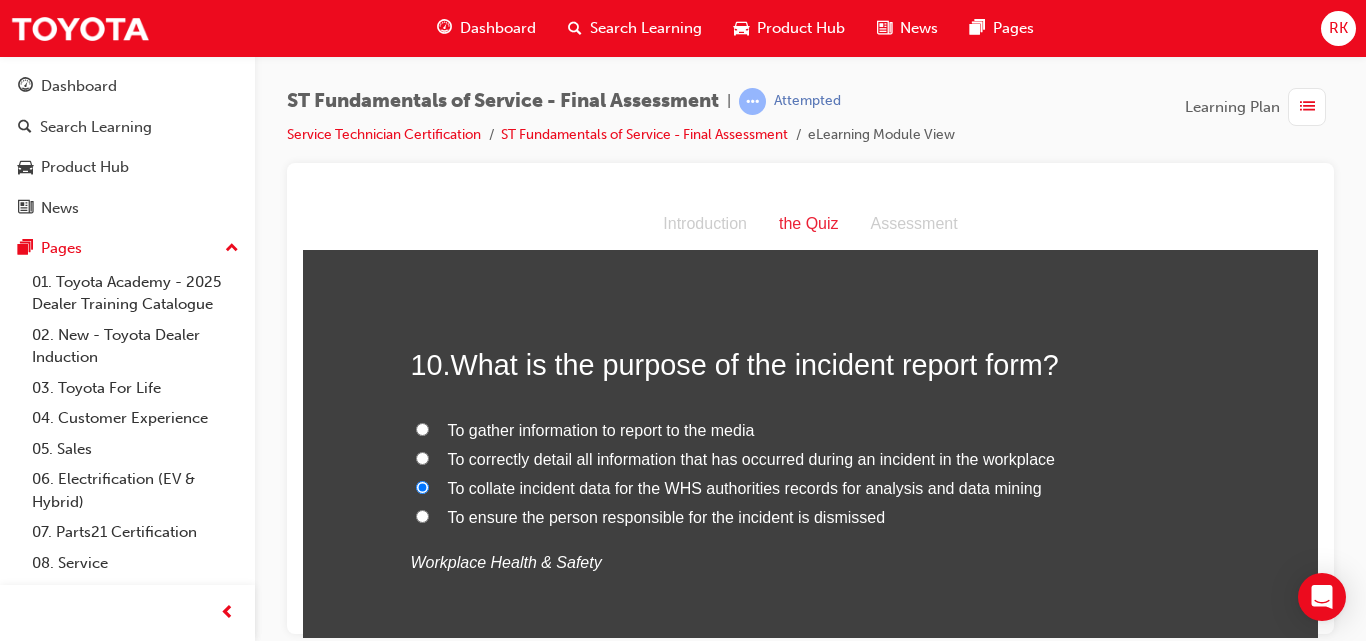 click on "To correctly detail all information that has occurred during an incident in the workplace" at bounding box center [422, 457] 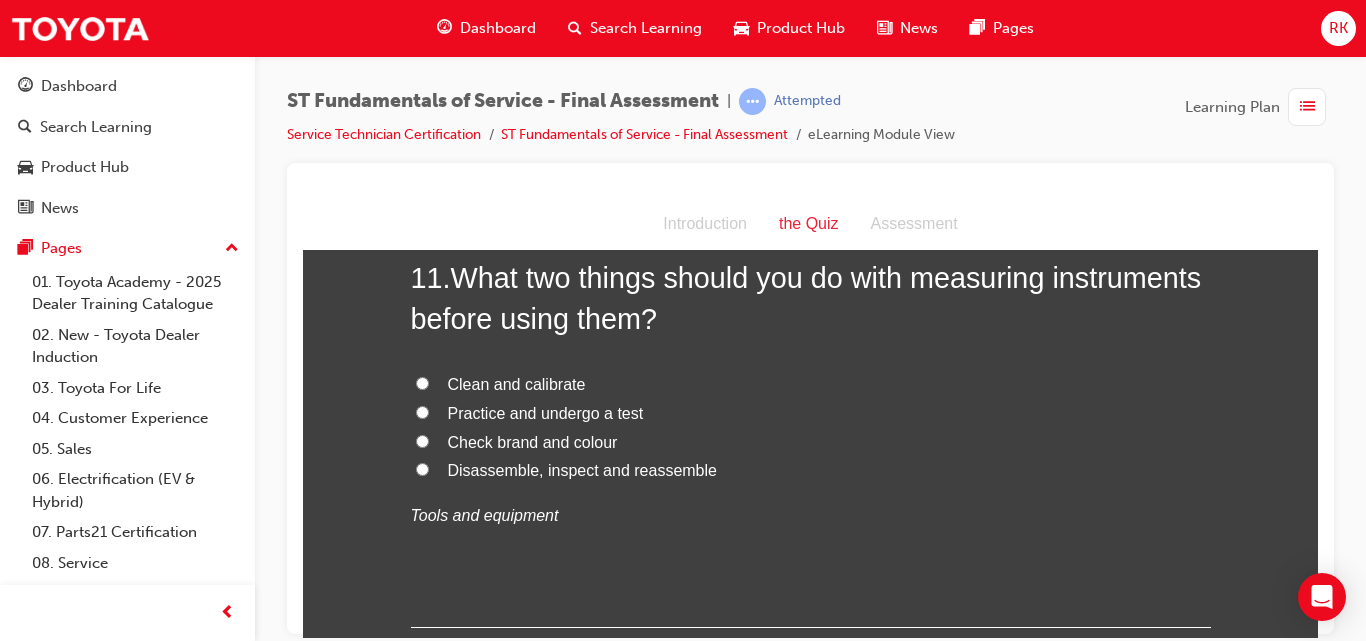 scroll, scrollTop: 4645, scrollLeft: 0, axis: vertical 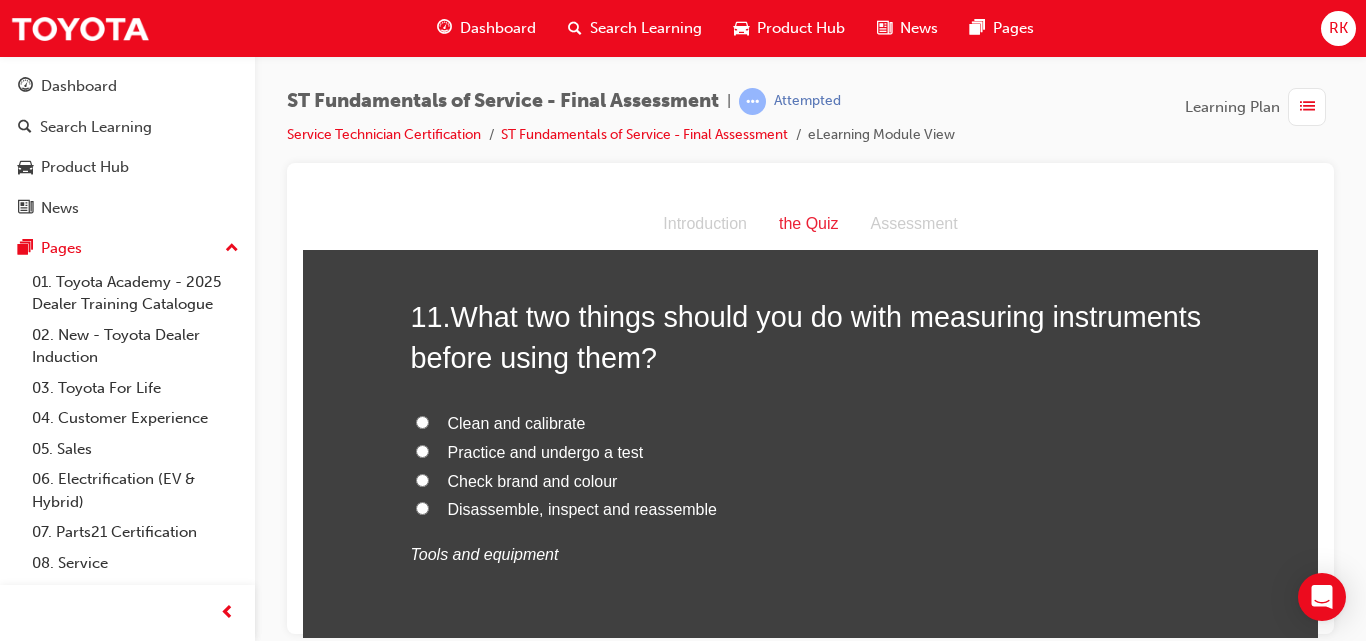 click on "Clean and calibrate" at bounding box center (422, 421) 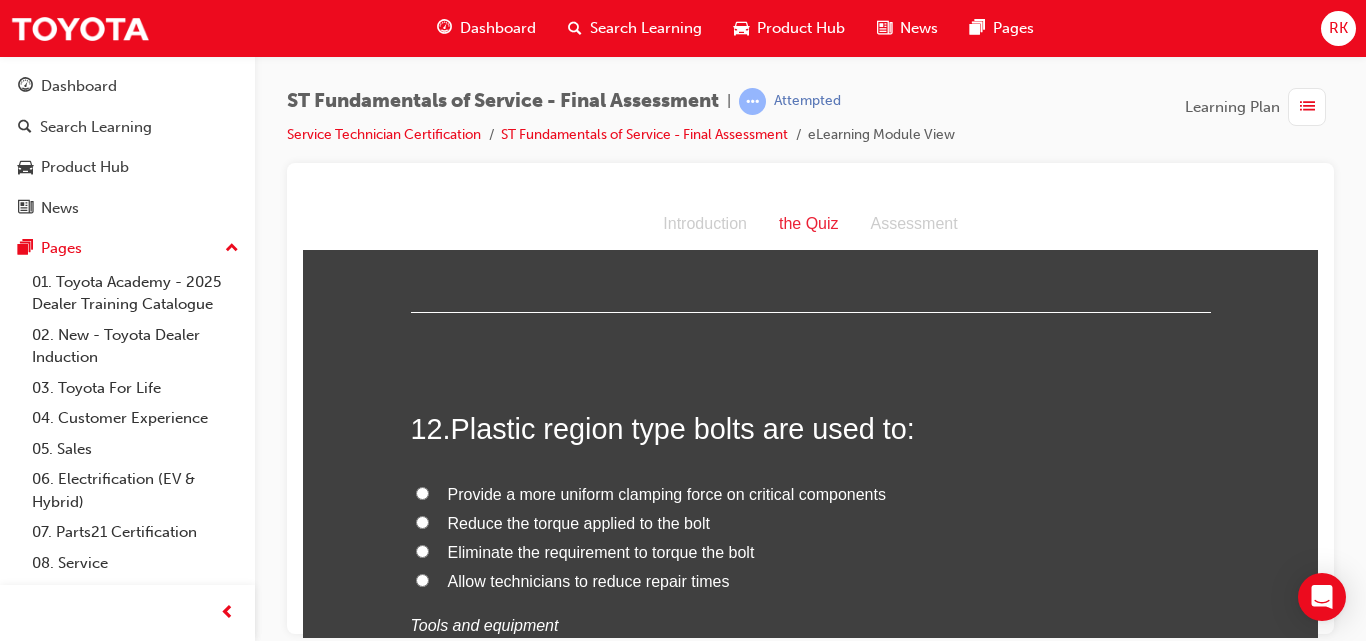scroll, scrollTop: 5038, scrollLeft: 0, axis: vertical 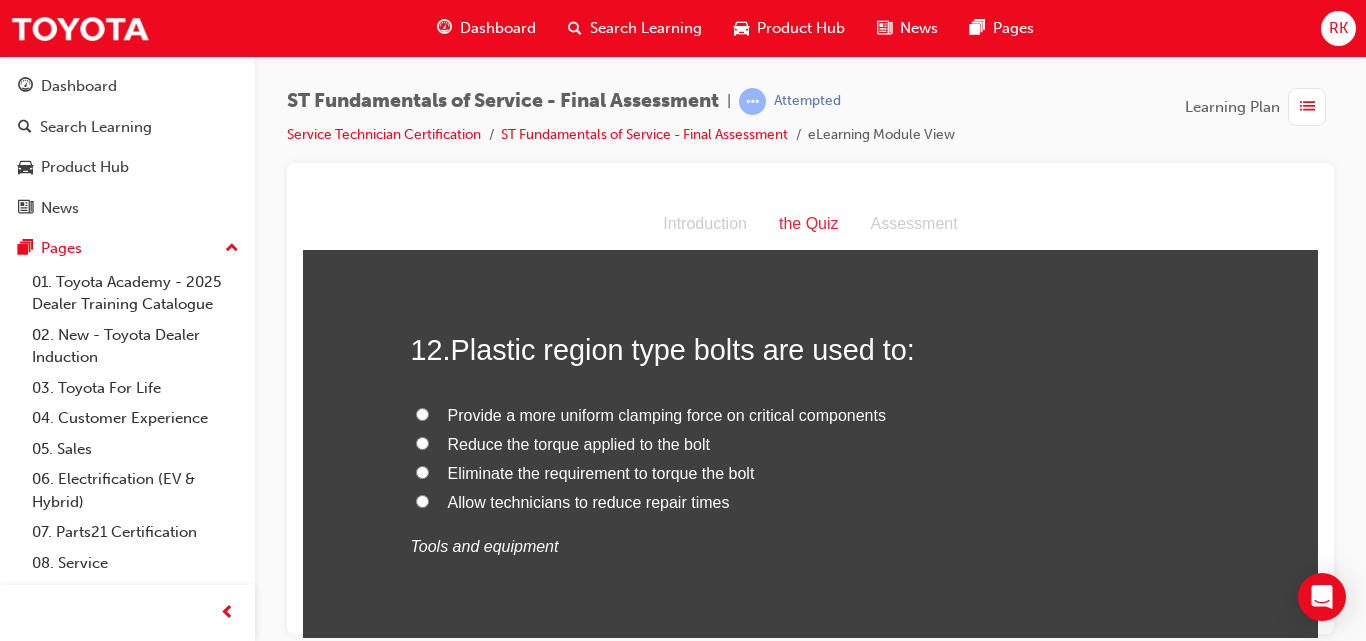 click on "Eliminate the requirement to torque the bolt" at bounding box center (422, 471) 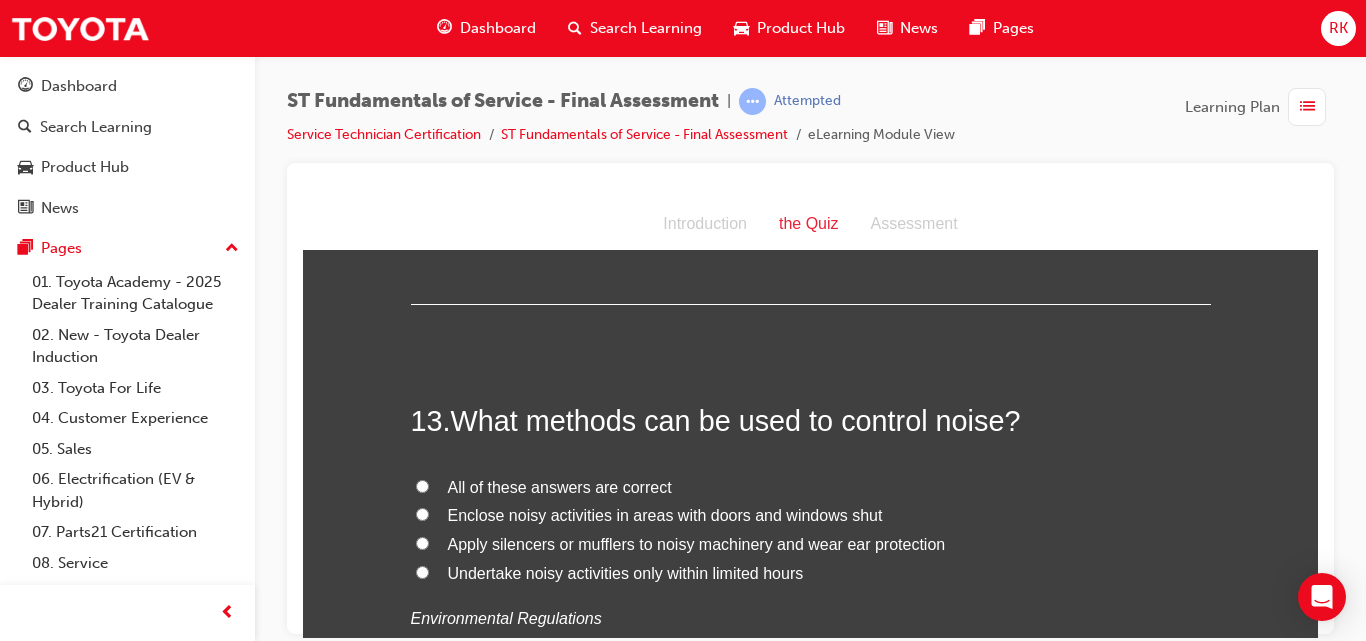 scroll, scrollTop: 5590, scrollLeft: 0, axis: vertical 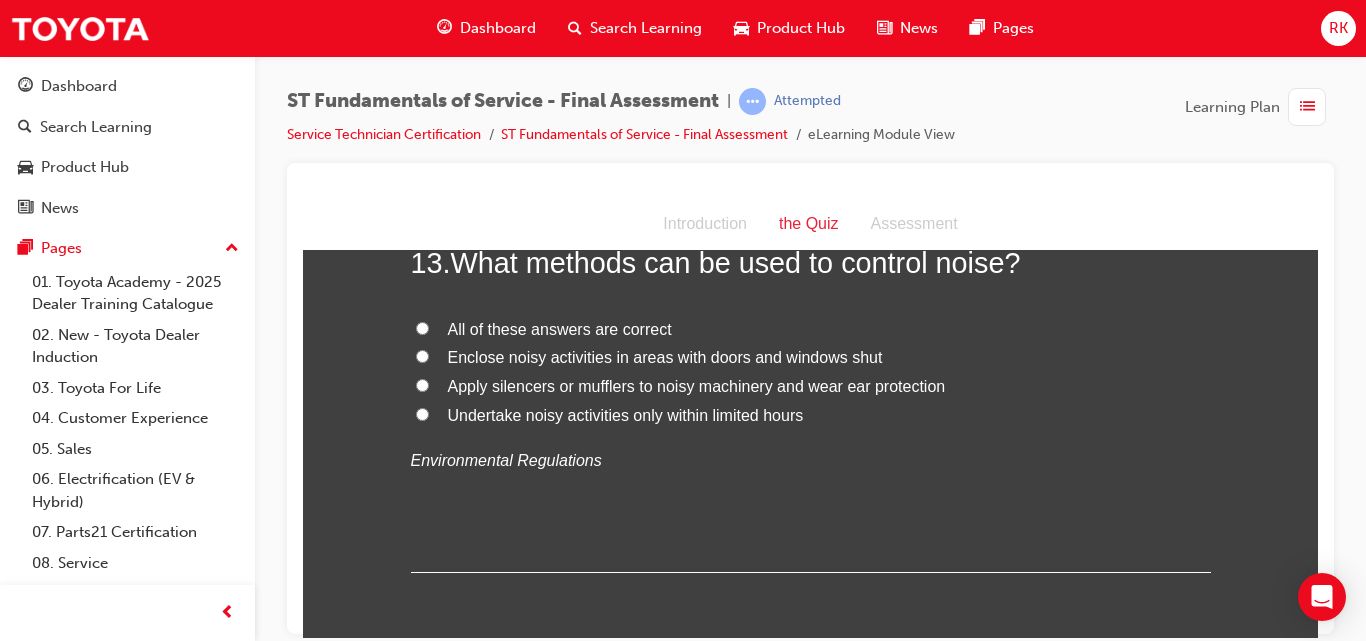 click on "All of these answers are correct" at bounding box center (422, 327) 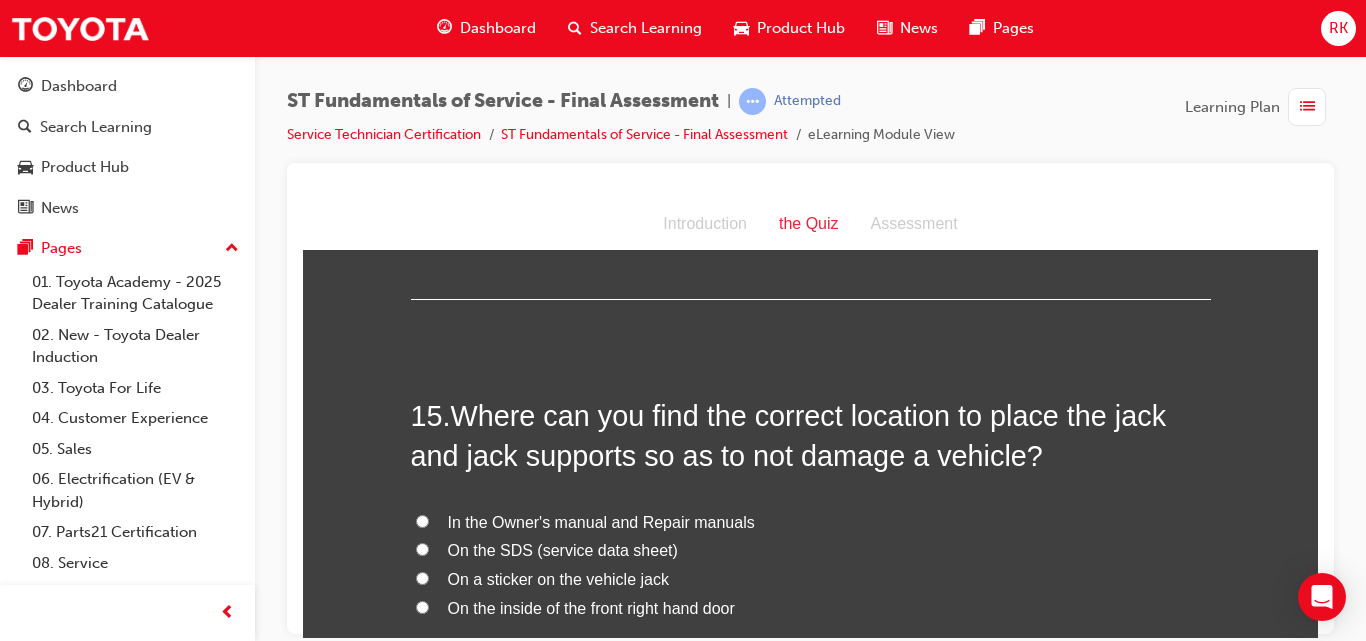 scroll, scrollTop: 5983, scrollLeft: 0, axis: vertical 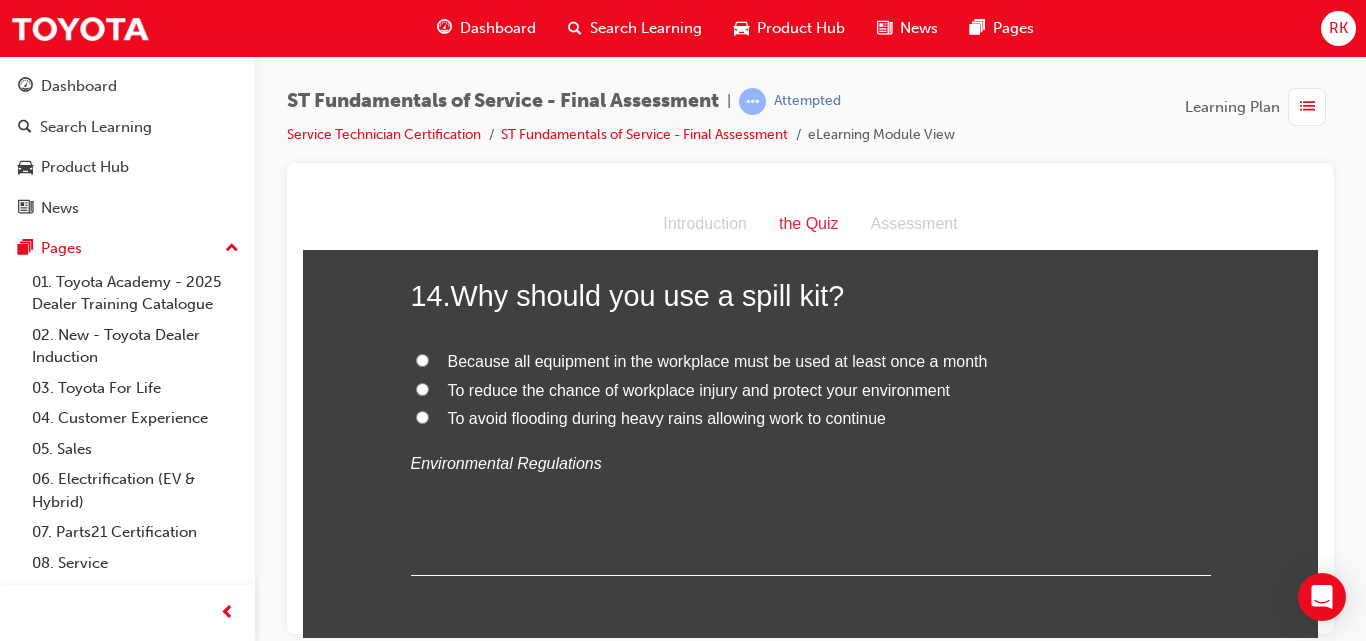 click on "To reduce the chance of workplace injury and protect your environment" at bounding box center [422, 388] 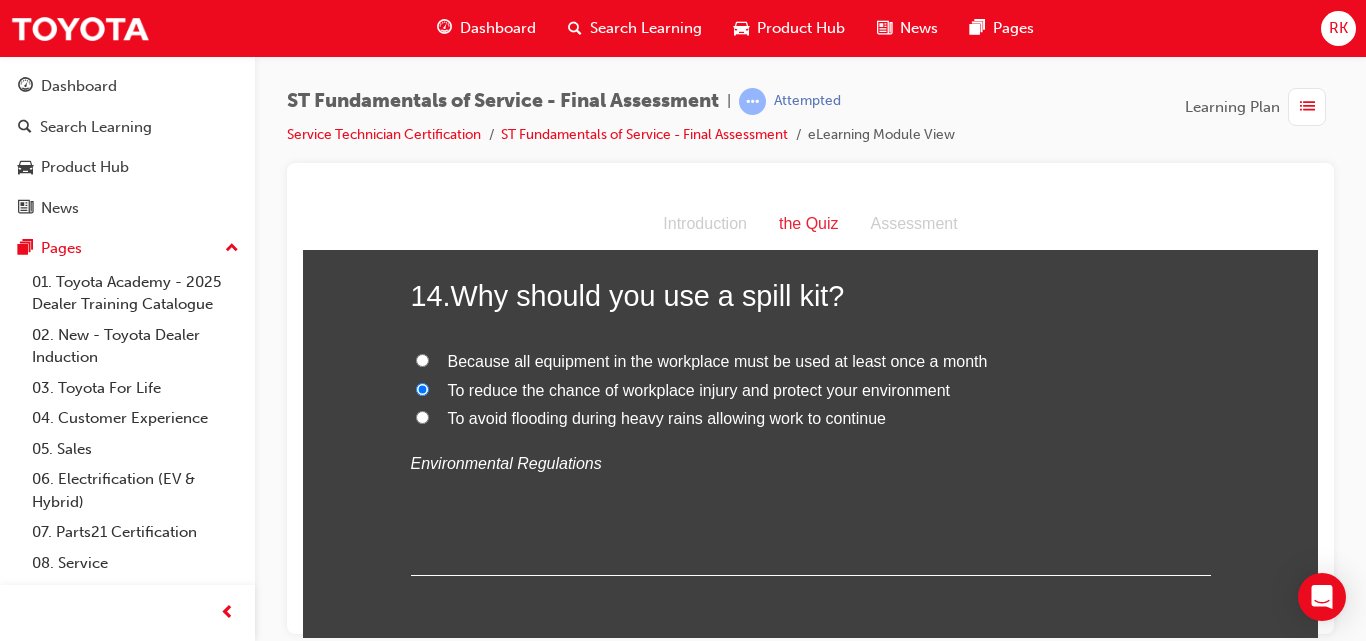 click on "To avoid flooding during heavy rains allowing work to continue" at bounding box center (422, 416) 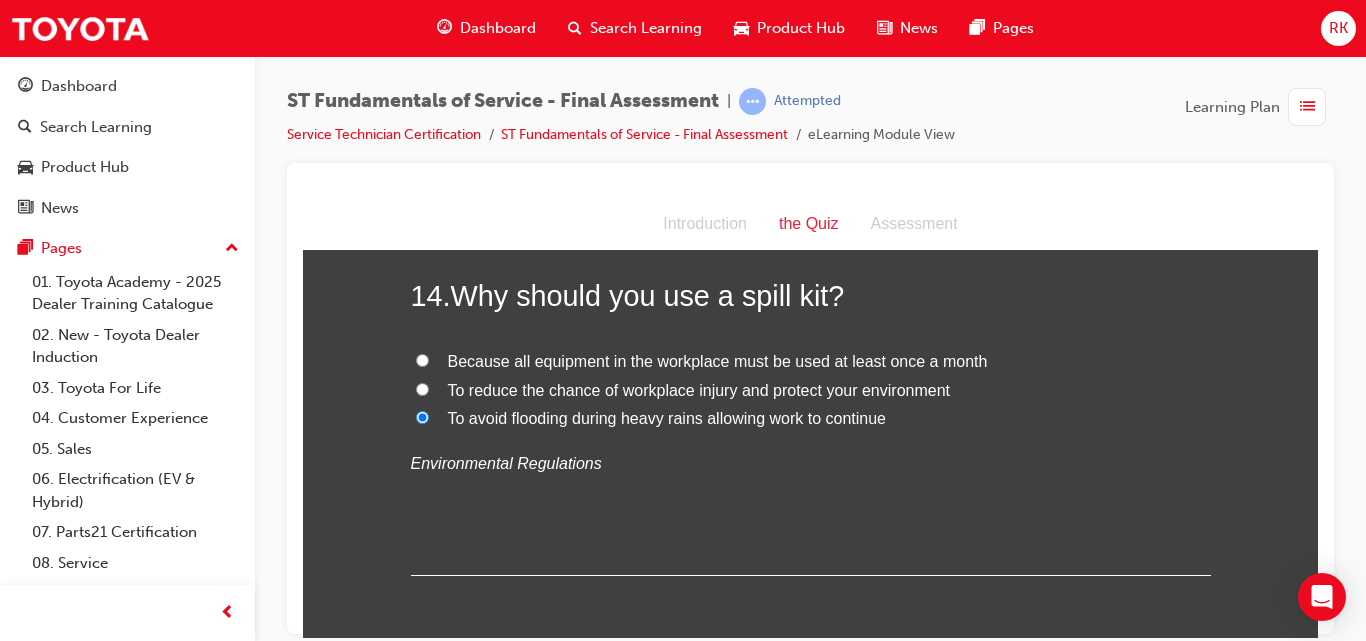click on "To avoid flooding during heavy rains allowing work to continue" at bounding box center (422, 416) 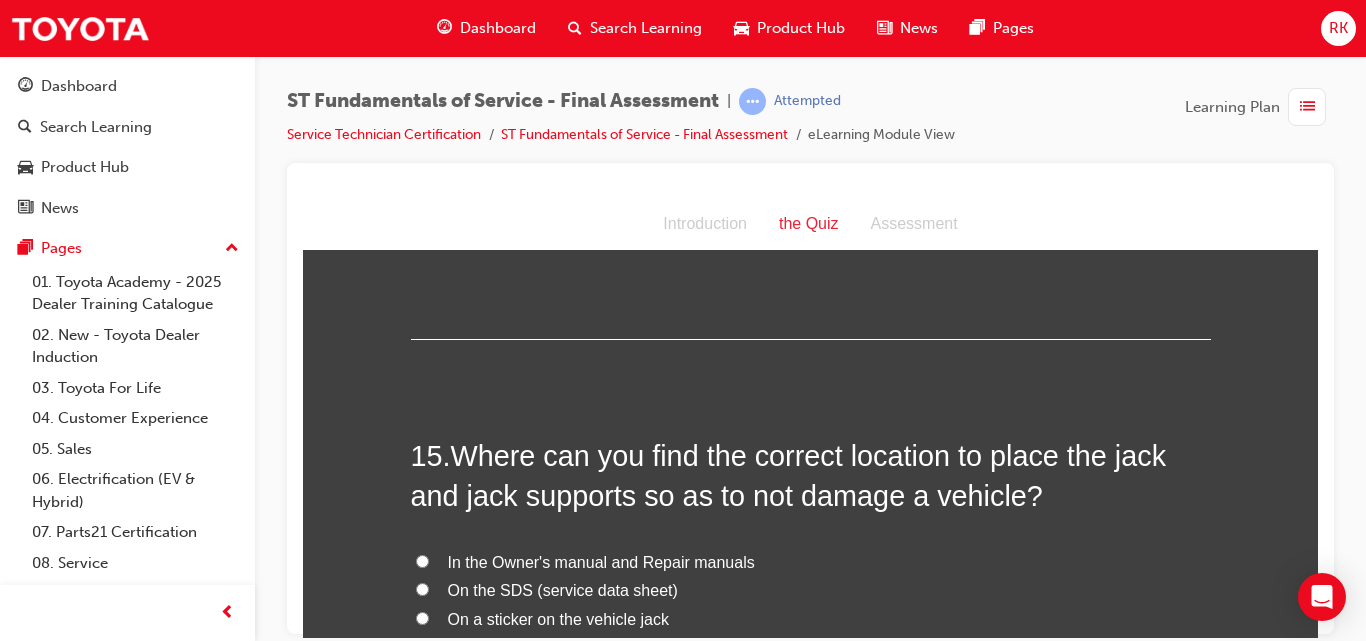 scroll, scrollTop: 6416, scrollLeft: 0, axis: vertical 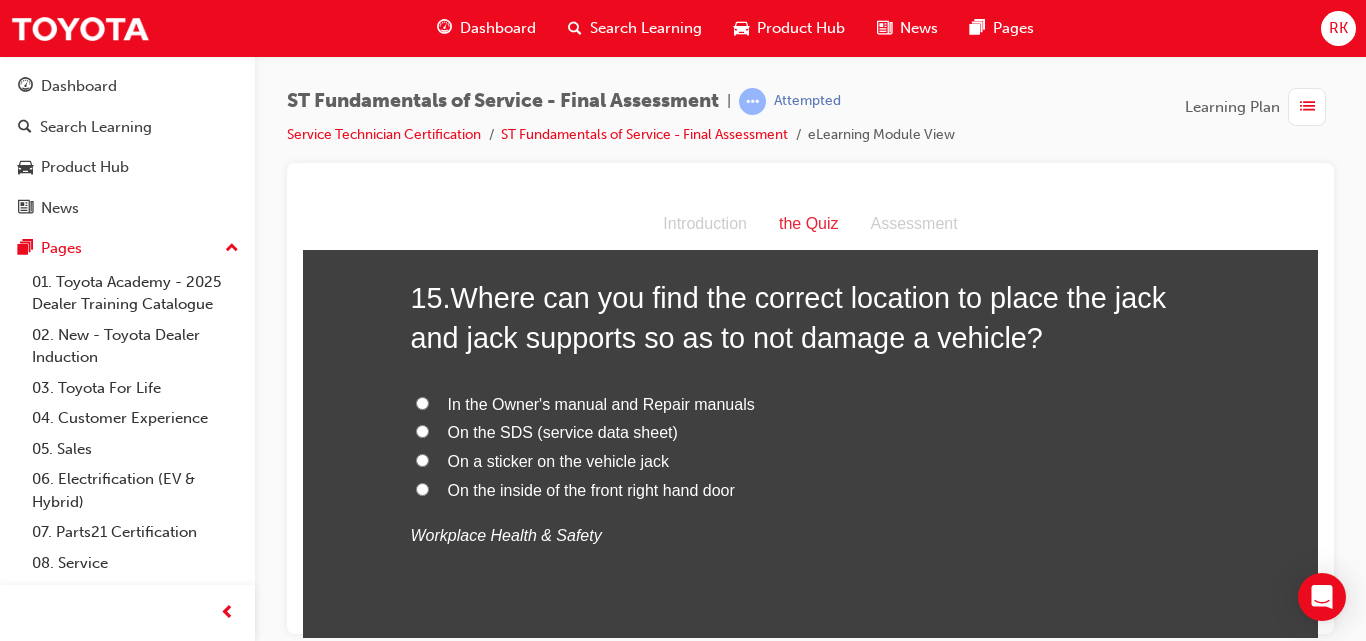 click on "In the Owner's manual and Repair manuals" at bounding box center [422, 402] 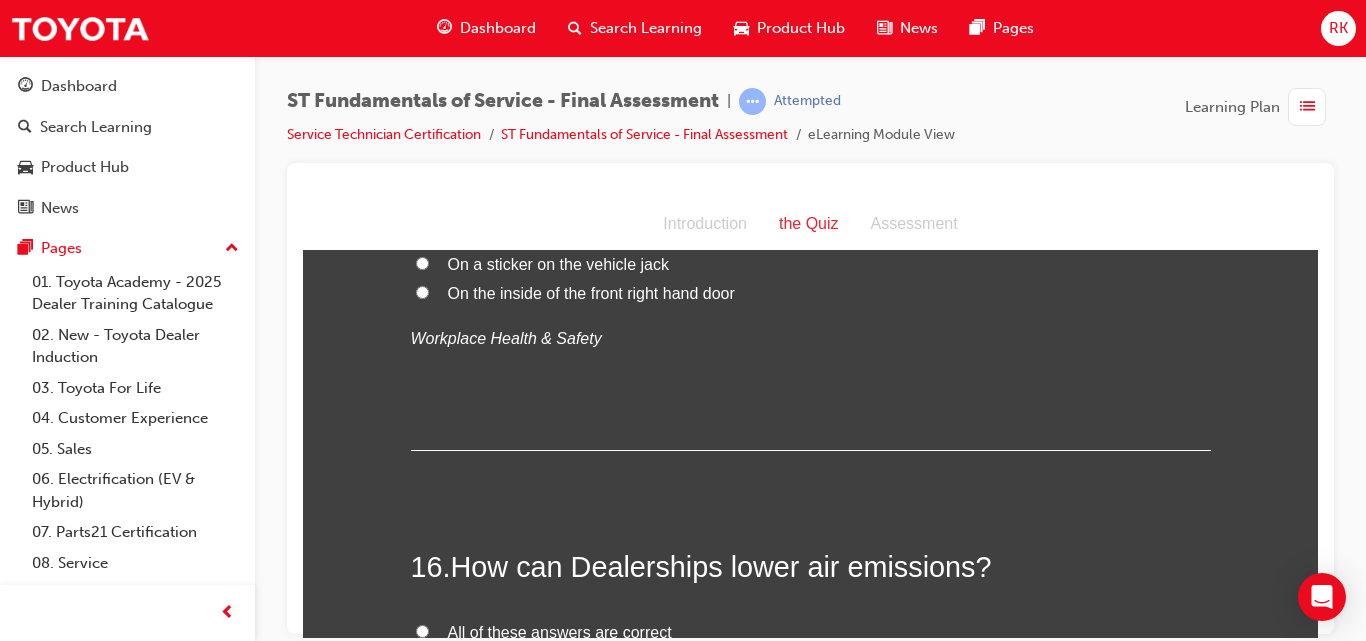 scroll, scrollTop: 6731, scrollLeft: 0, axis: vertical 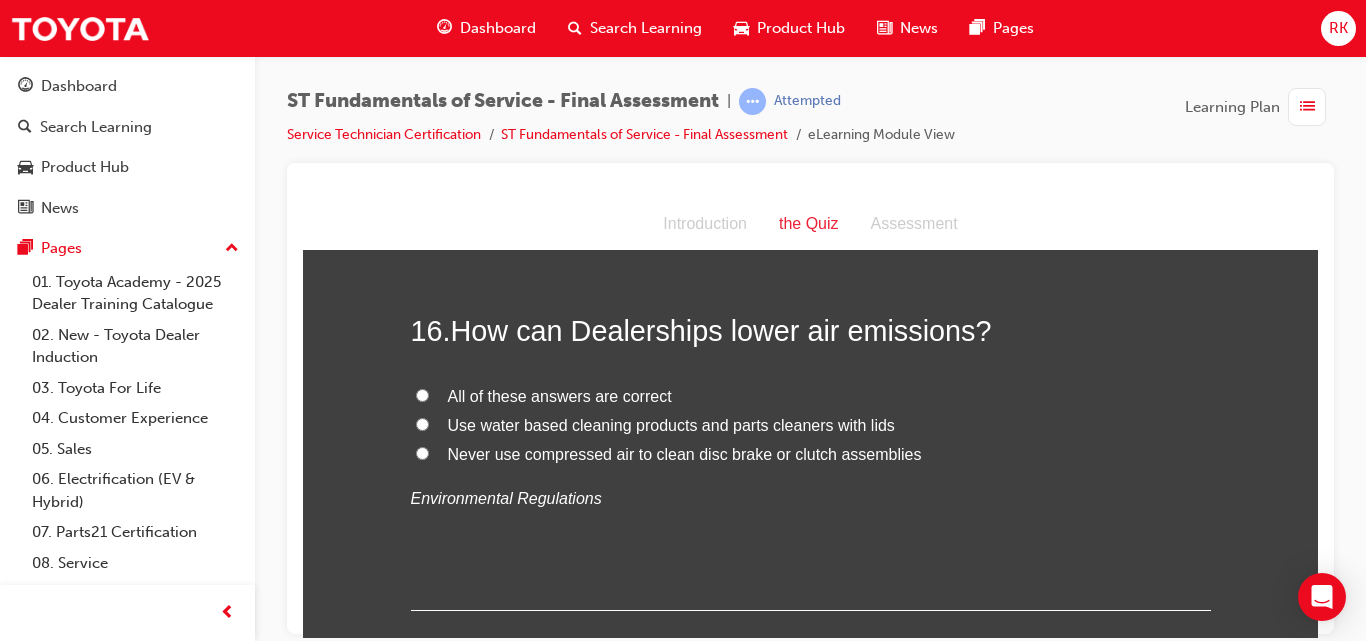 click on "All of these answers are correct" at bounding box center [422, 394] 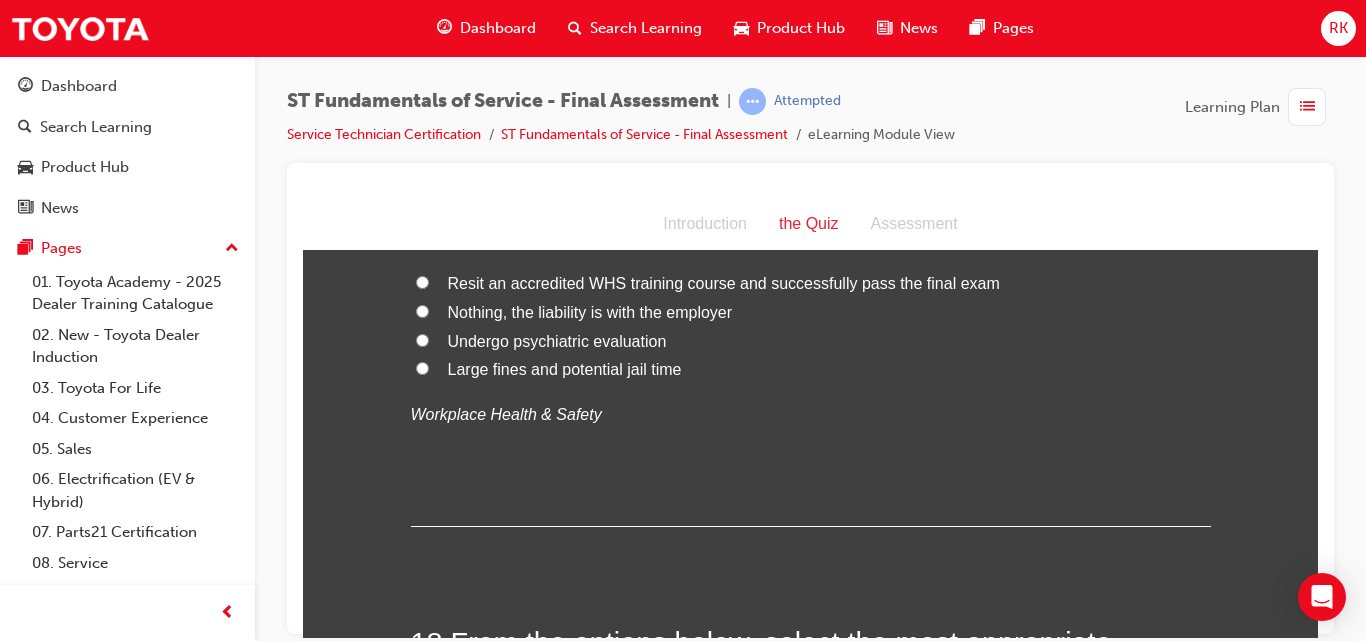 scroll, scrollTop: 7243, scrollLeft: 0, axis: vertical 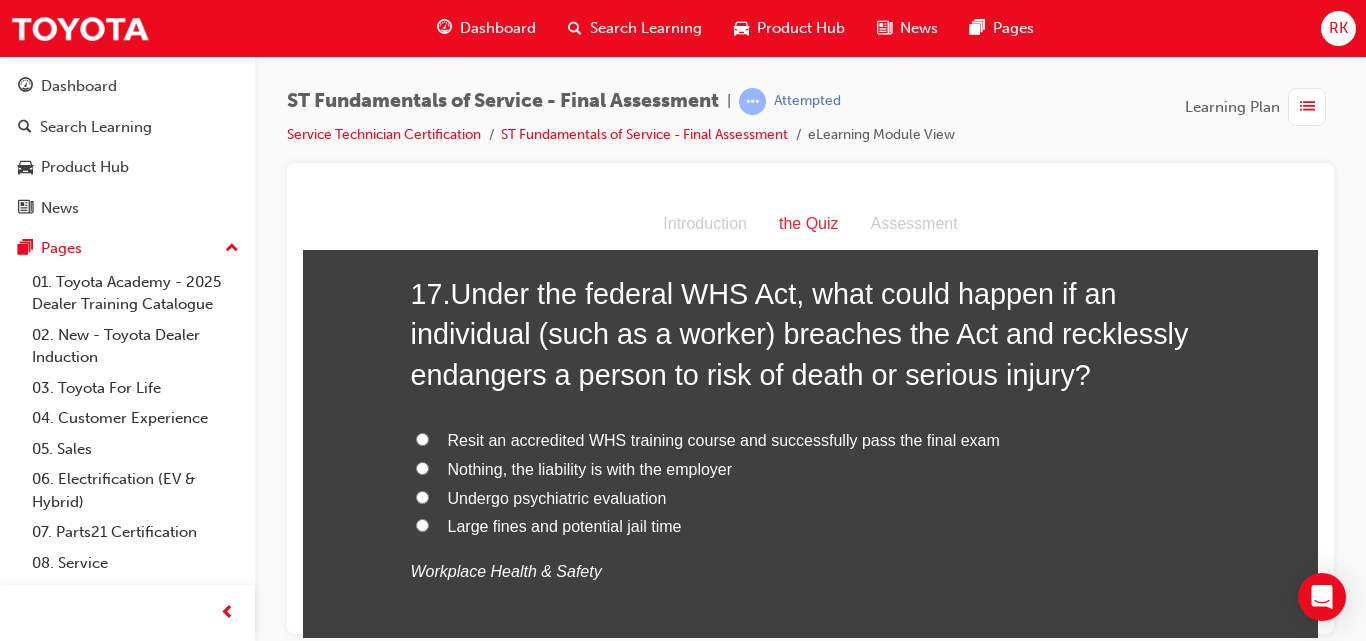 click on "Large fines and potential jail time" at bounding box center [422, 524] 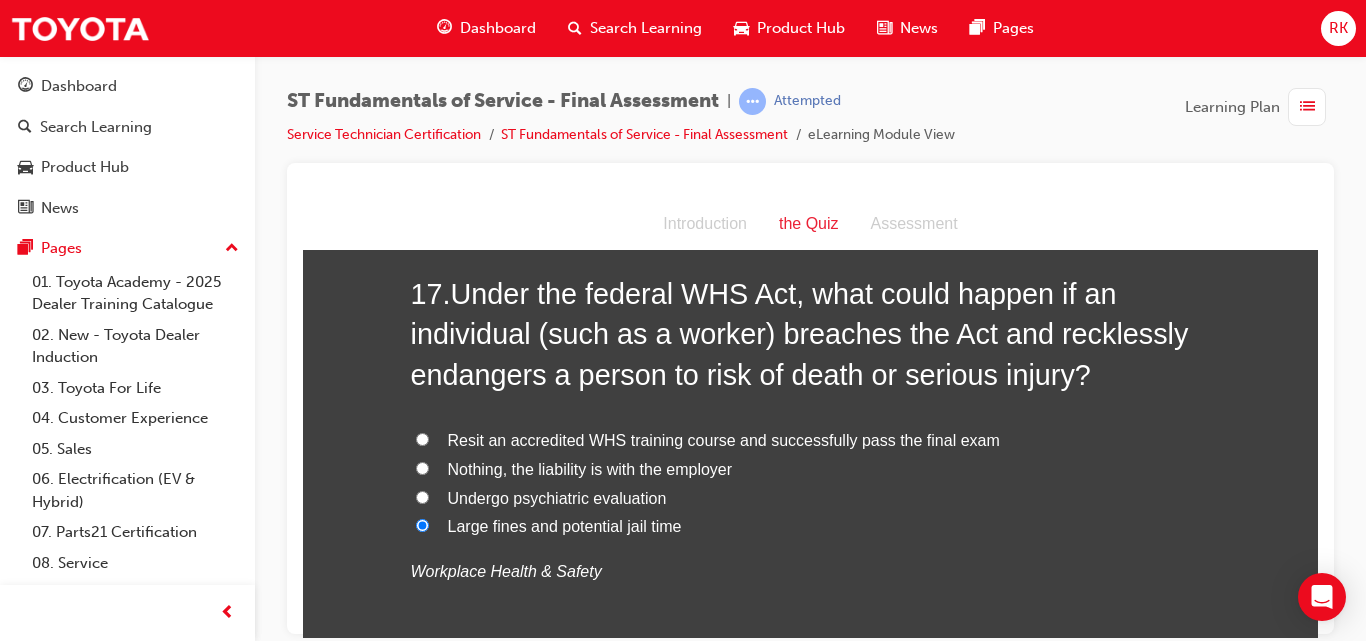 click on "Undergo psychiatric evaluation" at bounding box center [422, 496] 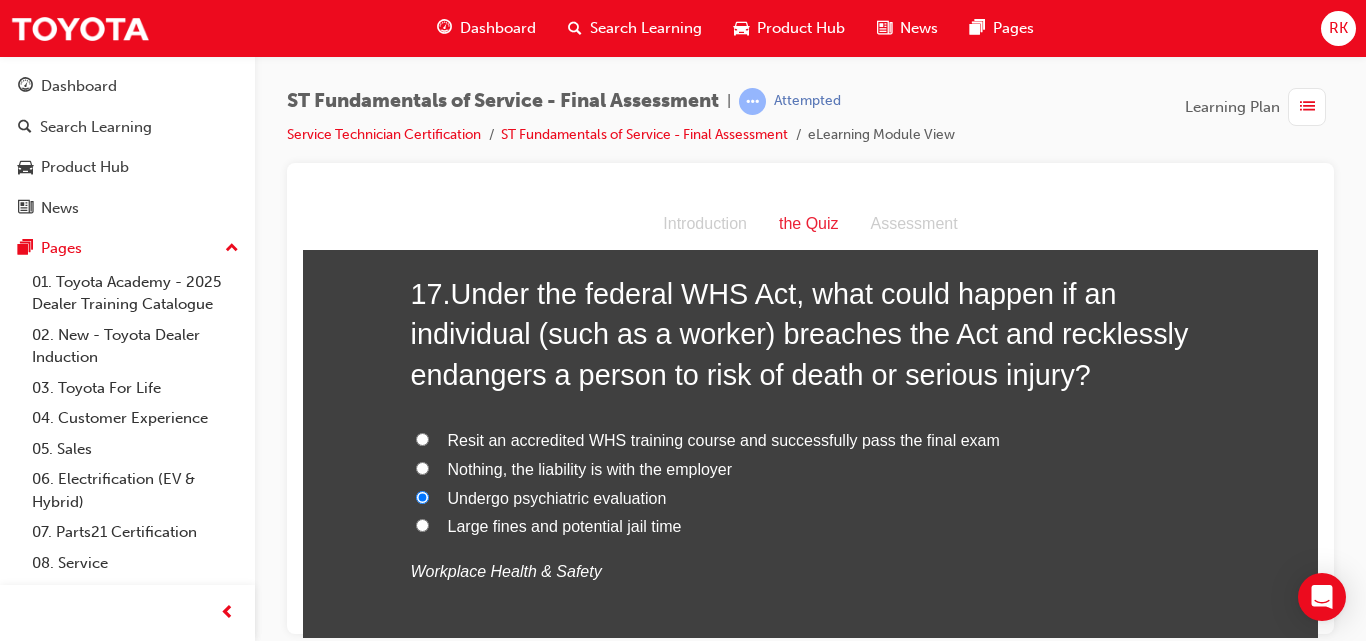 drag, startPoint x: 415, startPoint y: 526, endPoint x: 1107, endPoint y: 389, distance: 705.4311 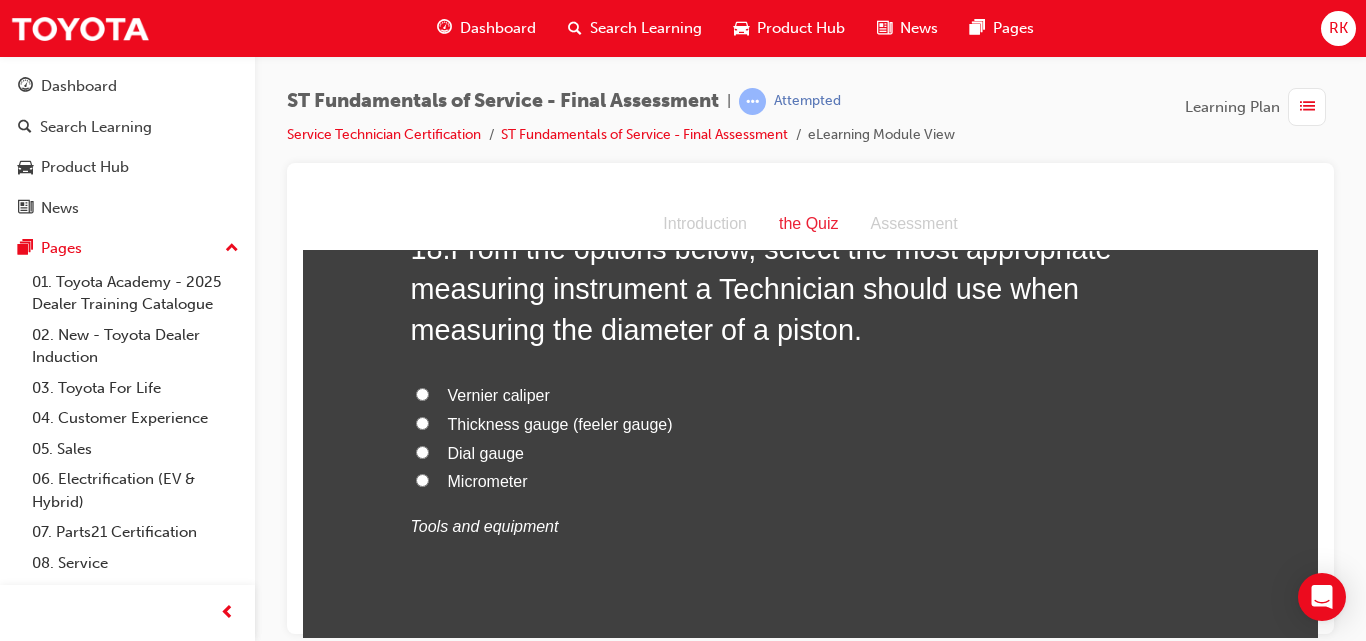 scroll, scrollTop: 7715, scrollLeft: 0, axis: vertical 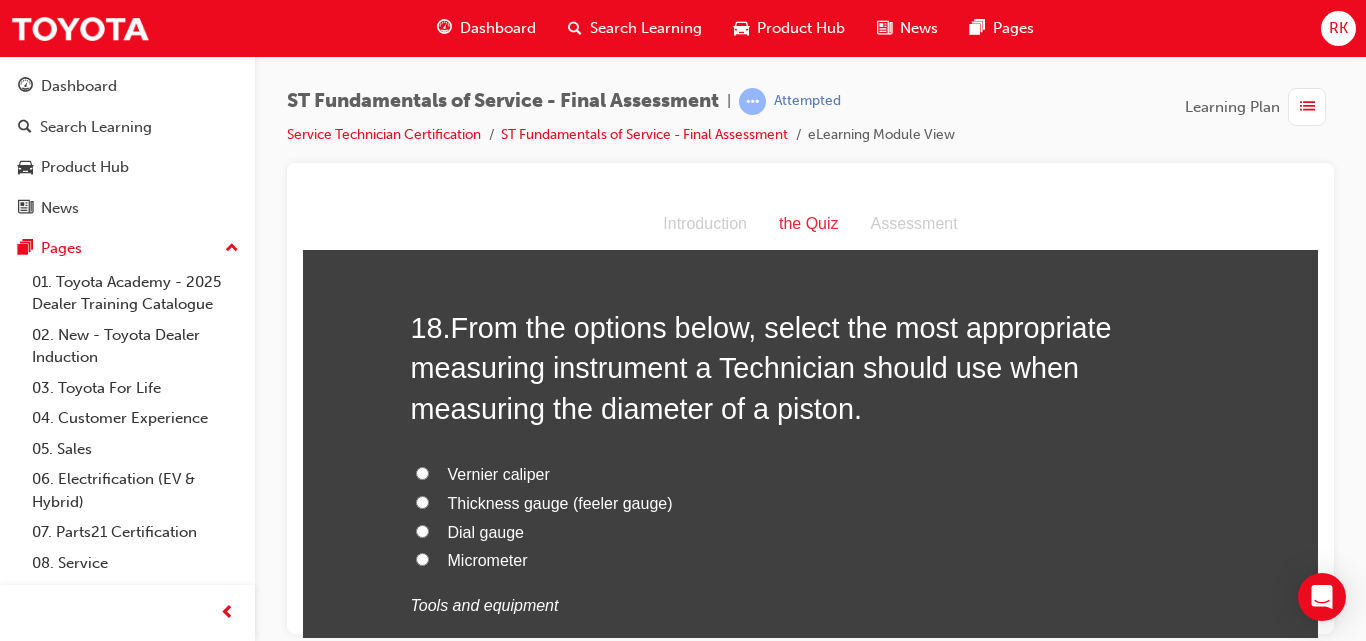 click on "Micrometer" at bounding box center (422, 558) 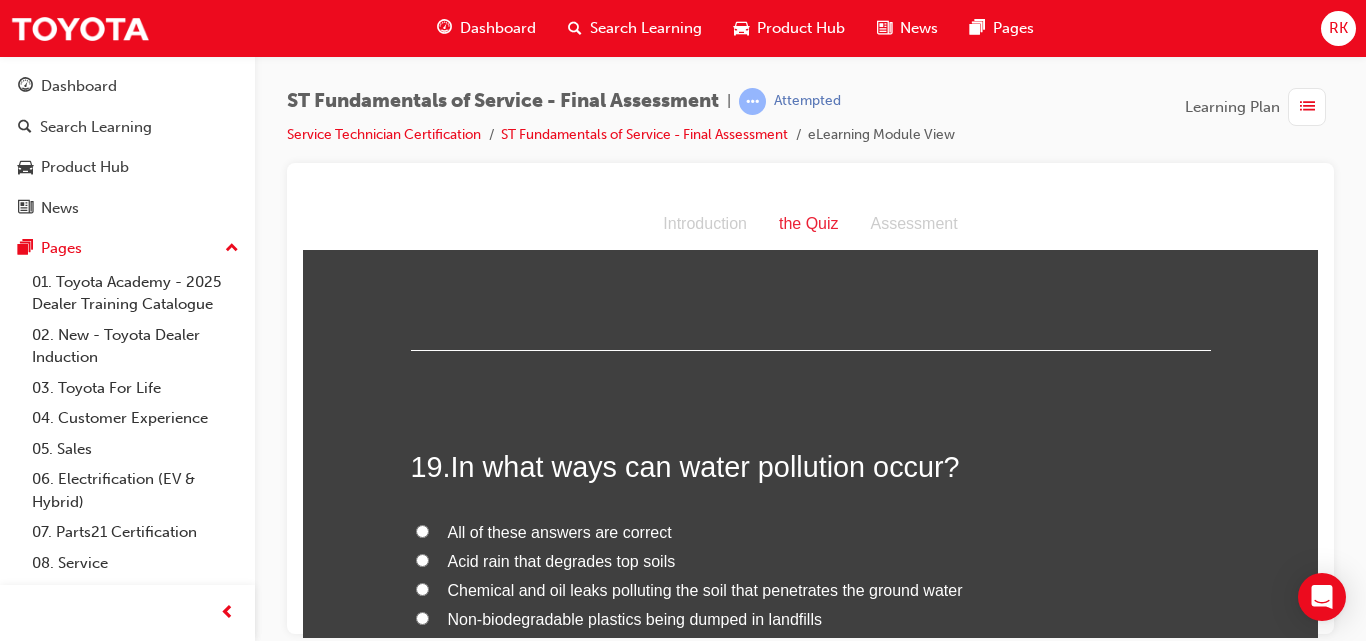 scroll, scrollTop: 8099, scrollLeft: 0, axis: vertical 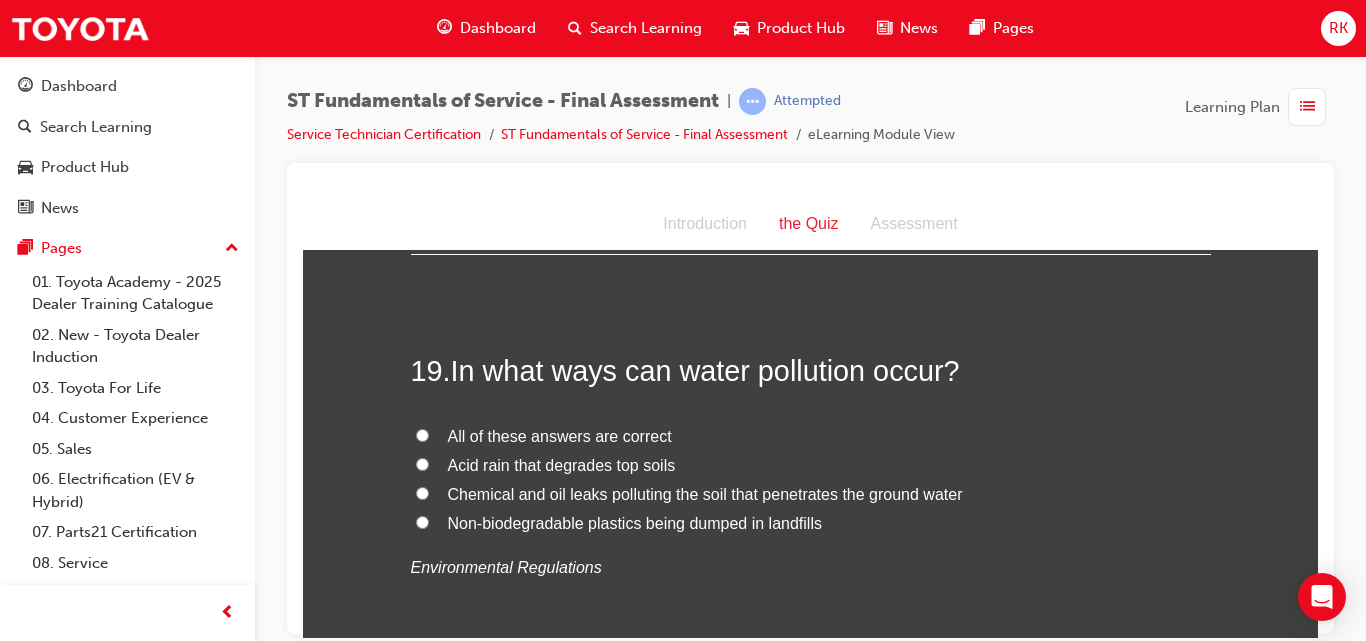 click on "All of these answers are correct" at bounding box center (422, 434) 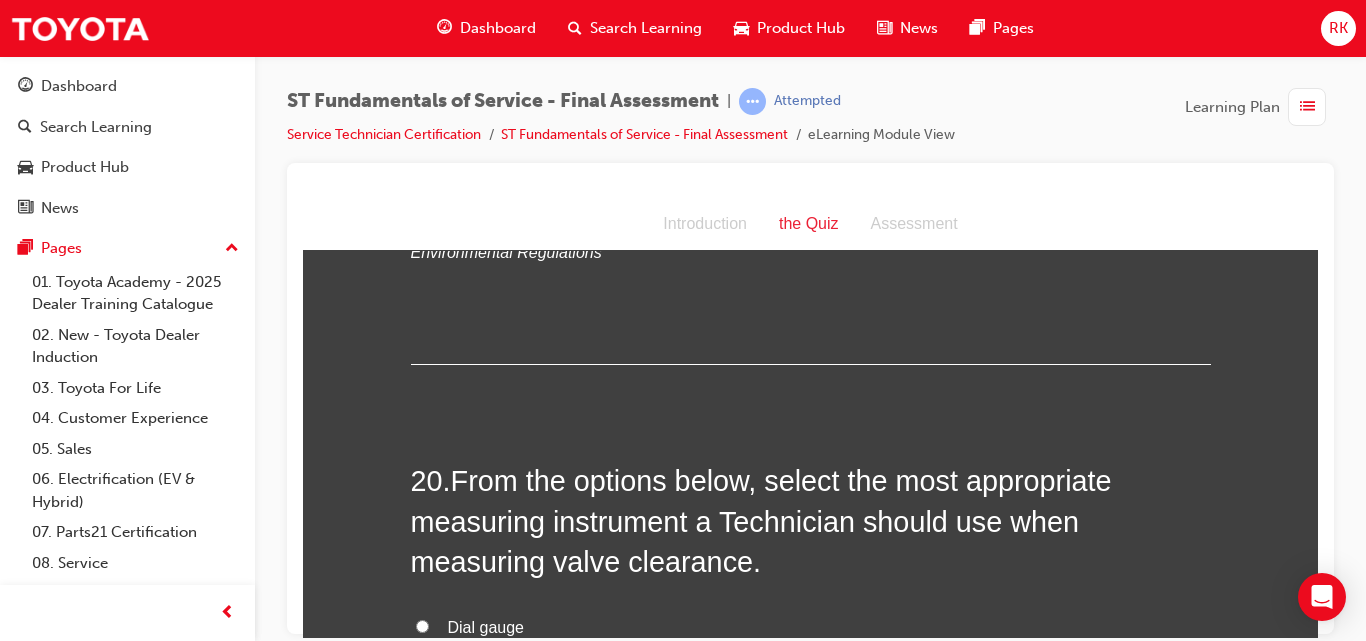scroll, scrollTop: 8650, scrollLeft: 0, axis: vertical 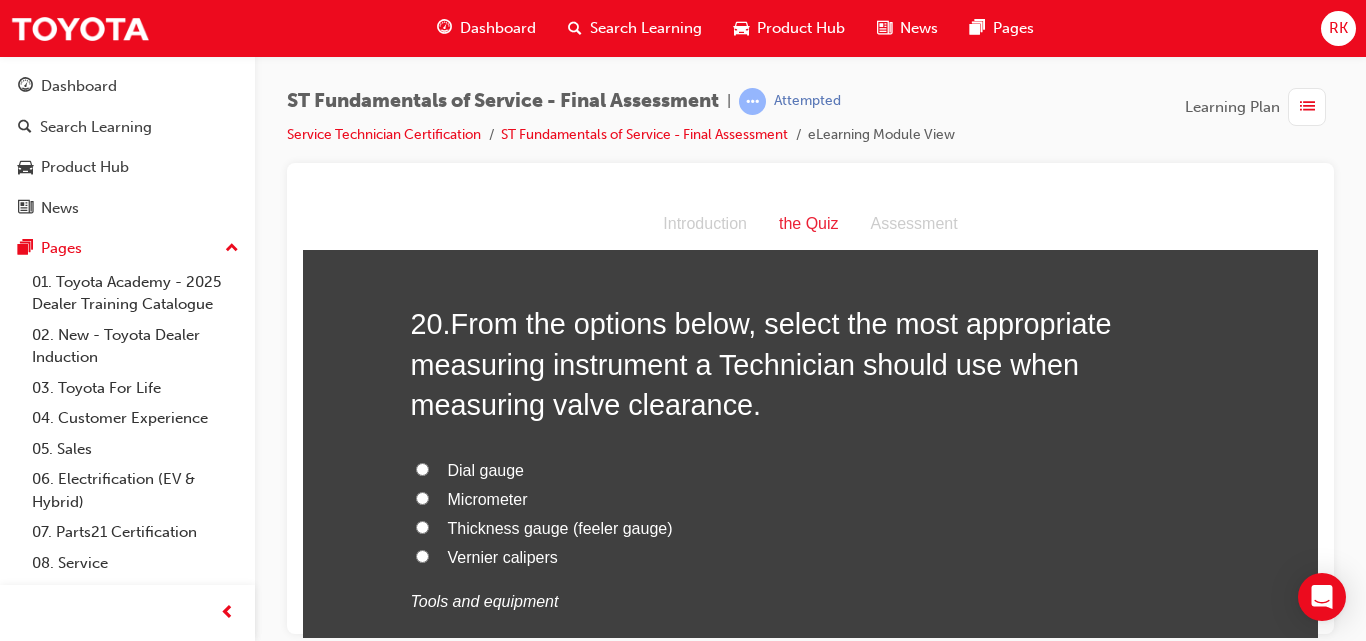 click on "Thickness gauge (feeler gauge)" at bounding box center [422, 526] 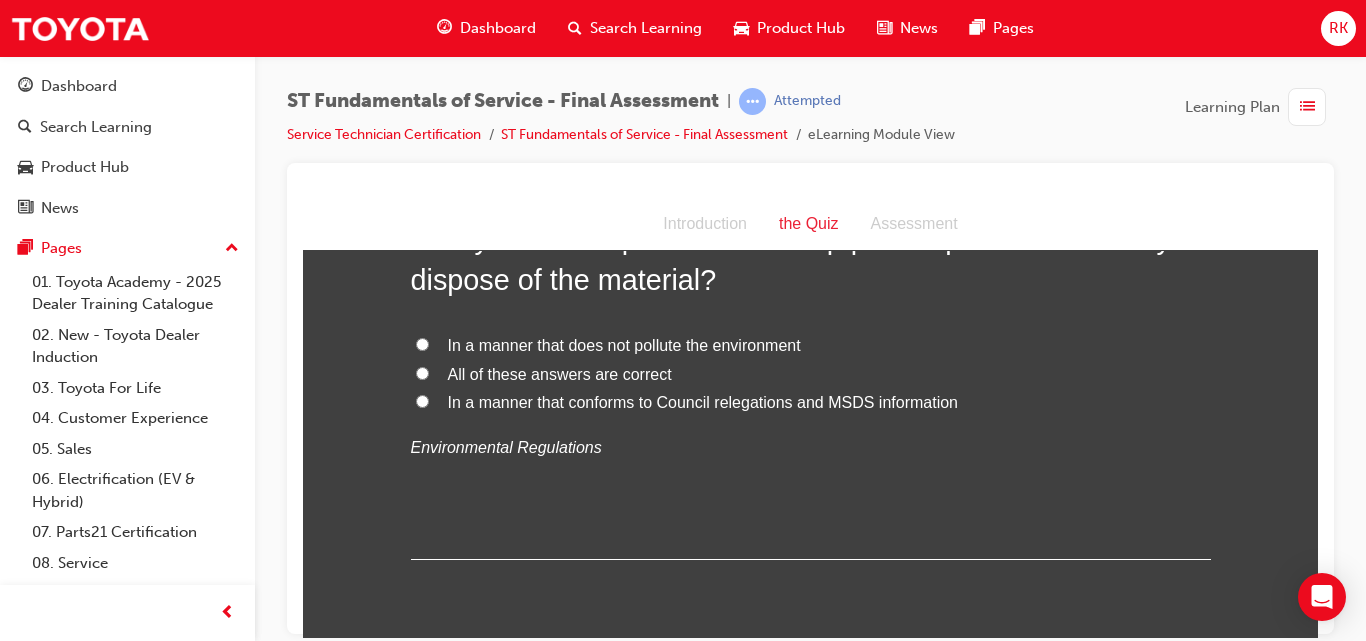 scroll, scrollTop: 9162, scrollLeft: 0, axis: vertical 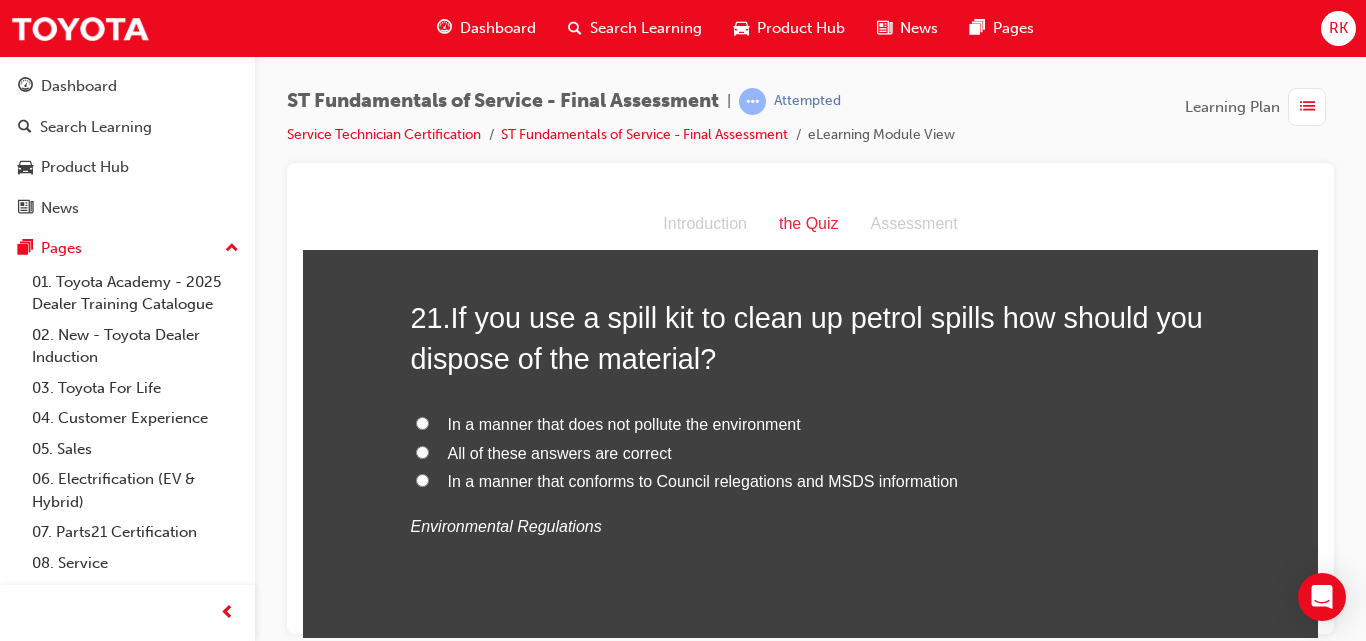 click on "All of these answers are correct" at bounding box center [422, 451] 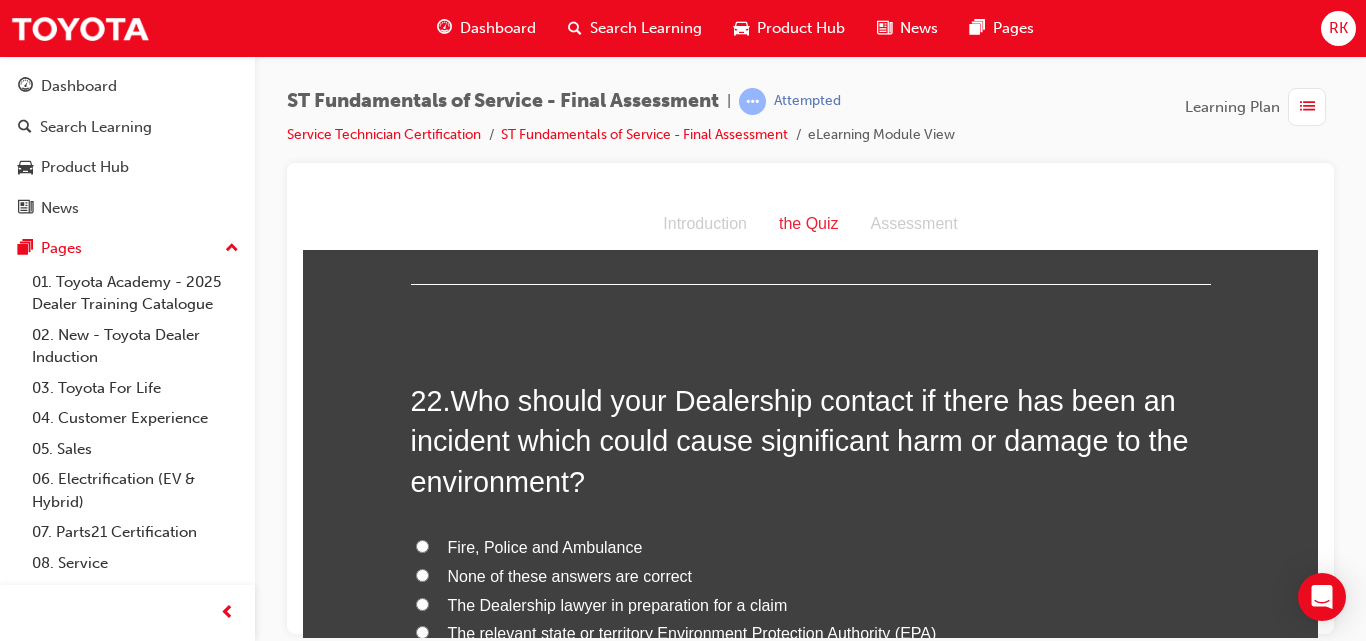 scroll, scrollTop: 9595, scrollLeft: 0, axis: vertical 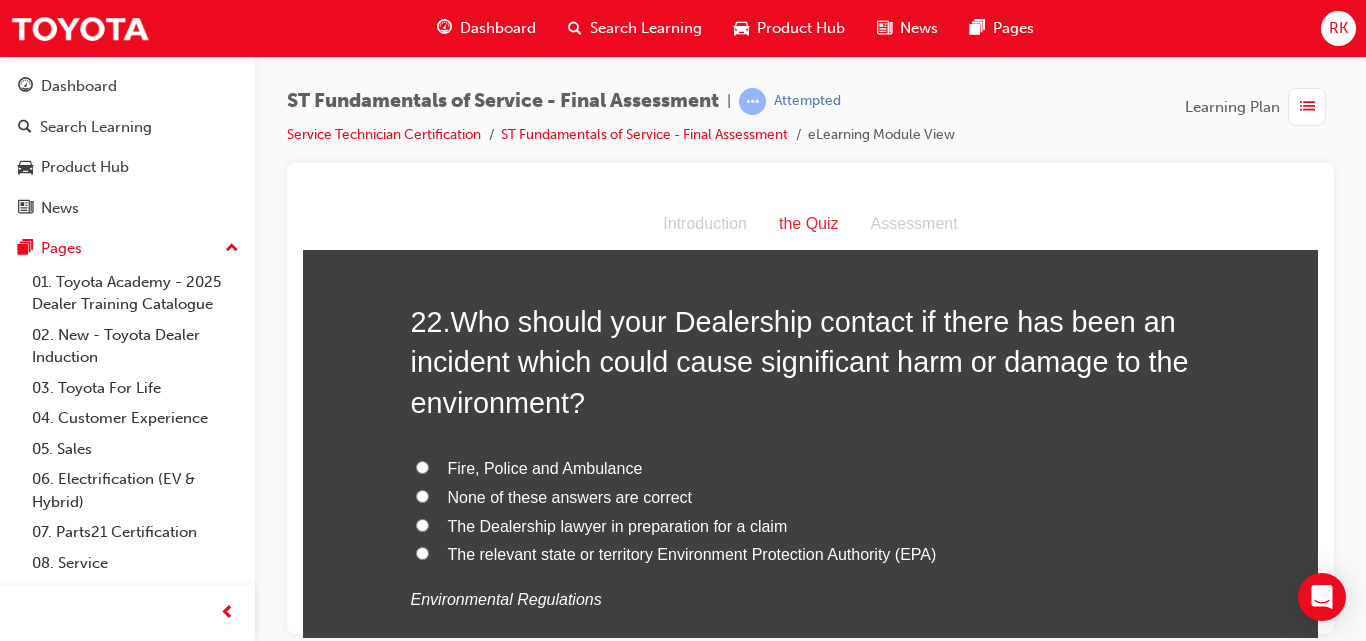 click on "The Dealership lawyer in preparation for a claim" at bounding box center (422, 524) 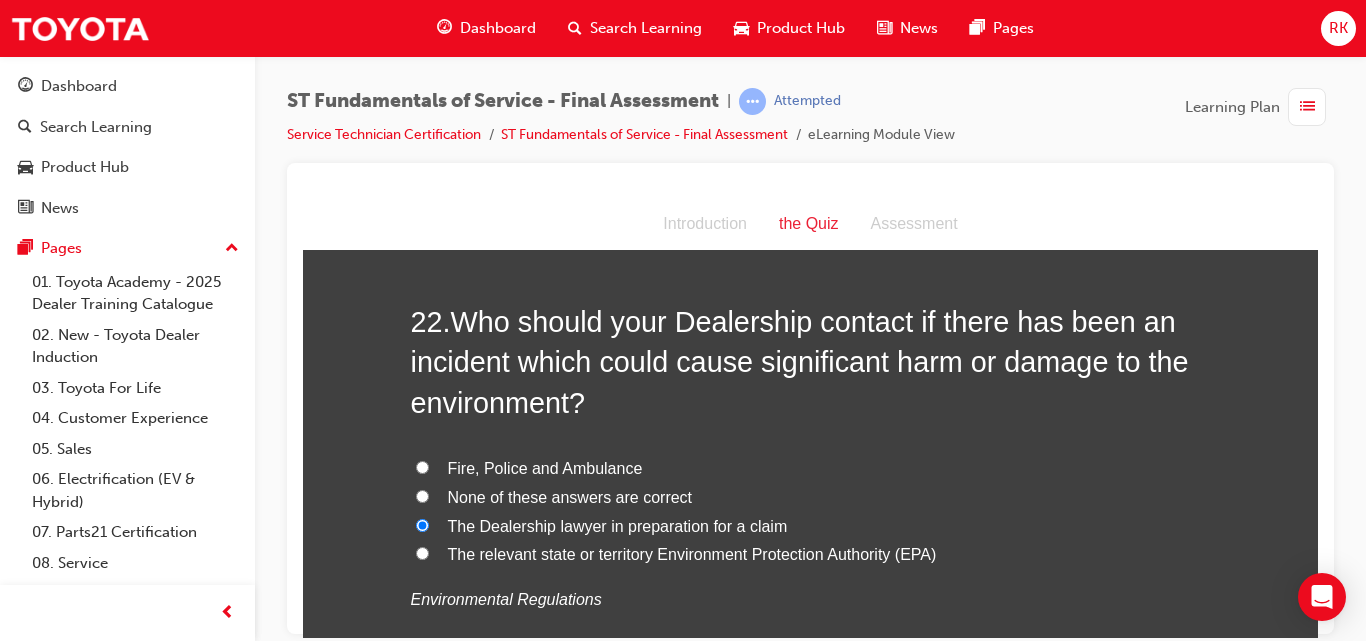 click on "None of these answers are correct" at bounding box center [570, 496] 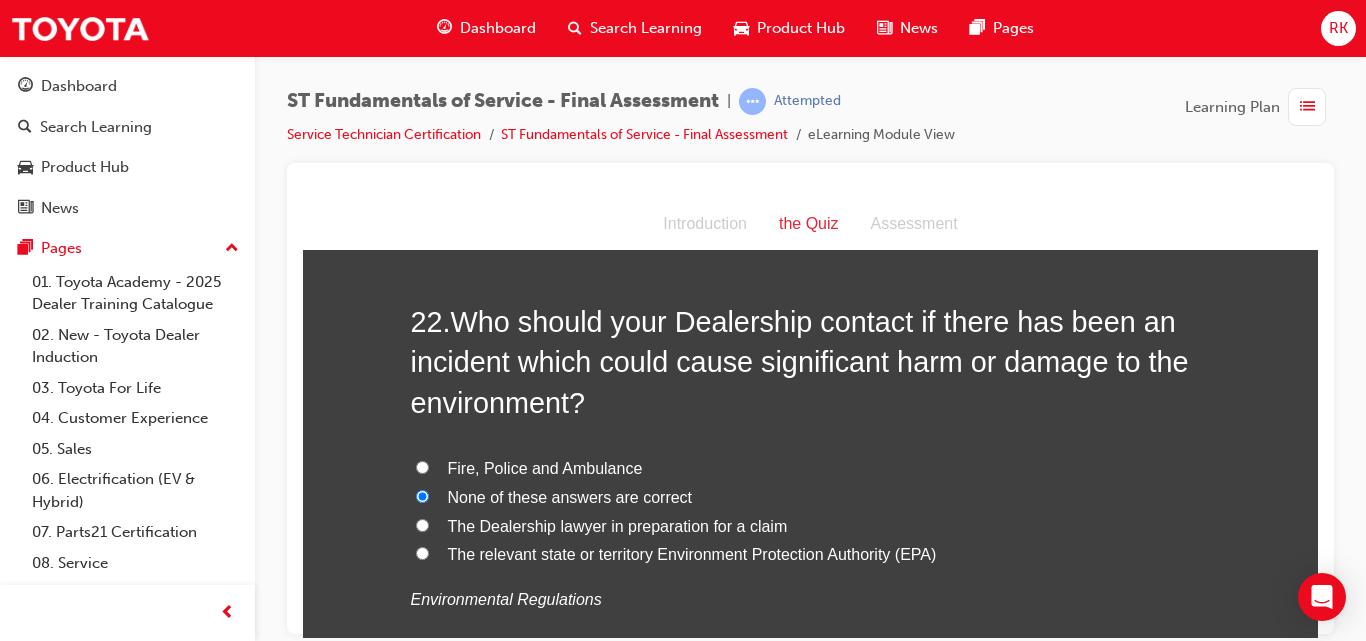 click on "The Dealership lawyer in preparation for a claim" at bounding box center (618, 525) 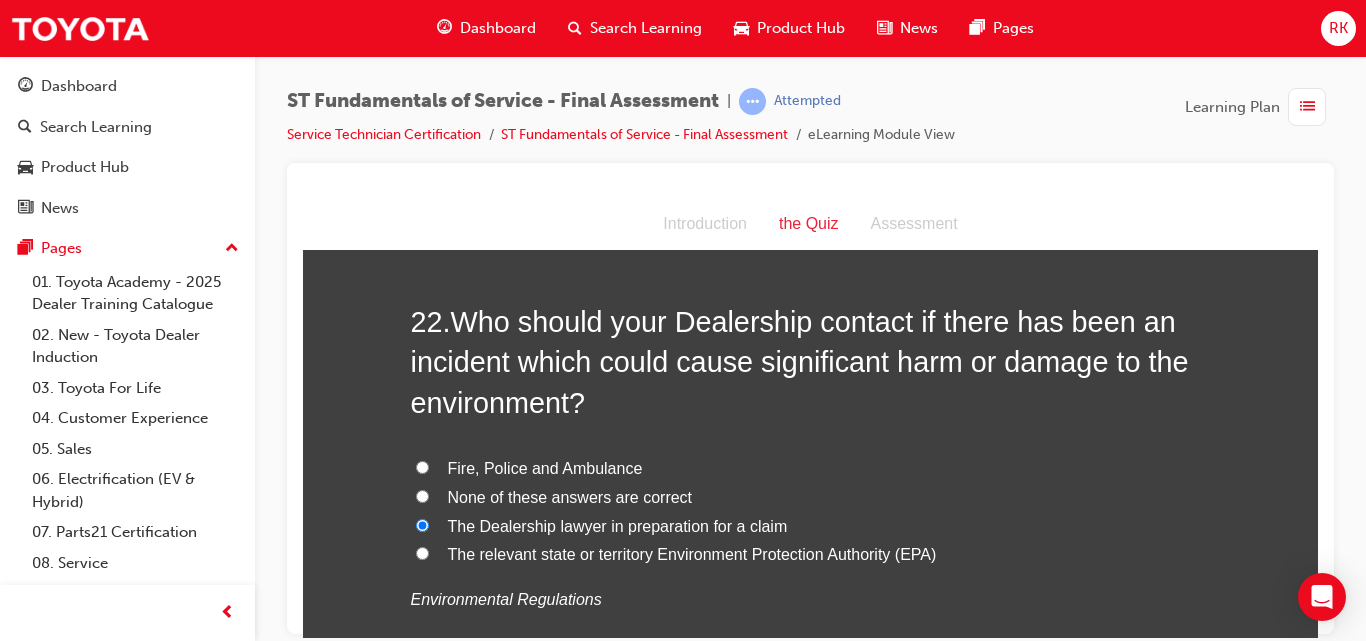 click on "None of these answers are correct" at bounding box center [570, 496] 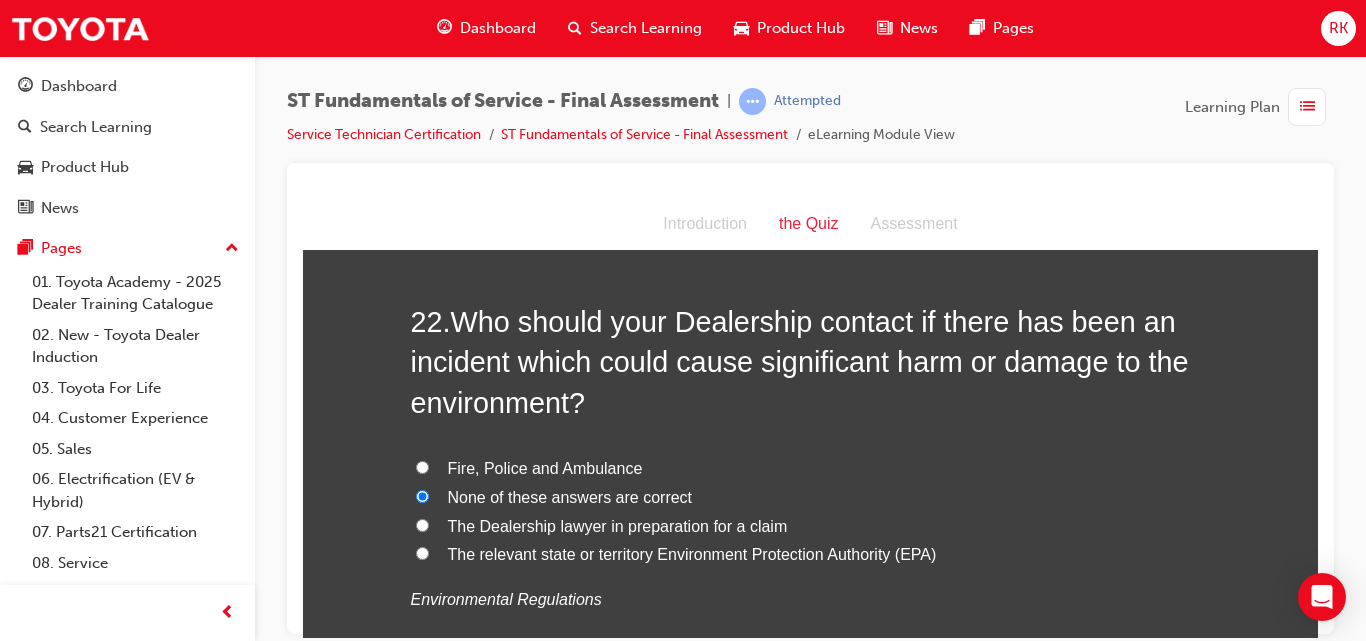 click on "The relevant state or territory Environment Protection Authority (EPA)" at bounding box center (422, 552) 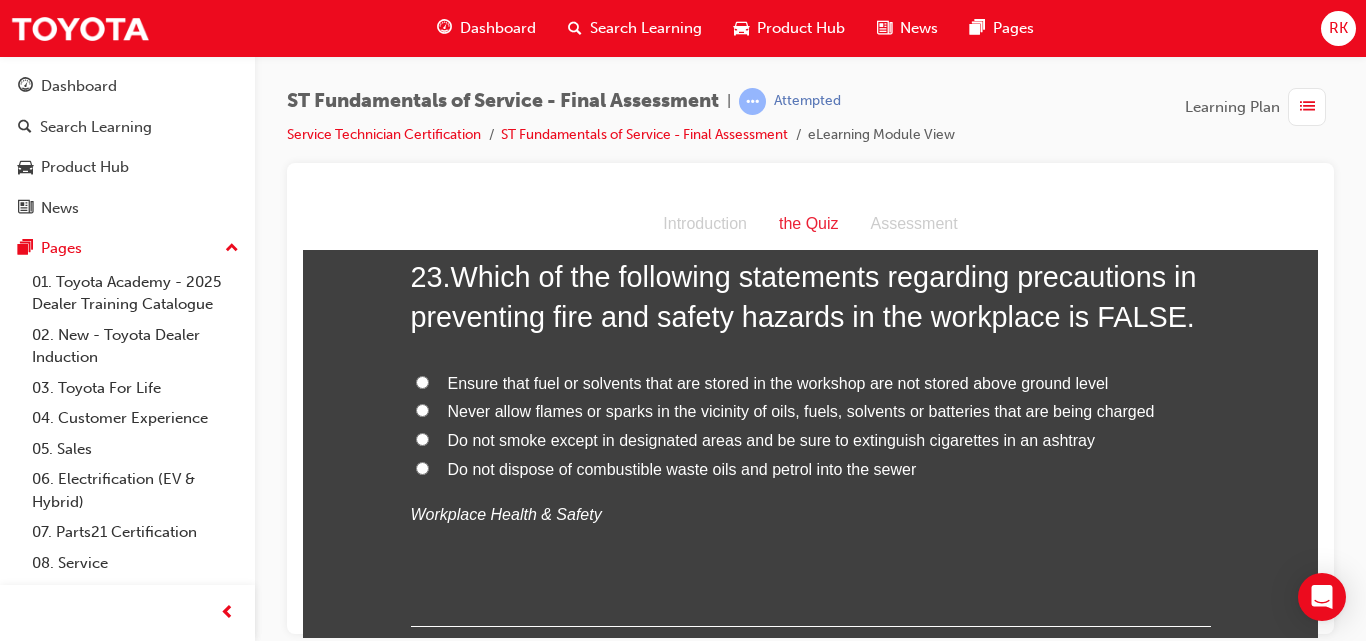 scroll, scrollTop: 10067, scrollLeft: 0, axis: vertical 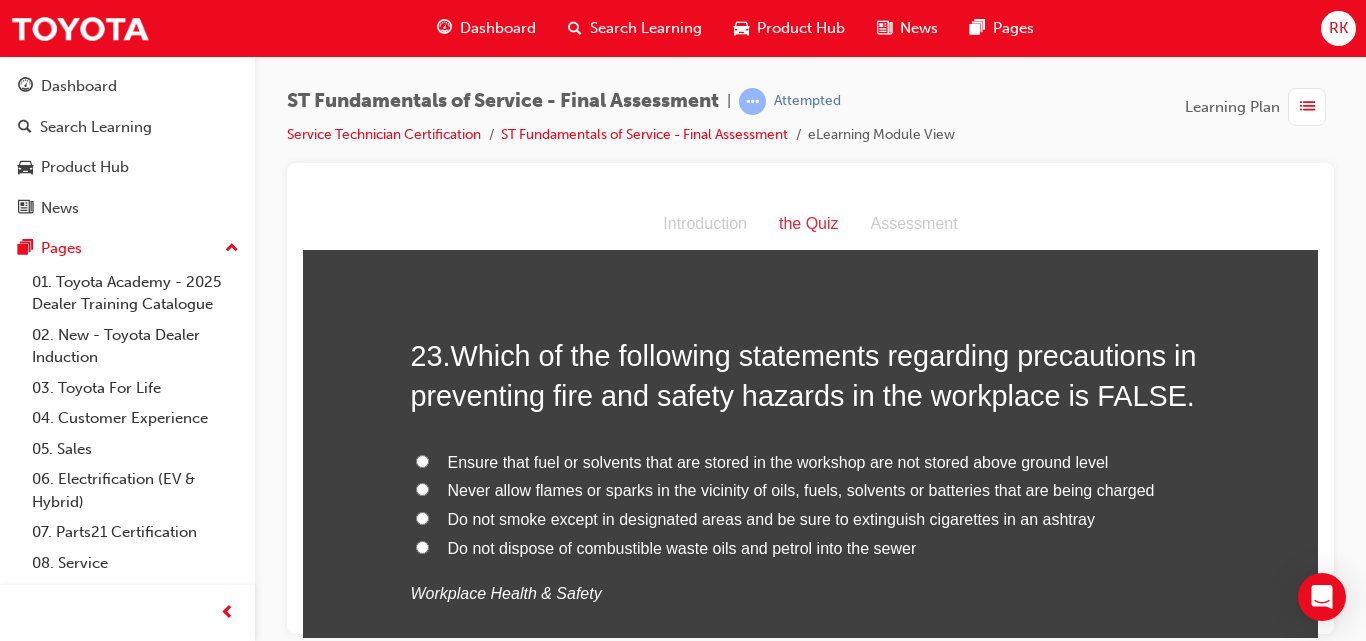 click on "Ensure that fuel or solvents that are stored in the workshop are not stored above ground level" at bounding box center (422, 460) 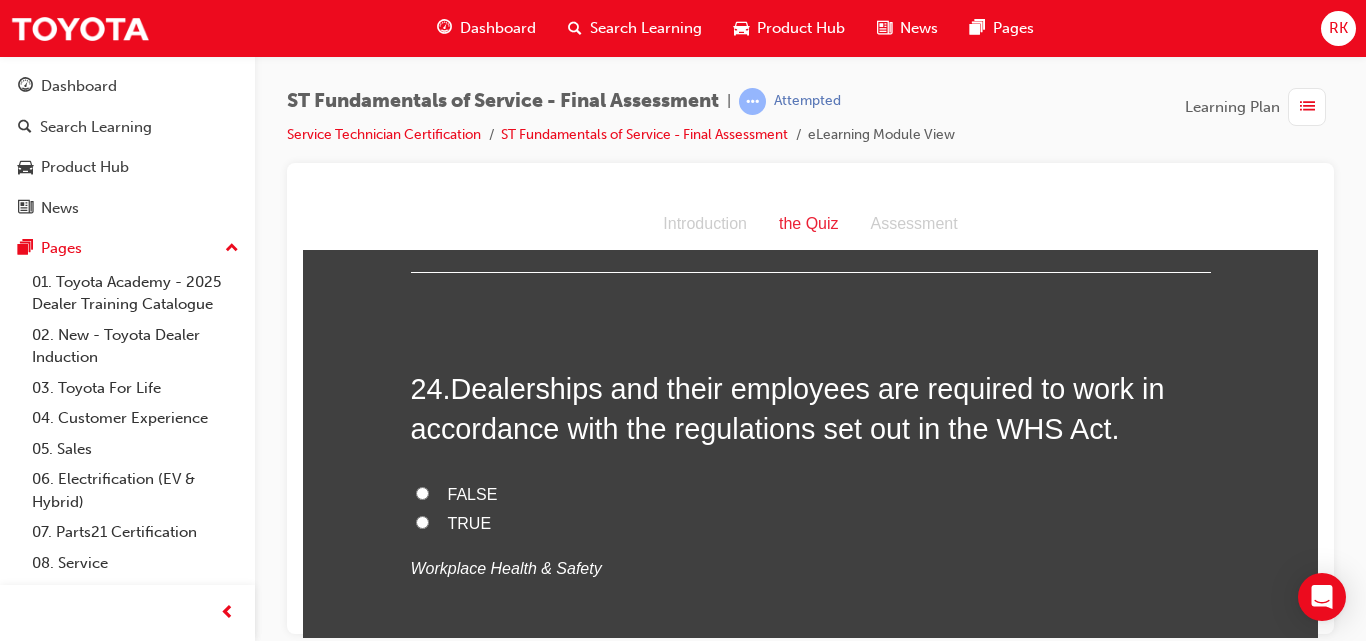 scroll, scrollTop: 10540, scrollLeft: 0, axis: vertical 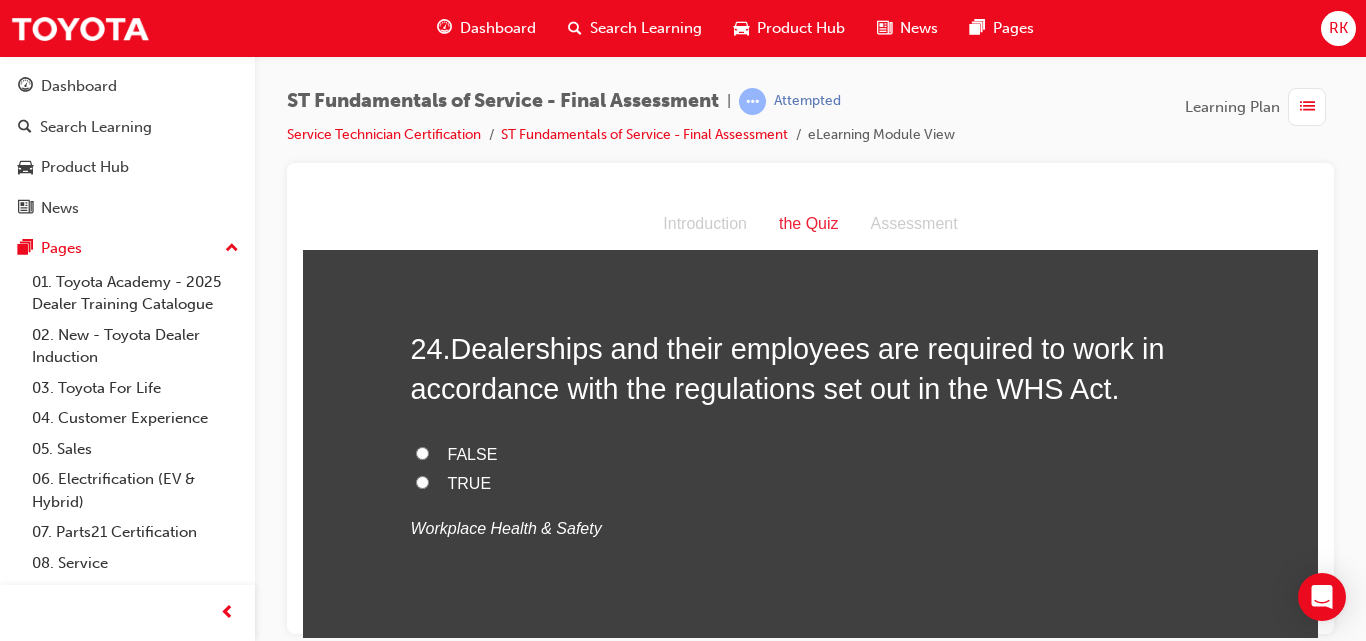 click on "FALSE" at bounding box center [422, 452] 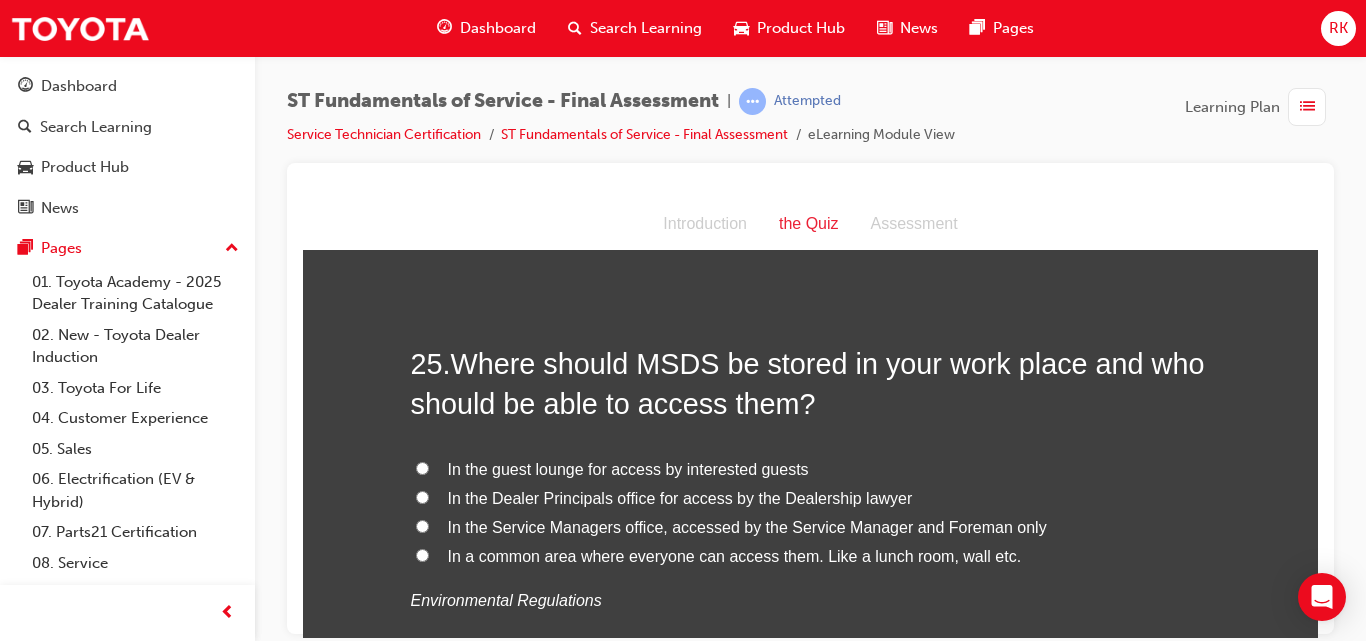 scroll, scrollTop: 10973, scrollLeft: 0, axis: vertical 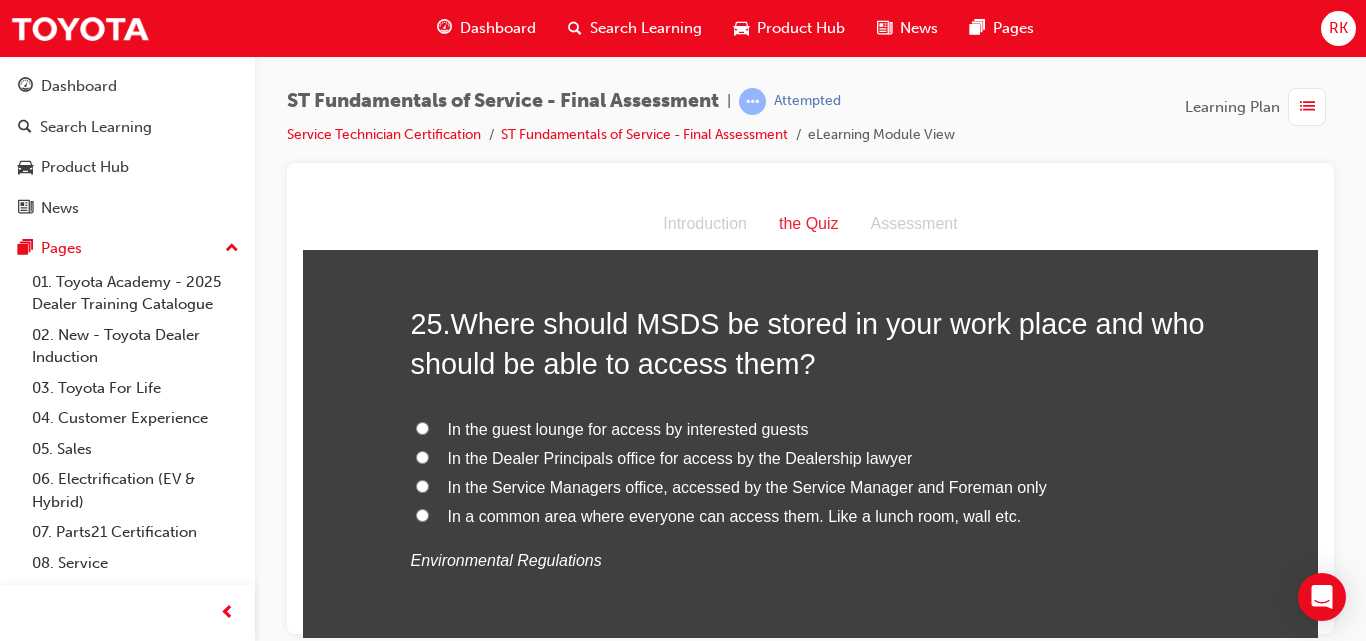 click on "In a common area where everyone can access them. Like a lunch room, wall etc." at bounding box center [811, 516] 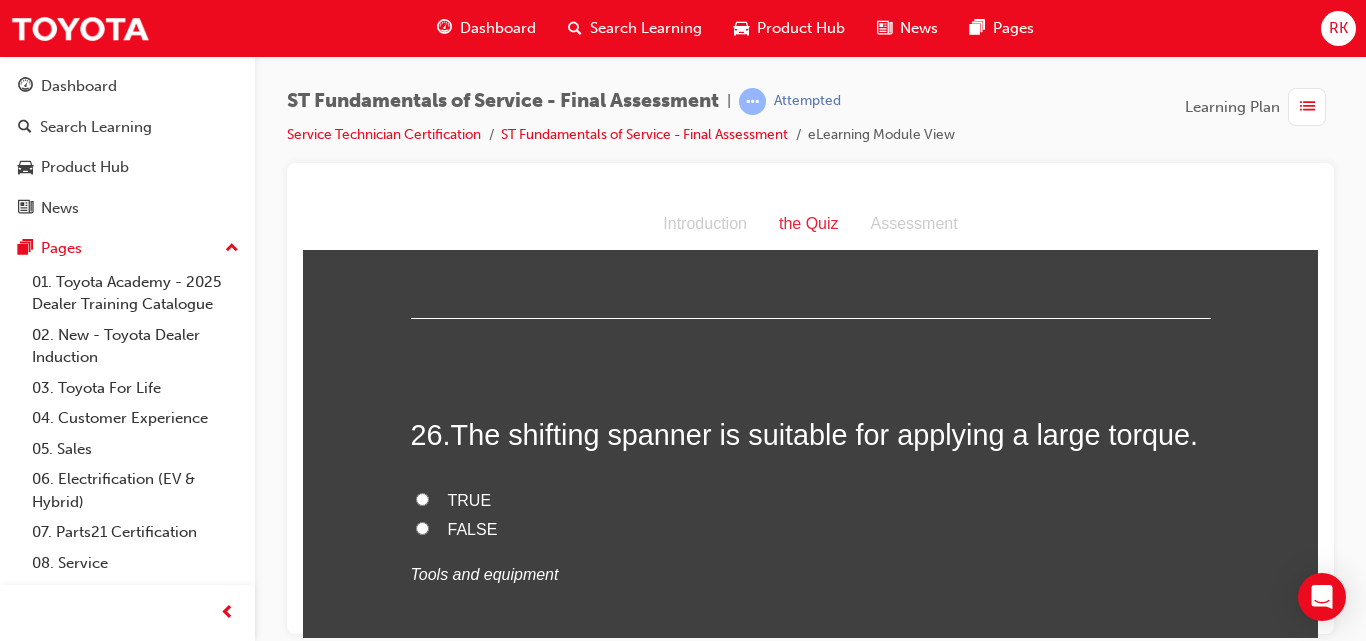 scroll, scrollTop: 11366, scrollLeft: 0, axis: vertical 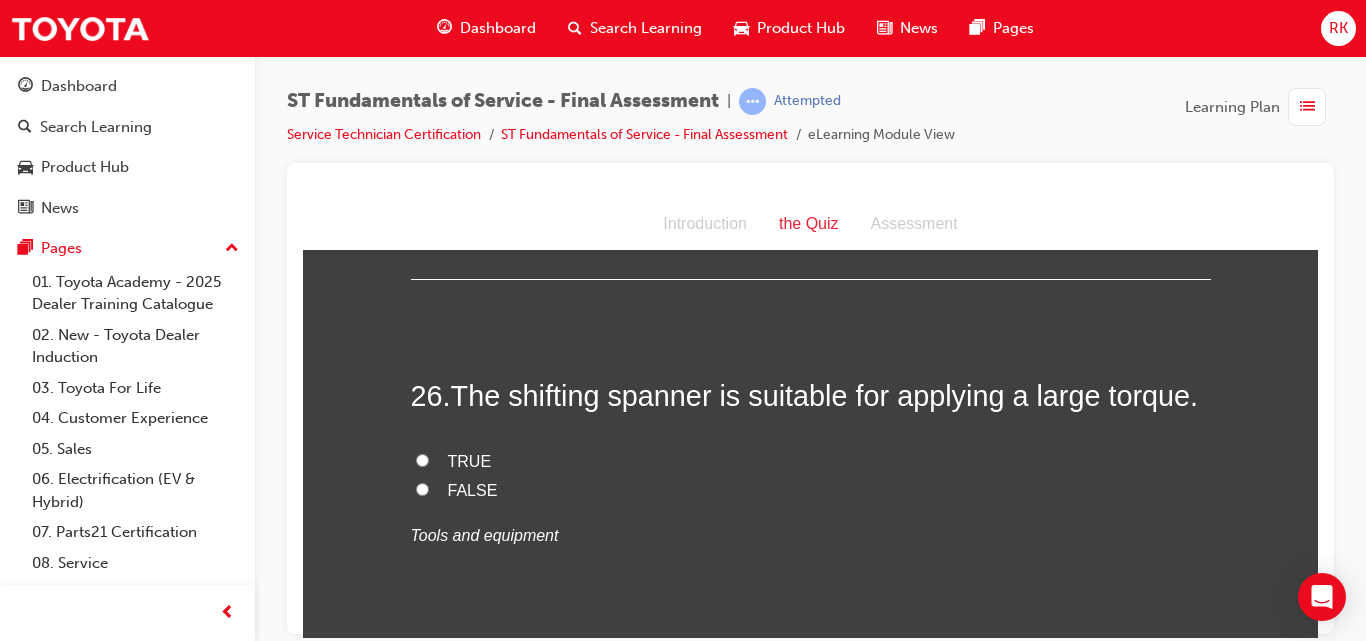 click on "FALSE" at bounding box center [422, 488] 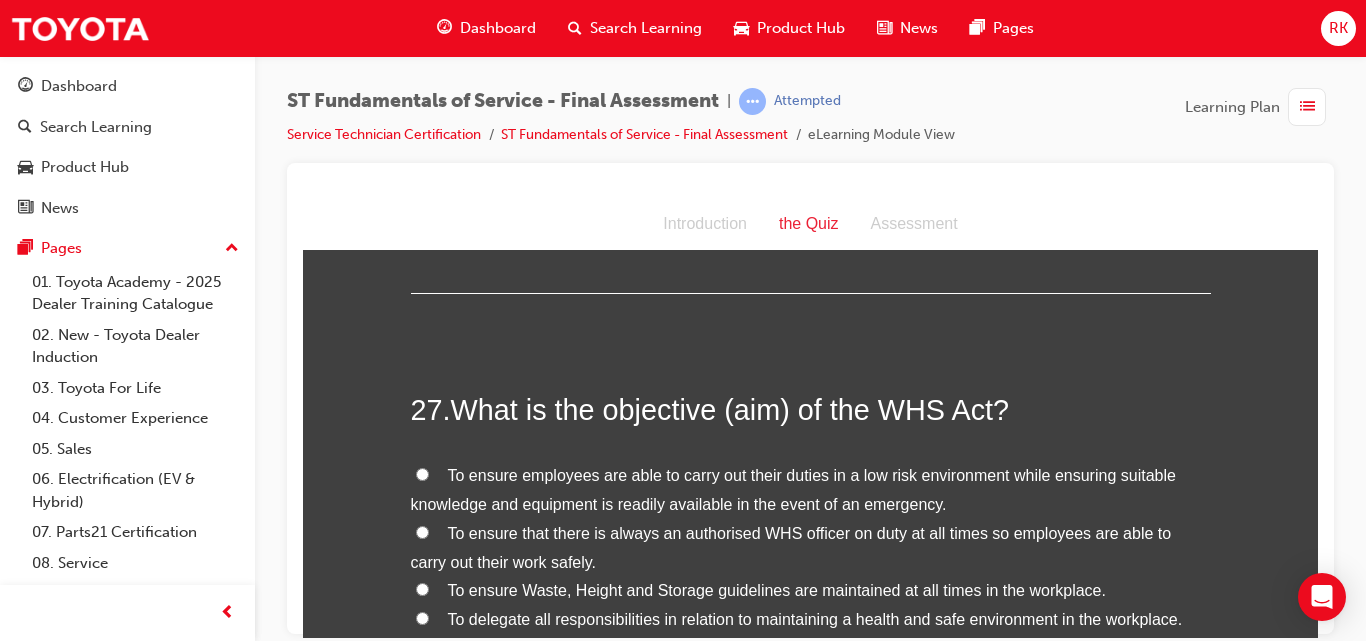 scroll, scrollTop: 11799, scrollLeft: 0, axis: vertical 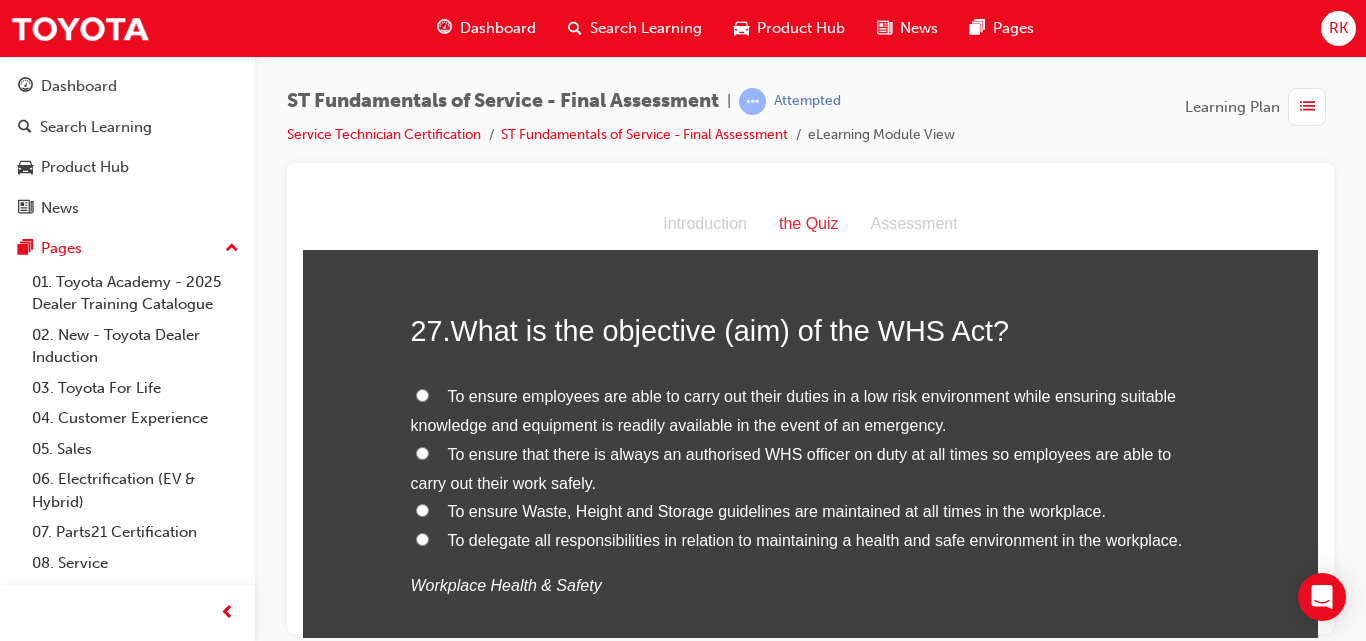 click on "To ensure employees are able to carry out their duties in a low risk environment while ensuring suitable knowledge and equipment is readily available in the event of an emergency." at bounding box center [811, 411] 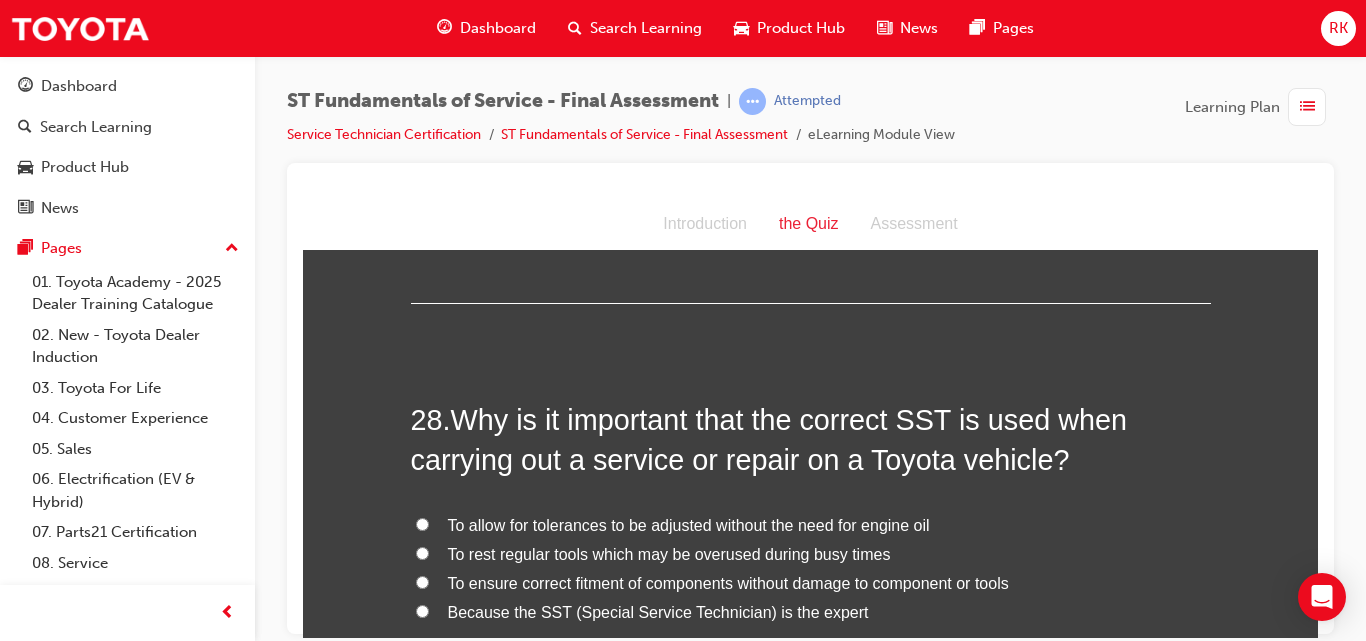 scroll, scrollTop: 12272, scrollLeft: 0, axis: vertical 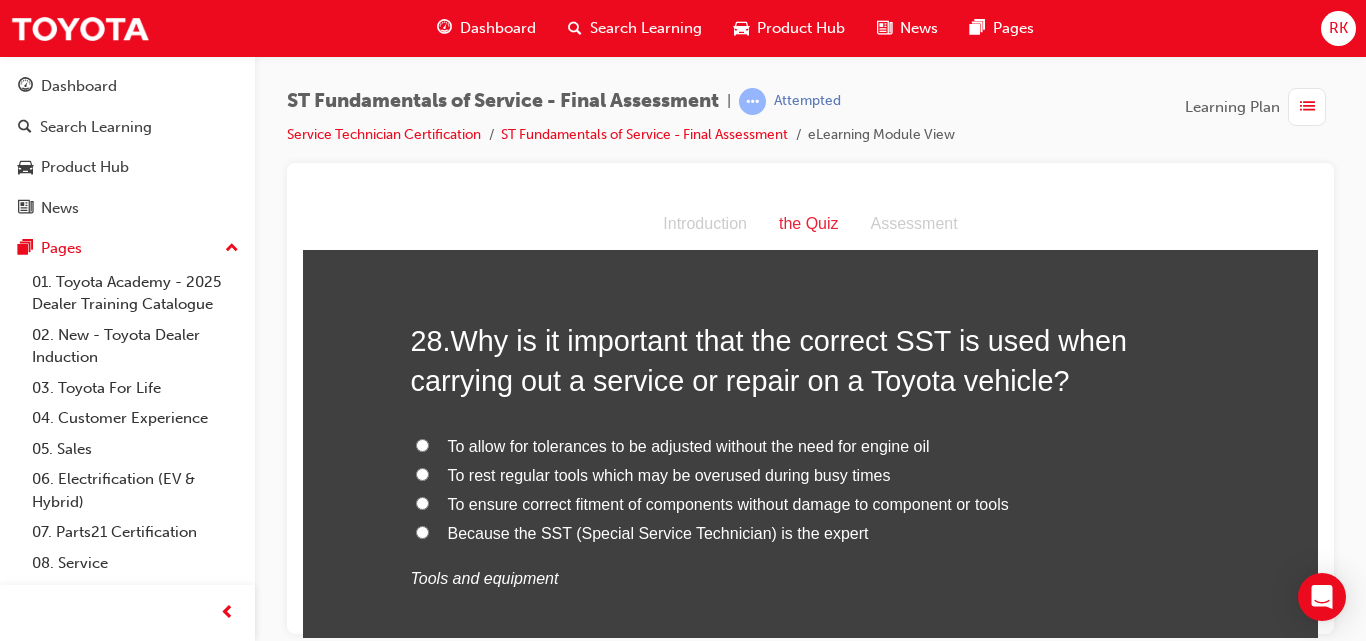 click on "To ensure correct fitment of components without damage to component or tools" at bounding box center [422, 502] 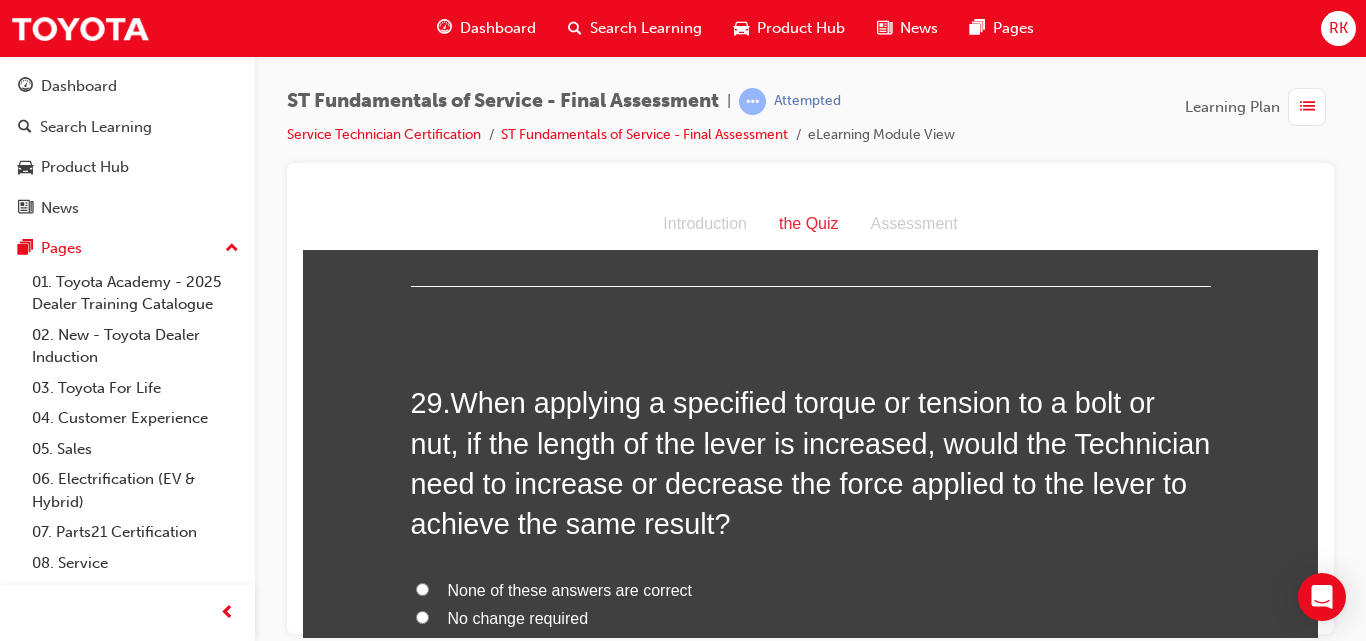 scroll, scrollTop: 12753, scrollLeft: 0, axis: vertical 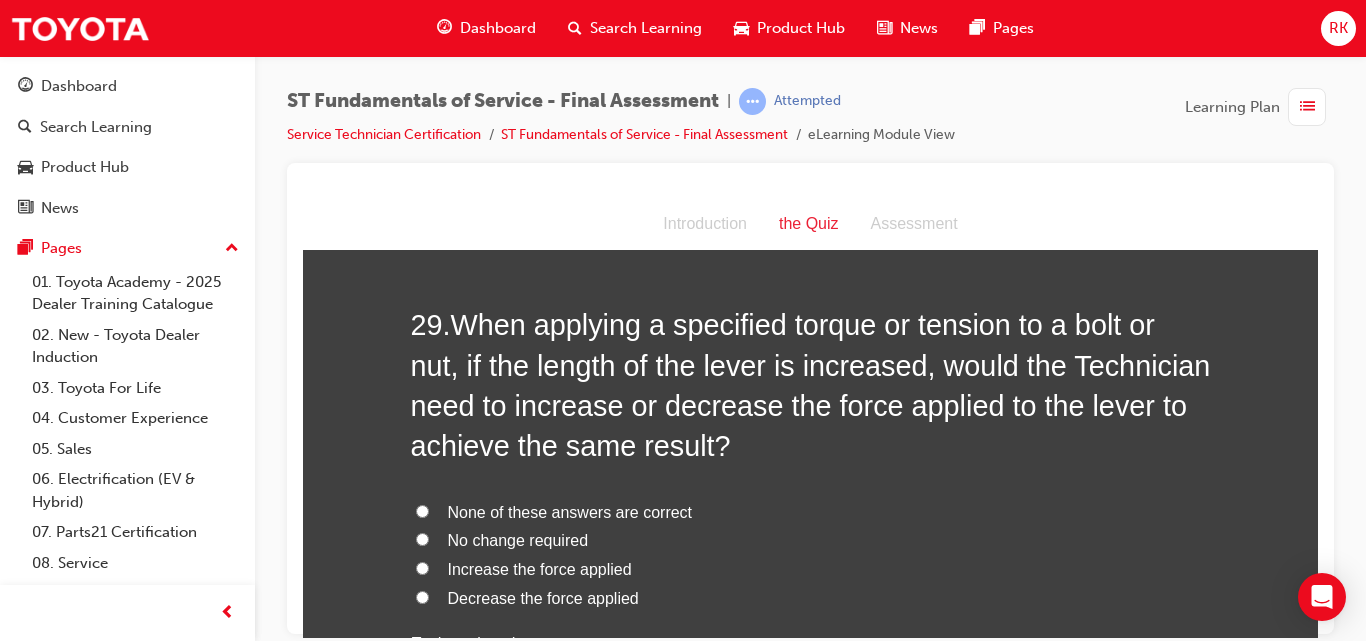 click on "None of these answers are correct" at bounding box center (422, 510) 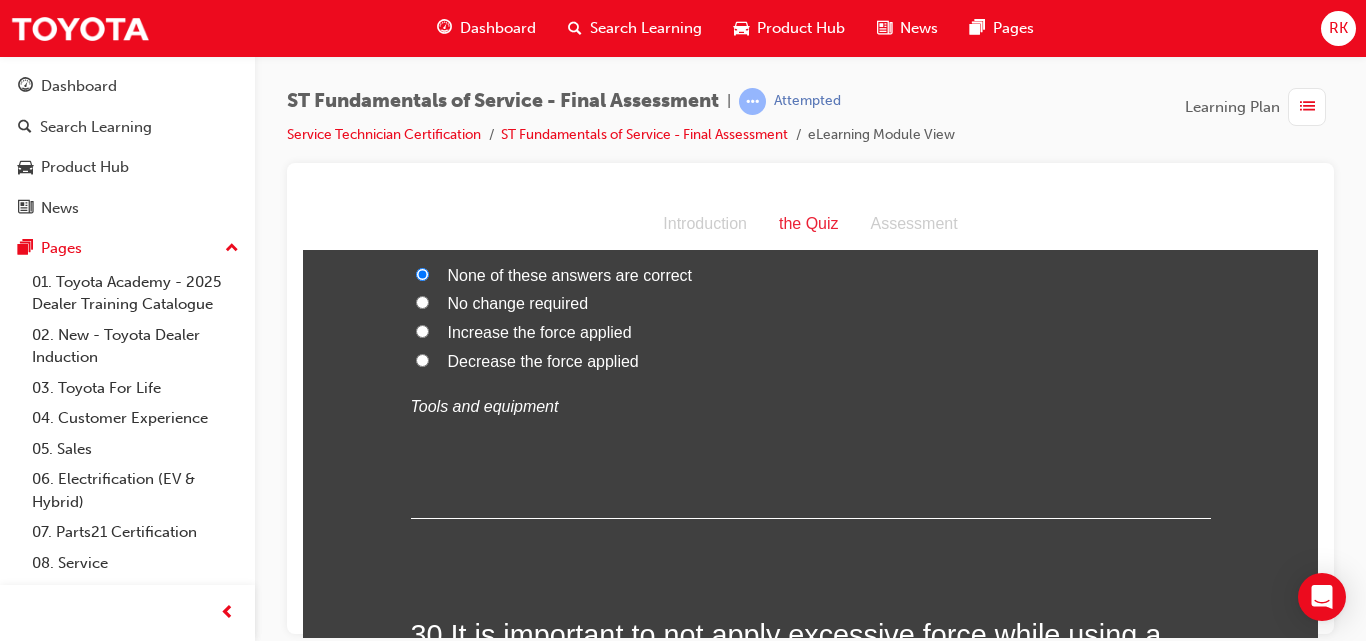 scroll, scrollTop: 13029, scrollLeft: 0, axis: vertical 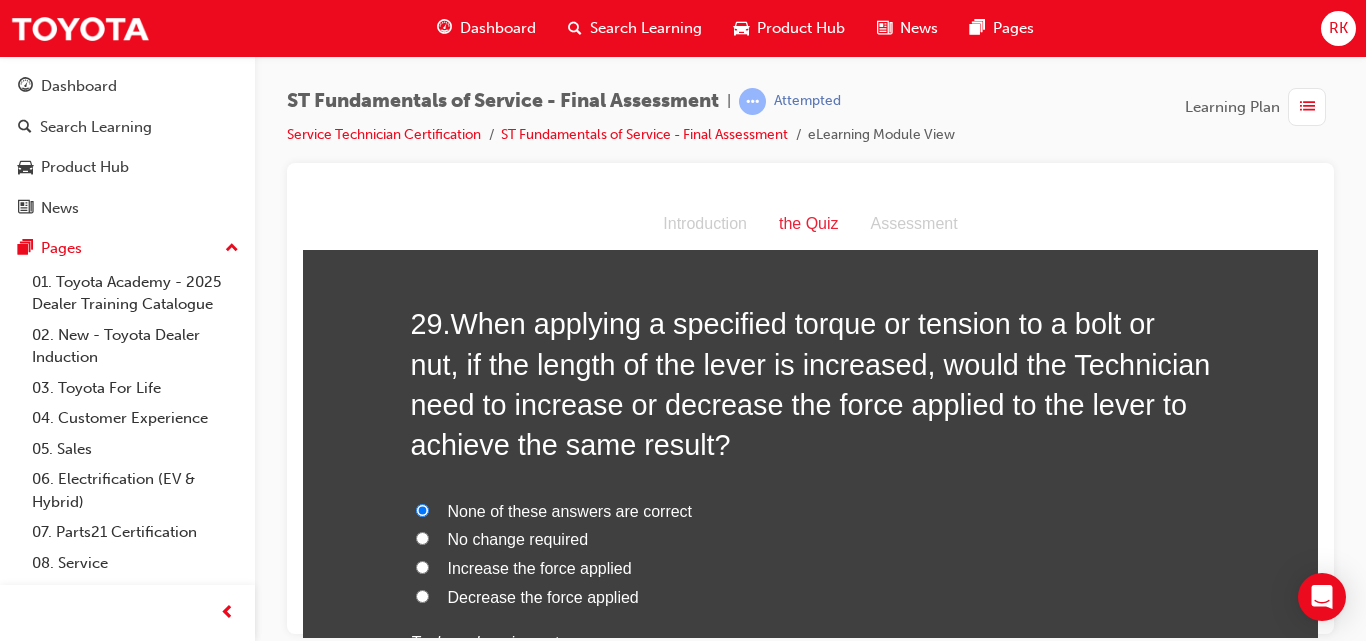 click on "Decrease the force applied" at bounding box center (422, 595) 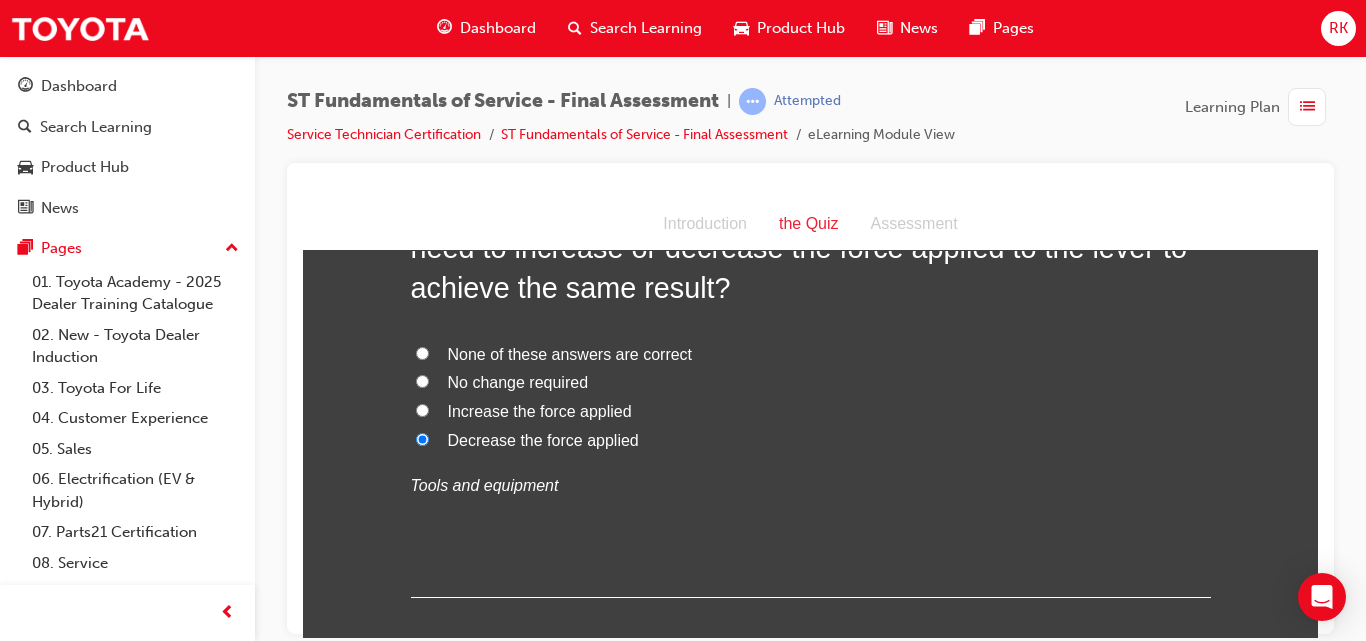 scroll, scrollTop: 13266, scrollLeft: 0, axis: vertical 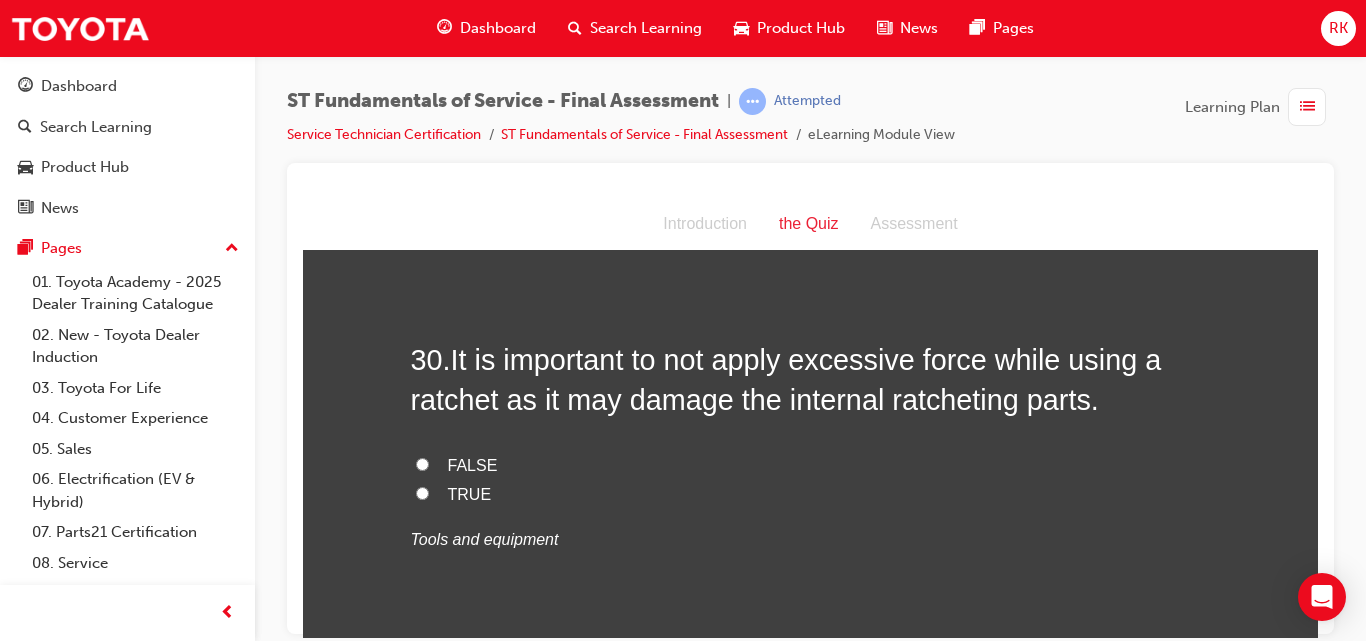 click on "TRUE" at bounding box center (422, 492) 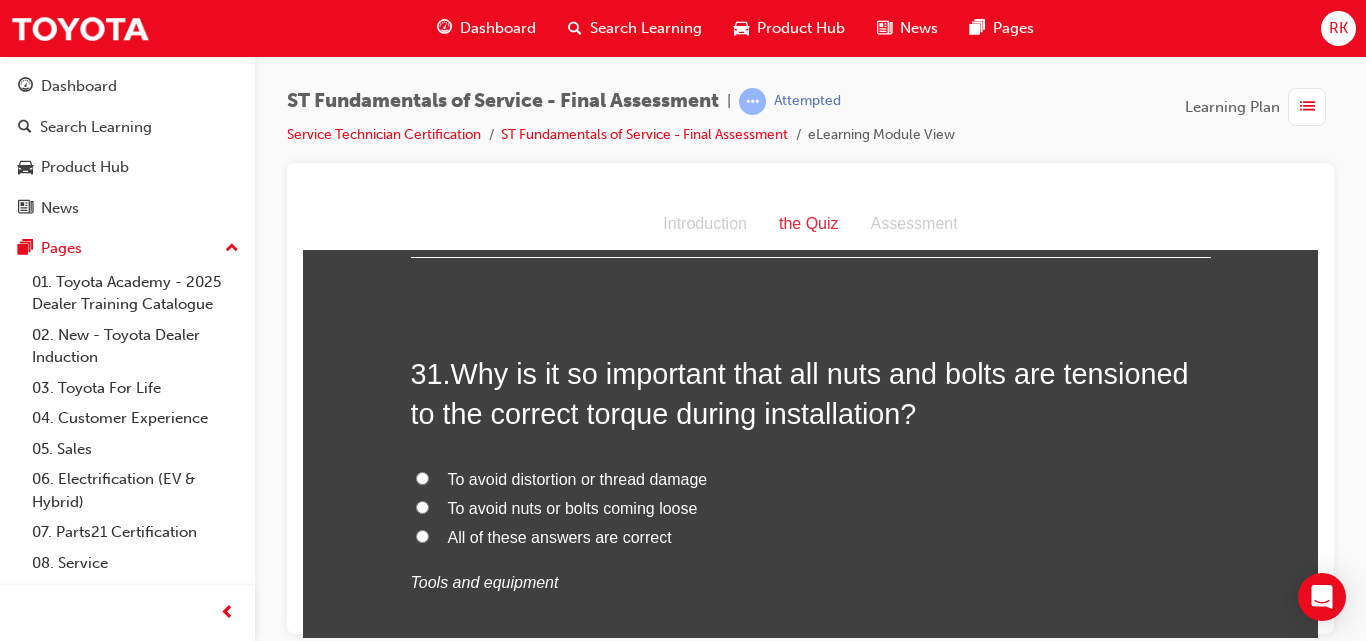 scroll, scrollTop: 13738, scrollLeft: 0, axis: vertical 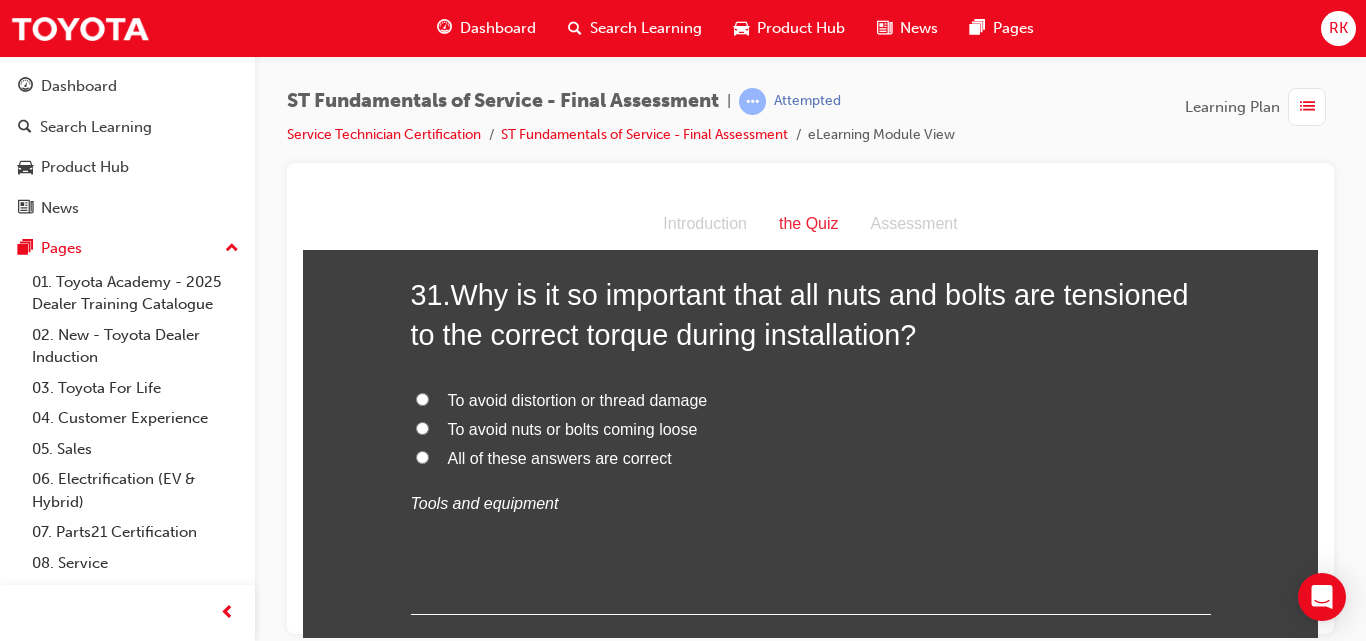 click on "All of these answers are correct" at bounding box center [422, 456] 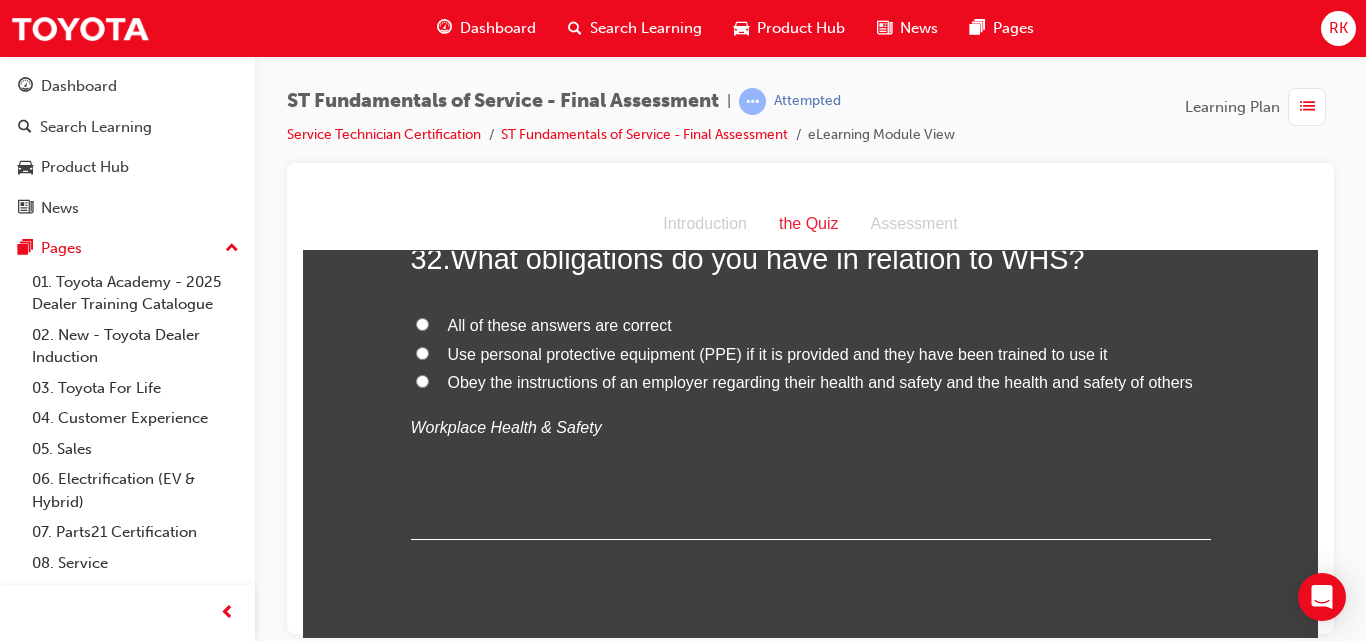 scroll, scrollTop: 14170, scrollLeft: 0, axis: vertical 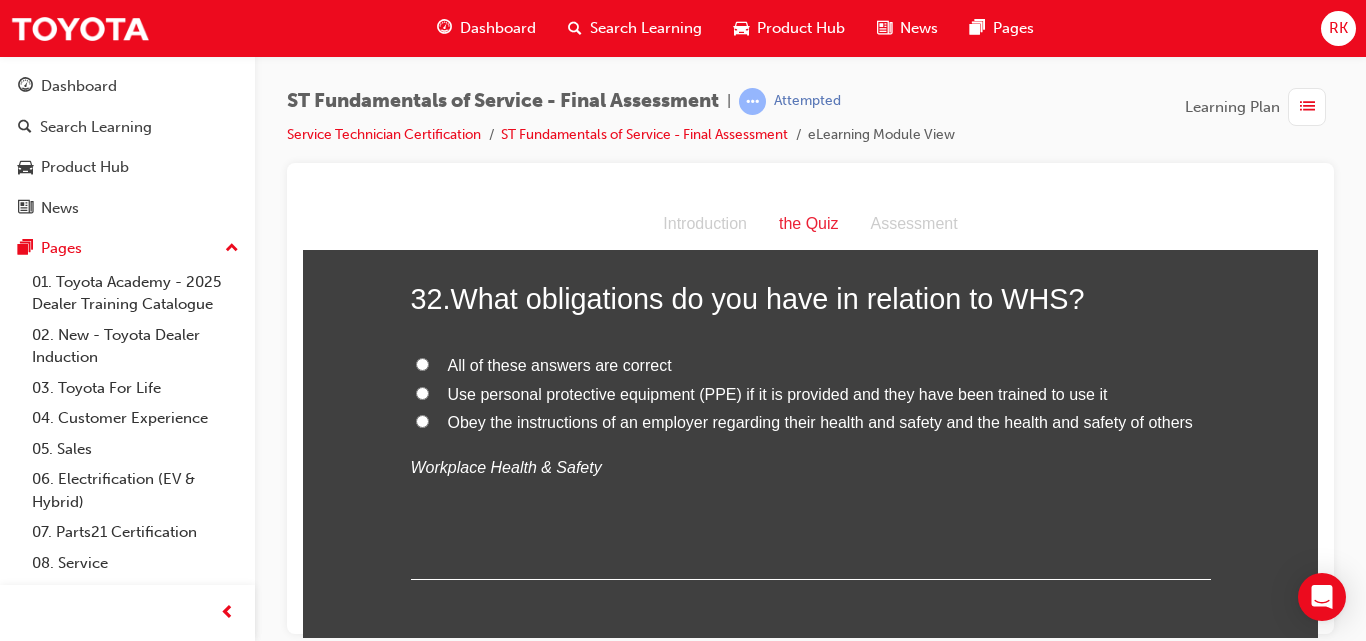 click on "All of these answers are correct" at bounding box center (422, 363) 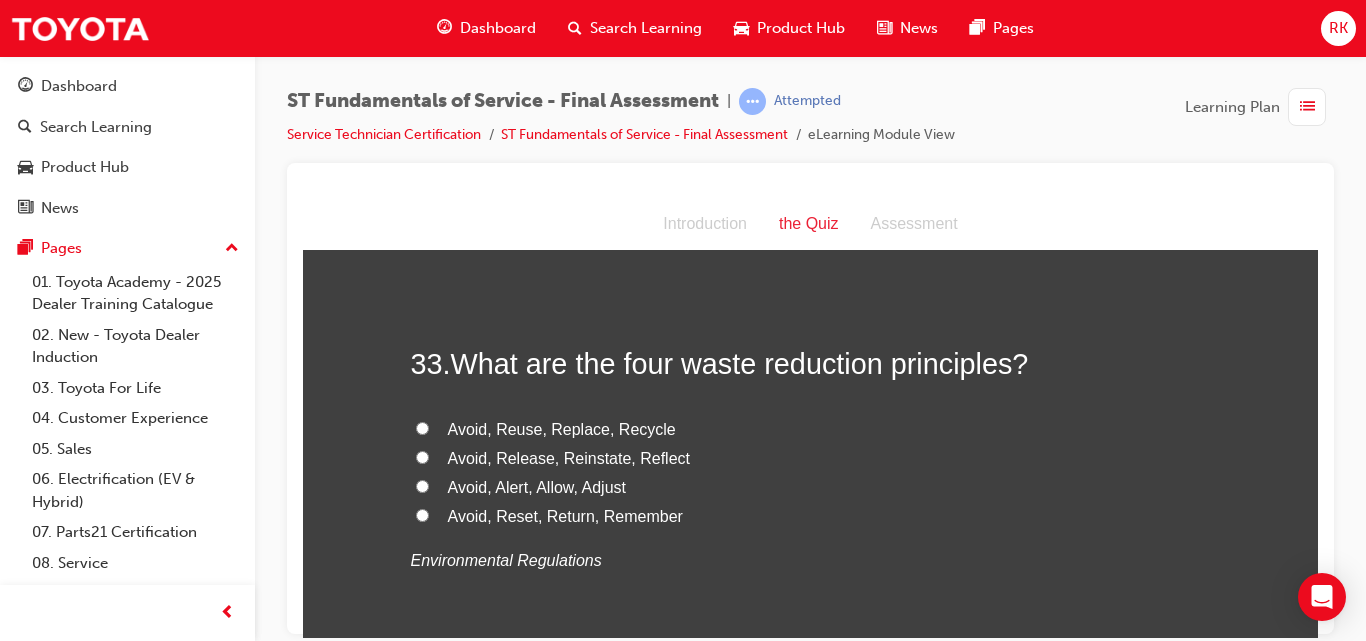 scroll, scrollTop: 14530, scrollLeft: 0, axis: vertical 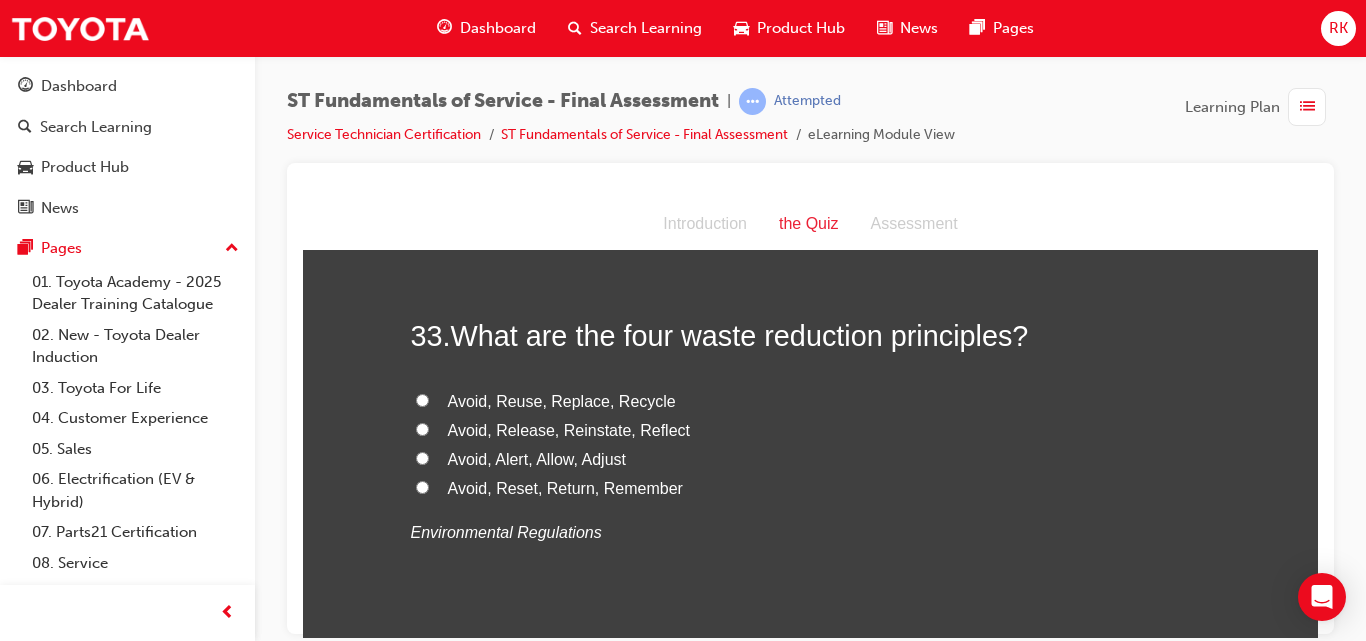click on "Avoid, Reuse, Replace, Recycle" at bounding box center [422, 399] 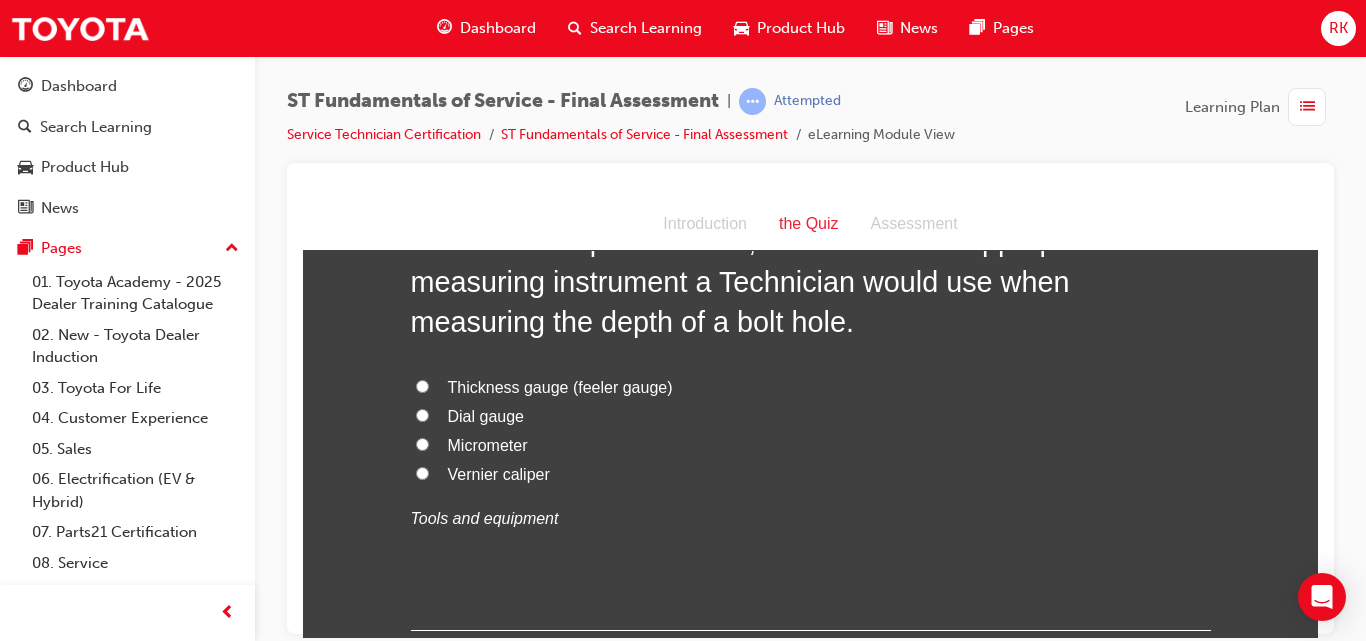 scroll, scrollTop: 15010, scrollLeft: 0, axis: vertical 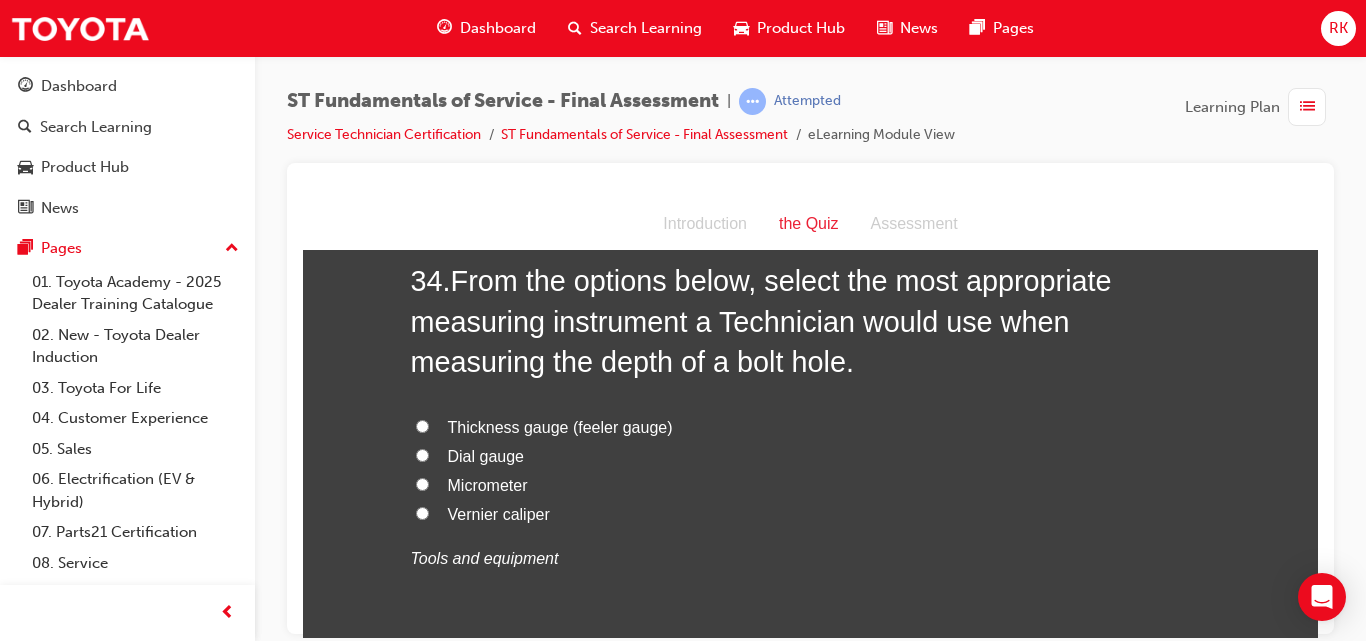 click on "Vernier caliper" at bounding box center (422, 512) 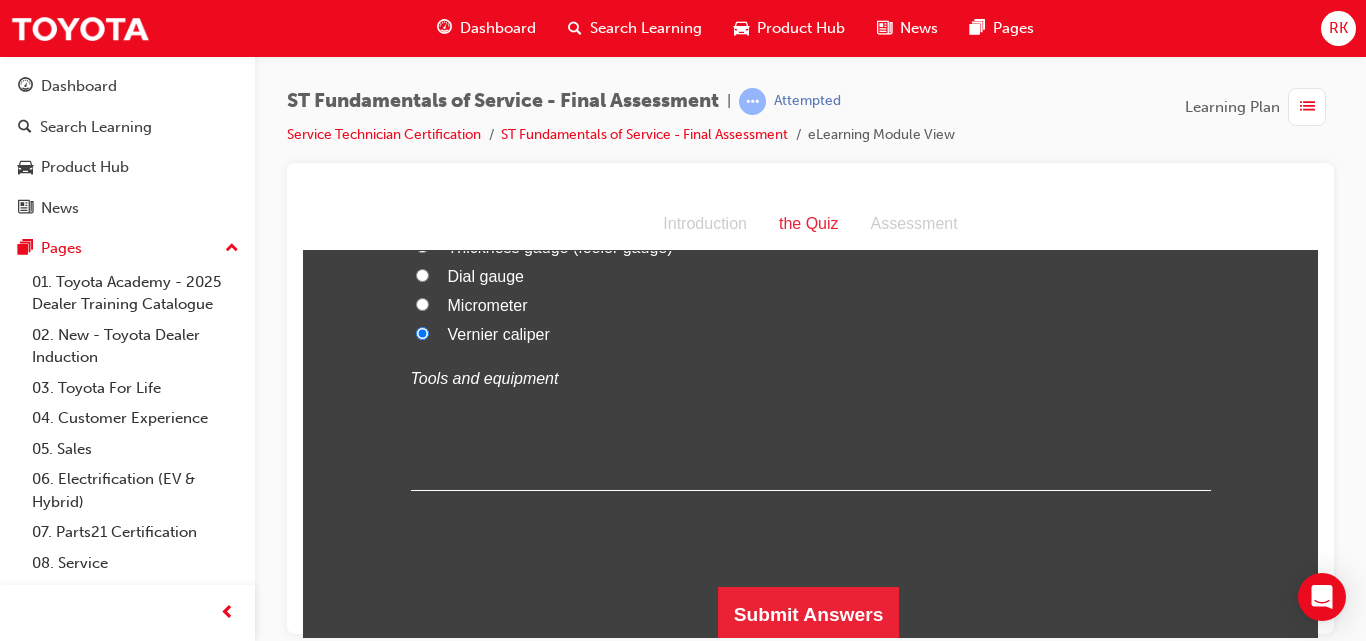 scroll, scrollTop: 15194, scrollLeft: 0, axis: vertical 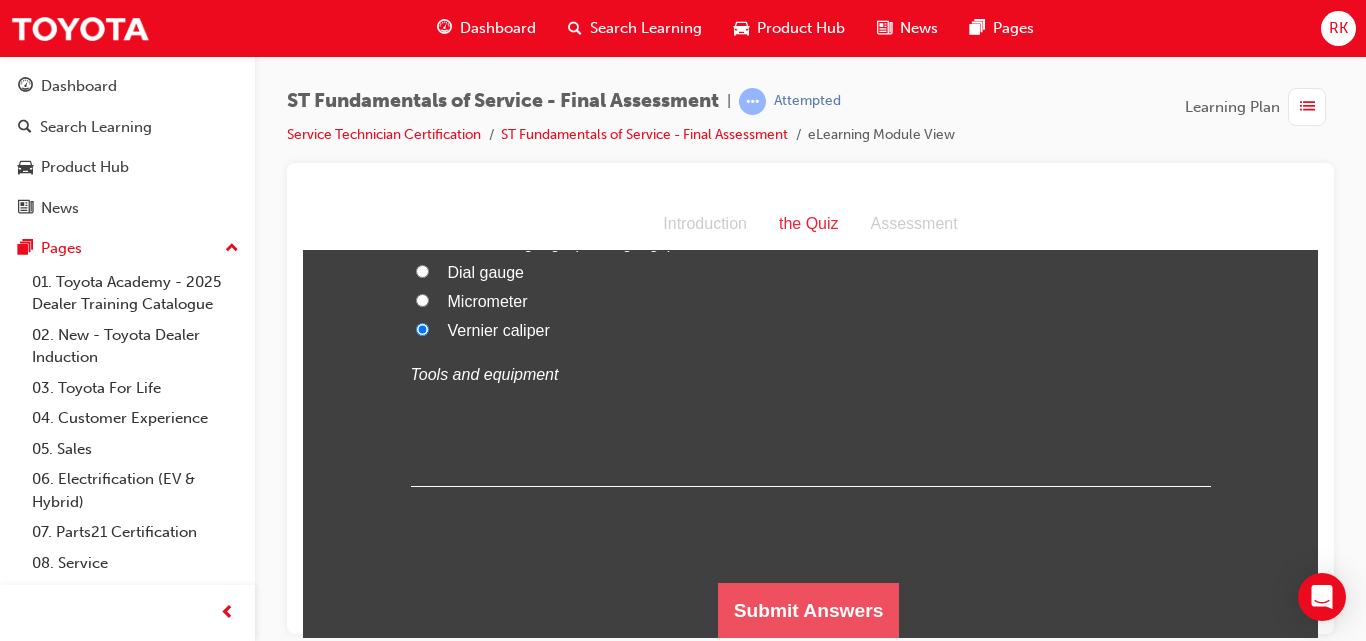 click on "Submit Answers" at bounding box center [809, 610] 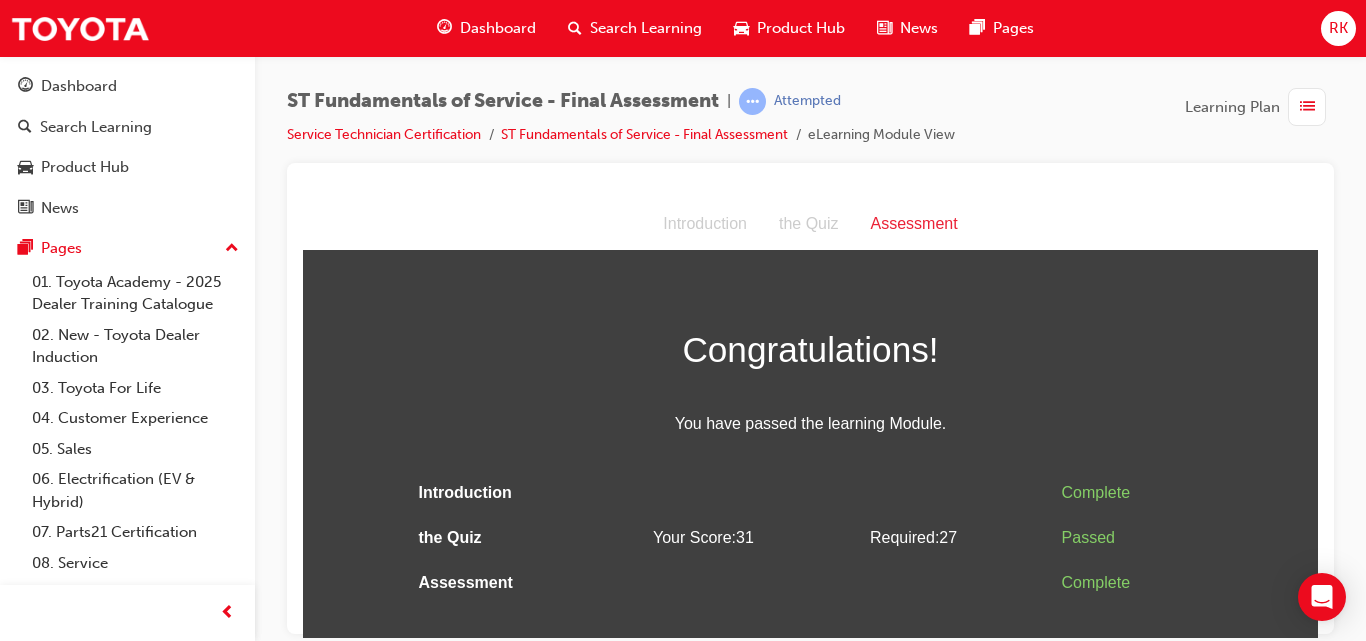 scroll, scrollTop: 0, scrollLeft: 0, axis: both 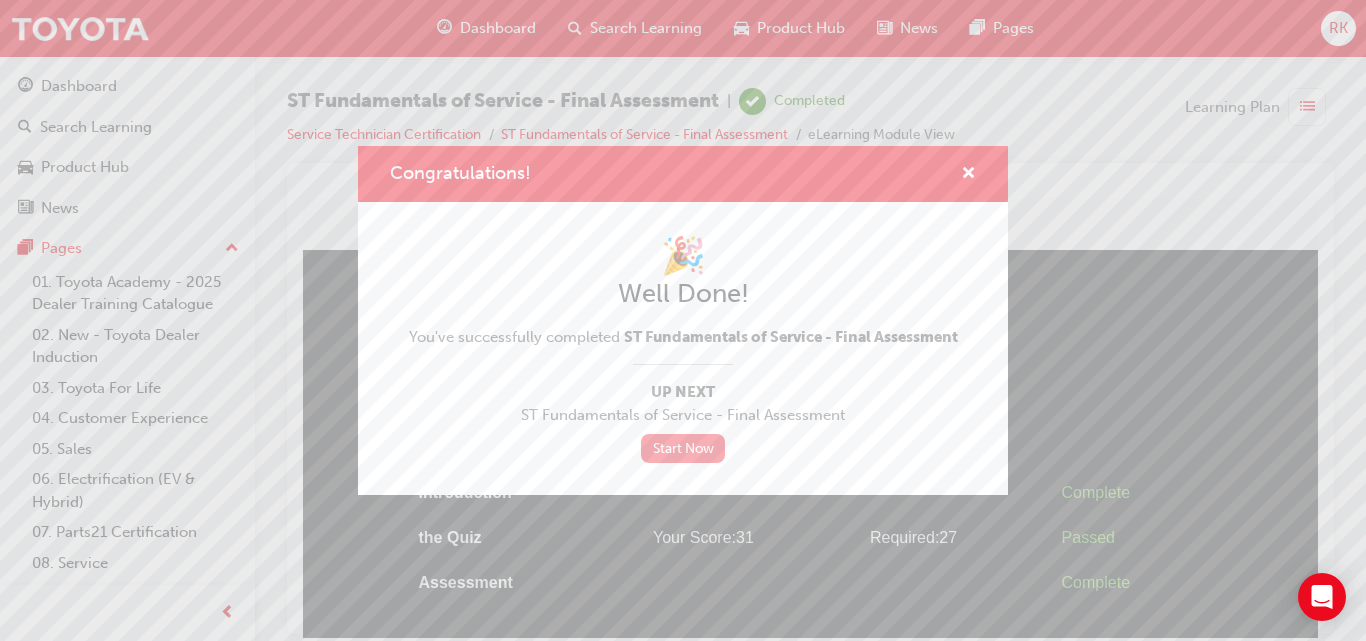 click on "Start Now" at bounding box center [683, 448] 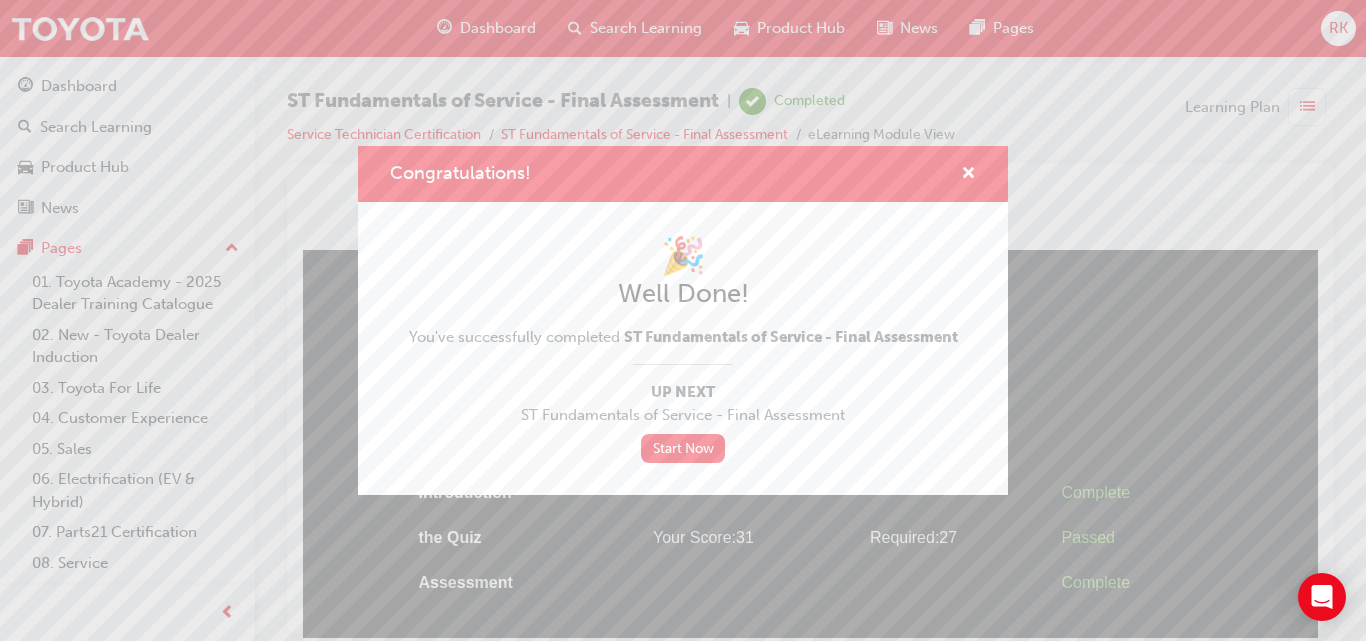 click on "🎉 Well Done! You've successfully completed   ST Fundamentals of Service - Final Assessment Up Next ST Fundamentals of Service - Final Assessment Start Now" at bounding box center [683, 348] 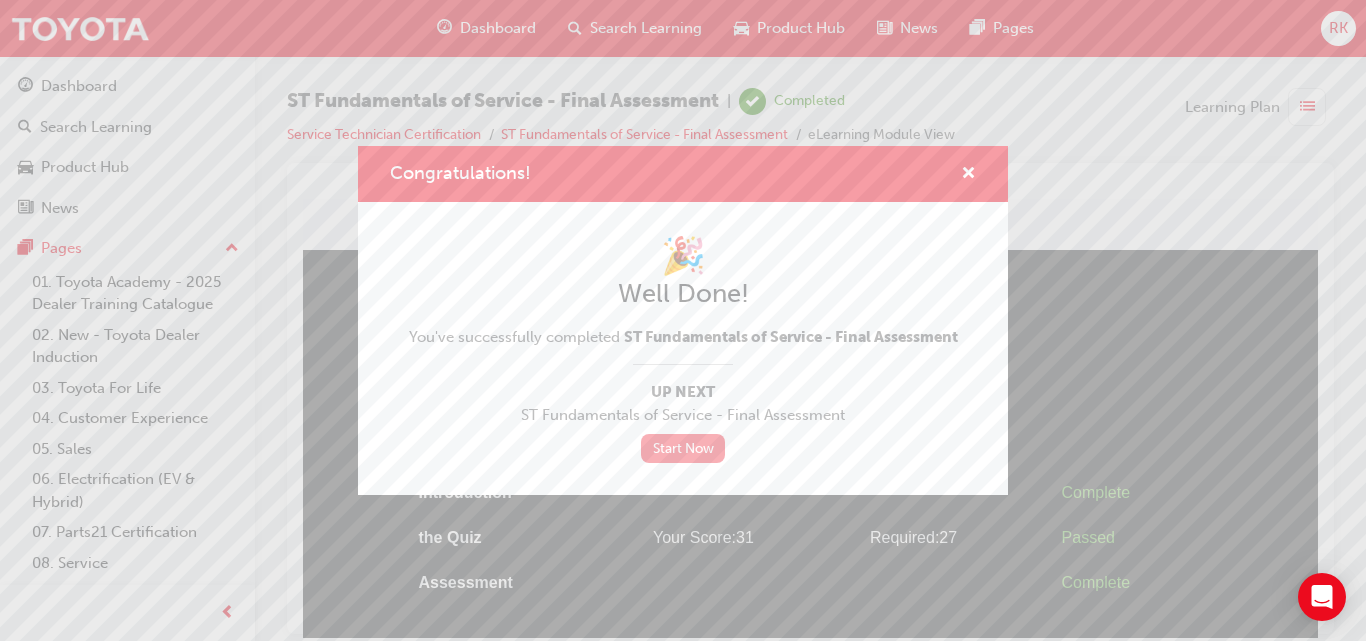 click on "Start Now" at bounding box center [683, 448] 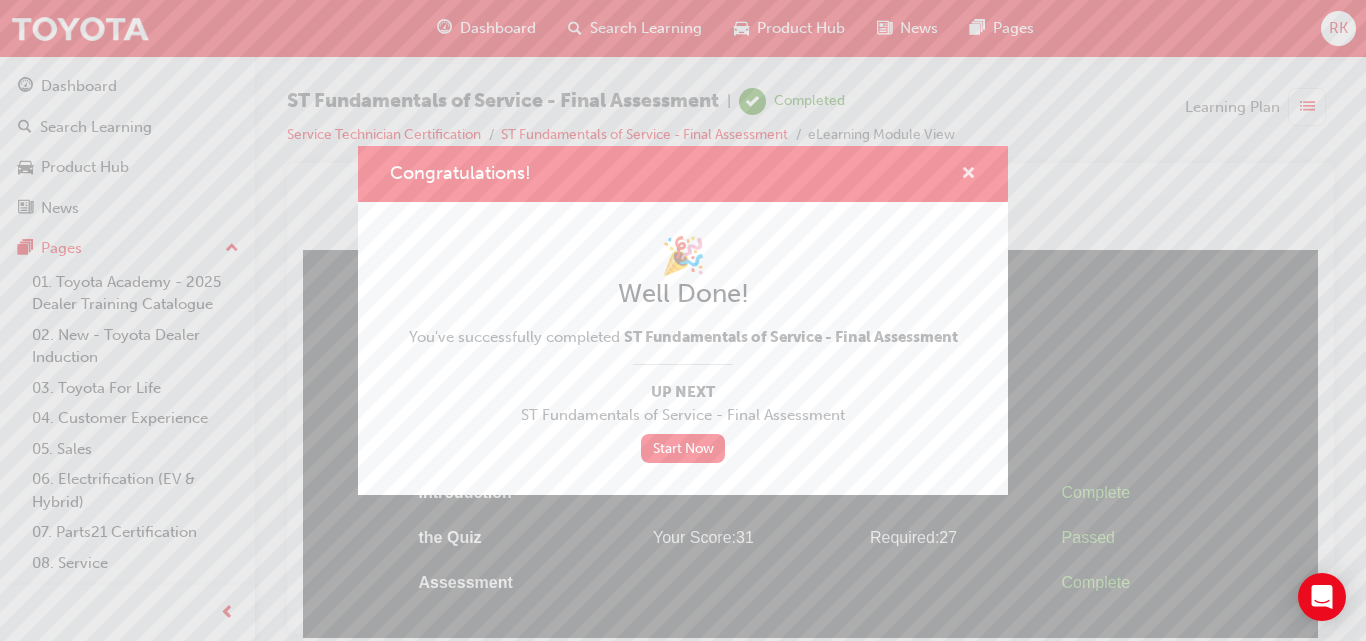 click at bounding box center (968, 175) 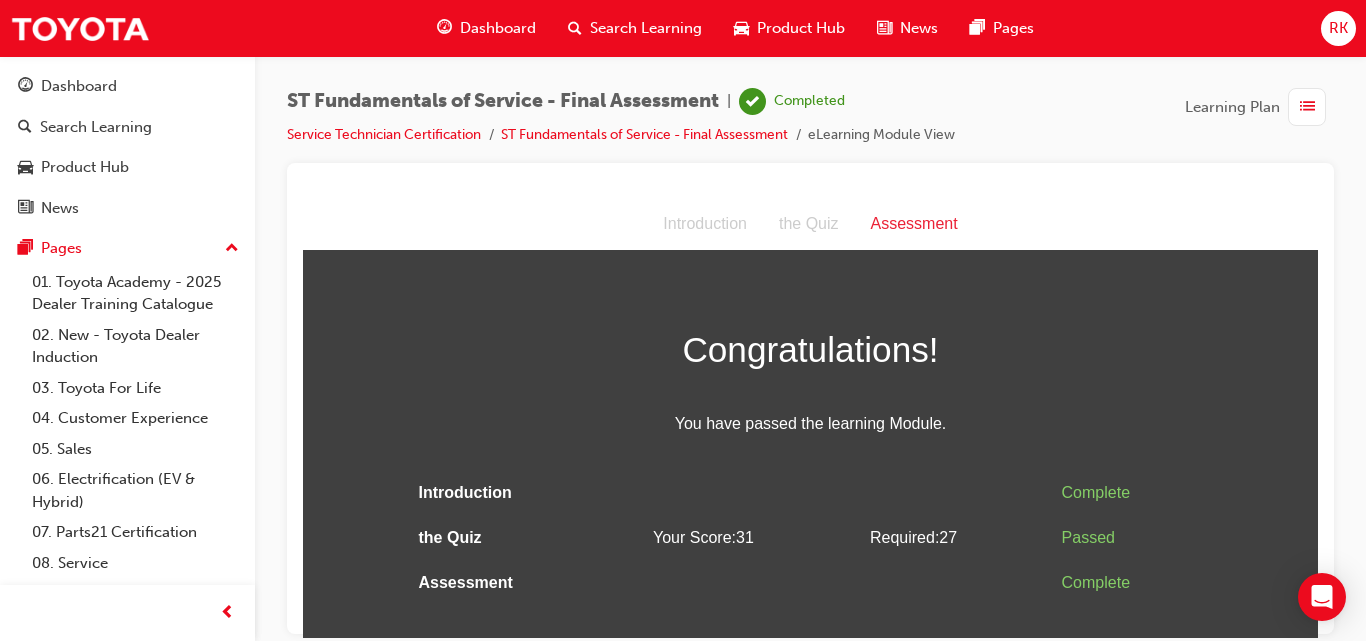 click at bounding box center [1307, 107] 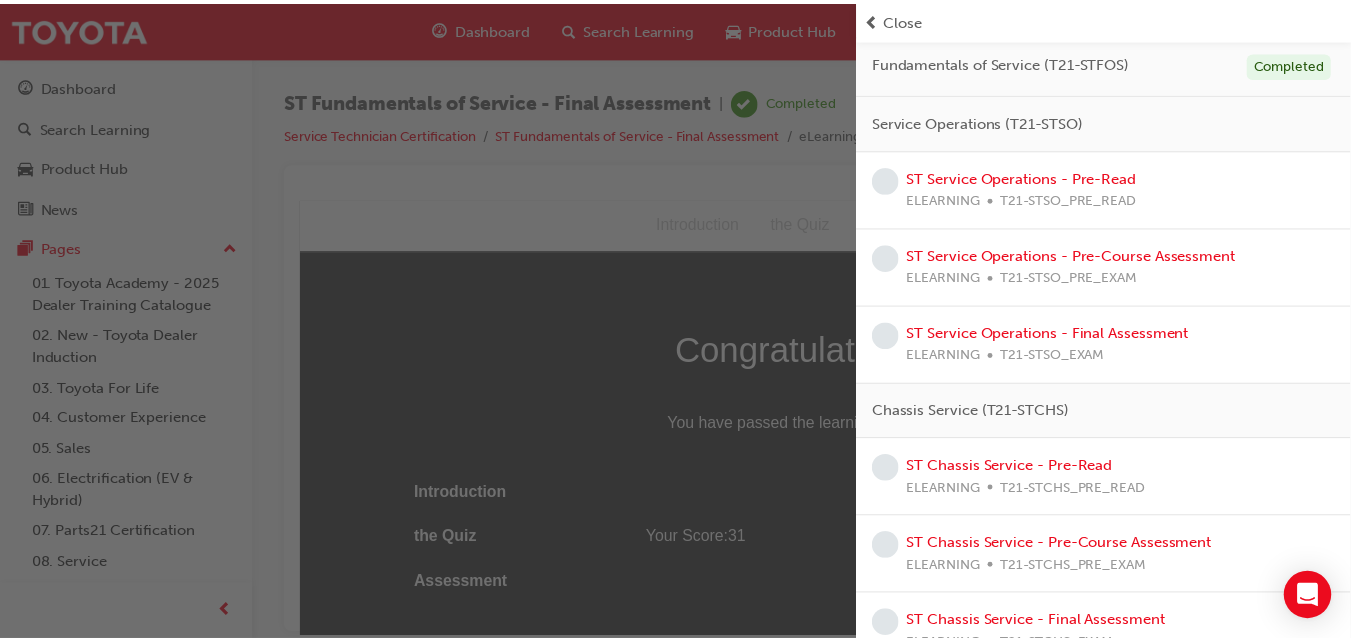 scroll, scrollTop: 260, scrollLeft: 0, axis: vertical 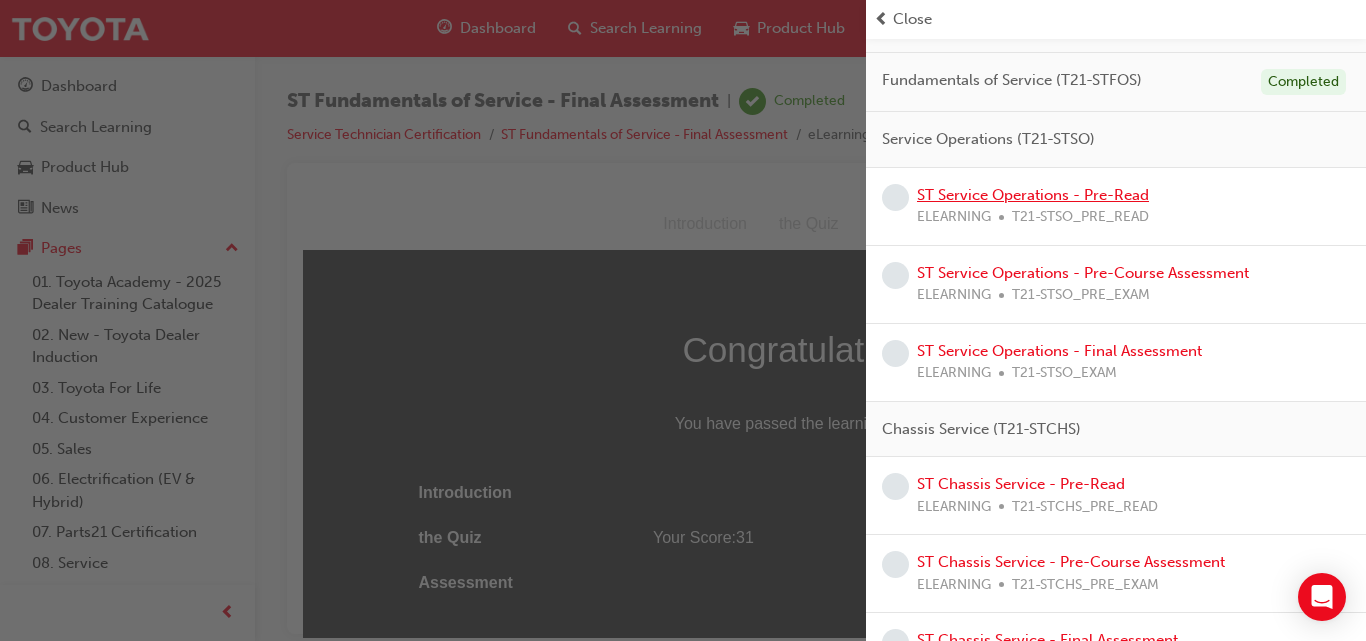 click on "ST Service Operations - Pre-Read" at bounding box center (1033, 195) 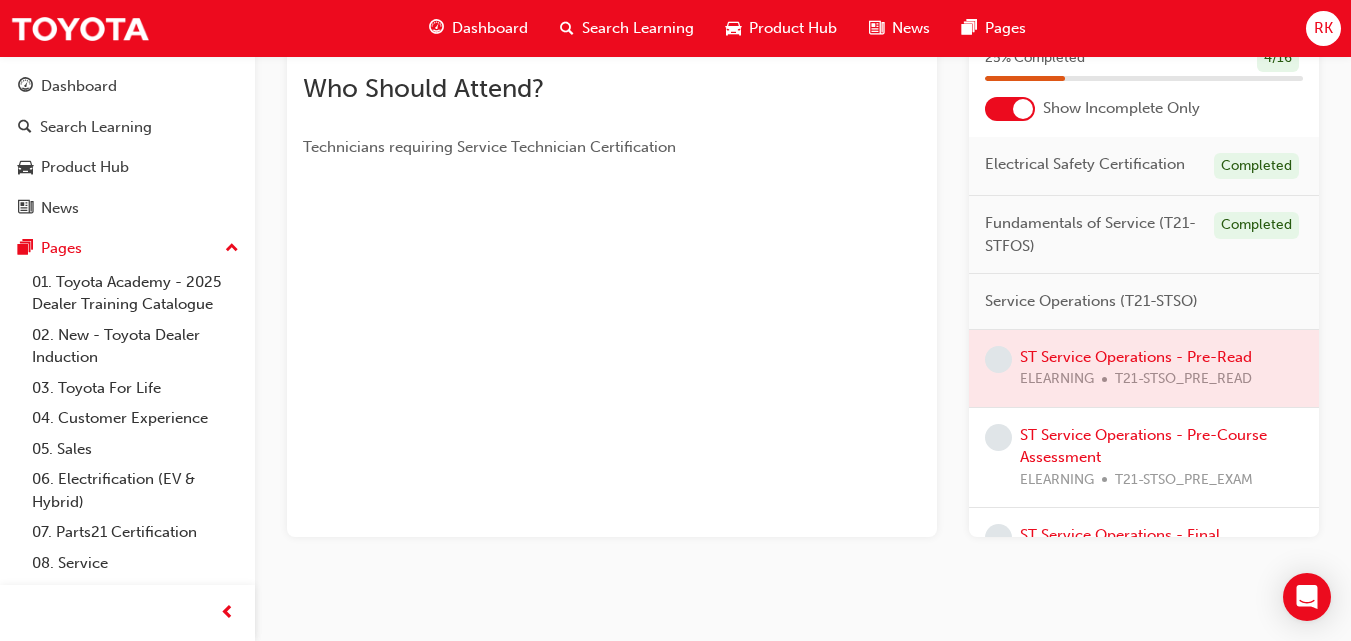 scroll, scrollTop: 399, scrollLeft: 0, axis: vertical 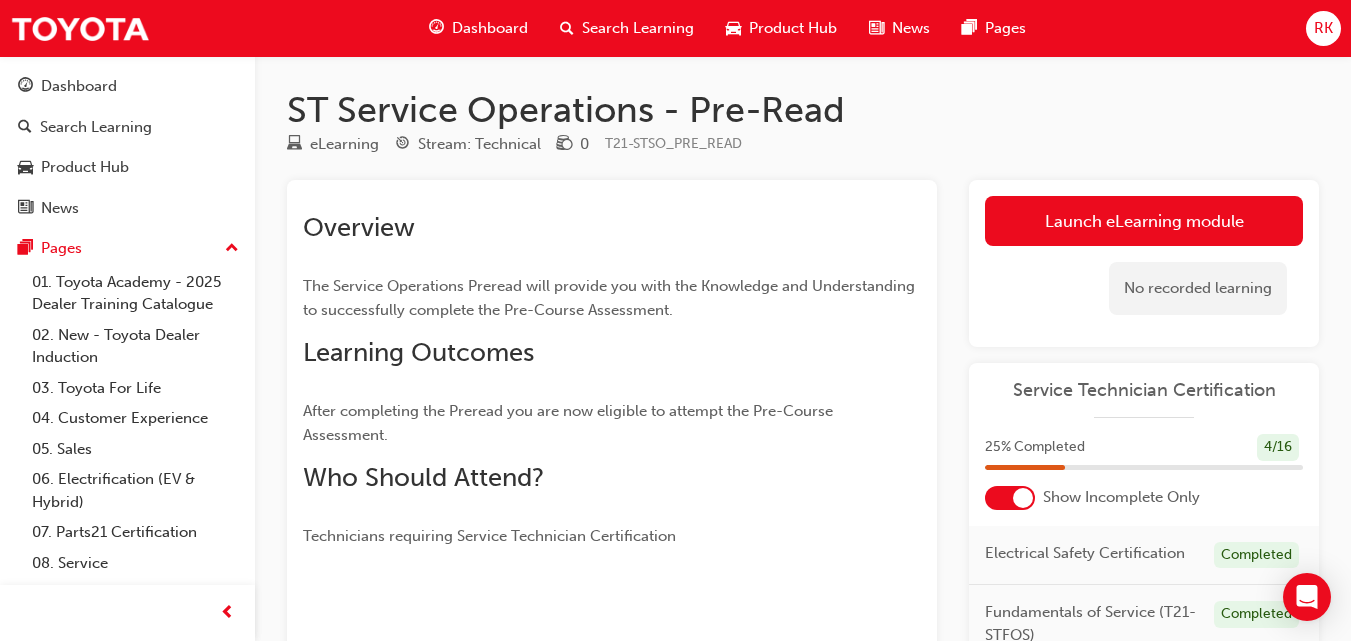 click at bounding box center [294, 145] 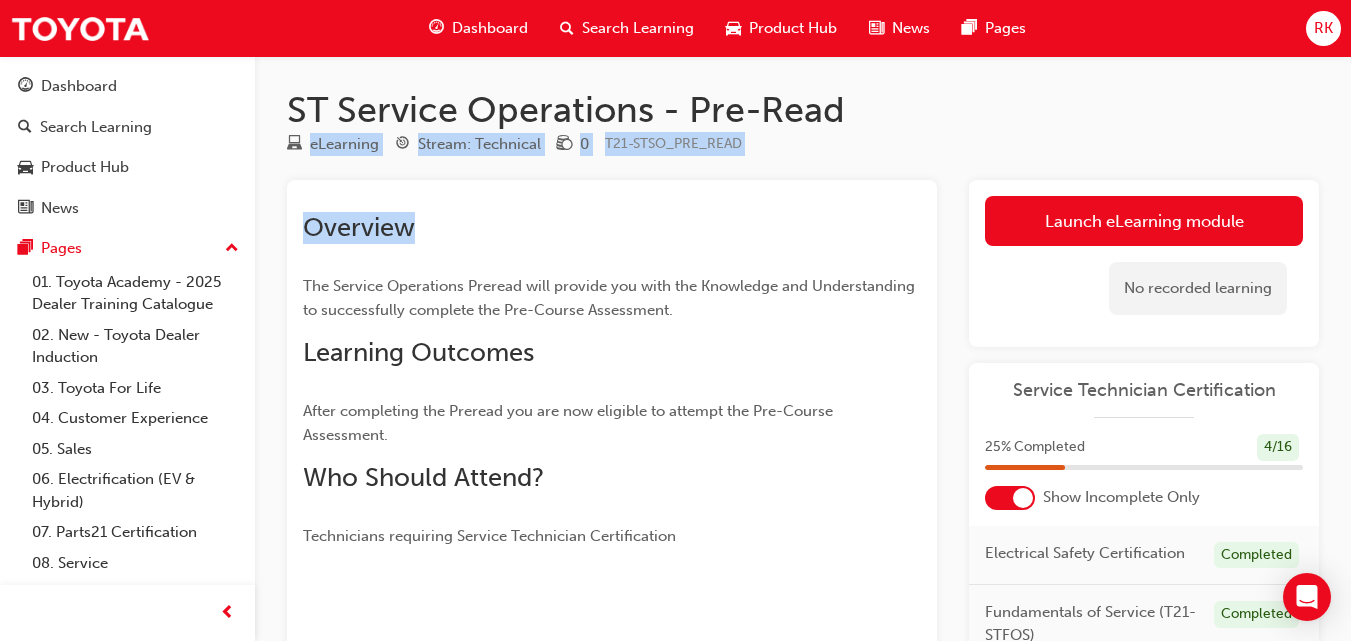 drag, startPoint x: 293, startPoint y: 142, endPoint x: 459, endPoint y: 241, distance: 193.27959 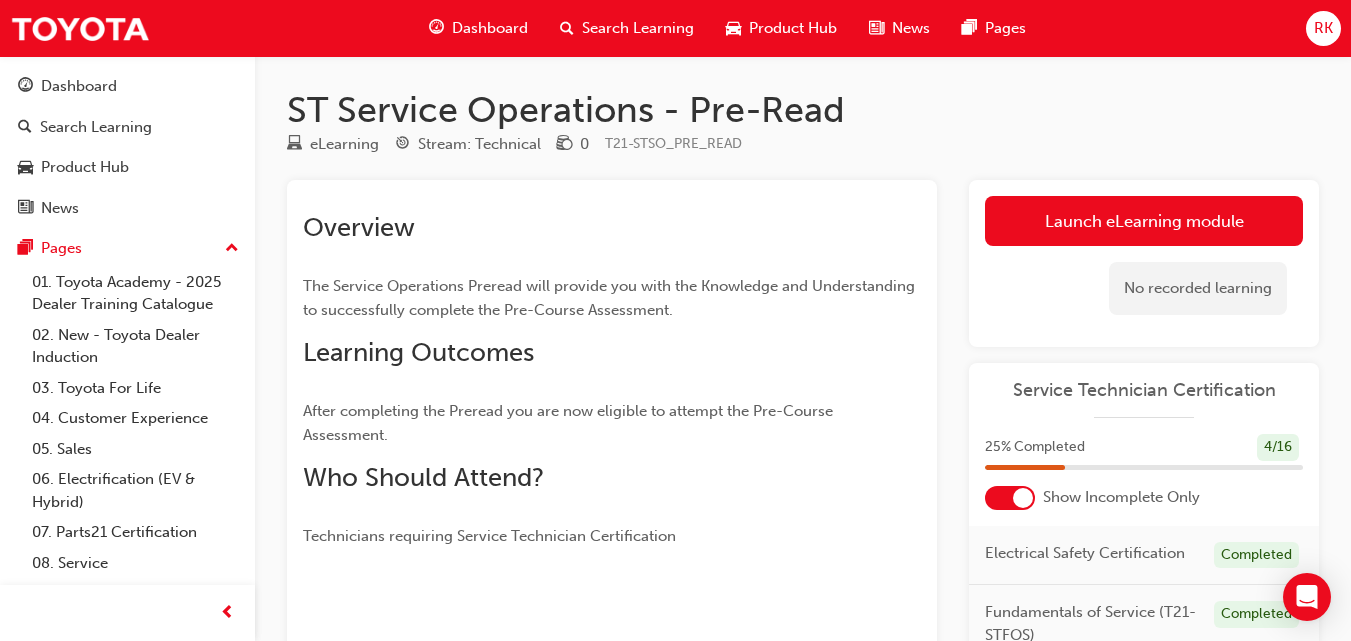 click on "After completing the Preread you are now eligible to attempt the Pre-Course Assessment." at bounding box center (612, 423) 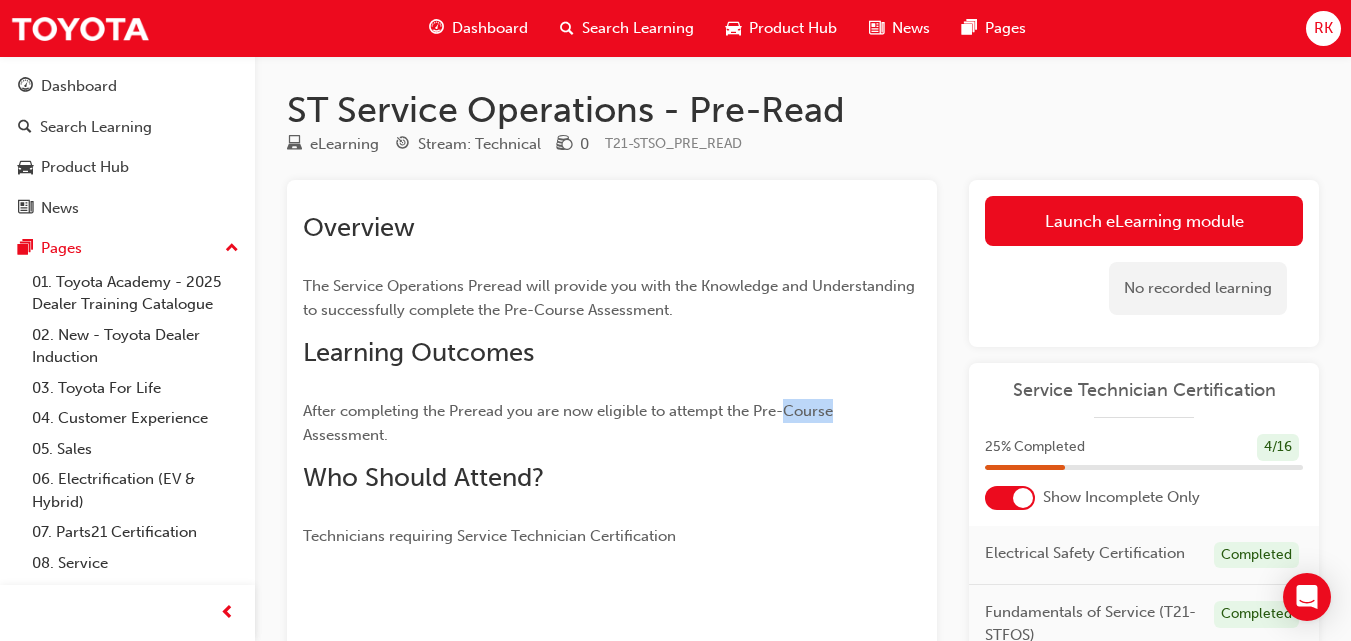 drag, startPoint x: 805, startPoint y: 381, endPoint x: 1196, endPoint y: 274, distance: 405.37637 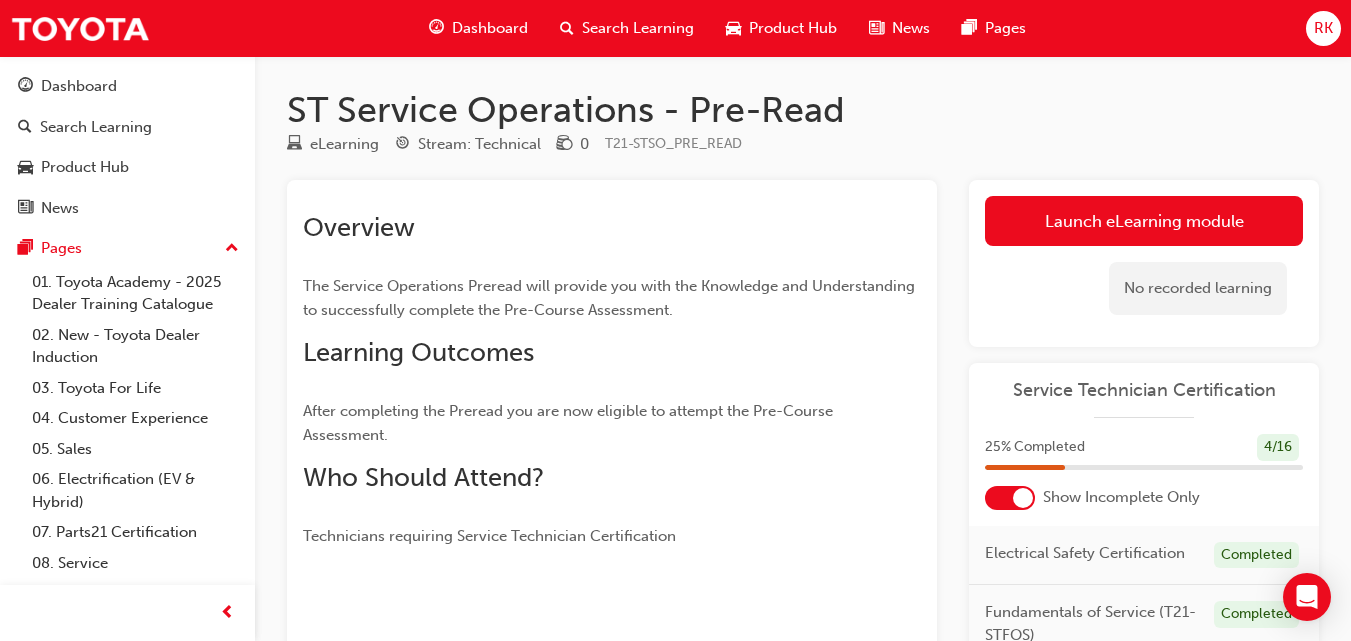 click on "Learning Outcomes" at bounding box center (612, 353) 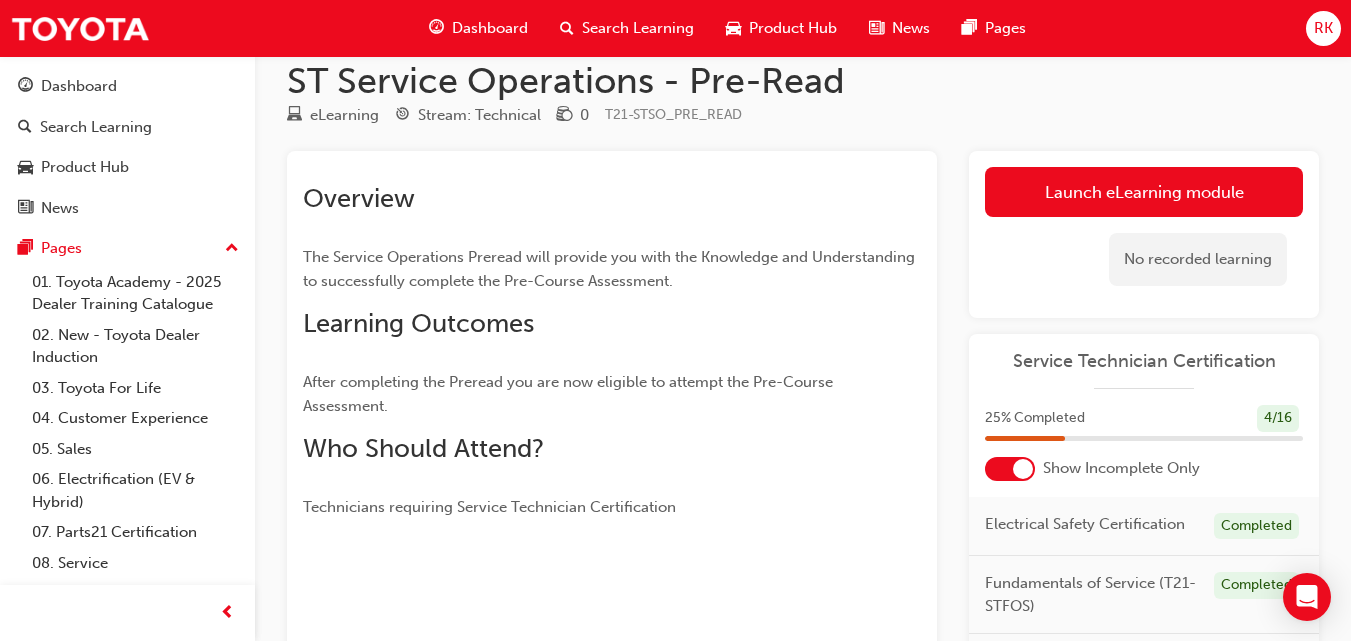 scroll, scrollTop: 0, scrollLeft: 0, axis: both 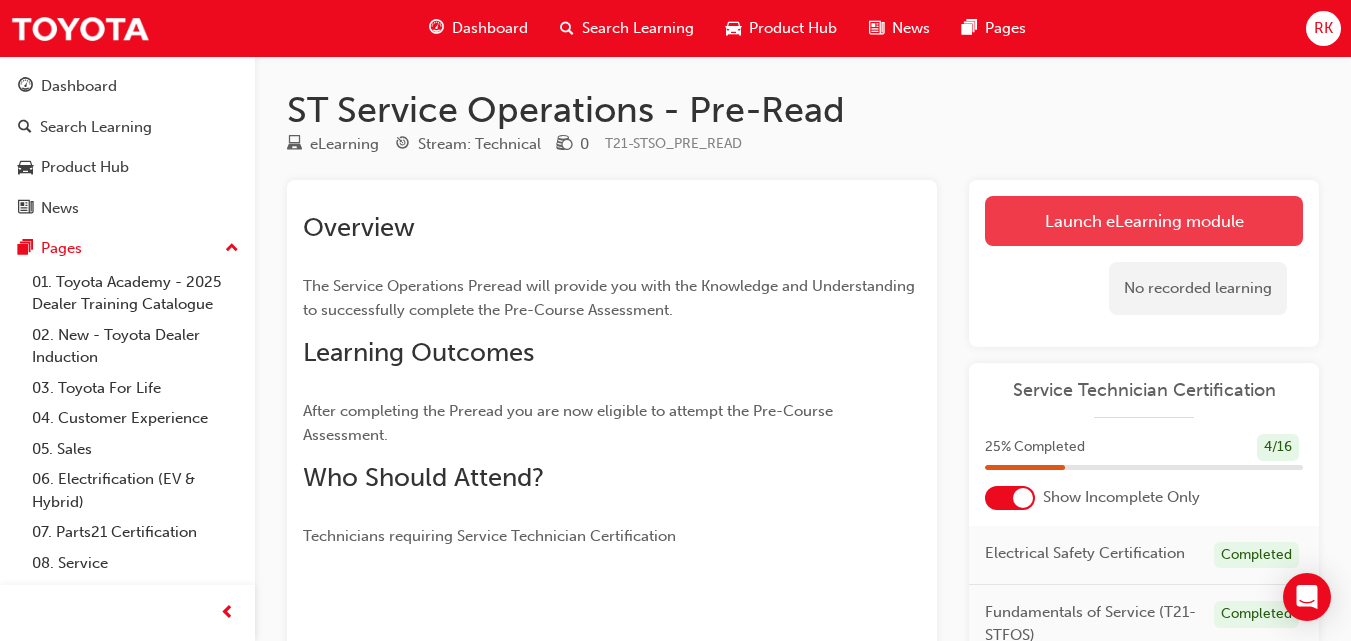 click on "Launch eLearning module" at bounding box center (1144, 221) 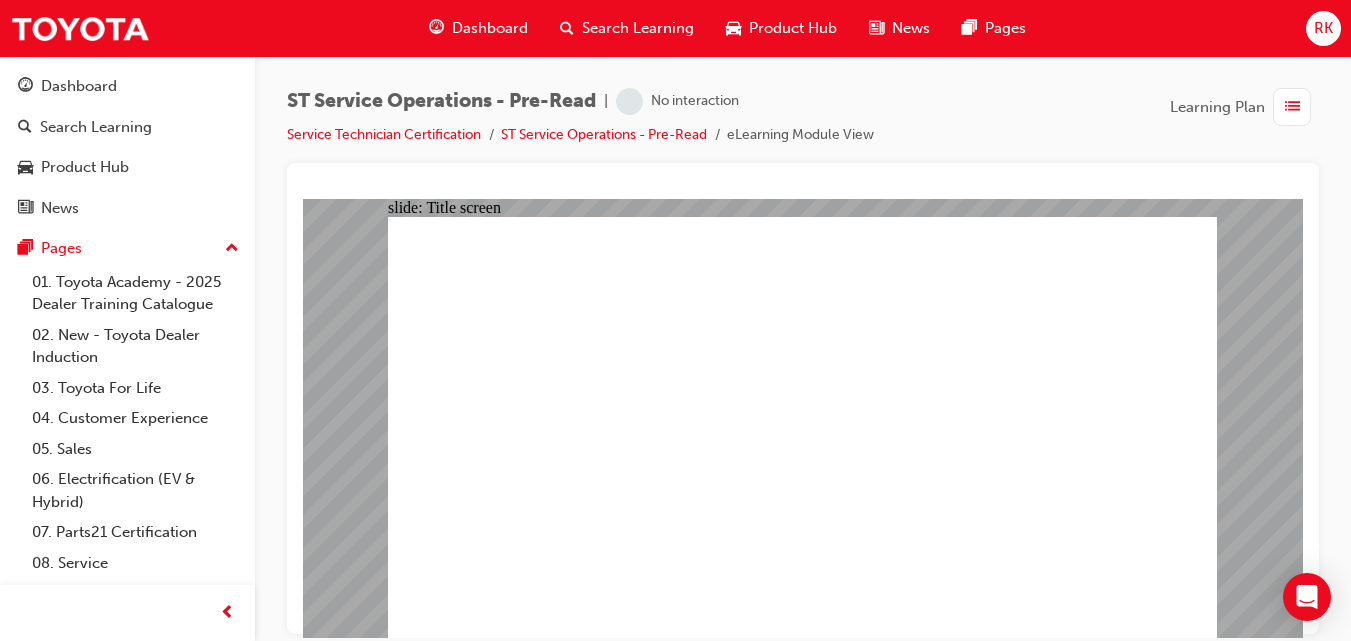 scroll, scrollTop: 0, scrollLeft: 0, axis: both 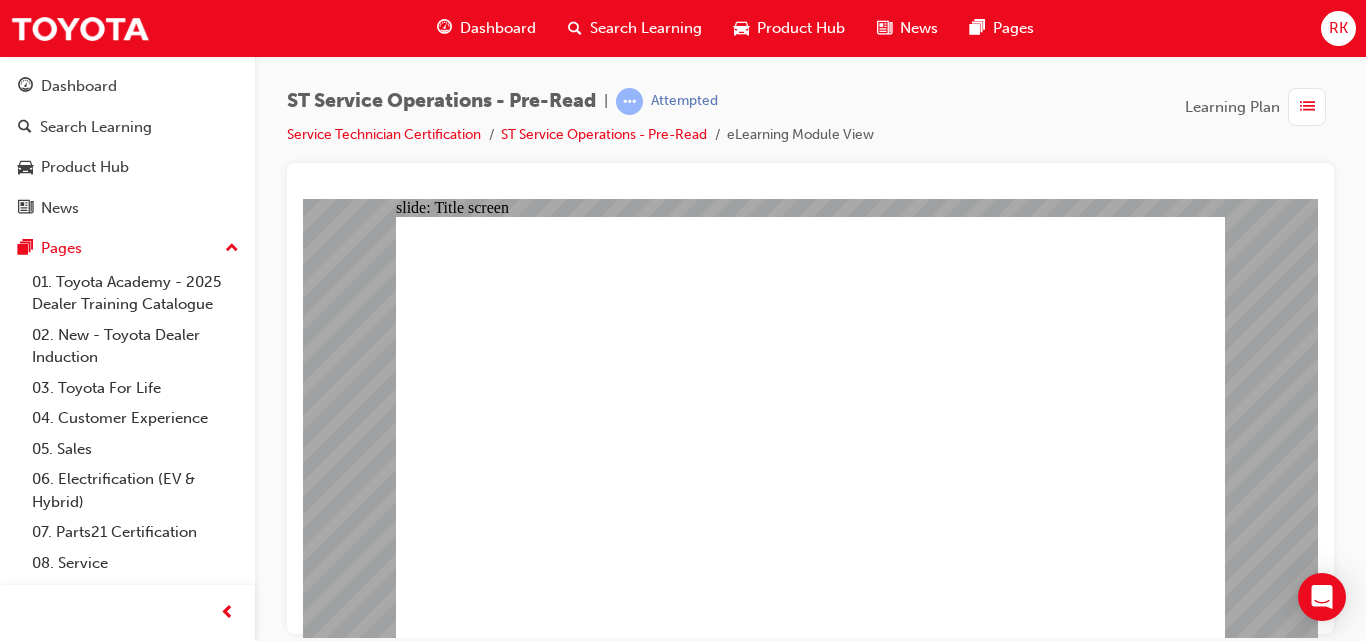 click 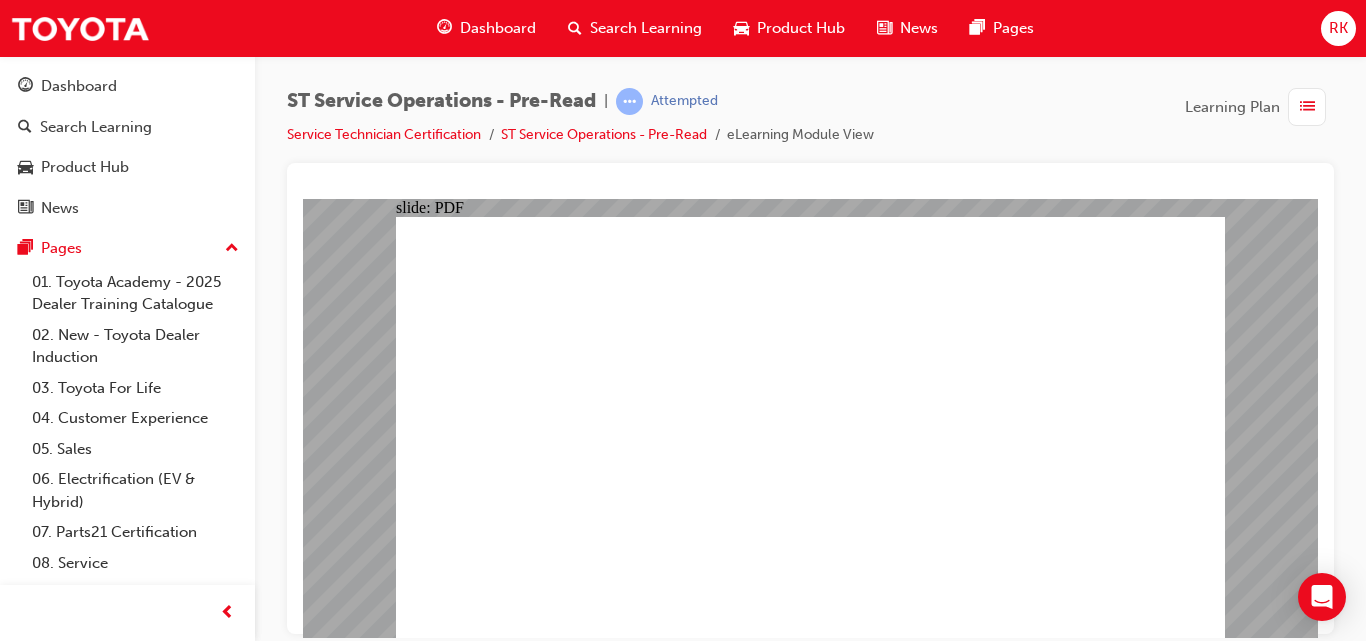 click 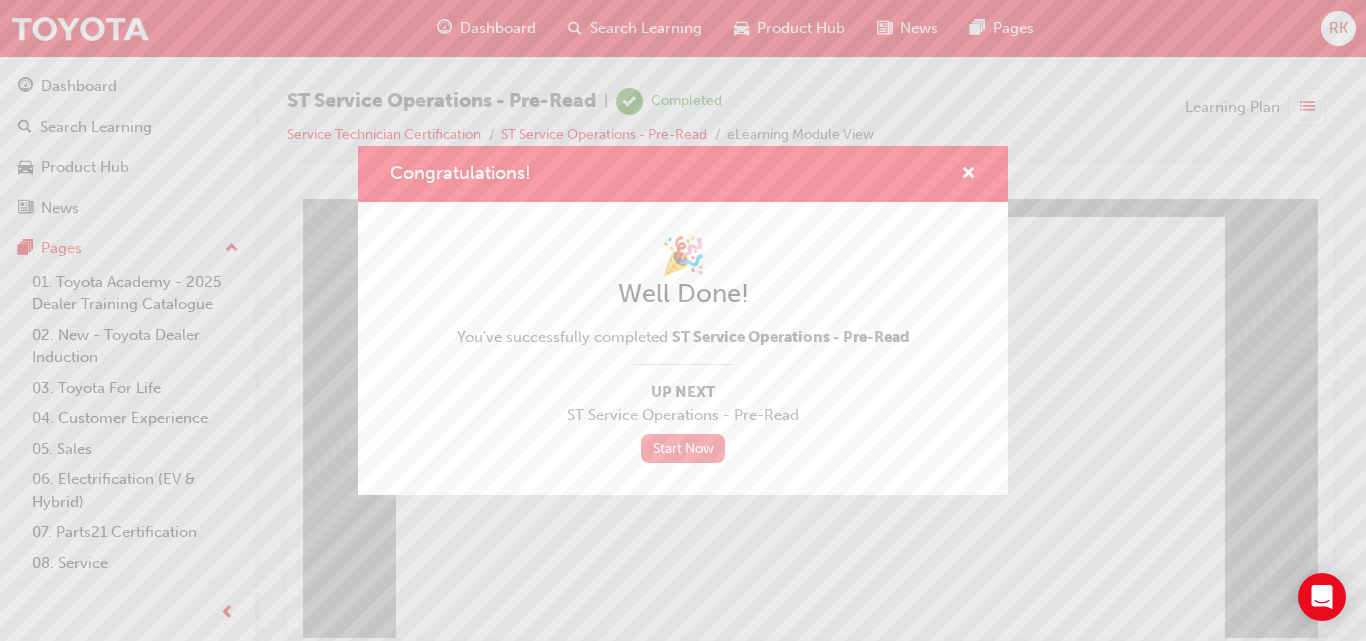 click on "Start Now" at bounding box center (683, 448) 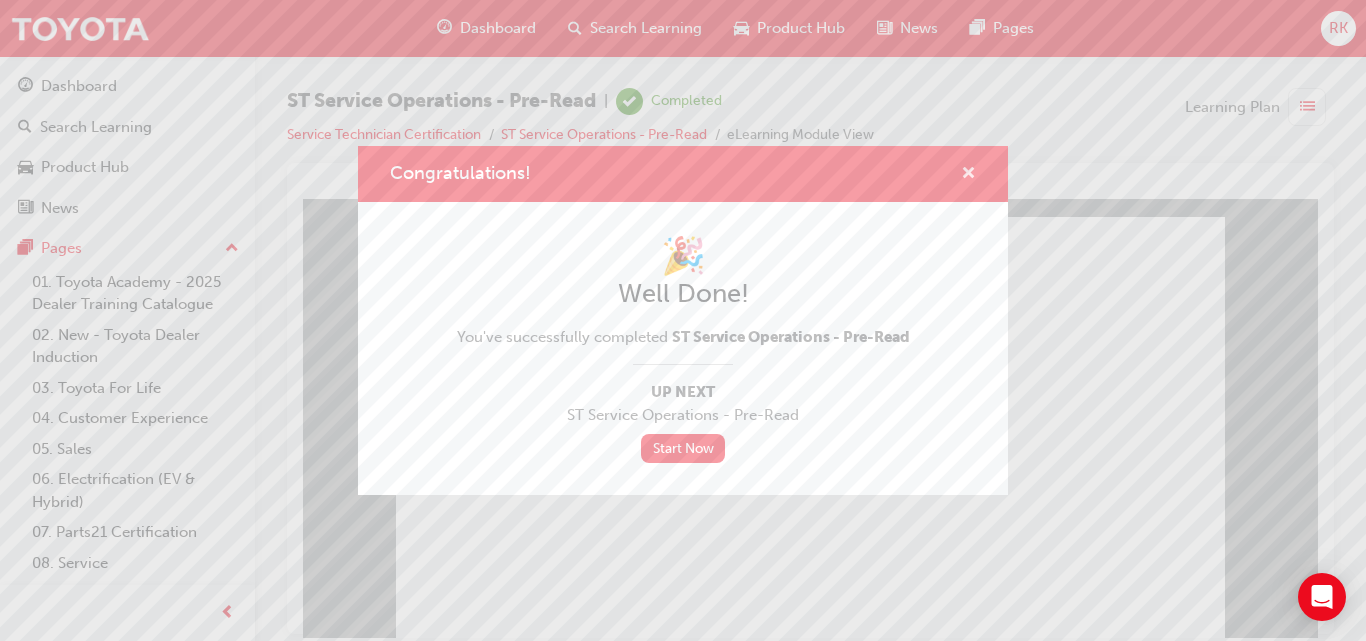 click at bounding box center [968, 175] 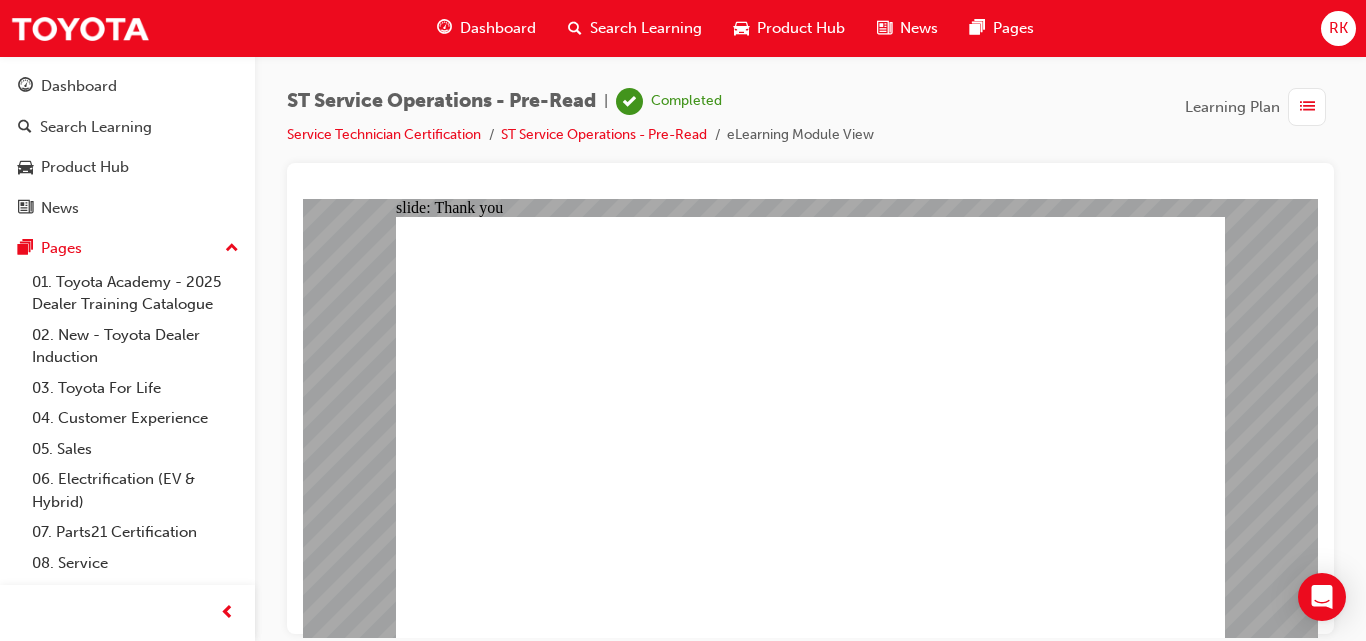 click at bounding box center [1307, 107] 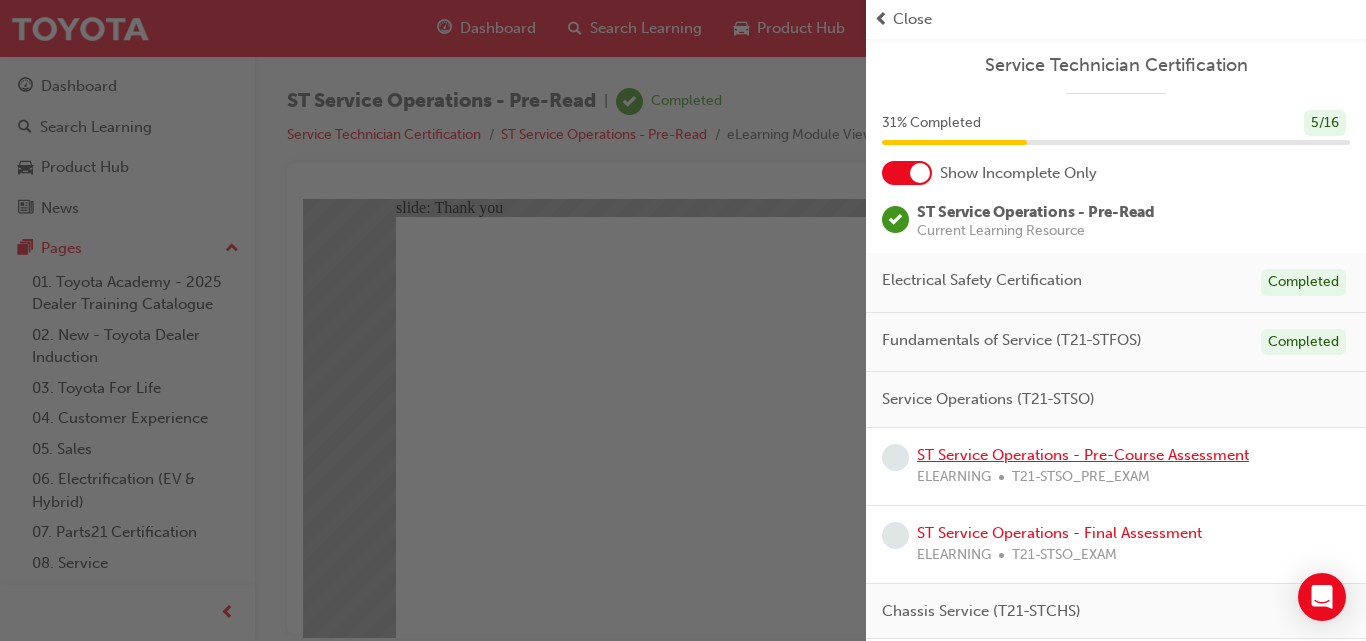 click on "ST Service Operations - Pre-Course Assessment" at bounding box center (1083, 455) 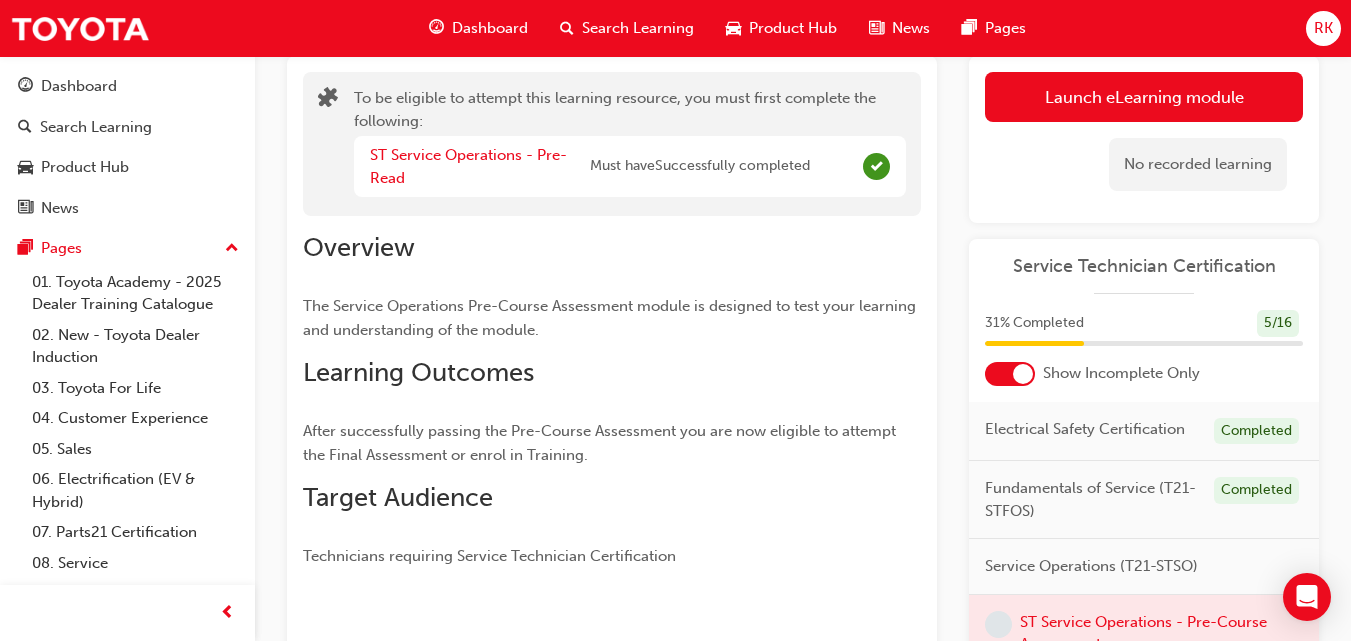 scroll, scrollTop: 115, scrollLeft: 0, axis: vertical 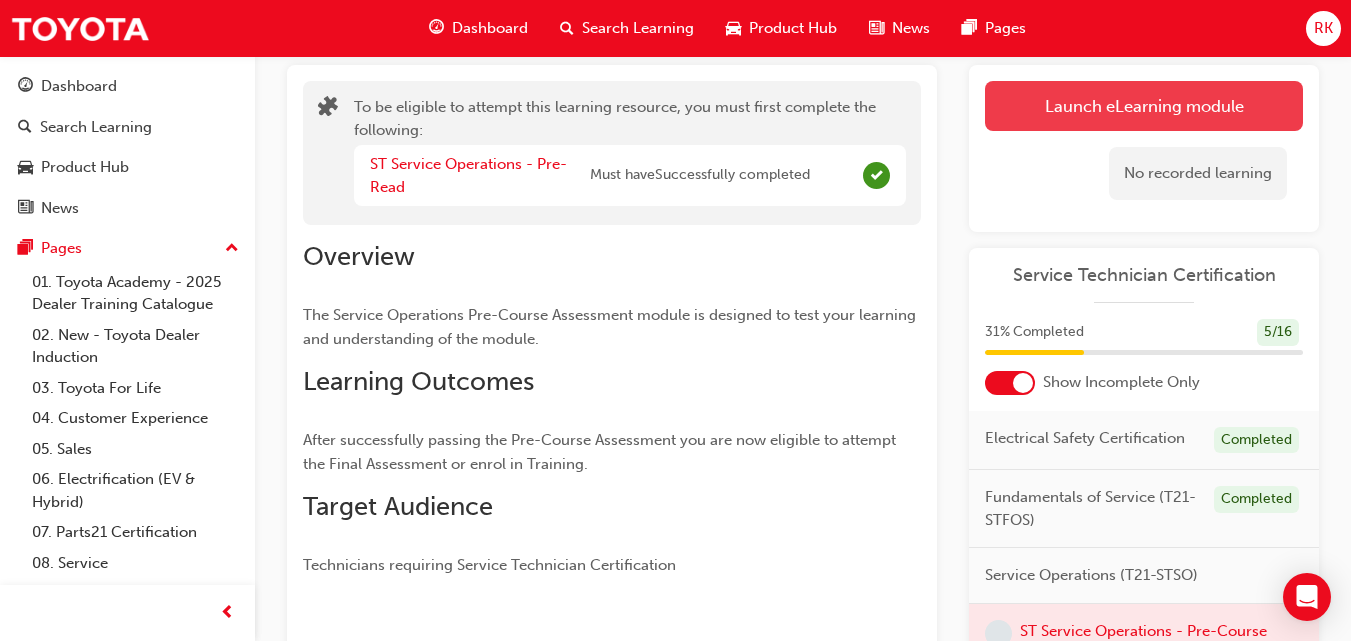 click on "Launch eLearning module" at bounding box center (1144, 106) 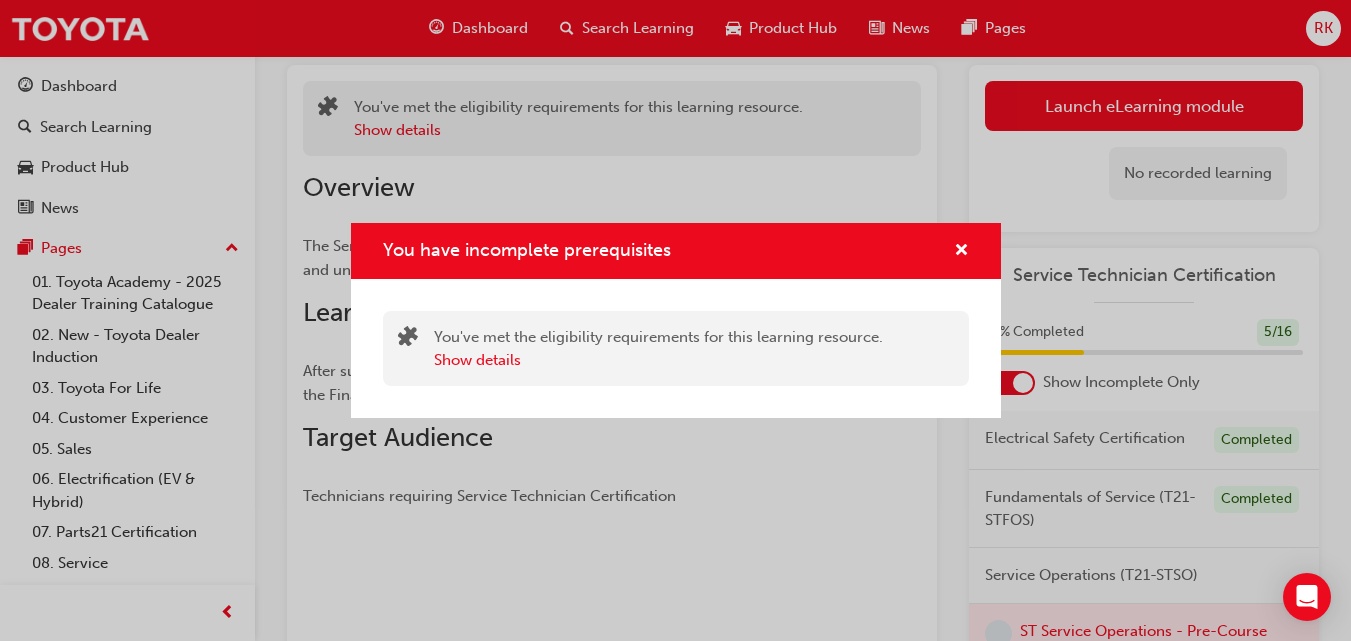 click on "You have incomplete prerequisites You've met the eligibility requirements for this learning resource. Show details" at bounding box center (675, 320) 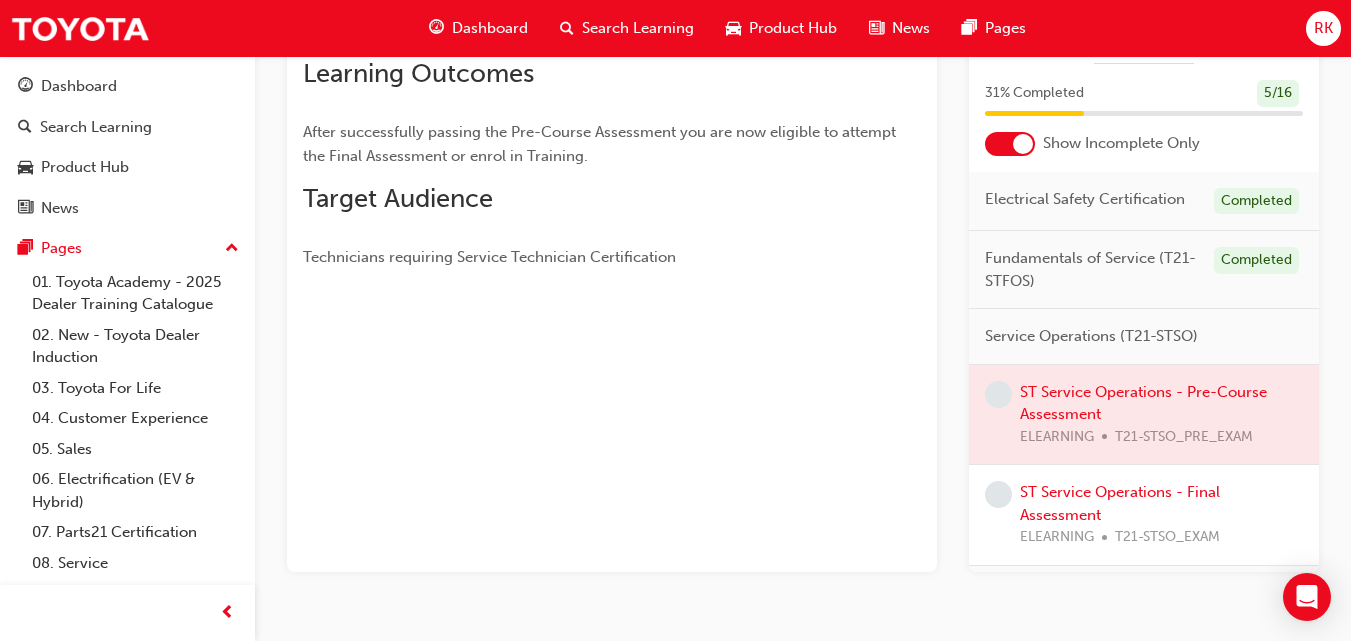 scroll, scrollTop: 385, scrollLeft: 0, axis: vertical 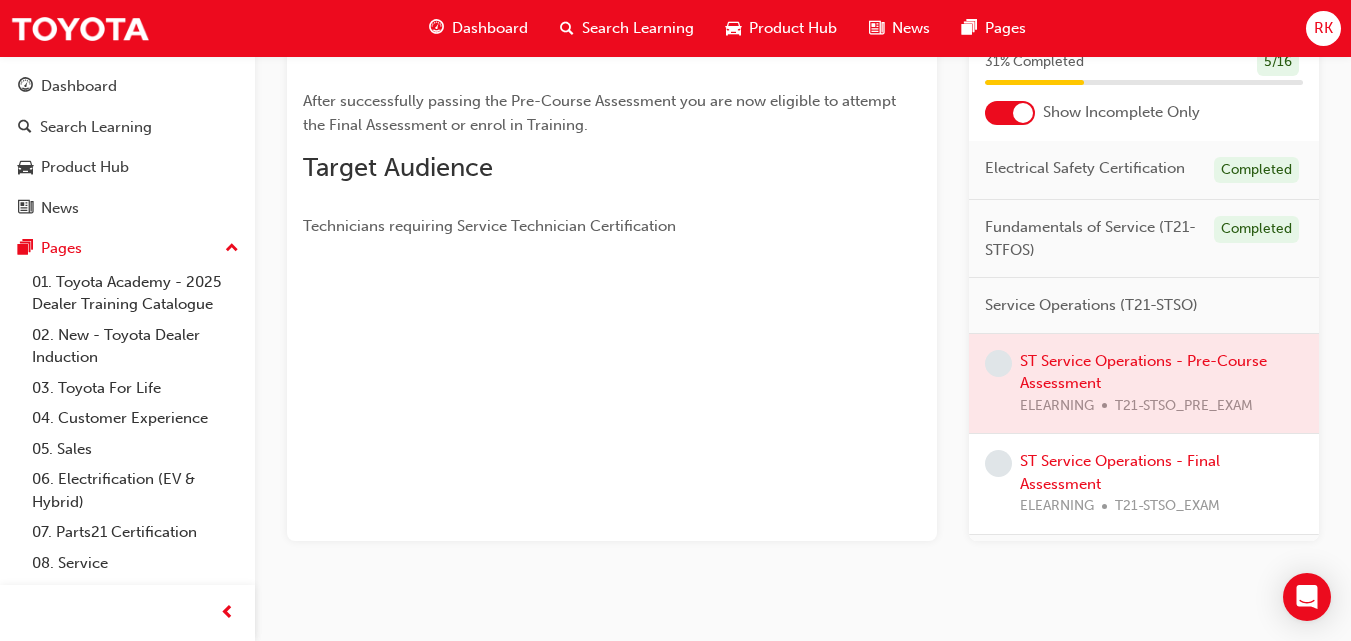 click at bounding box center [998, 363] 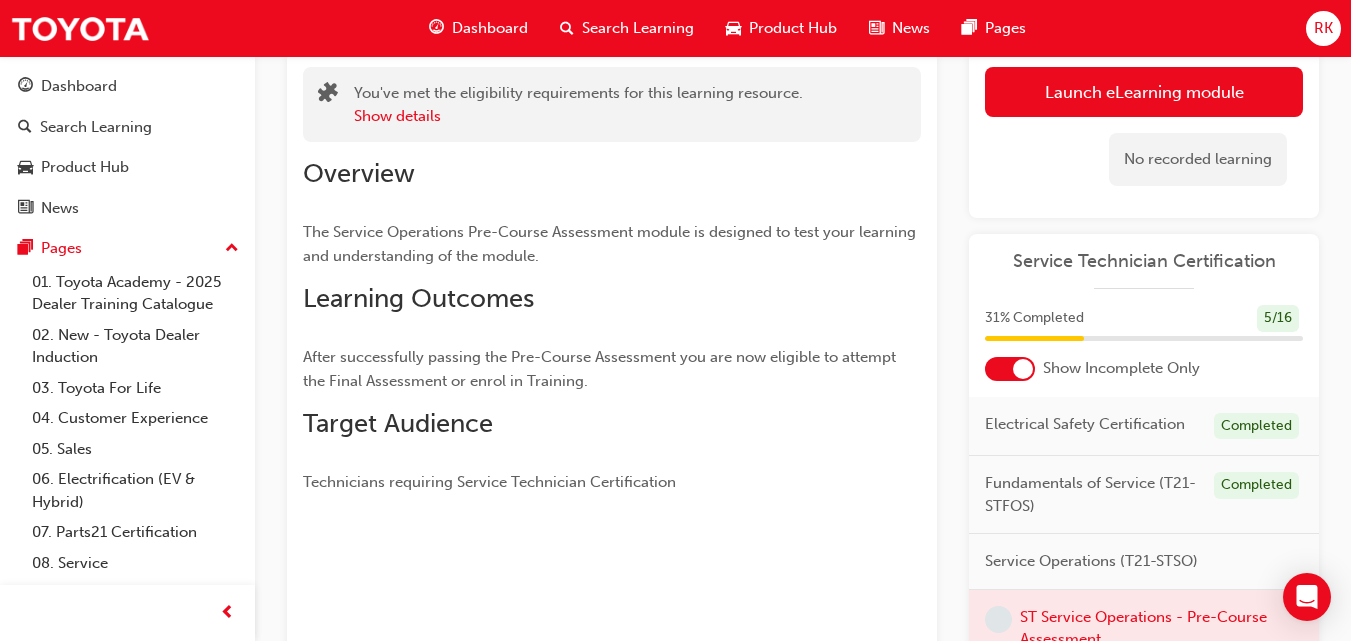 scroll, scrollTop: 119, scrollLeft: 0, axis: vertical 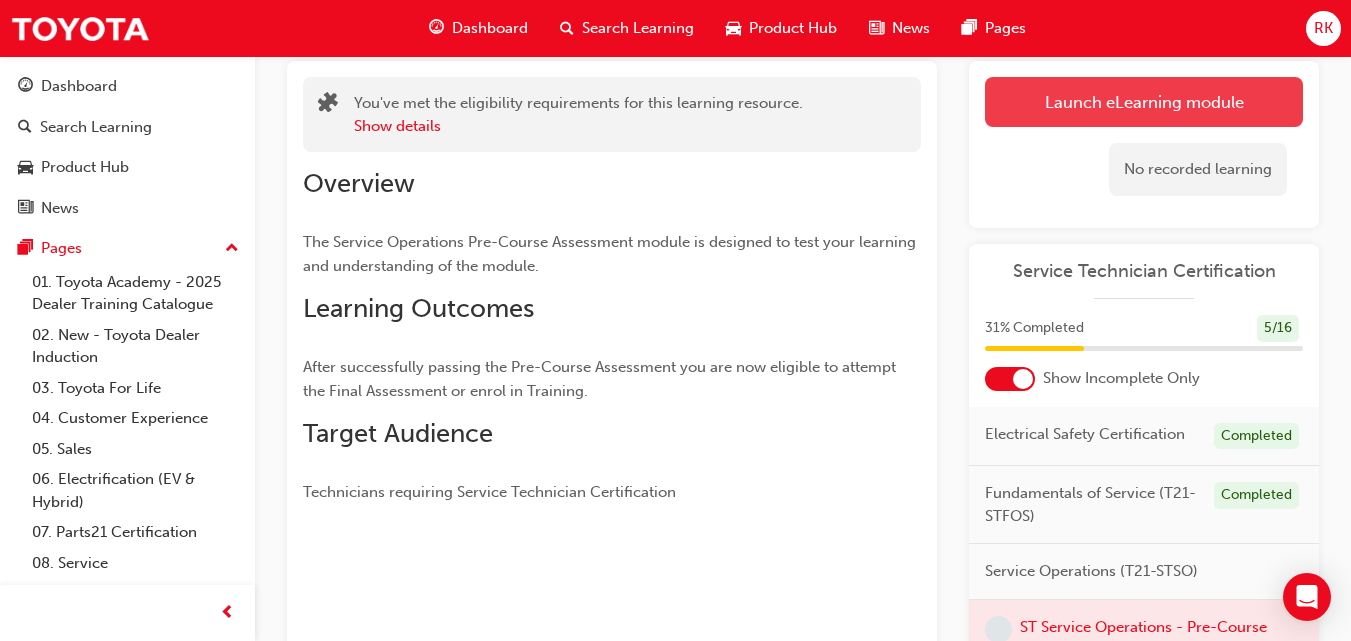 click on "Launch eLearning module" at bounding box center (1144, 102) 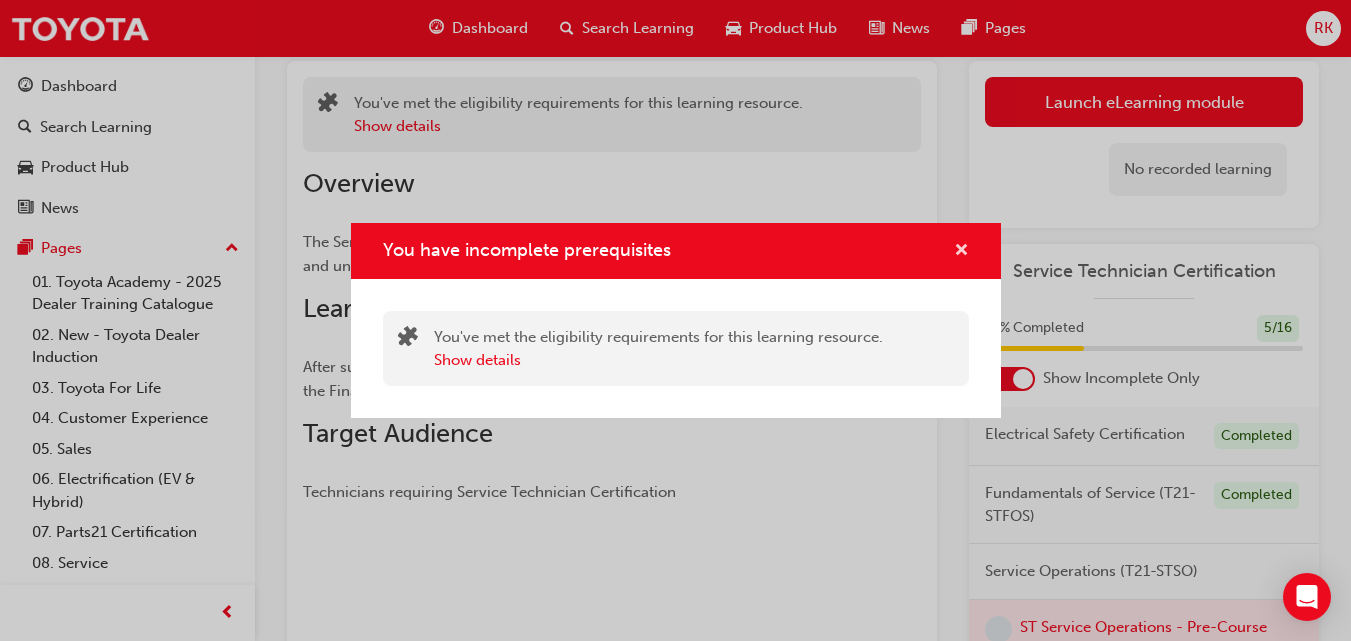 click at bounding box center (961, 252) 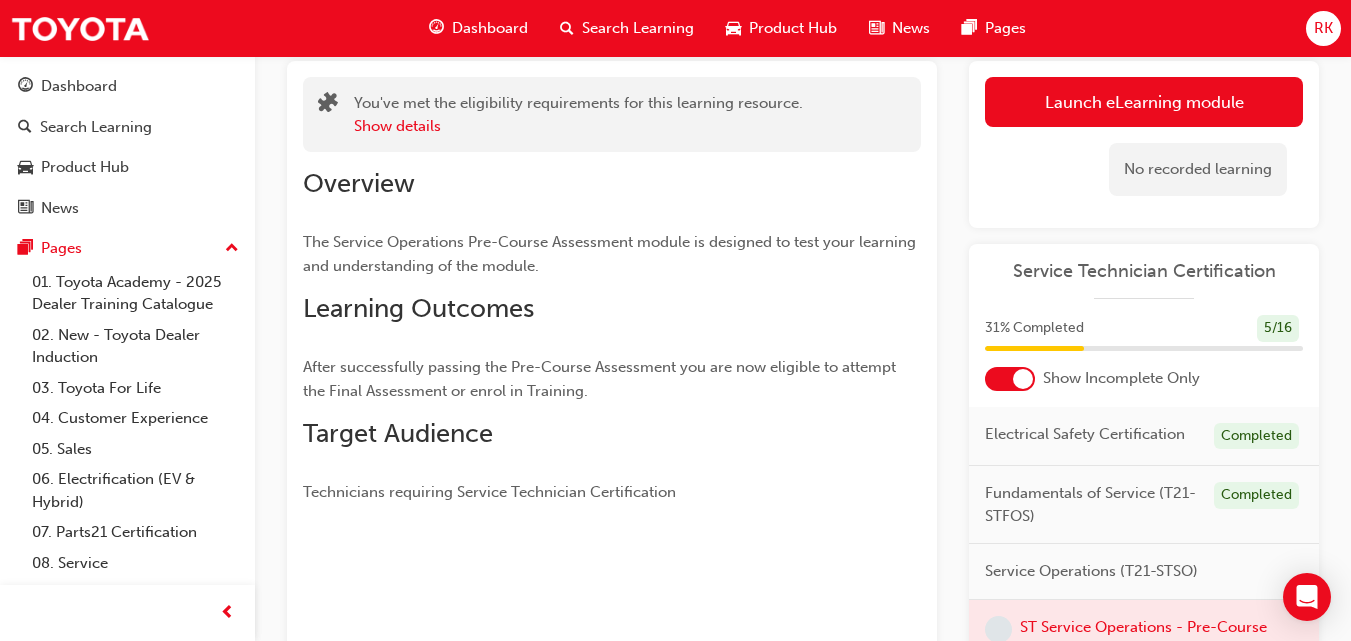 scroll, scrollTop: 0, scrollLeft: 0, axis: both 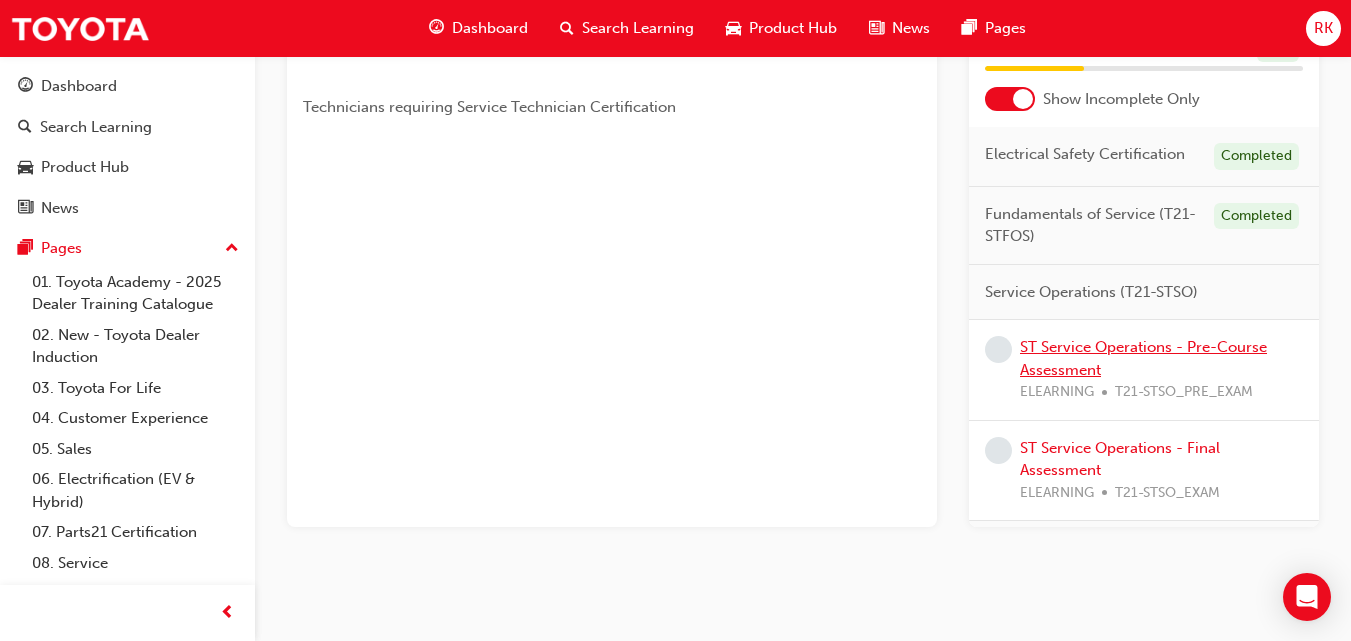 click on "ST Service Operations - Pre-Course Assessment" at bounding box center (1143, 358) 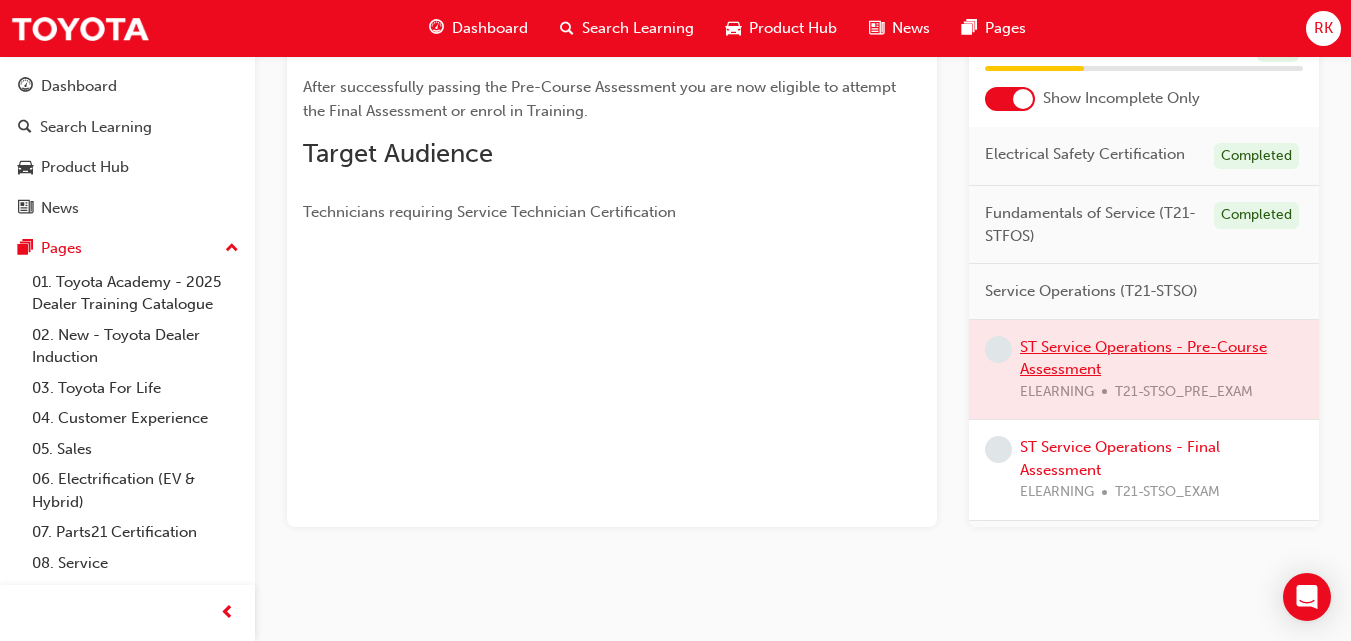 scroll, scrollTop: 399, scrollLeft: 0, axis: vertical 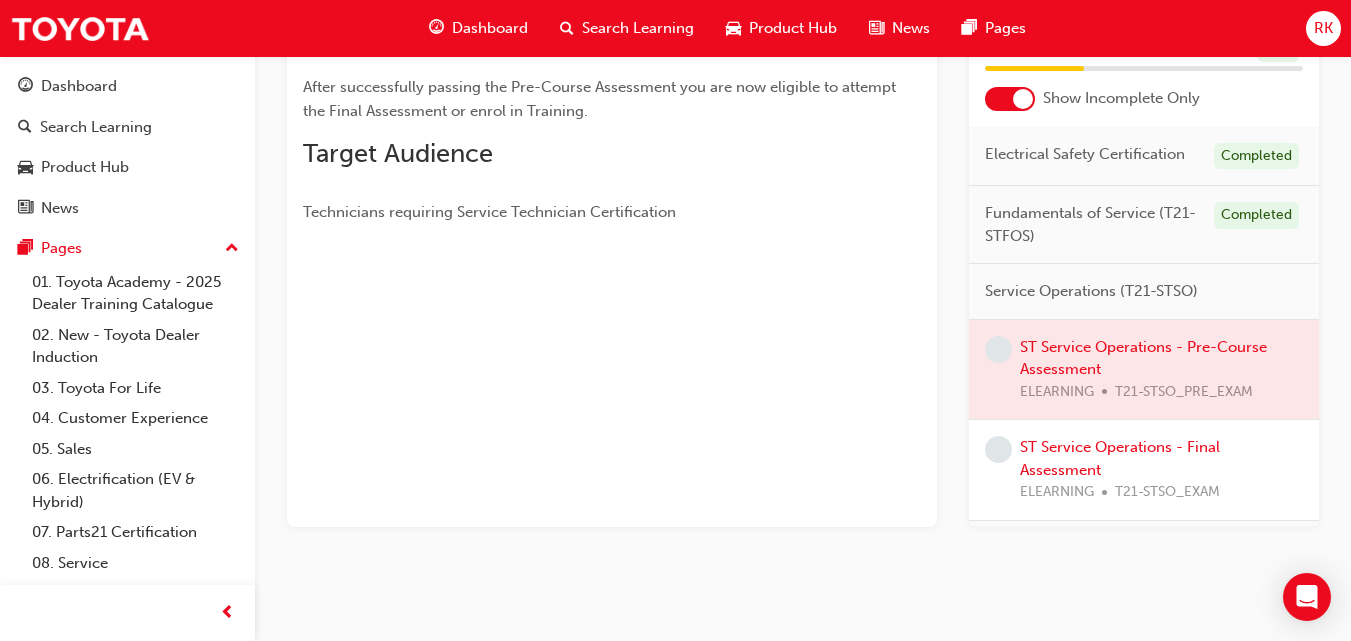 click at bounding box center (1144, 370) 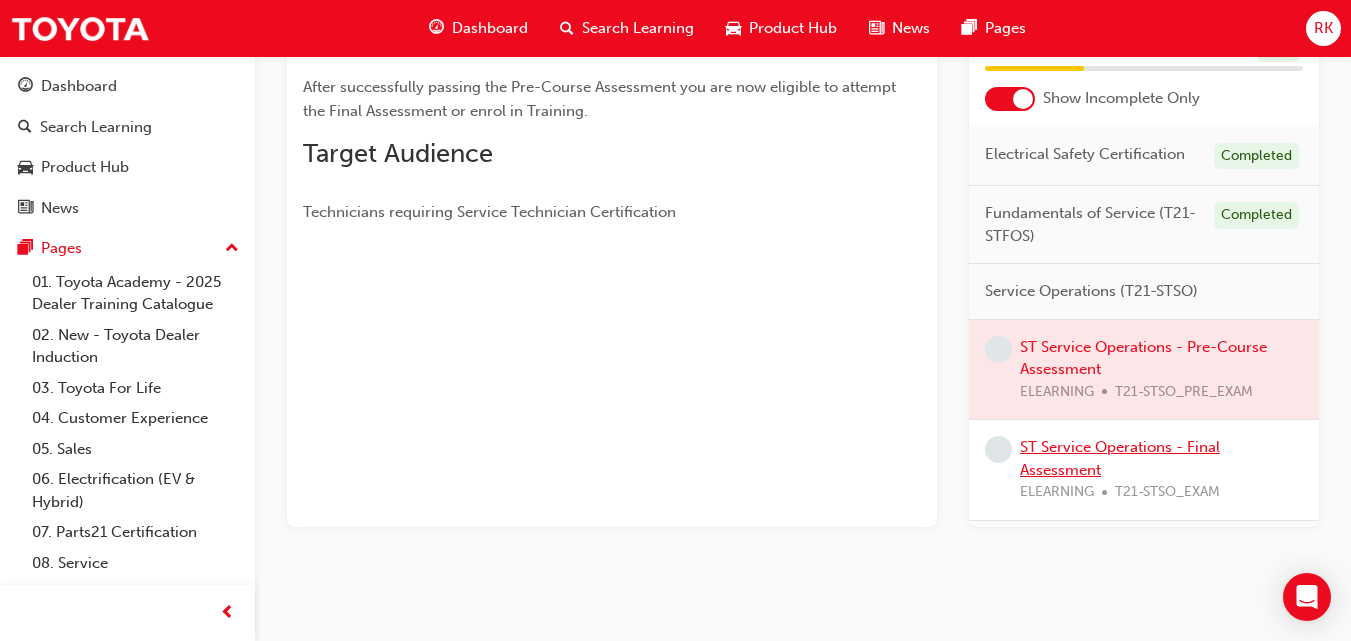 click on "ST Service Operations - Final Assessment" at bounding box center [1120, 458] 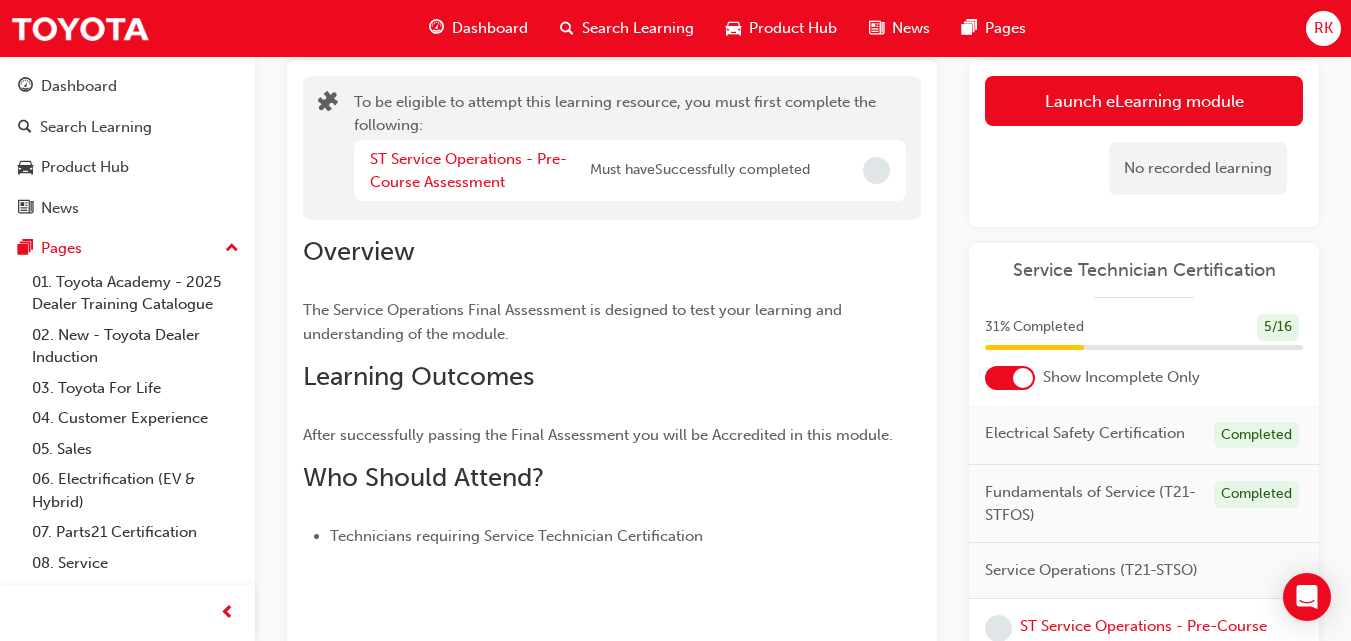 scroll, scrollTop: 72, scrollLeft: 0, axis: vertical 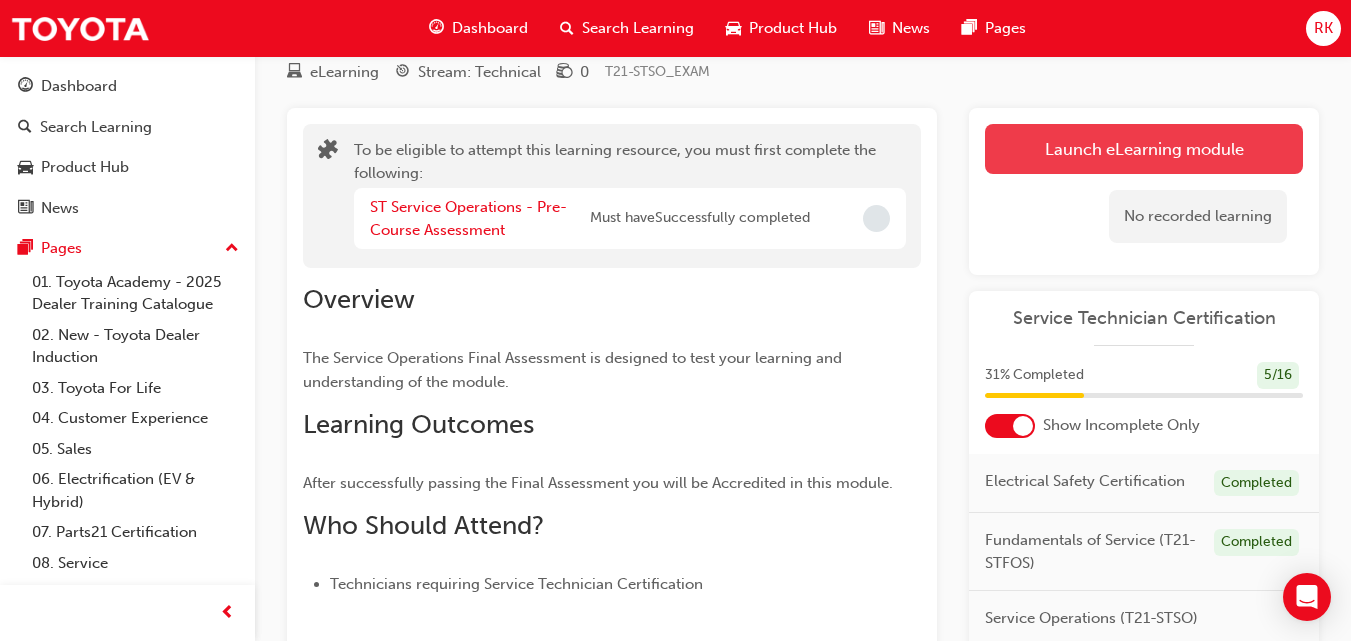 click on "Launch eLearning module" at bounding box center [1144, 149] 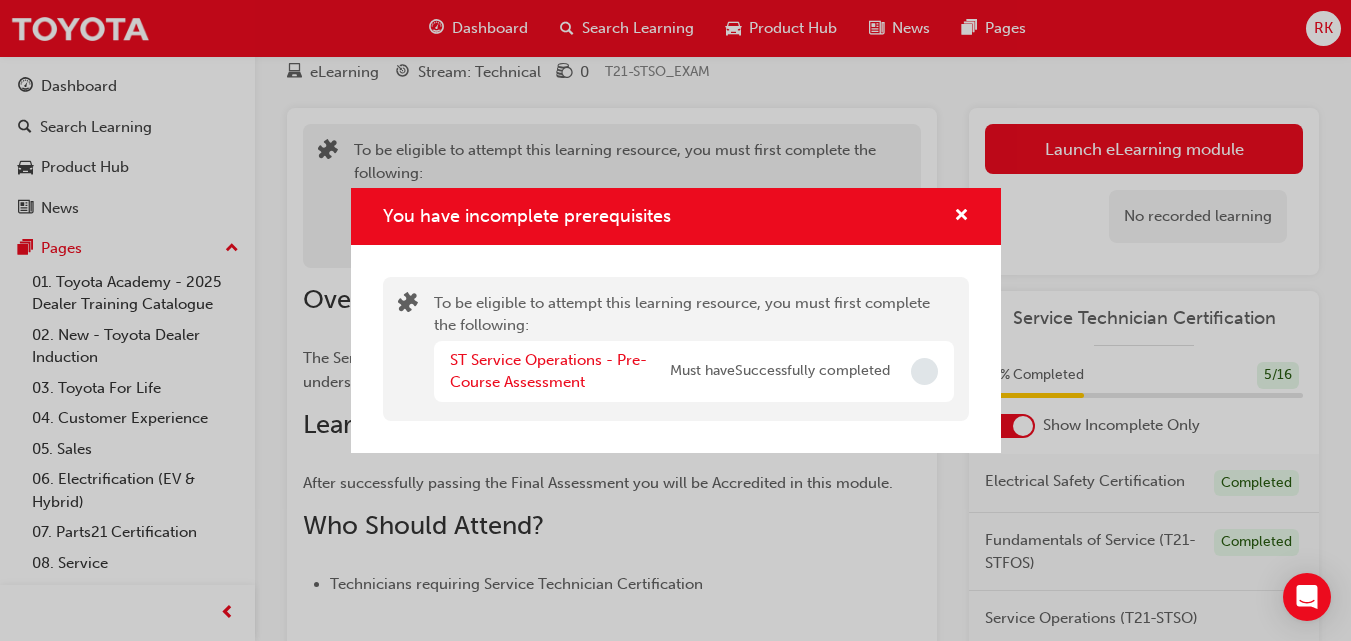 click at bounding box center [924, 371] 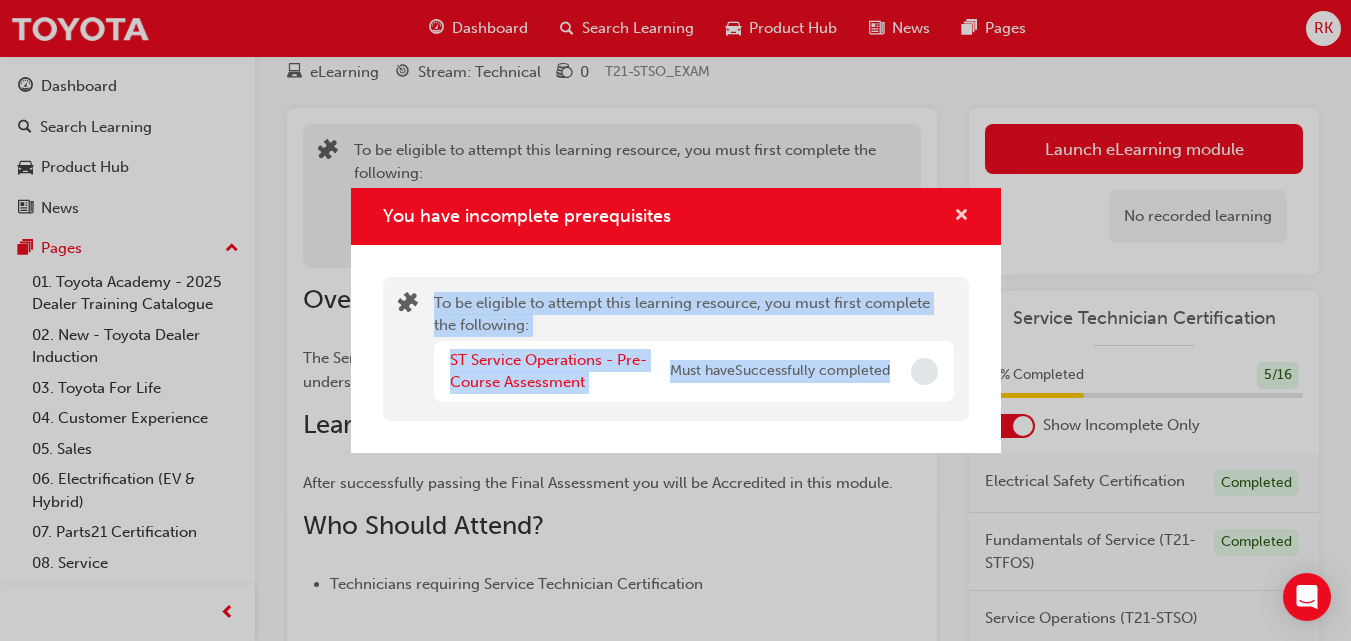 drag, startPoint x: 923, startPoint y: 368, endPoint x: 962, endPoint y: 208, distance: 164.68454 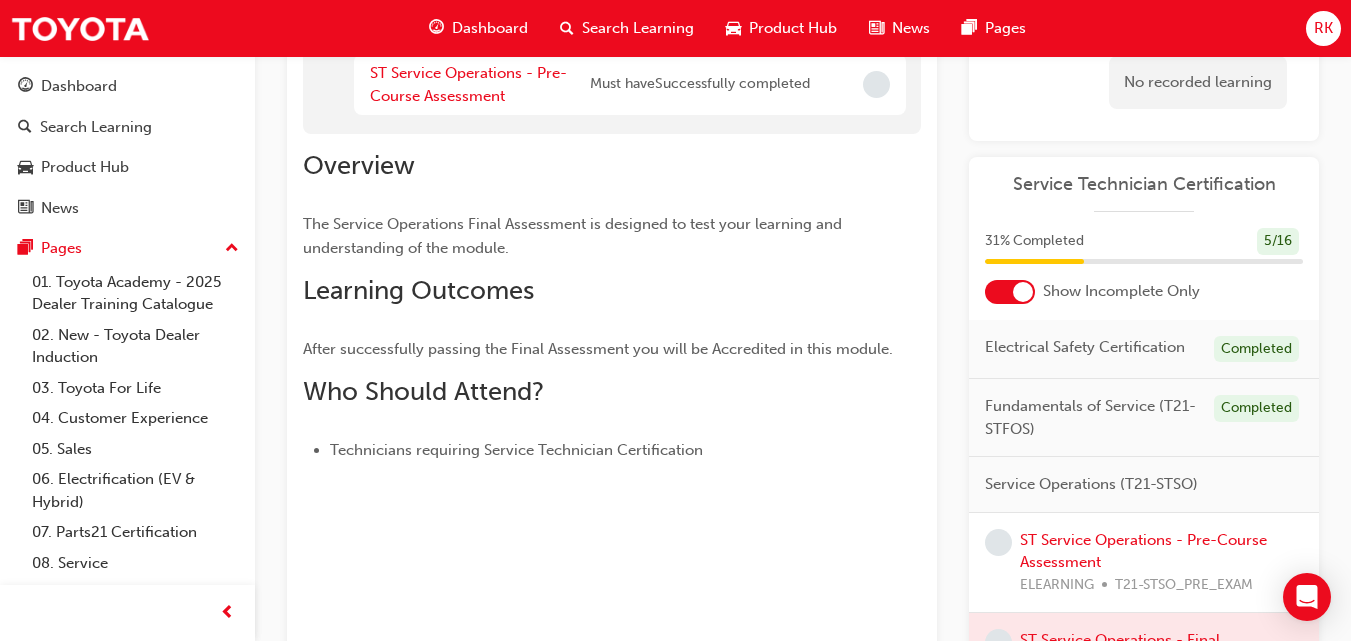 scroll, scrollTop: 218, scrollLeft: 0, axis: vertical 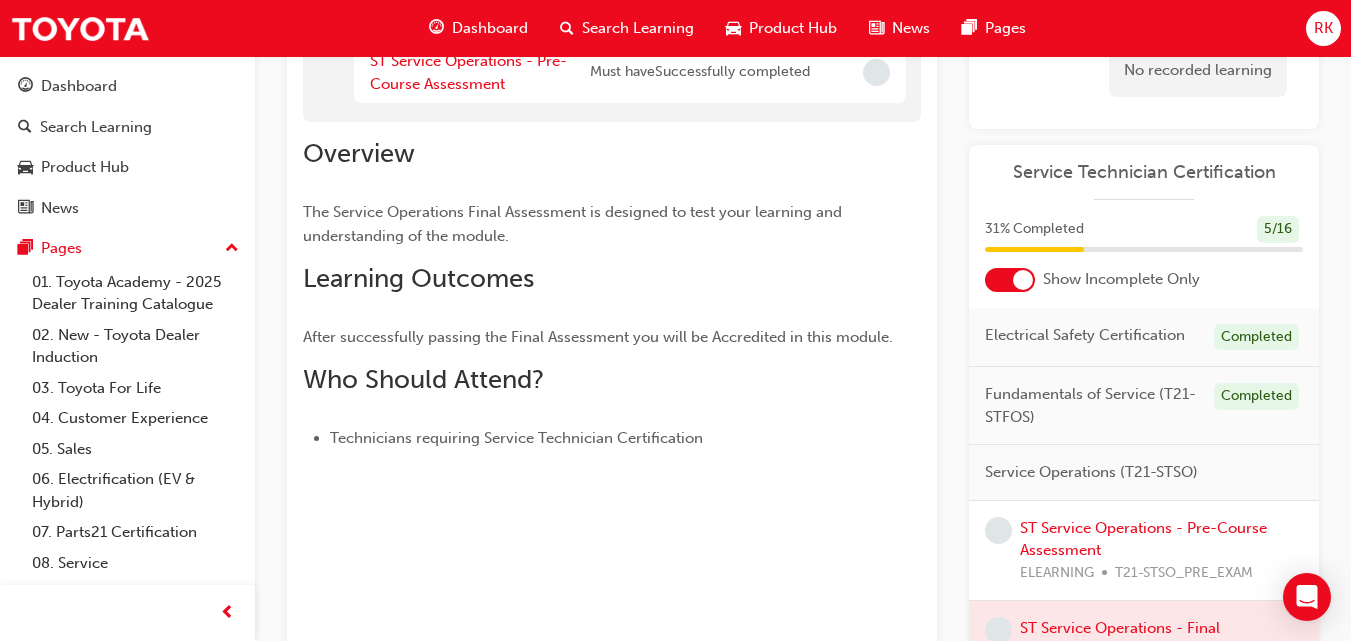click at bounding box center [1010, 280] 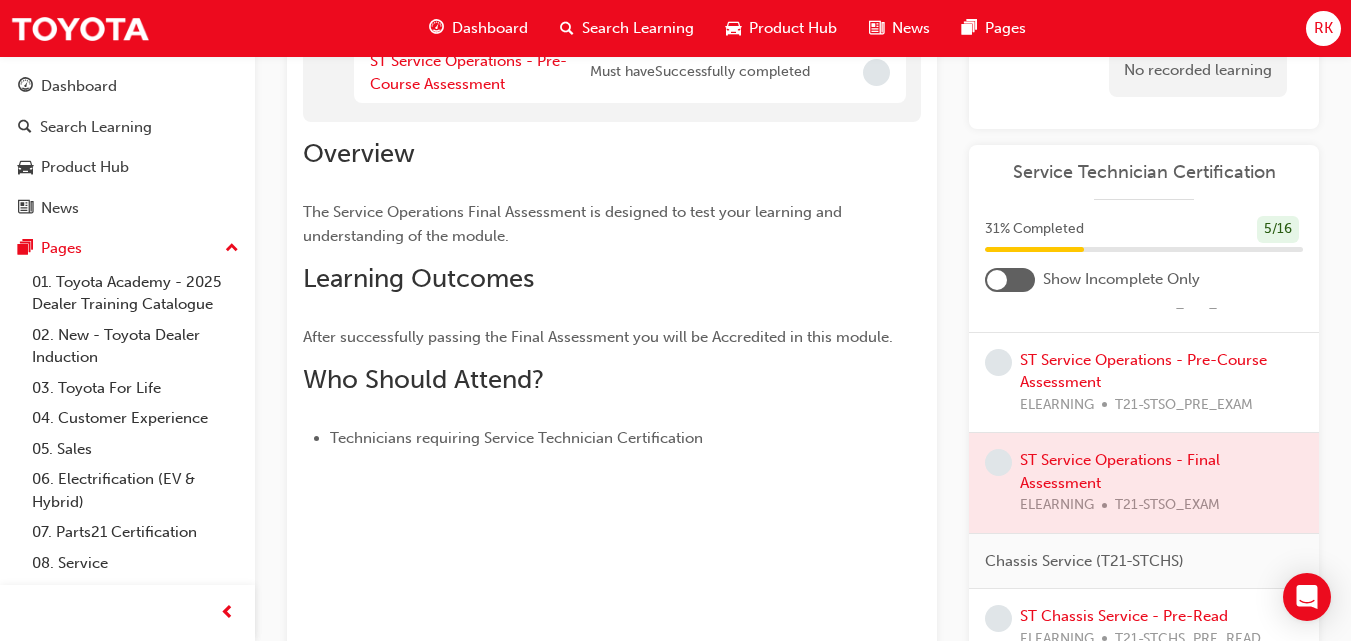 scroll, scrollTop: 613, scrollLeft: 0, axis: vertical 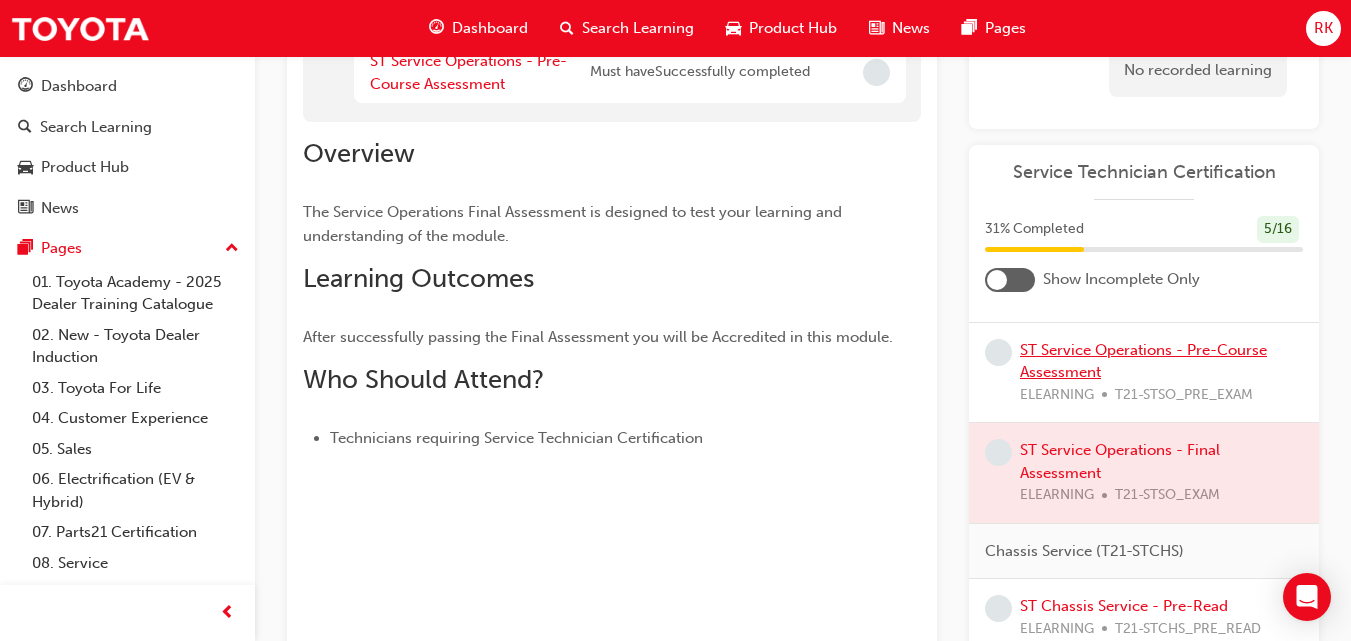 click on "ST Service Operations - Pre-Course Assessment" at bounding box center [1143, 361] 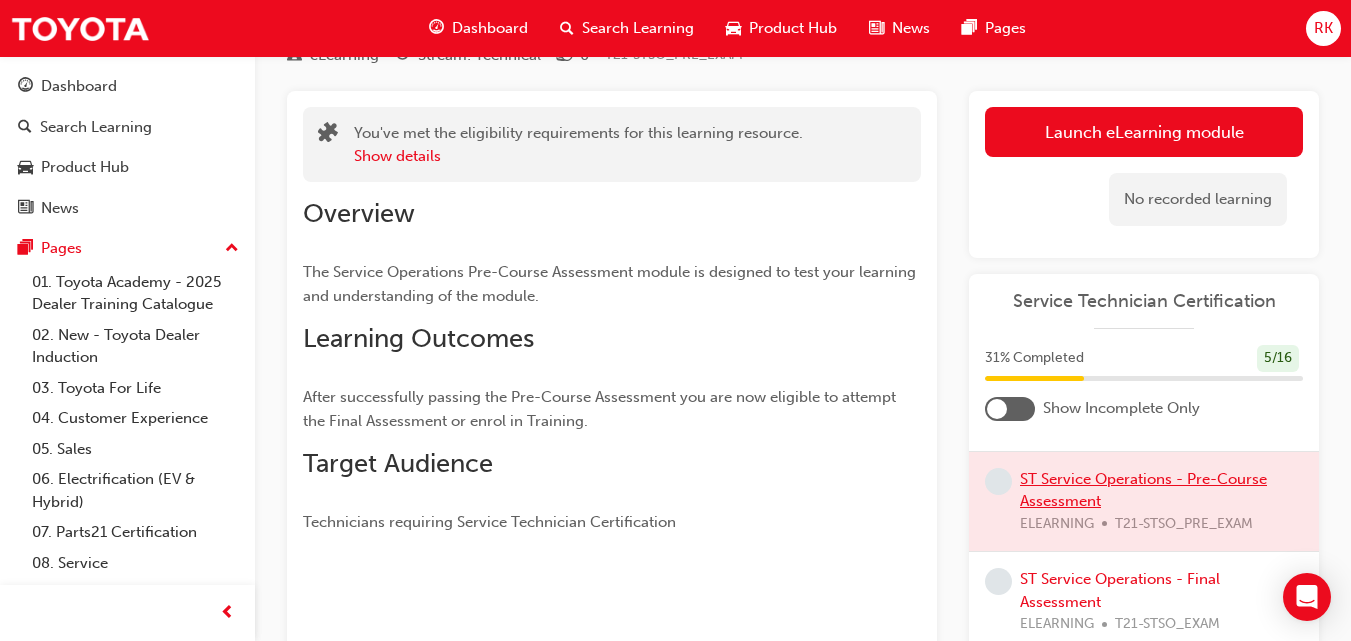 scroll, scrollTop: 86, scrollLeft: 0, axis: vertical 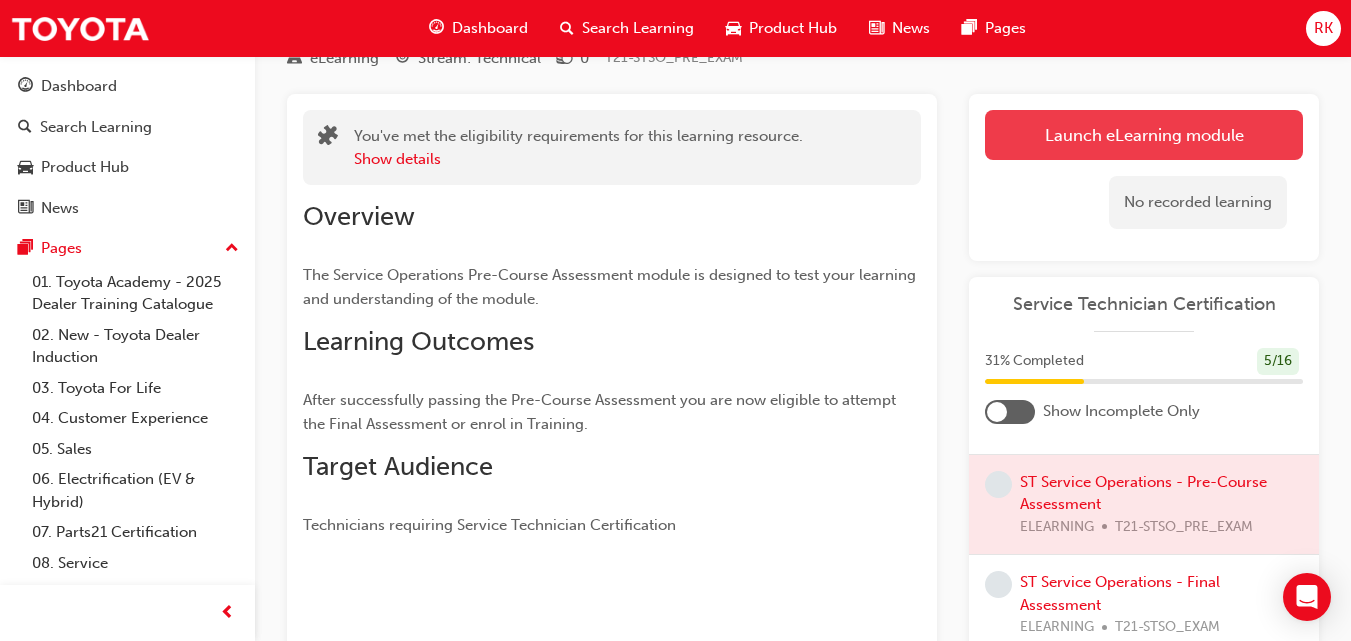 click on "Launch eLearning module" at bounding box center (1144, 135) 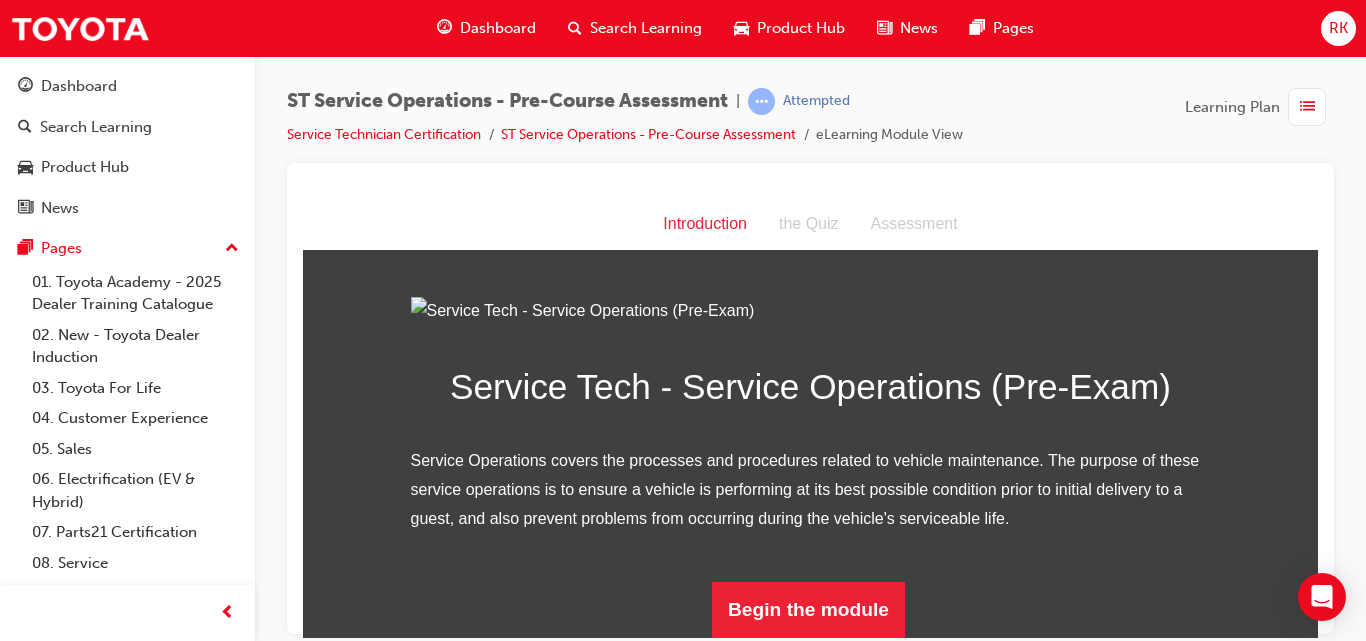 scroll, scrollTop: 228, scrollLeft: 0, axis: vertical 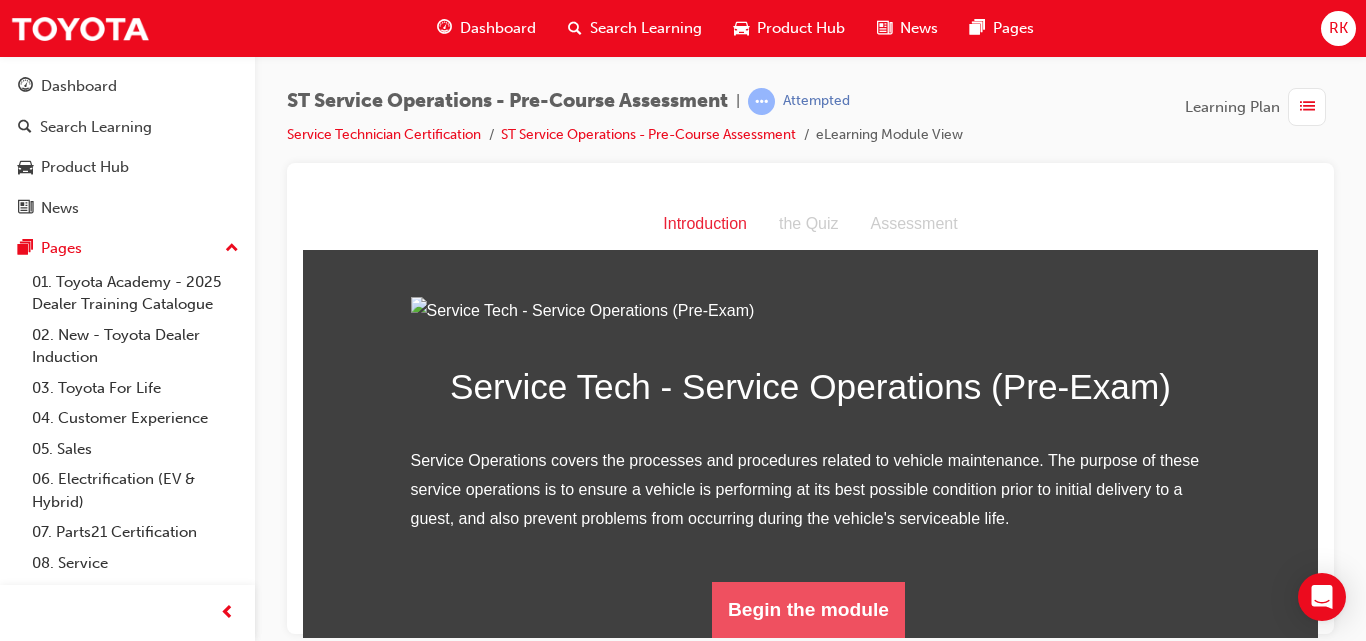 click on "Begin the module" at bounding box center (808, 609) 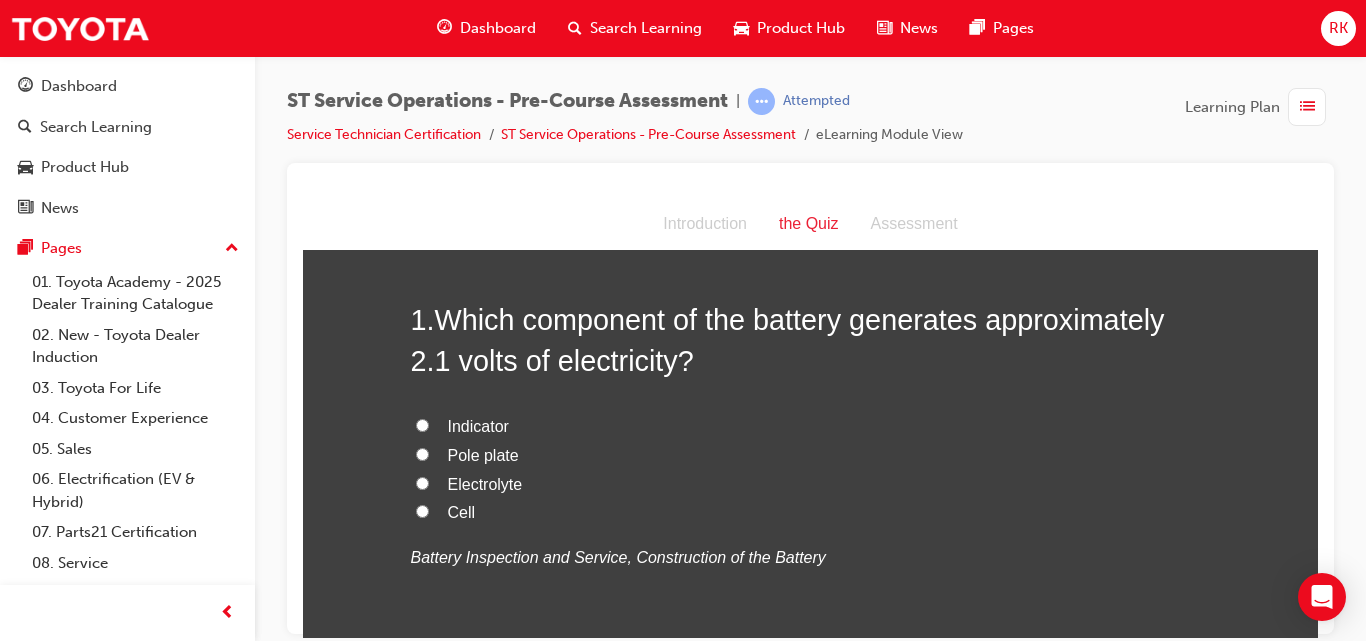 scroll, scrollTop: 80, scrollLeft: 0, axis: vertical 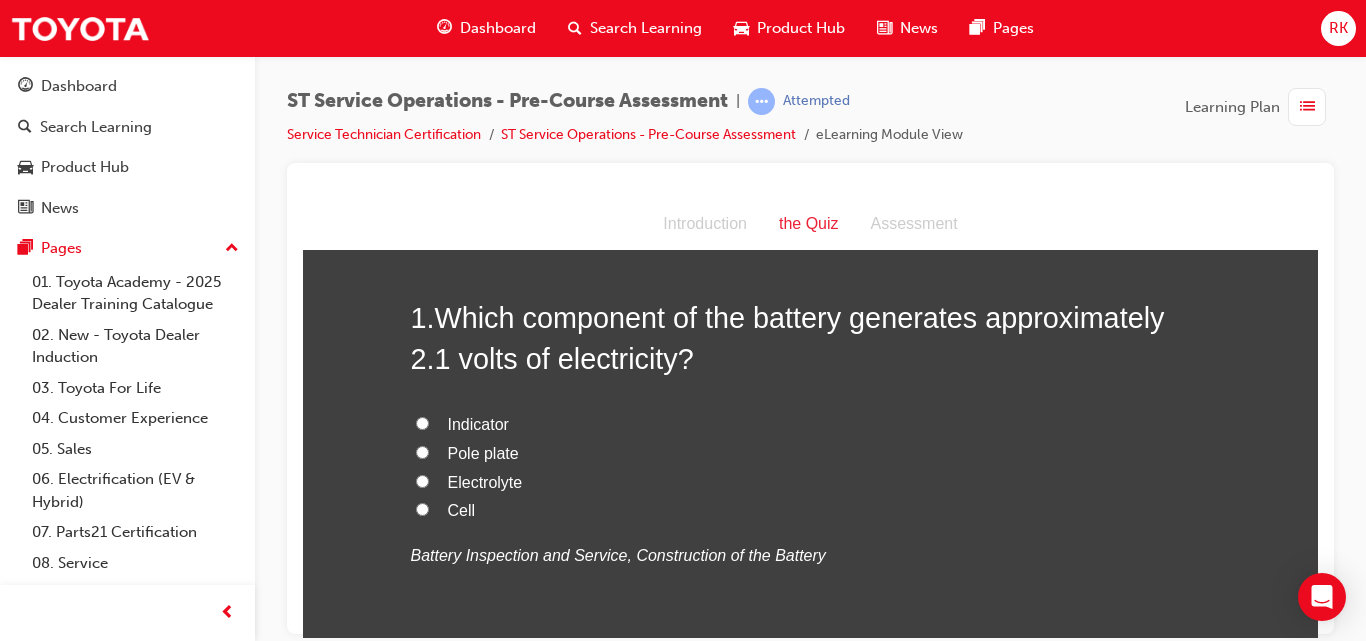 click on "Cell" at bounding box center [422, 508] 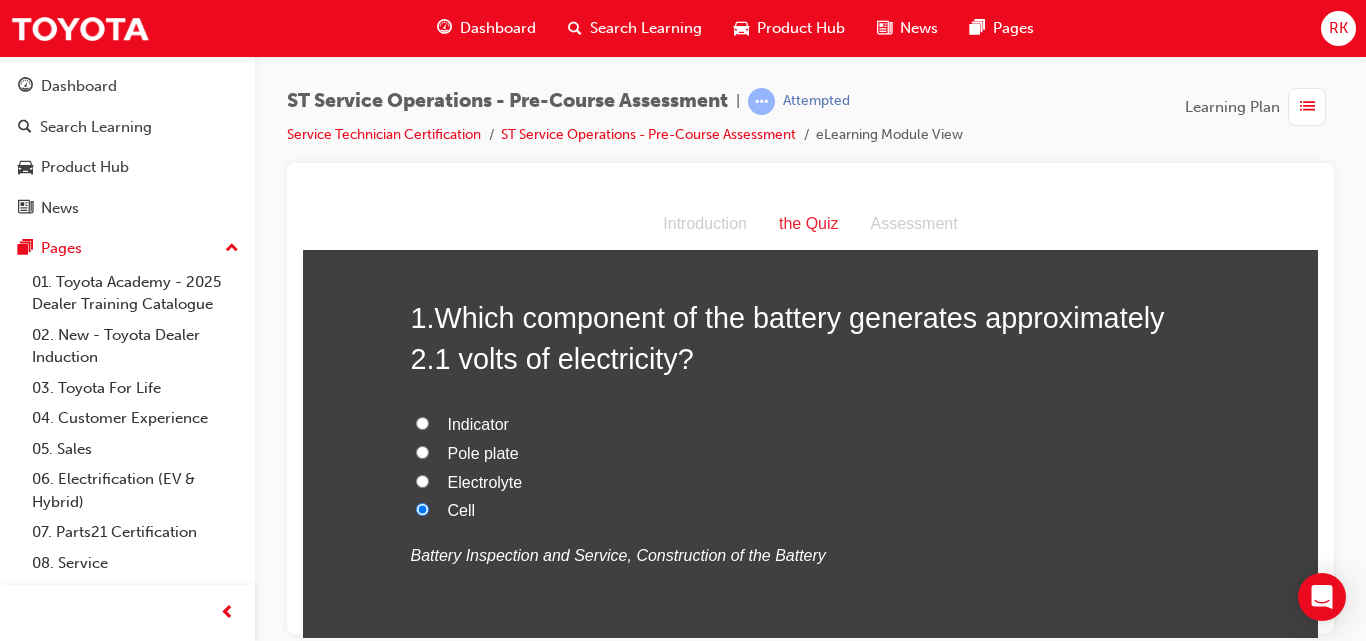 click on "Indicator" at bounding box center [422, 422] 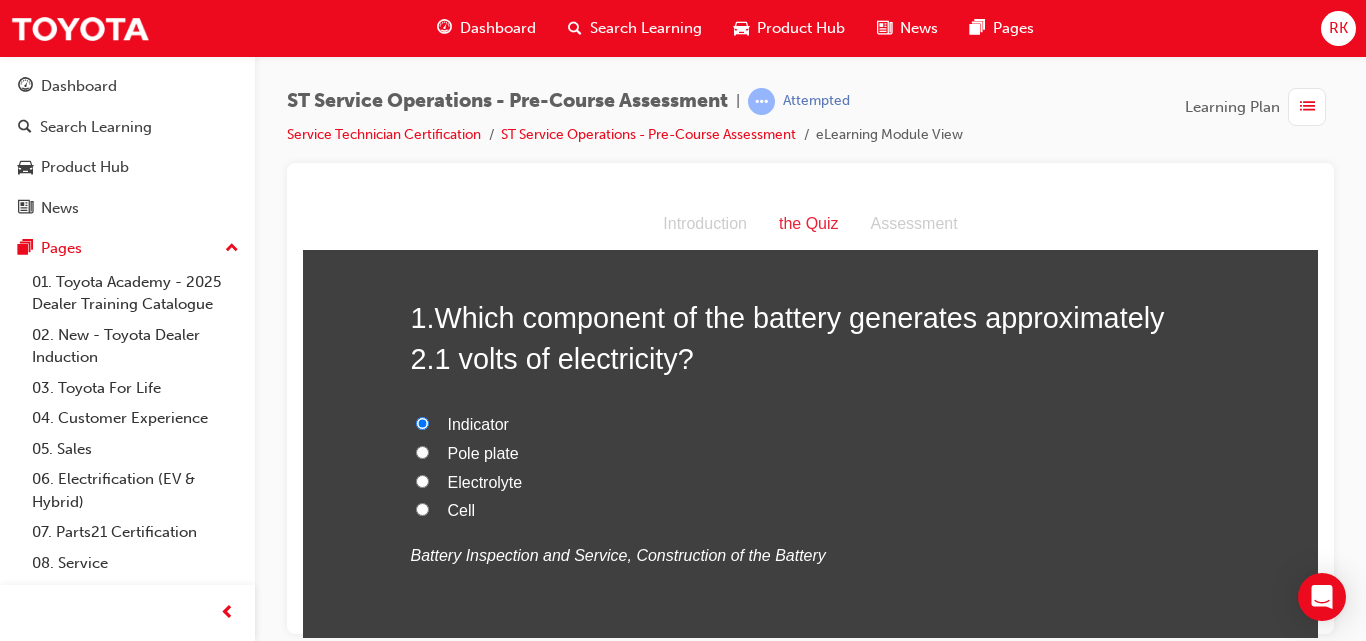 click on "Pole plate" at bounding box center [422, 451] 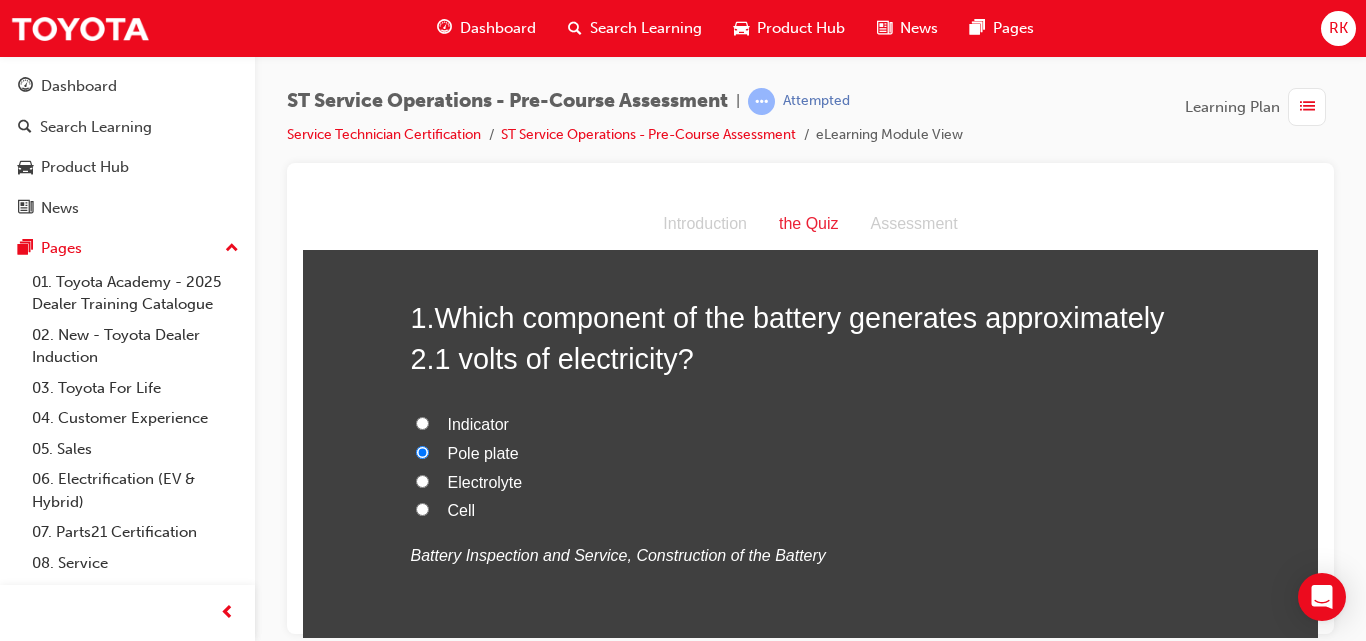 click on "Electrolyte" at bounding box center (422, 480) 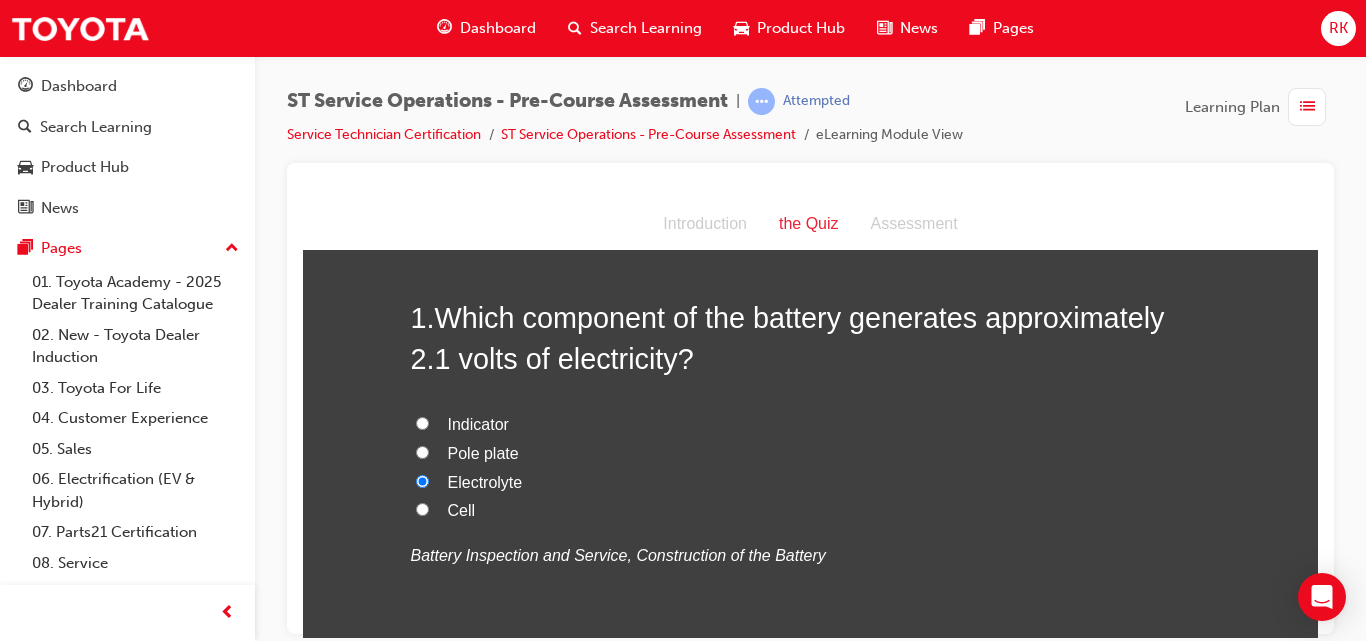 click on "Cell" at bounding box center [422, 508] 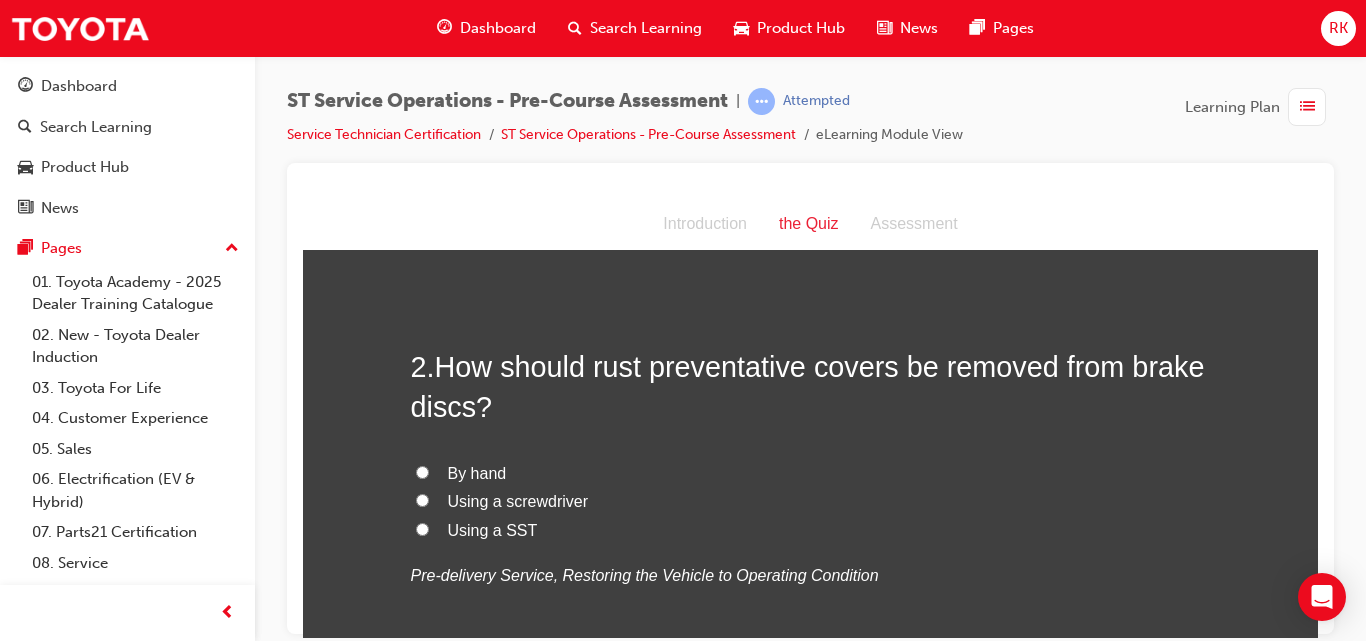 scroll, scrollTop: 509, scrollLeft: 0, axis: vertical 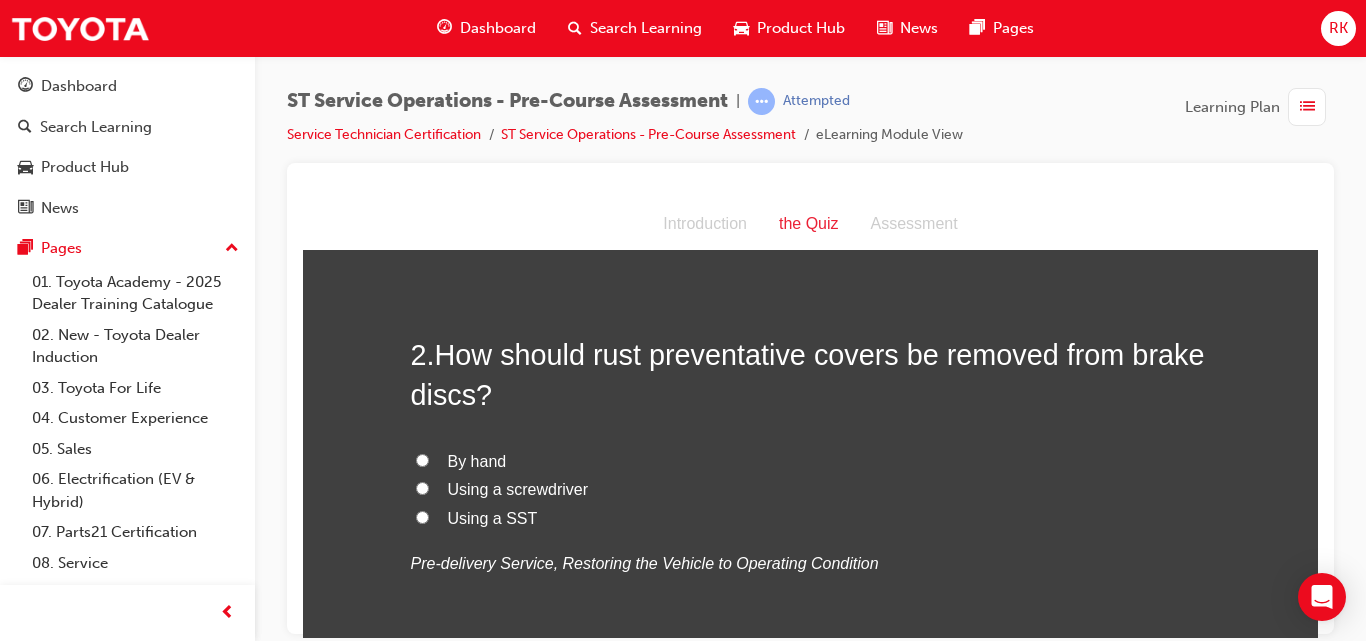 click on "Pre-delivery Service, Restoring the Vehicle to Operating Condition" at bounding box center [811, 563] 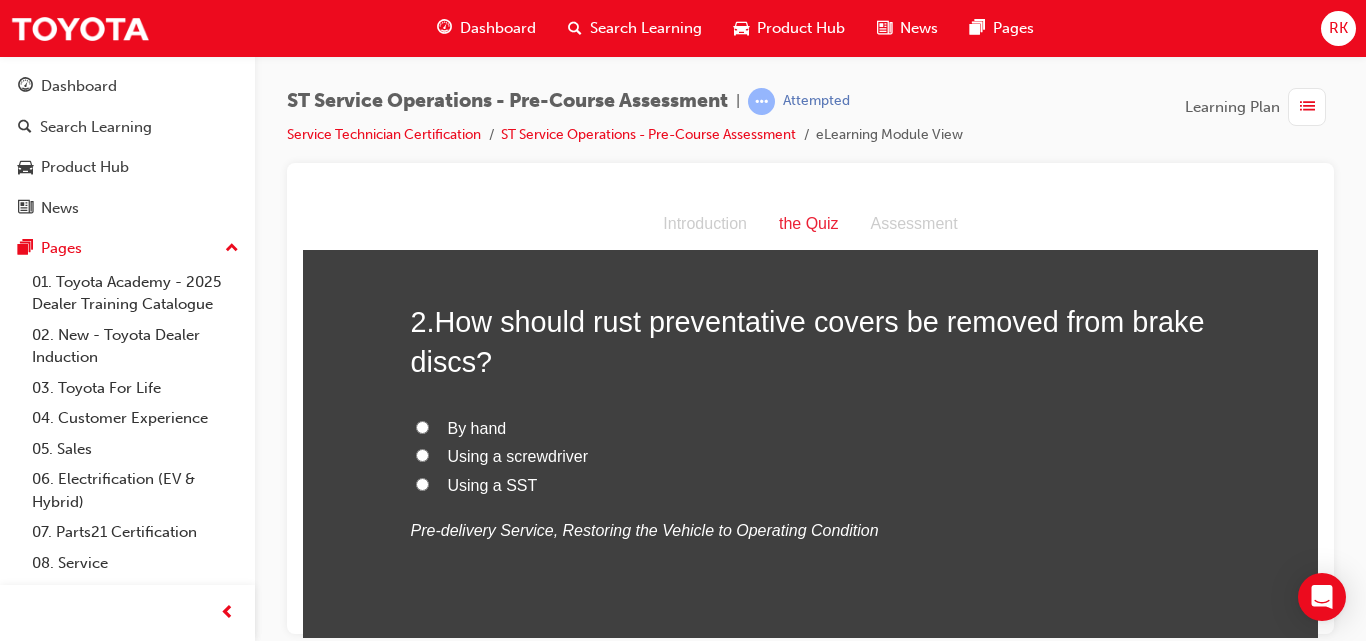 scroll, scrollTop: 565, scrollLeft: 0, axis: vertical 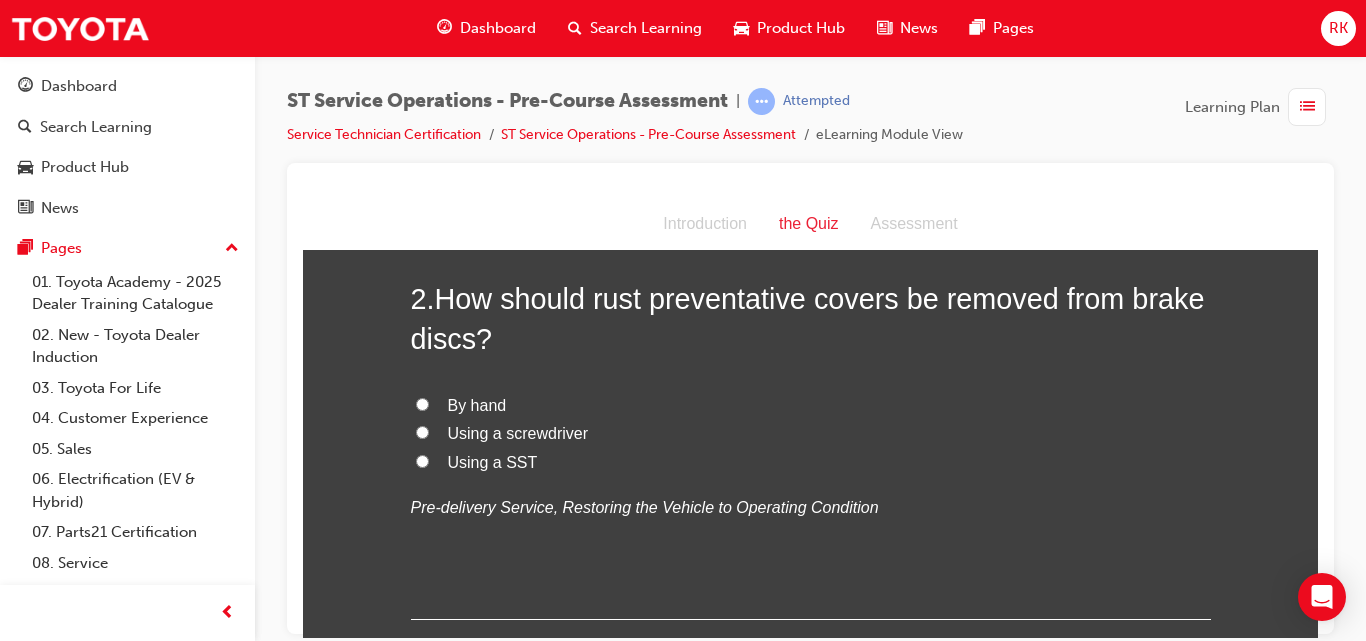 click on "By hand" at bounding box center [422, 403] 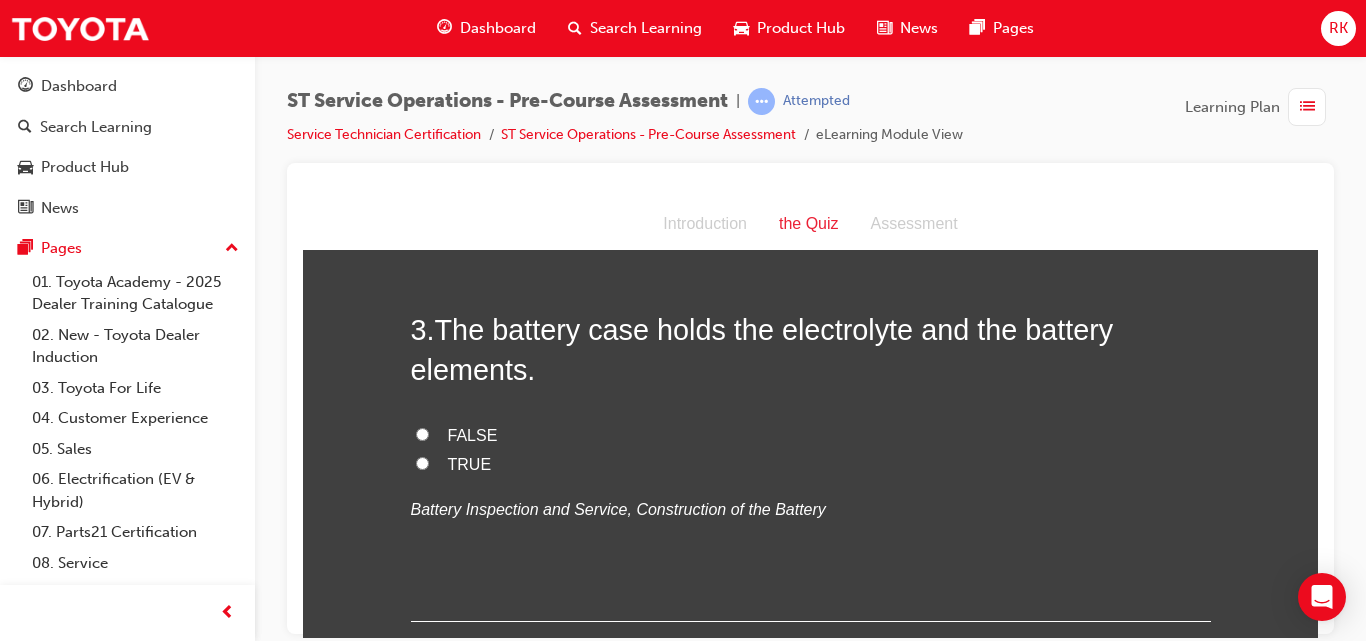 scroll, scrollTop: 1016, scrollLeft: 0, axis: vertical 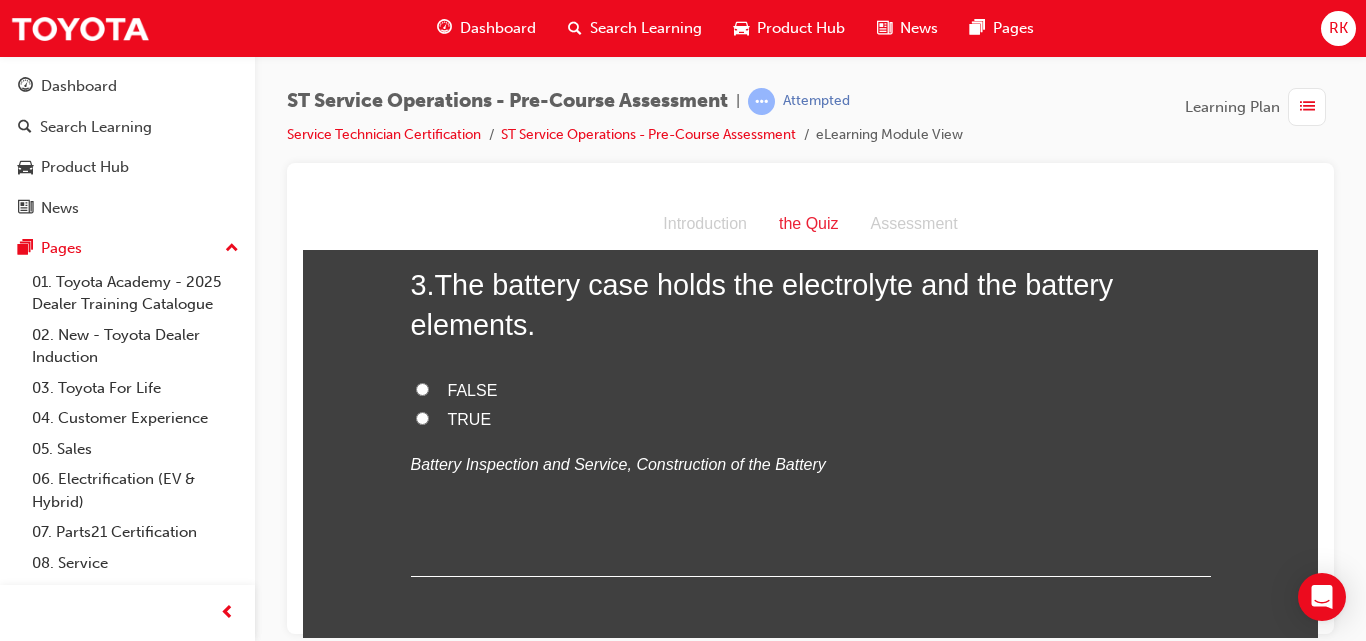 click on "TRUE" at bounding box center [422, 417] 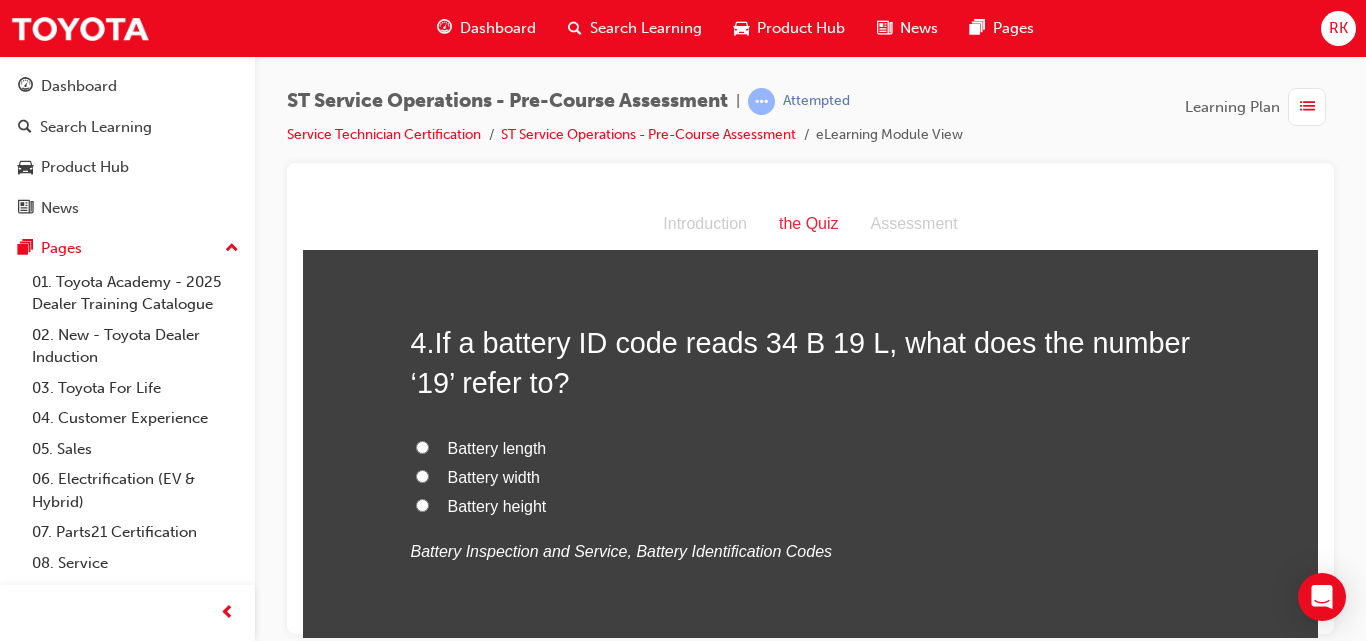 scroll, scrollTop: 1400, scrollLeft: 0, axis: vertical 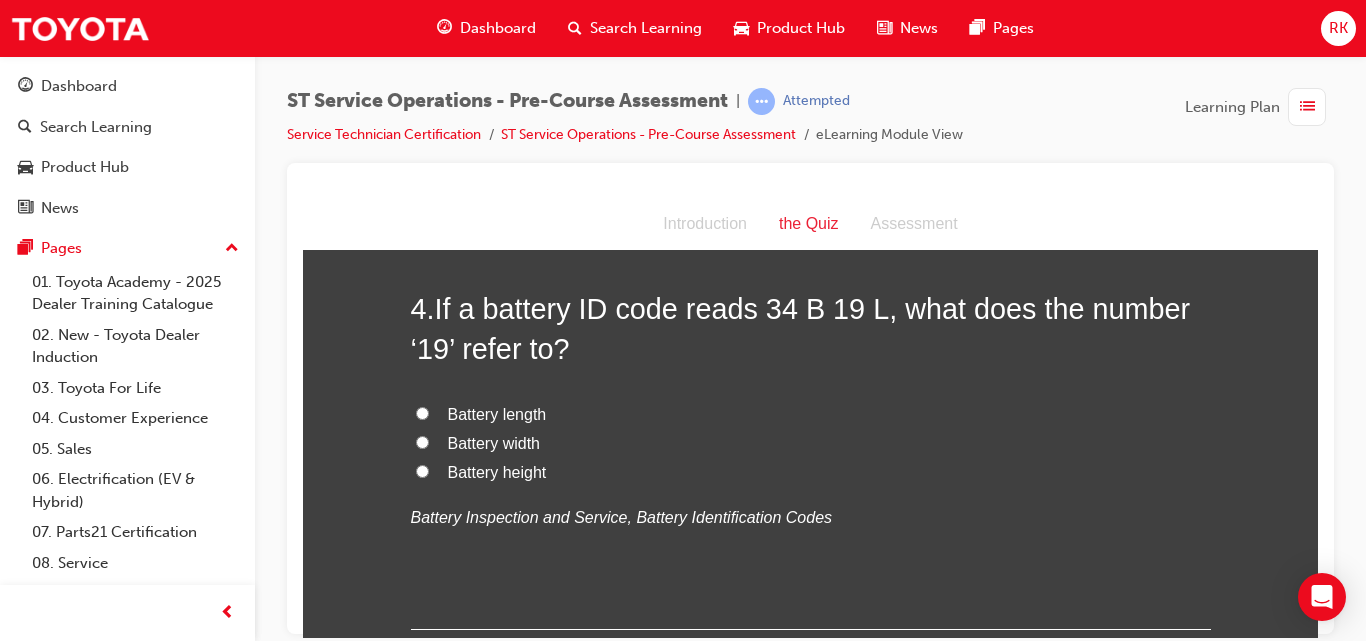click on "Battery length" at bounding box center (422, 412) 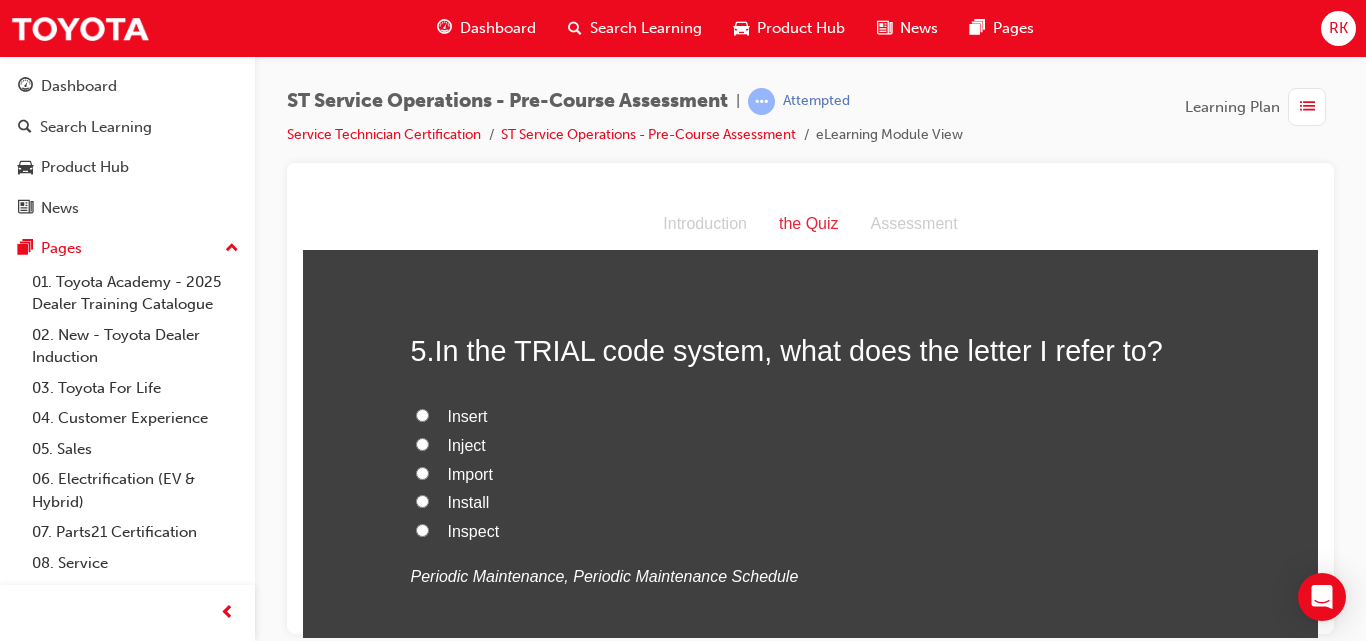 scroll, scrollTop: 1817, scrollLeft: 0, axis: vertical 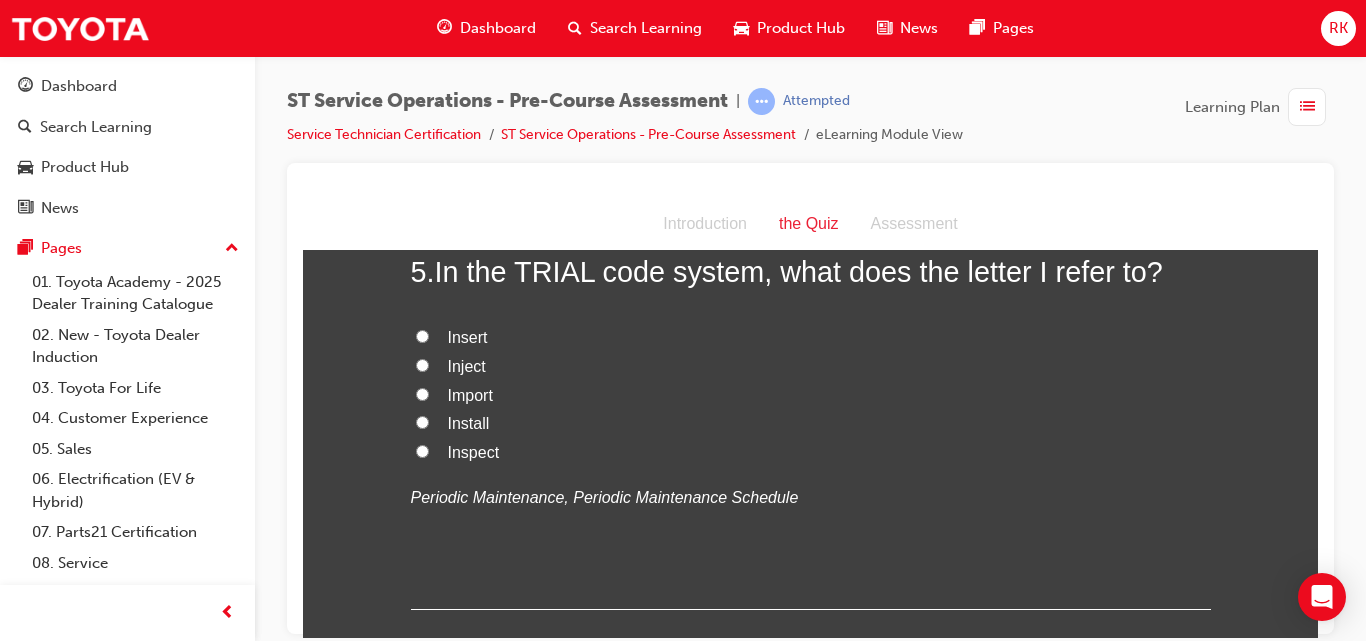 click on "Inspect" at bounding box center (422, 450) 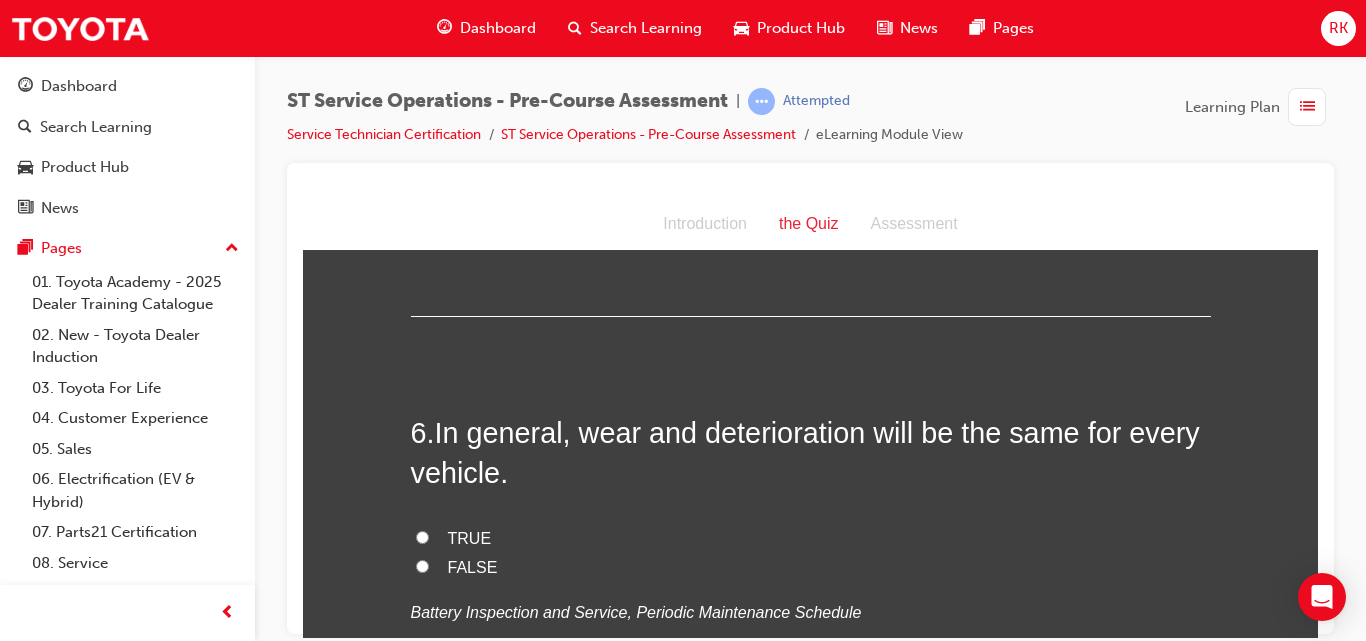 scroll, scrollTop: 2291, scrollLeft: 0, axis: vertical 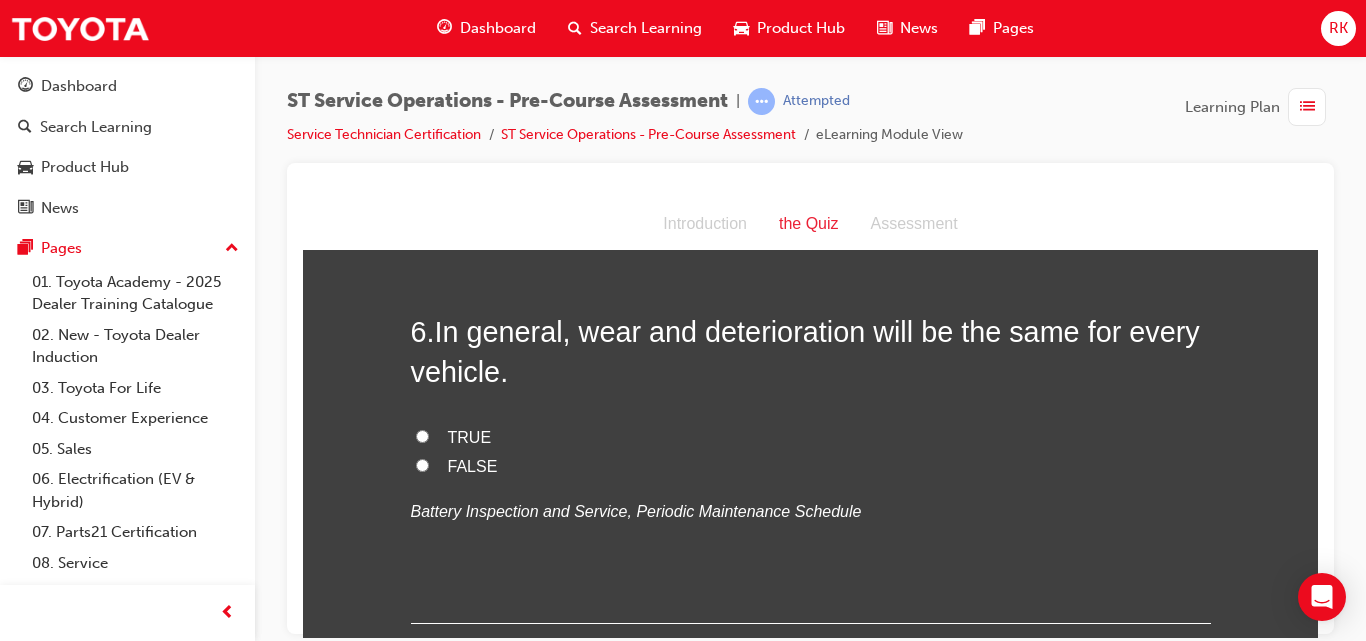 click on "FALSE" at bounding box center [422, 464] 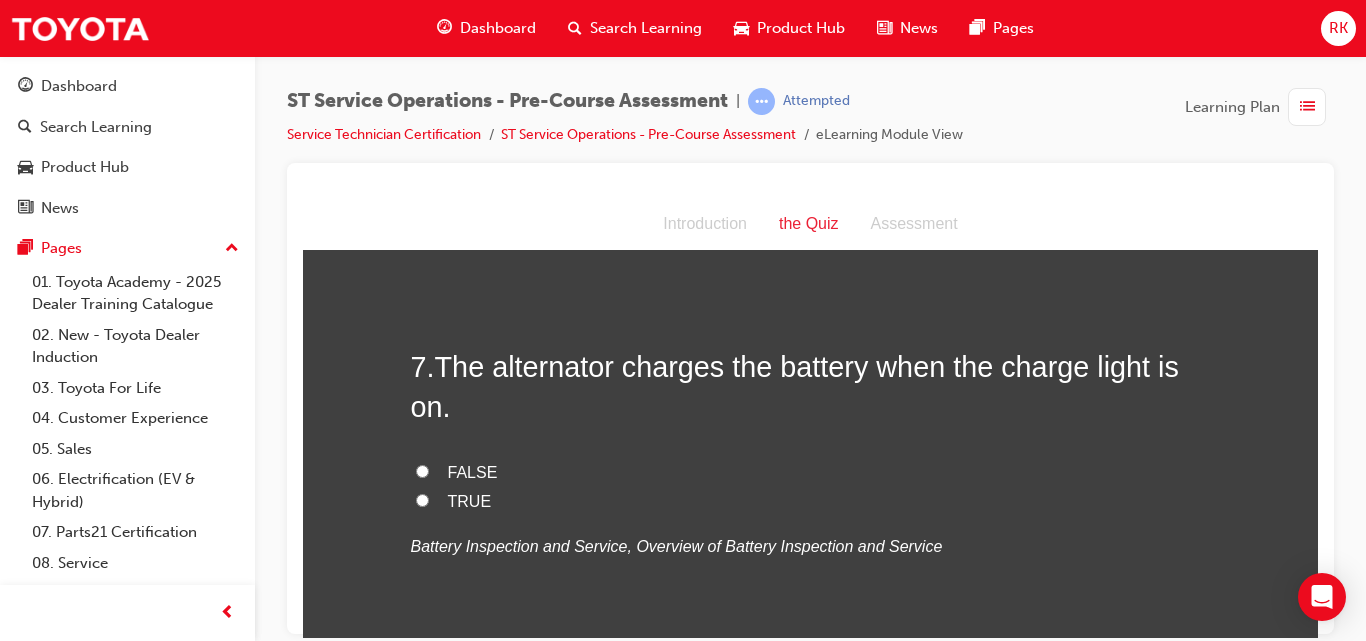 scroll, scrollTop: 2652, scrollLeft: 0, axis: vertical 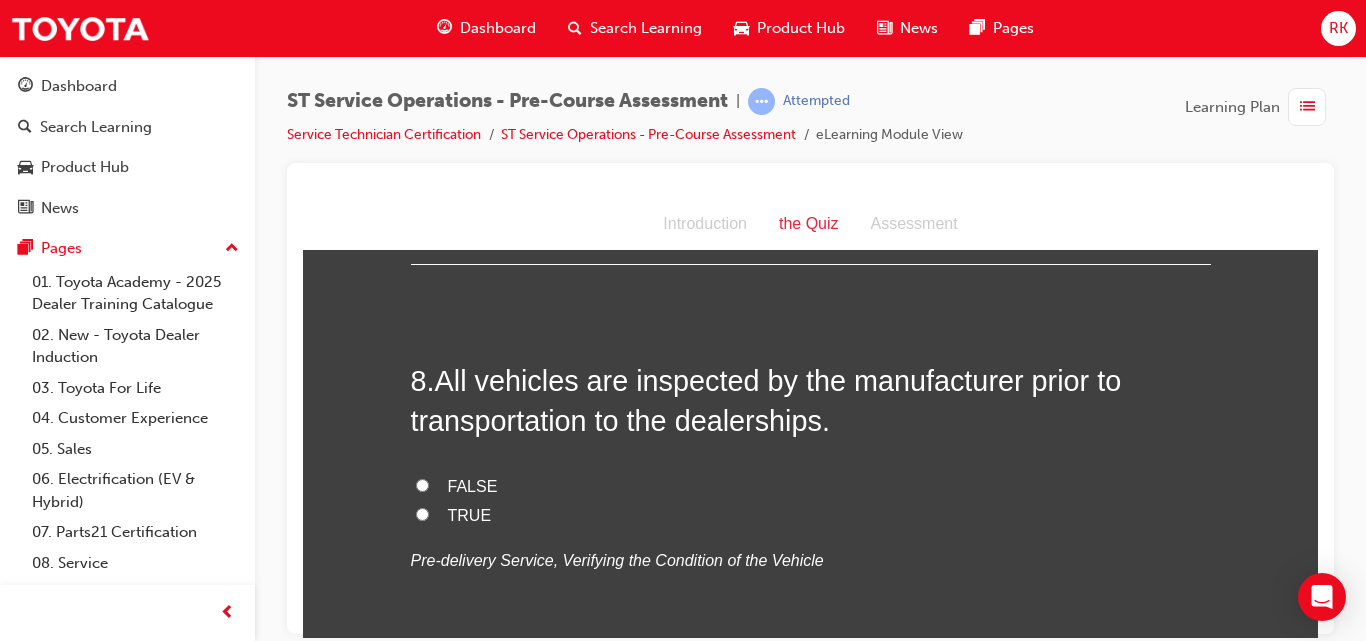 click on "TRUE" at bounding box center [422, 513] 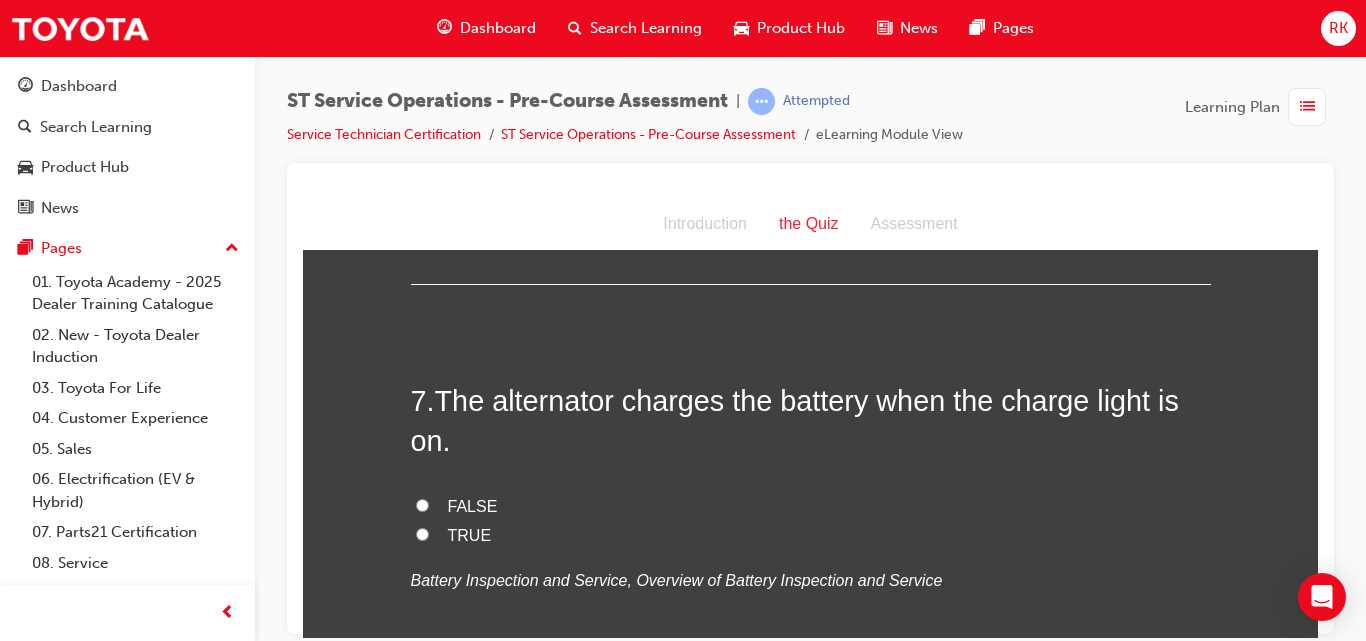 scroll, scrollTop: 2573, scrollLeft: 0, axis: vertical 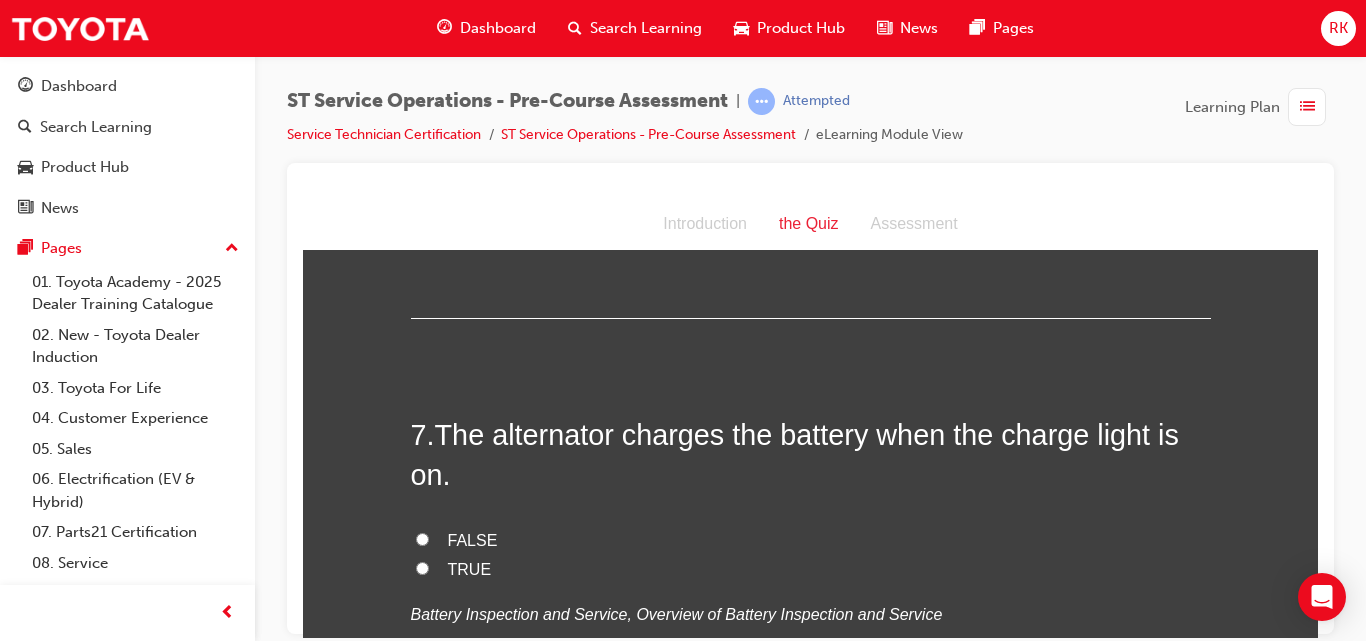click on "FALSE" at bounding box center (422, 538) 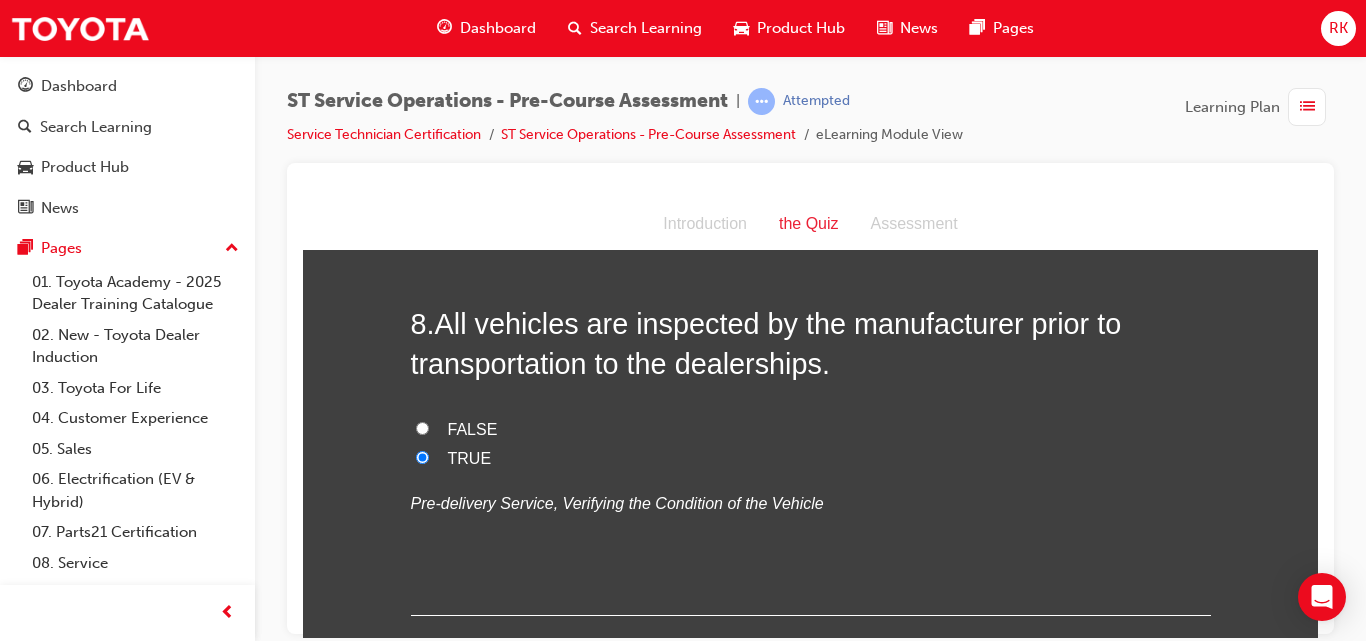 scroll, scrollTop: 3103, scrollLeft: 0, axis: vertical 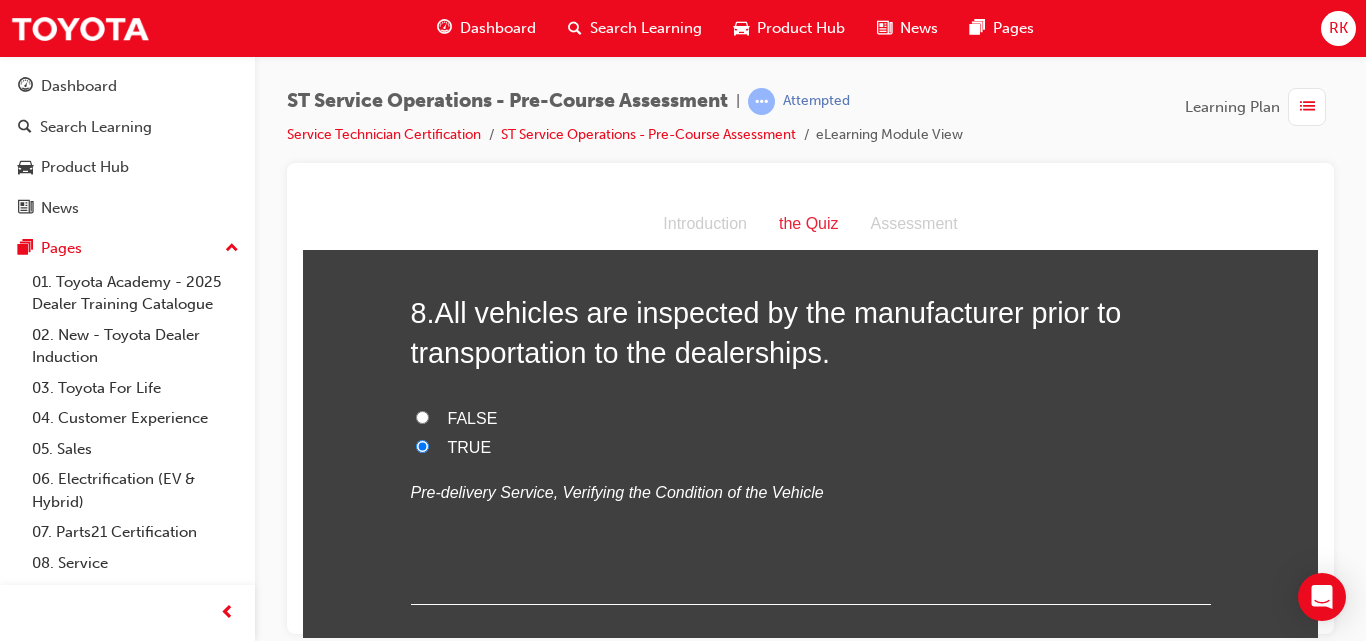 drag, startPoint x: 1307, startPoint y: 466, endPoint x: 1621, endPoint y: 712, distance: 398.88846 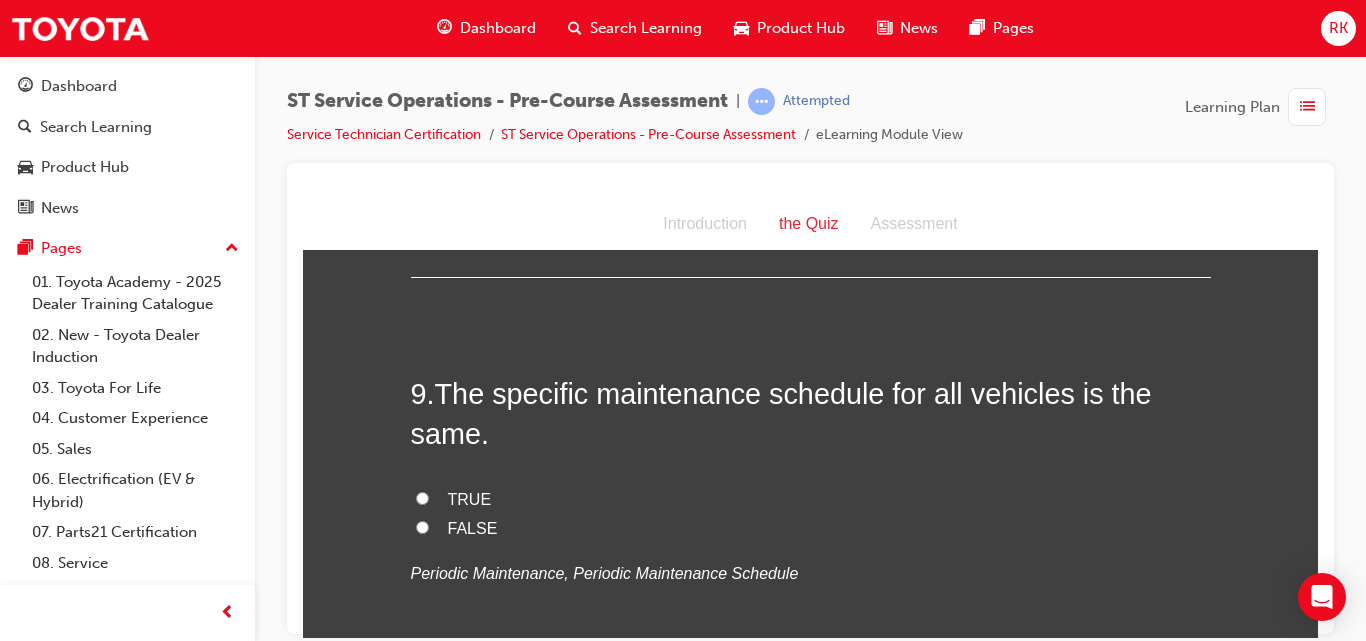 scroll, scrollTop: 3532, scrollLeft: 0, axis: vertical 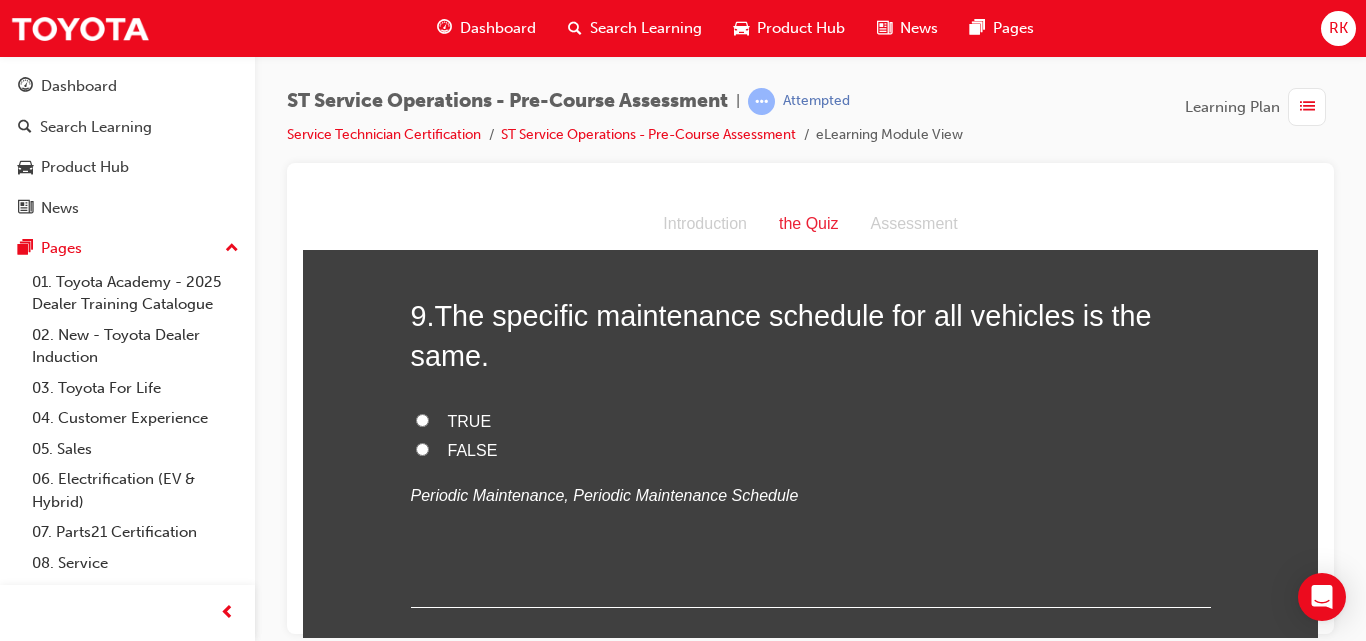 drag, startPoint x: 1314, startPoint y: 545, endPoint x: 1625, endPoint y: 742, distance: 368.14398 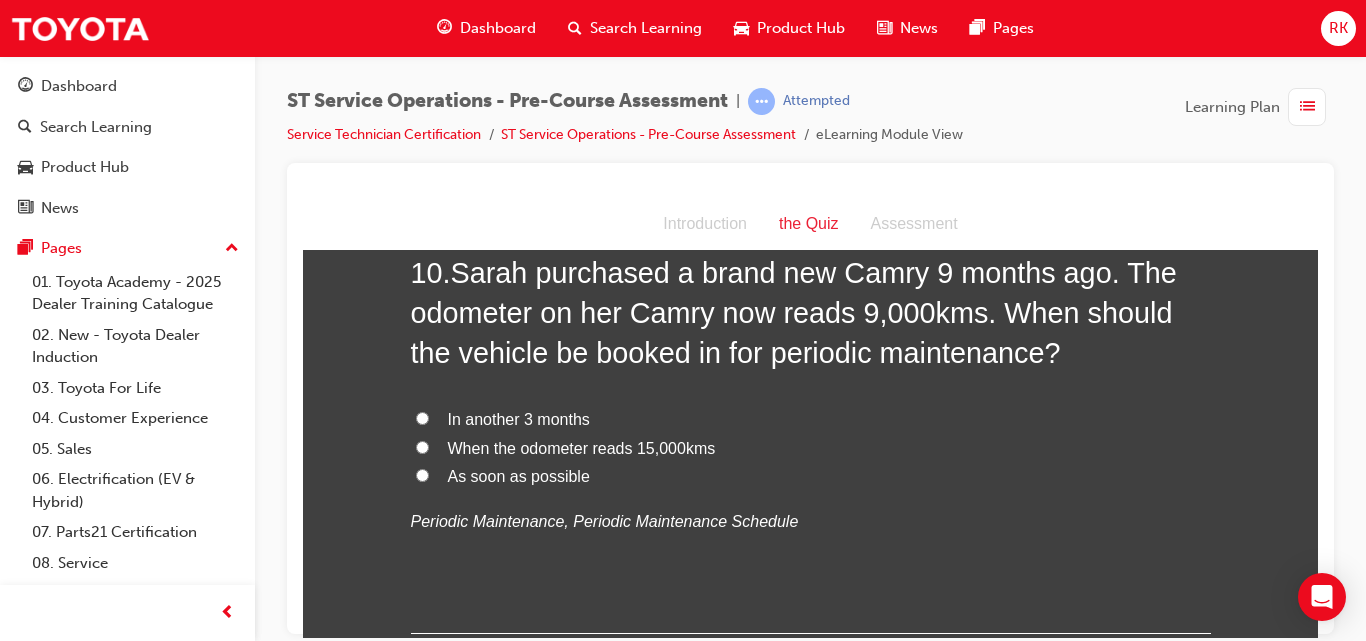 scroll, scrollTop: 3971, scrollLeft: 0, axis: vertical 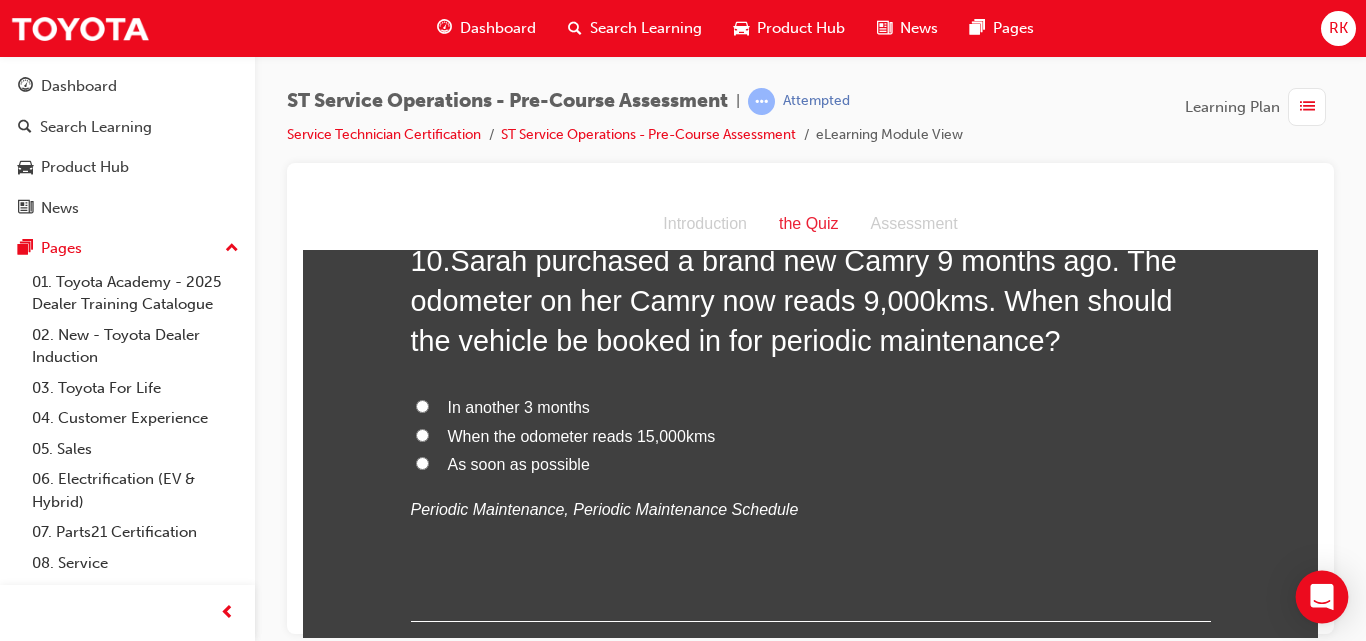 click 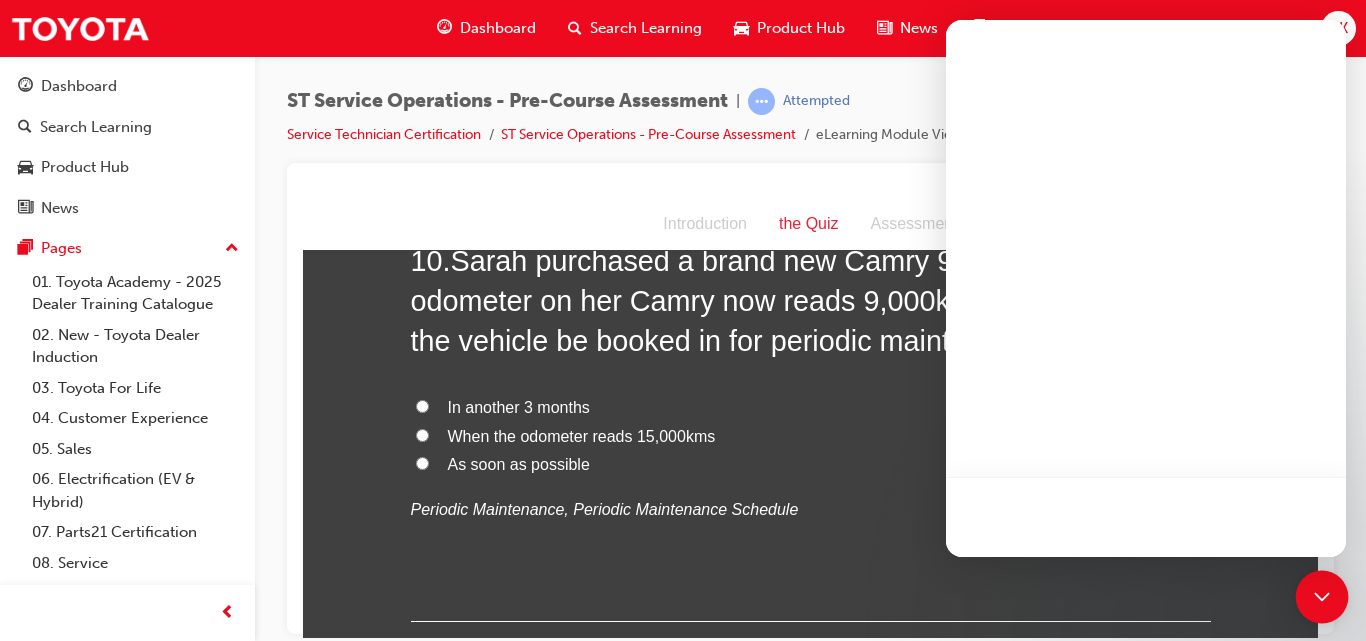 click at bounding box center [1322, 597] 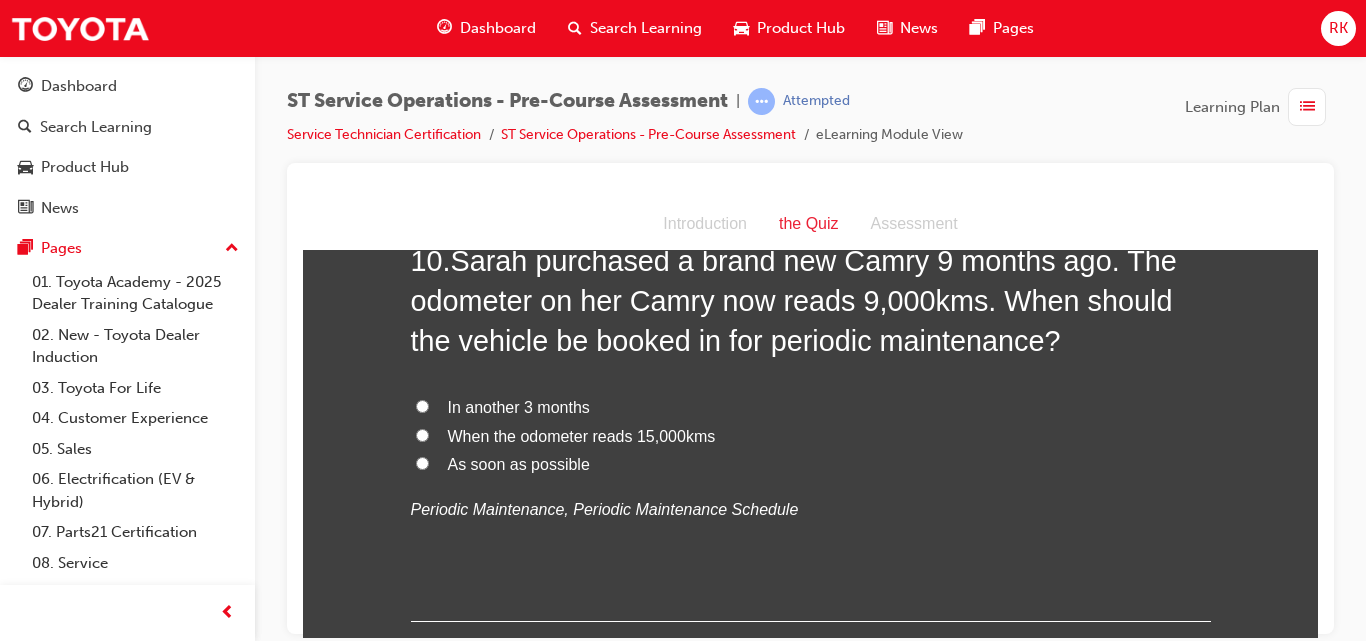 scroll, scrollTop: 0, scrollLeft: 0, axis: both 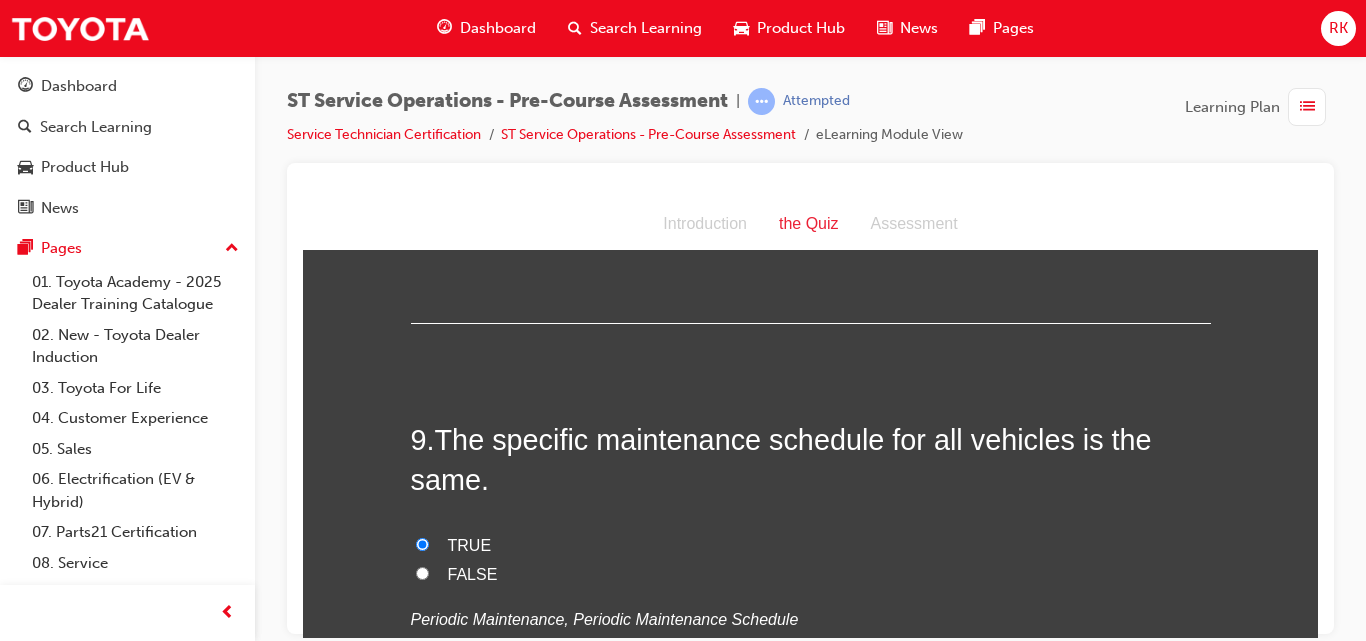 click on "FALSE" at bounding box center [422, 572] 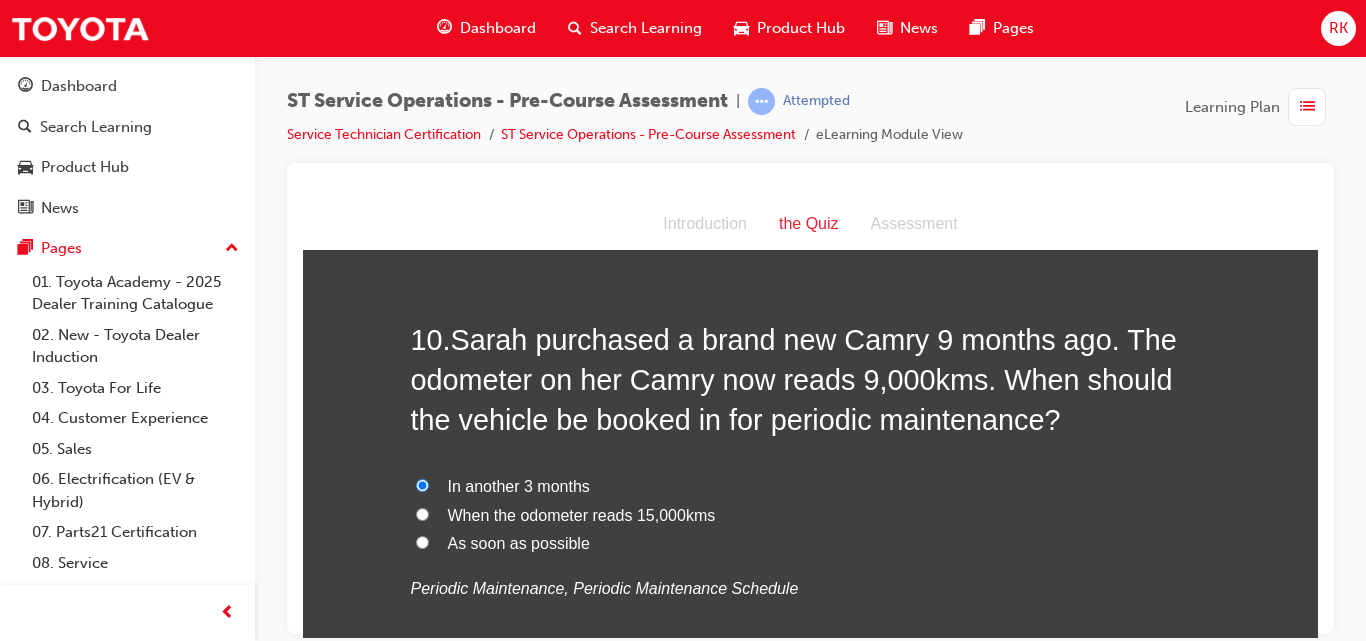 scroll, scrollTop: 3993, scrollLeft: 0, axis: vertical 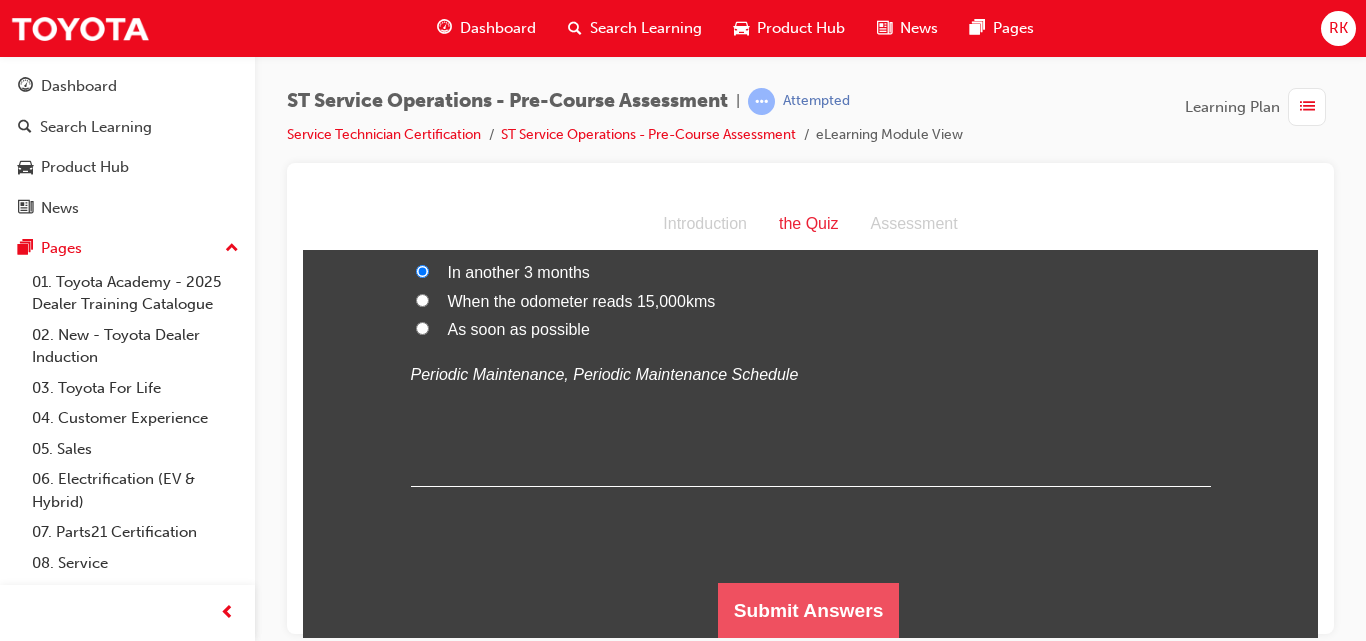click on "Submit Answers" at bounding box center [809, 610] 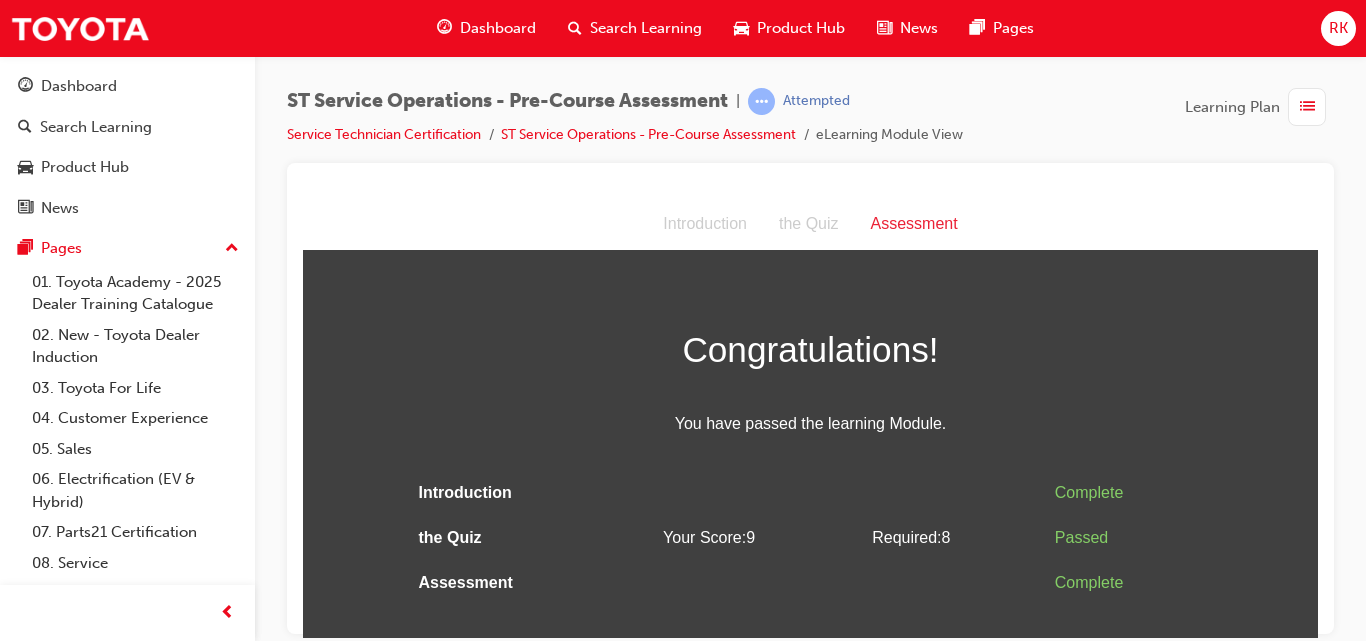 scroll, scrollTop: 0, scrollLeft: 0, axis: both 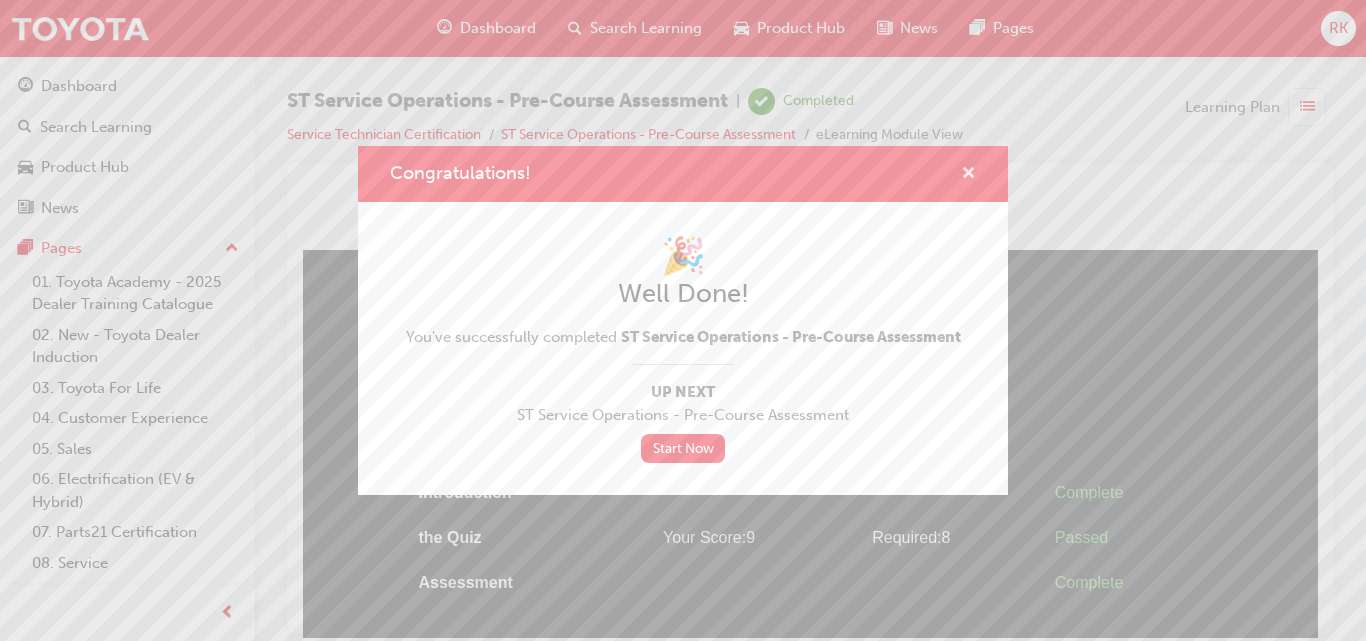 click at bounding box center [968, 175] 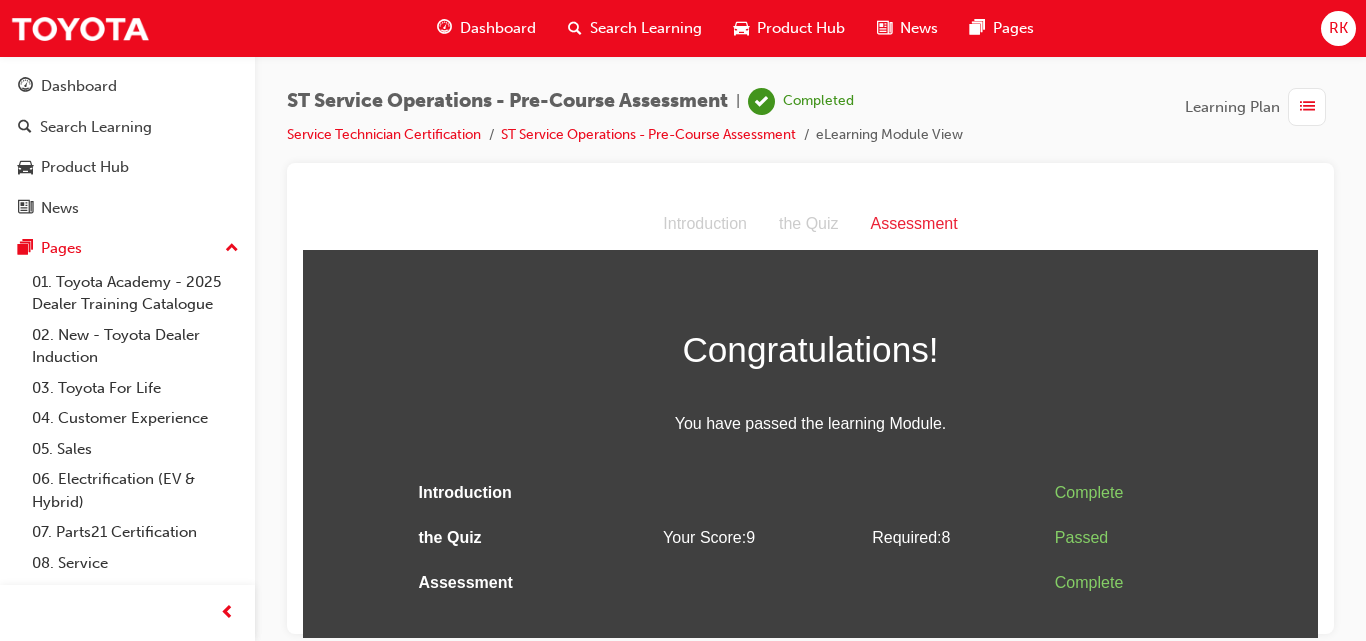 click at bounding box center [1307, 107] 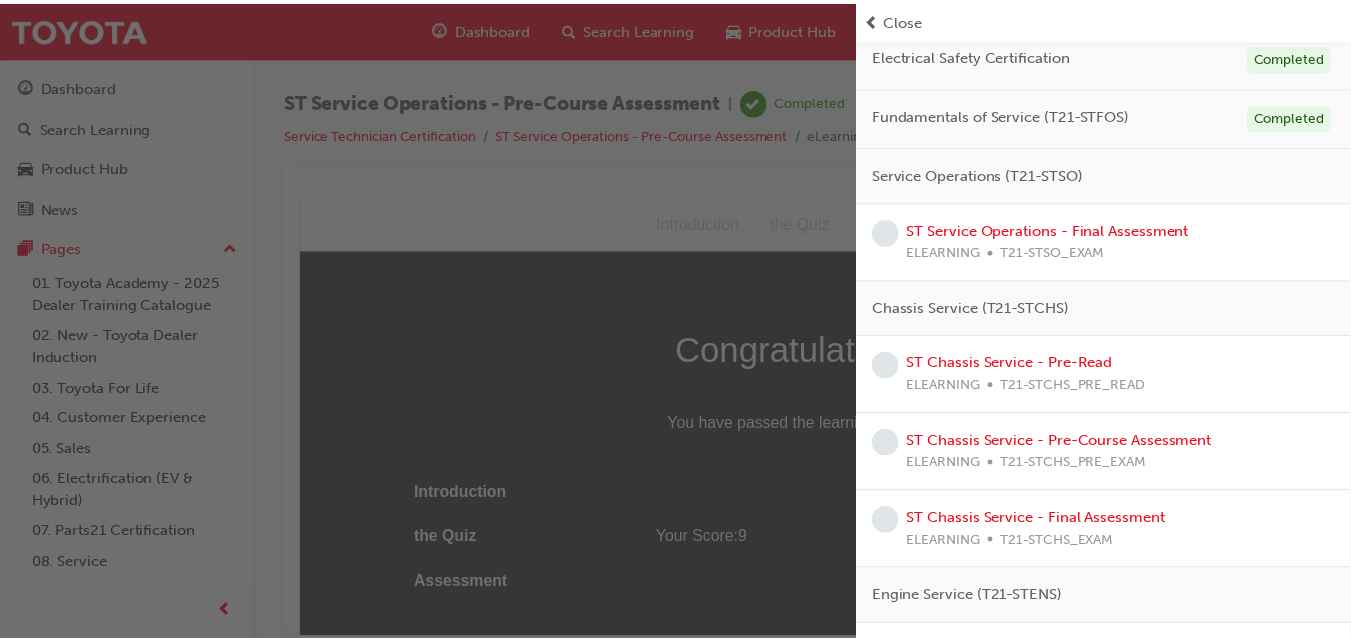 scroll, scrollTop: 204, scrollLeft: 0, axis: vertical 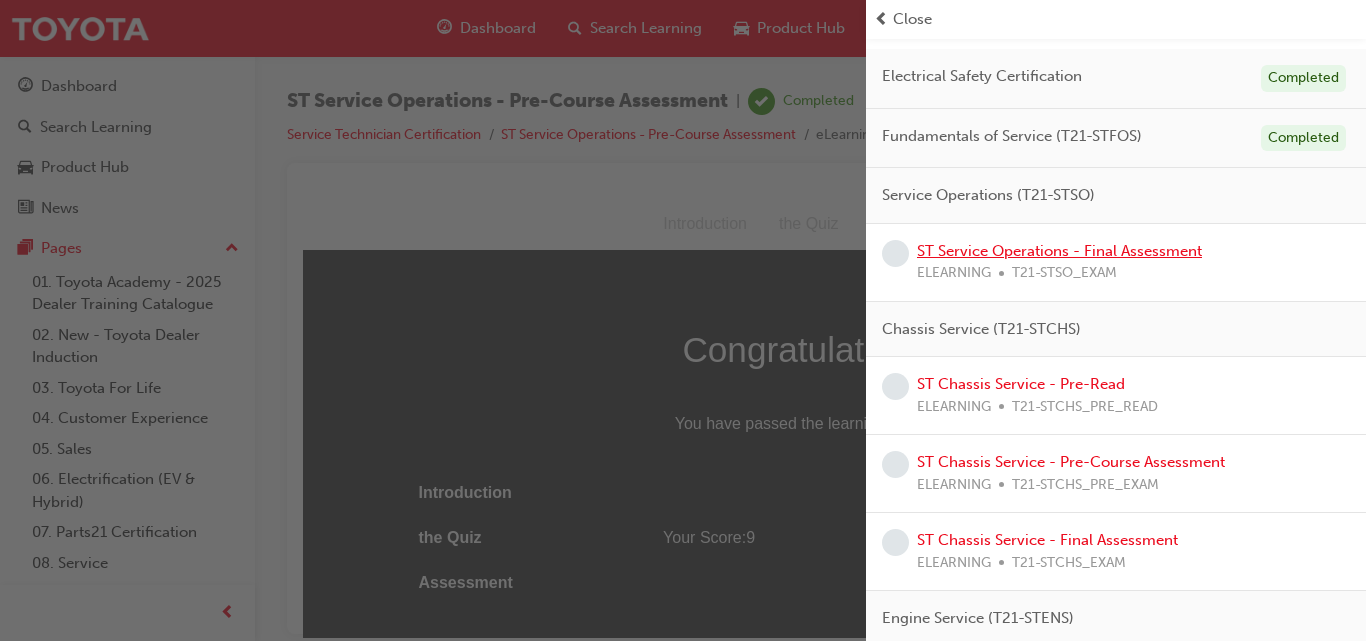 click on "ST Service Operations - Final Assessment" at bounding box center [1059, 251] 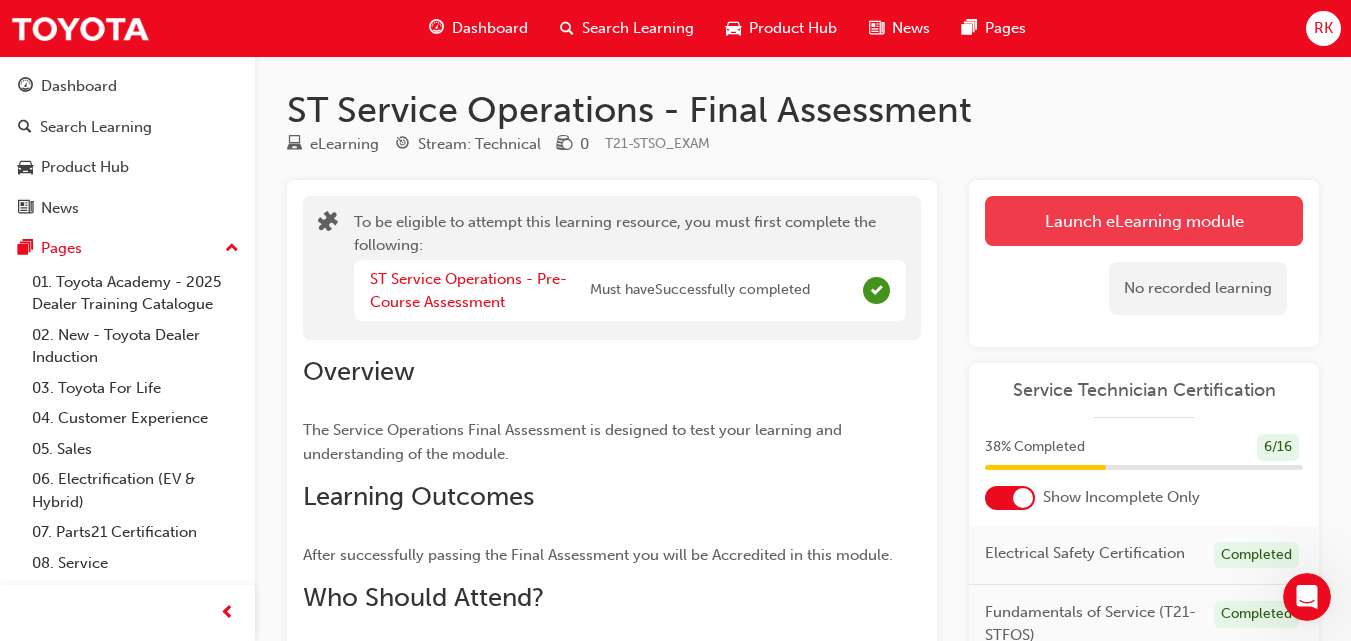 click on "Launch eLearning module" at bounding box center [1144, 221] 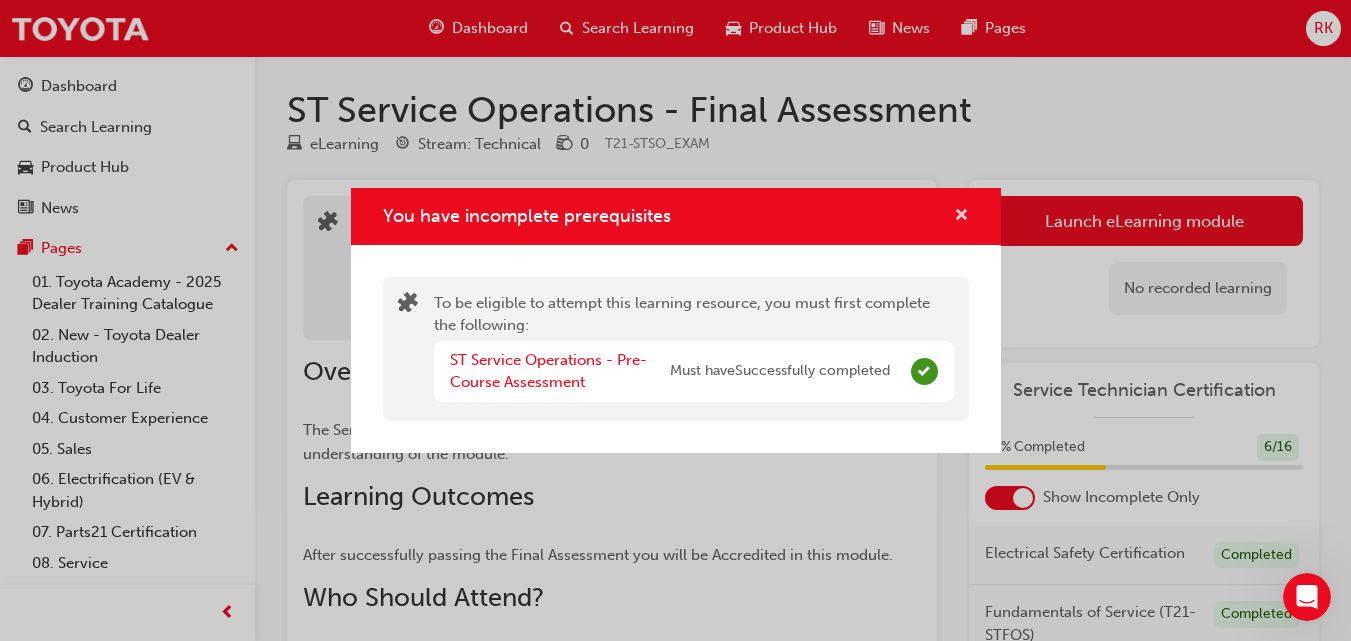 click at bounding box center (961, 217) 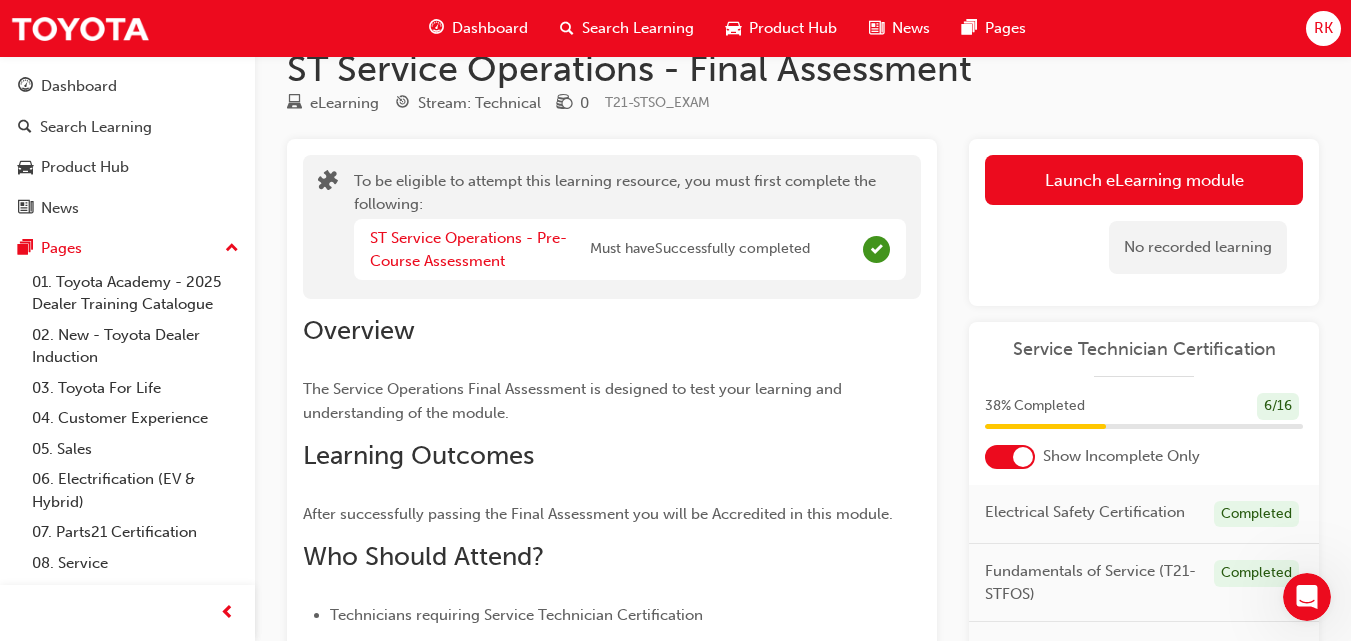 scroll, scrollTop: 0, scrollLeft: 0, axis: both 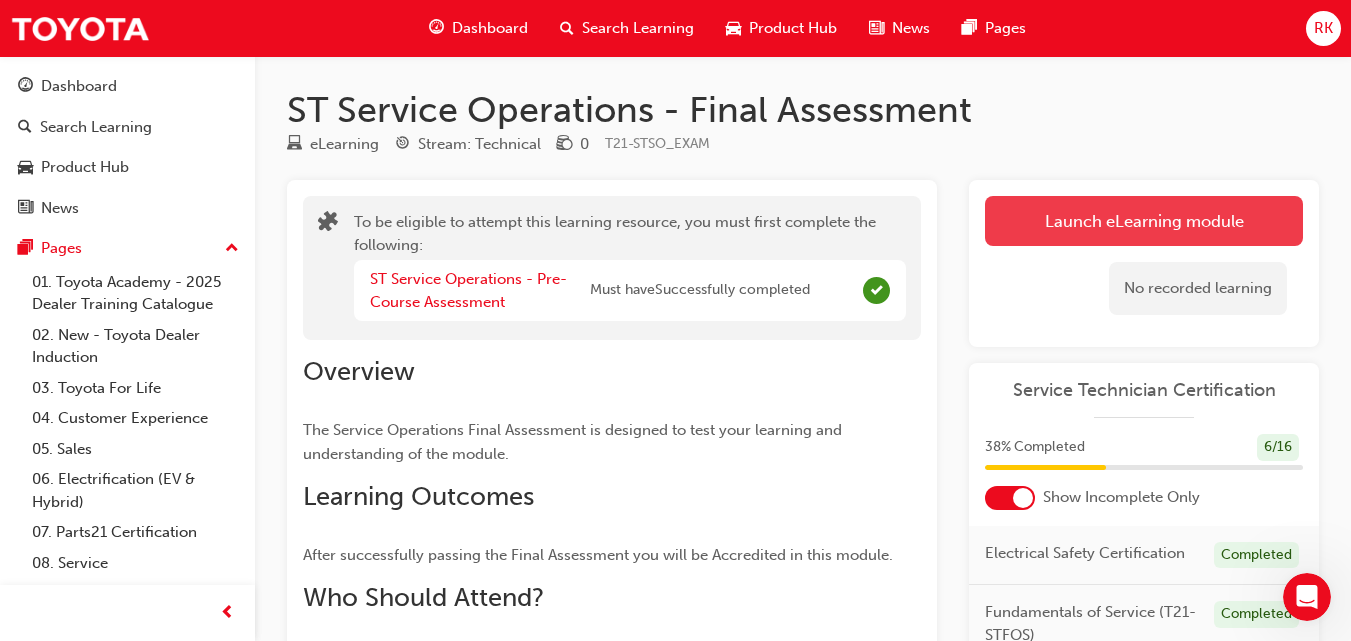 click on "Launch eLearning module" at bounding box center (1144, 221) 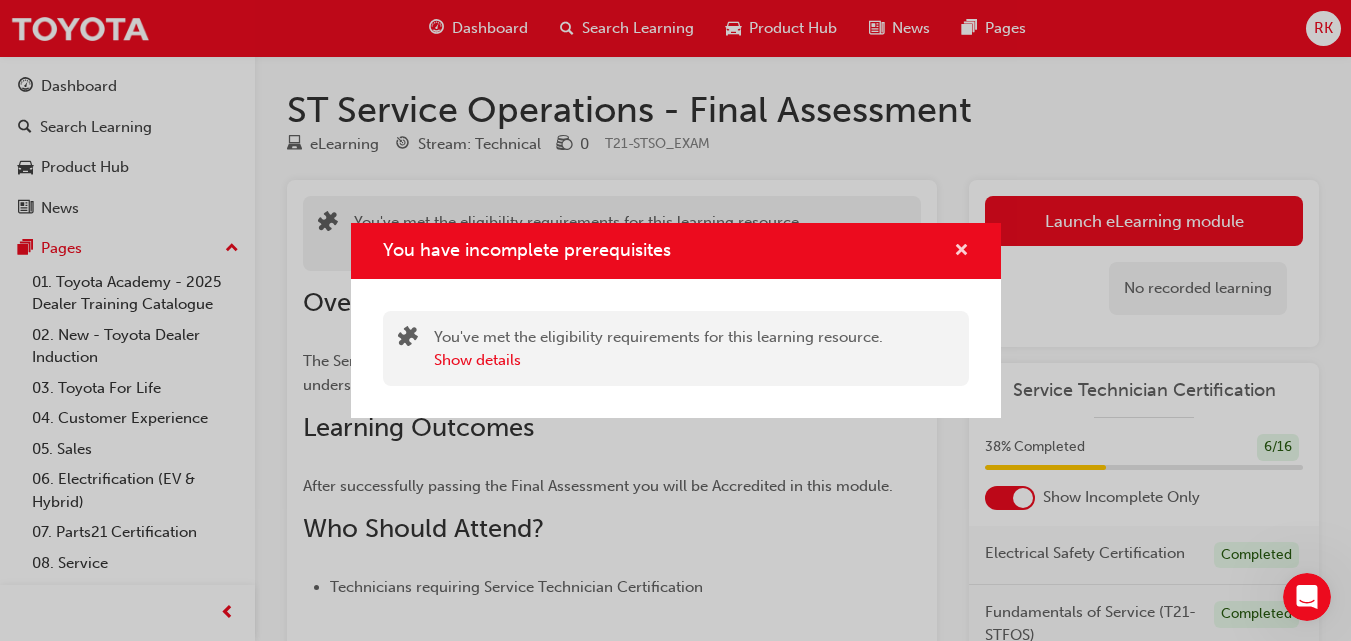 click at bounding box center [961, 252] 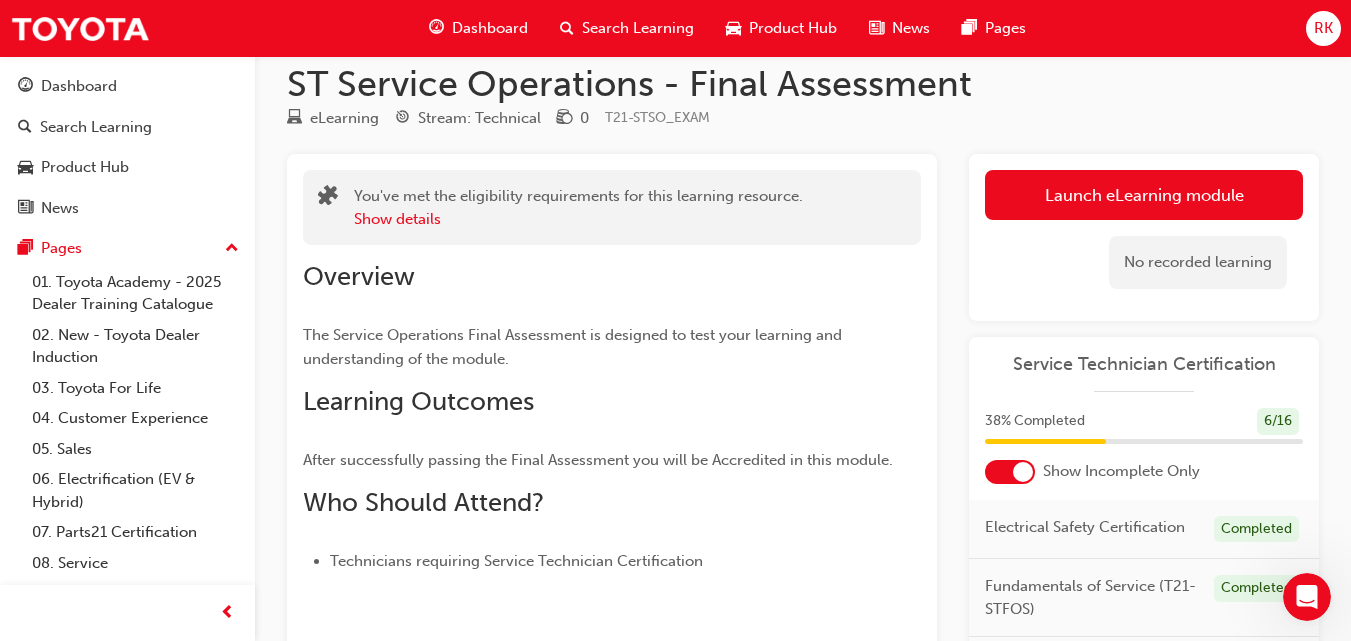 scroll, scrollTop: 53, scrollLeft: 0, axis: vertical 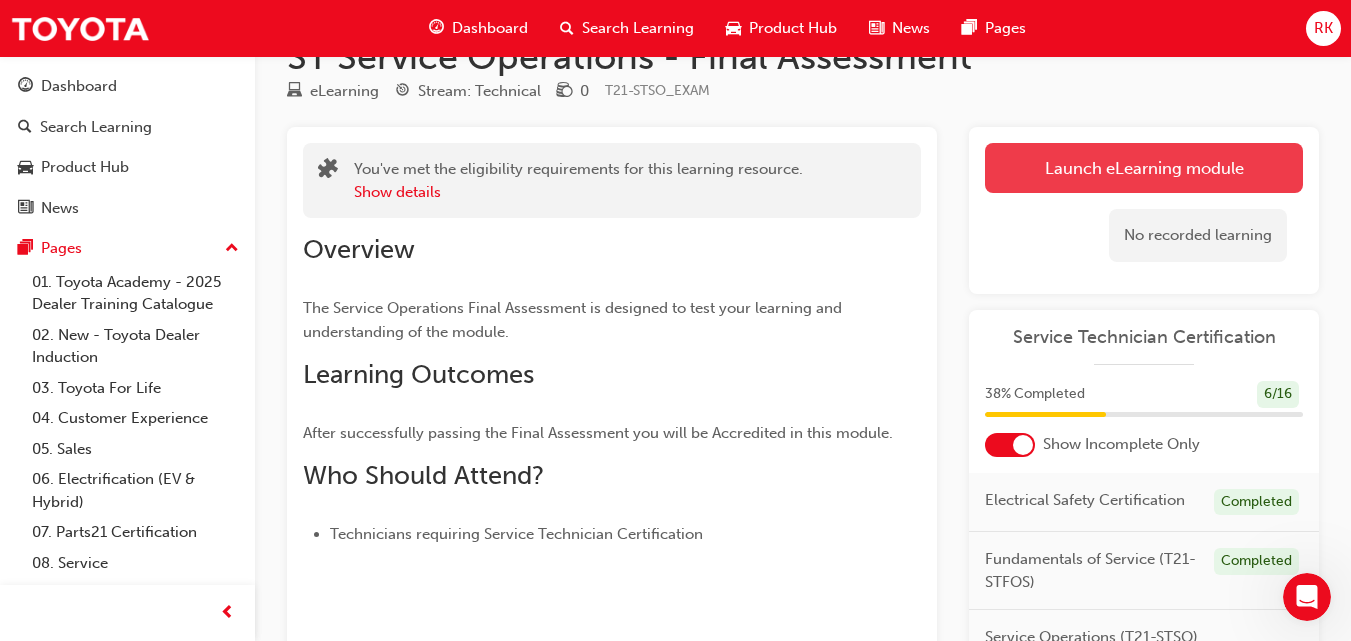 click on "Launch eLearning module" at bounding box center [1144, 168] 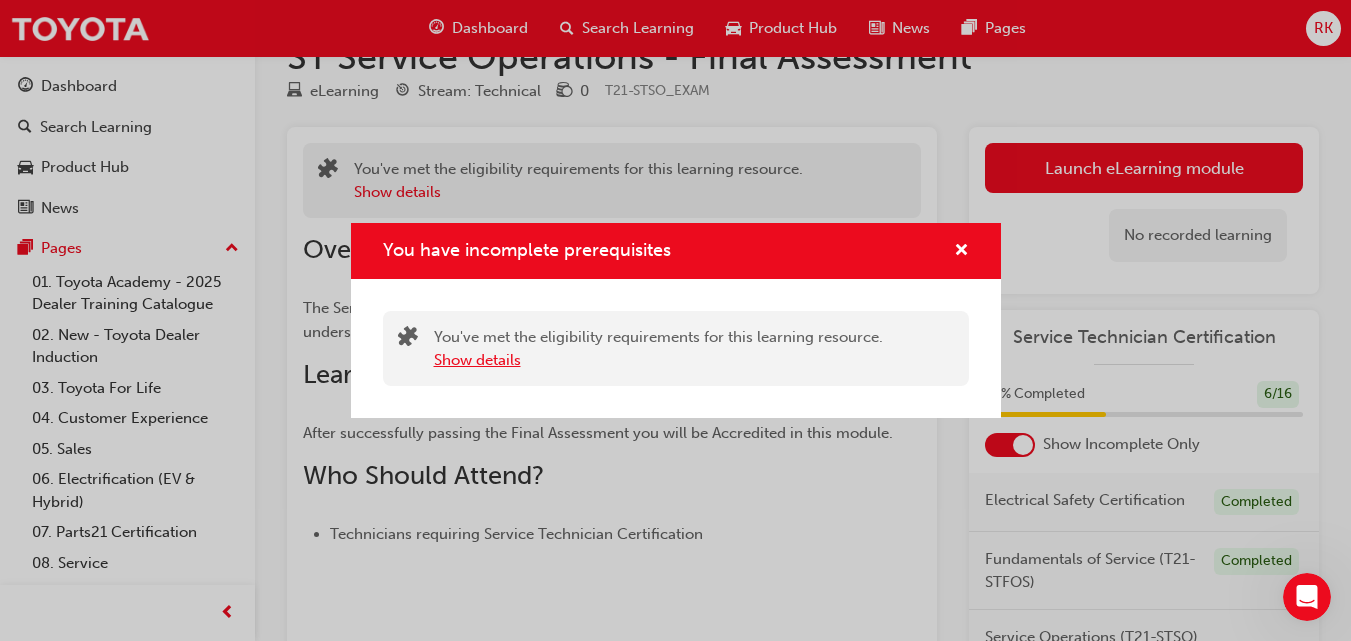 click on "Show details" at bounding box center (477, 360) 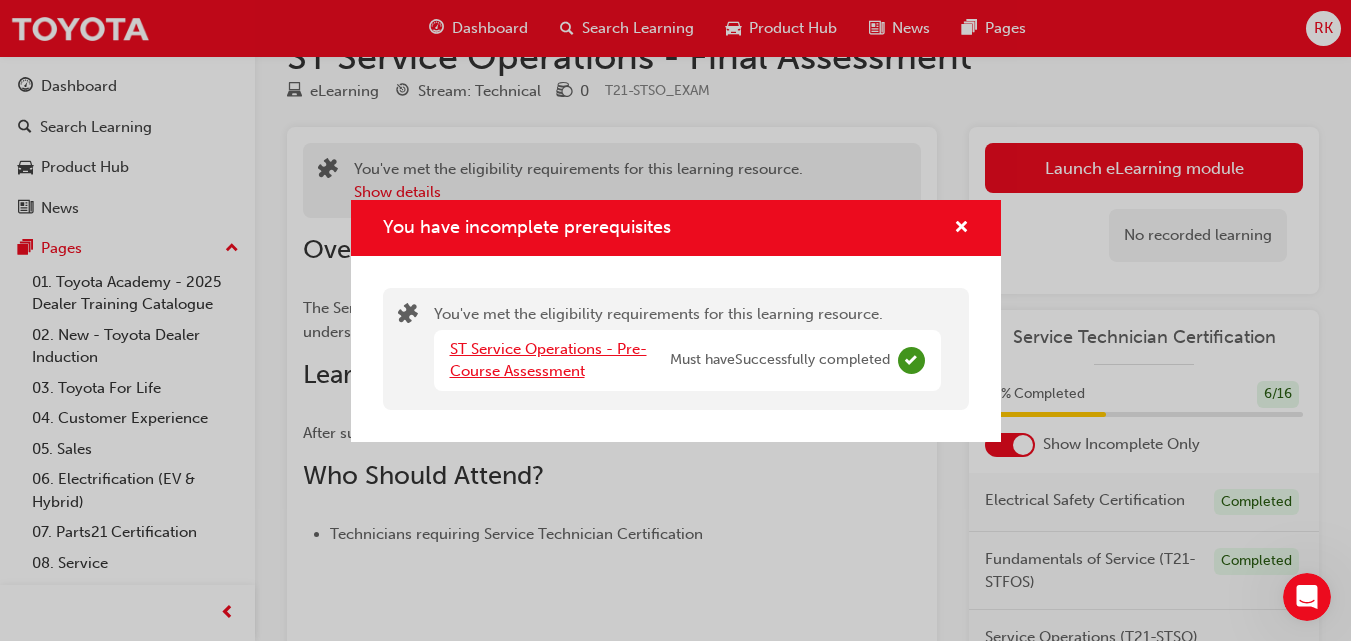 click on "ST Service Operations - Pre-Course Assessment" at bounding box center (548, 360) 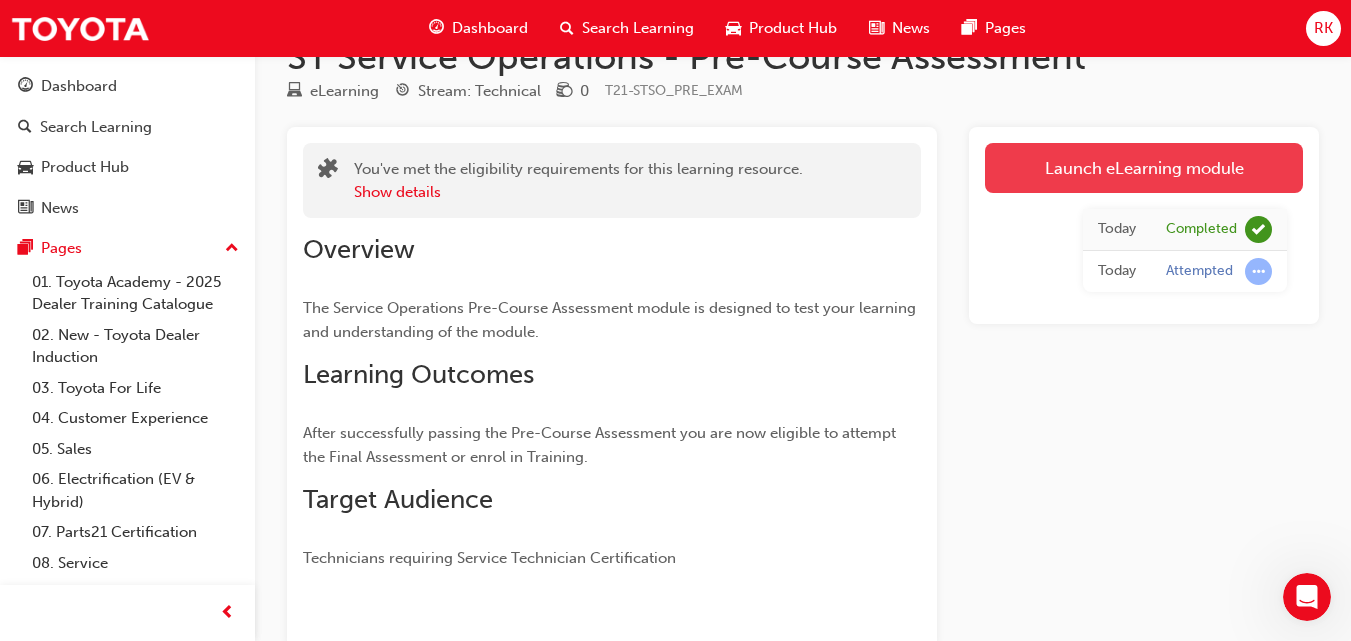 click on "Launch eLearning module" at bounding box center [1144, 168] 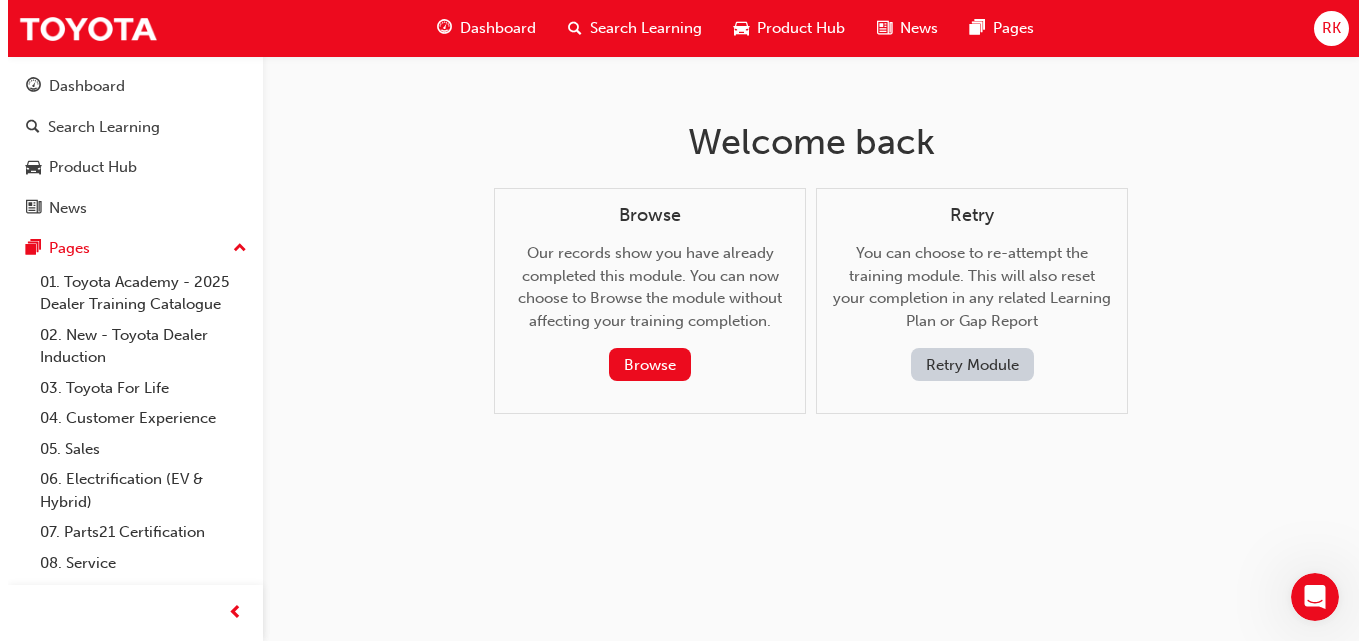scroll, scrollTop: 0, scrollLeft: 0, axis: both 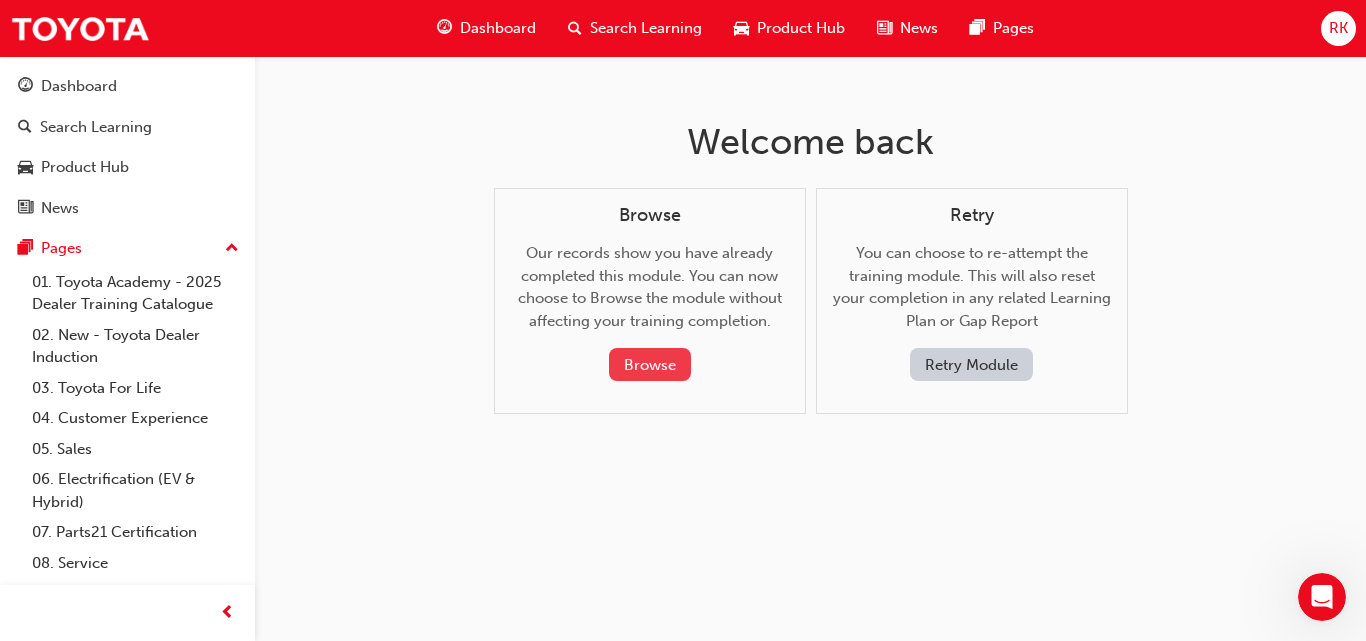 click on "Browse" at bounding box center (650, 364) 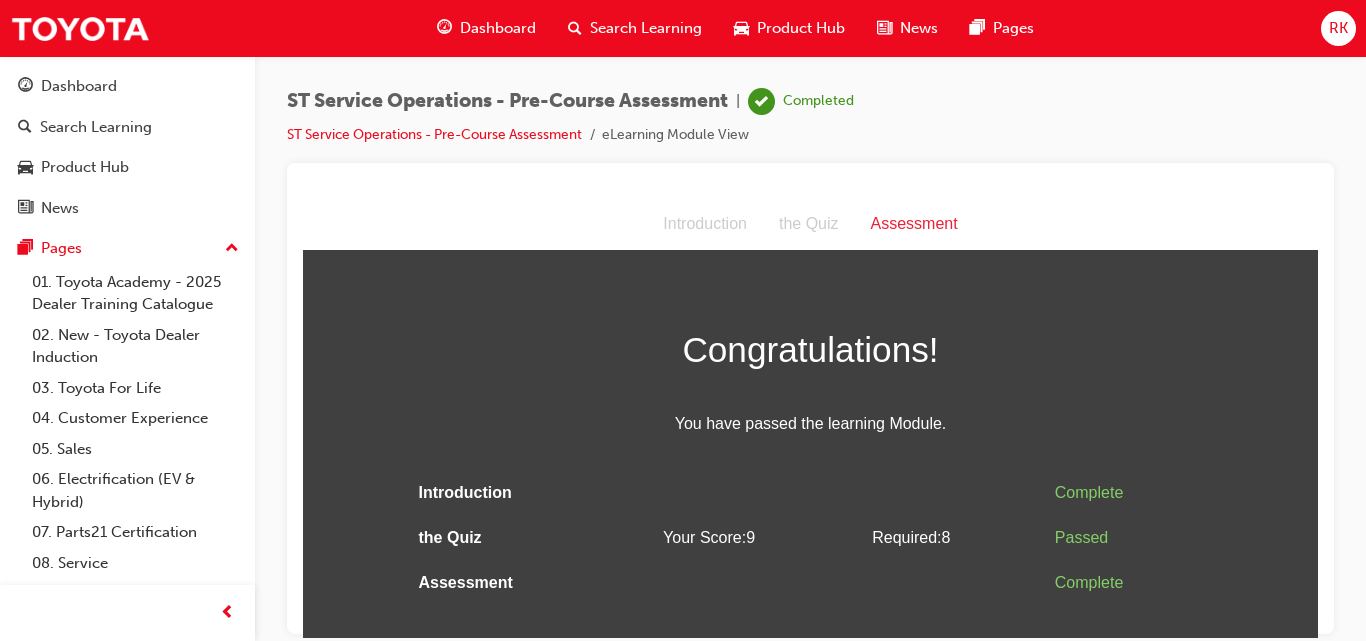 scroll, scrollTop: 0, scrollLeft: 0, axis: both 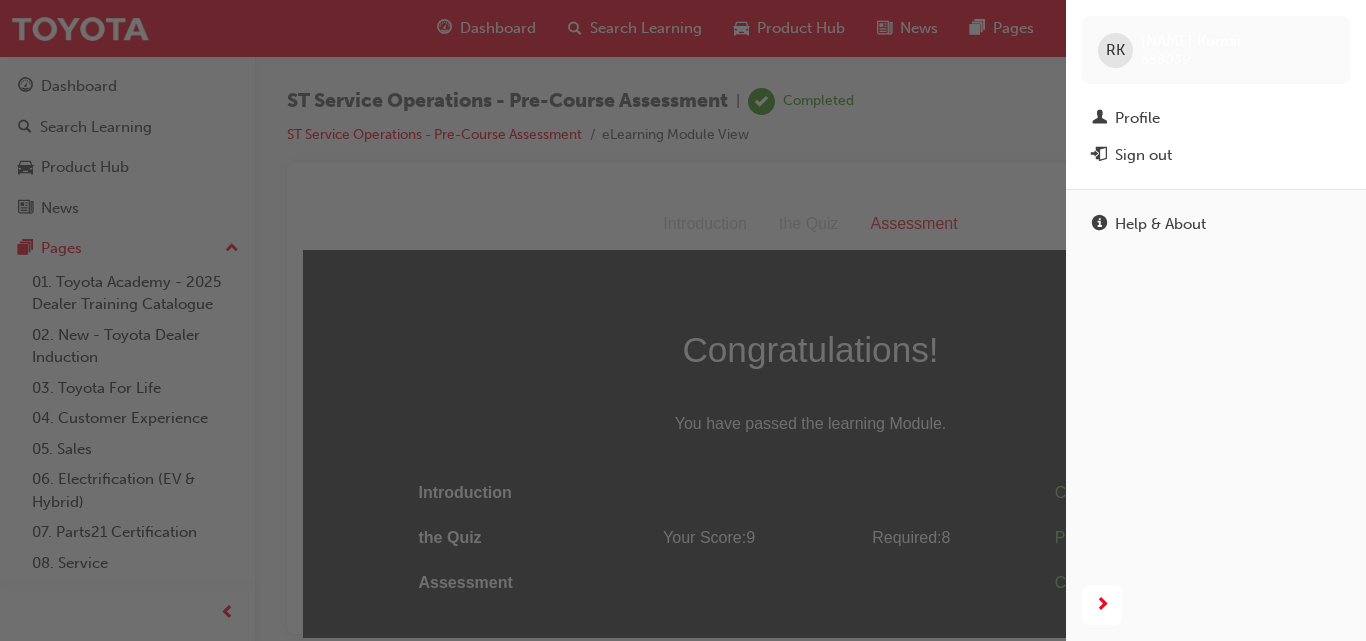 click at bounding box center (533, 320) 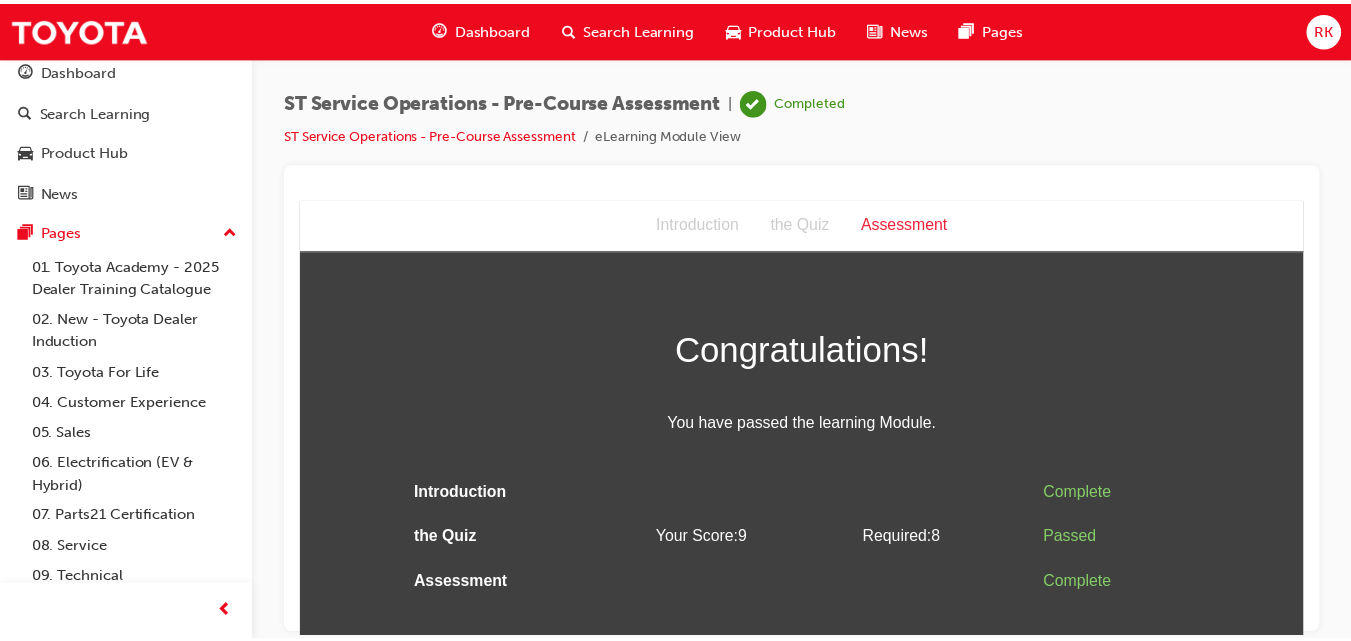 scroll, scrollTop: 0, scrollLeft: 0, axis: both 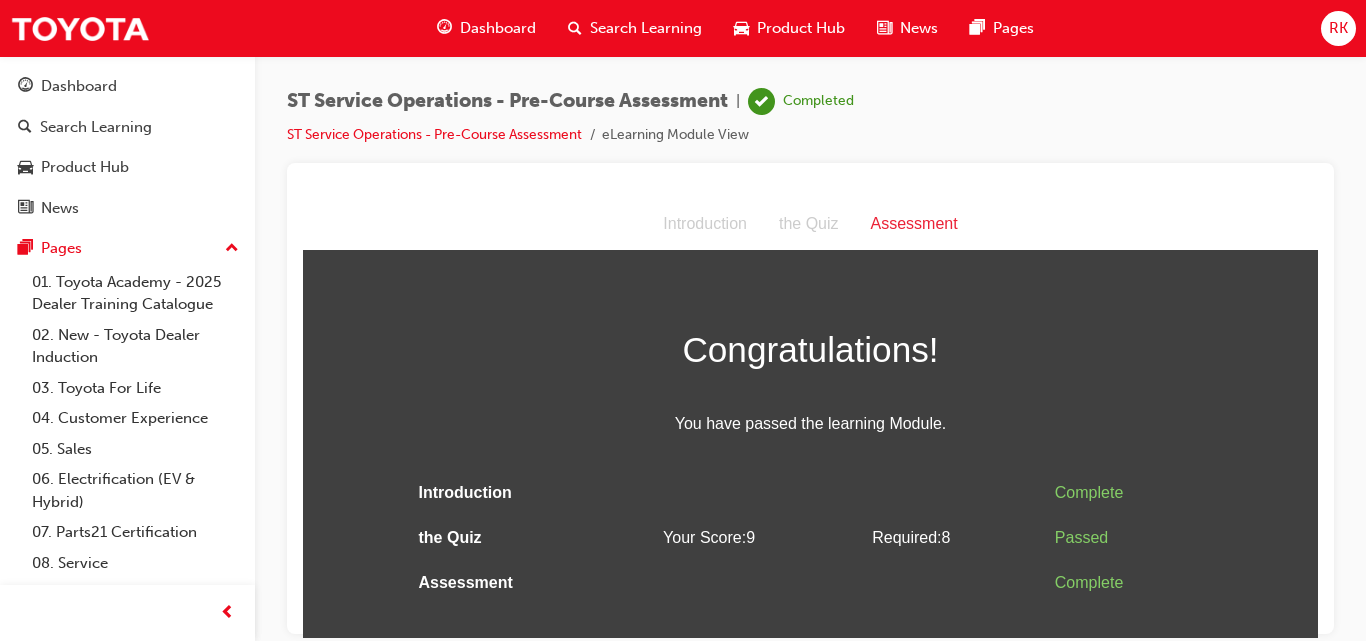 click on "Search Learning" at bounding box center [646, 28] 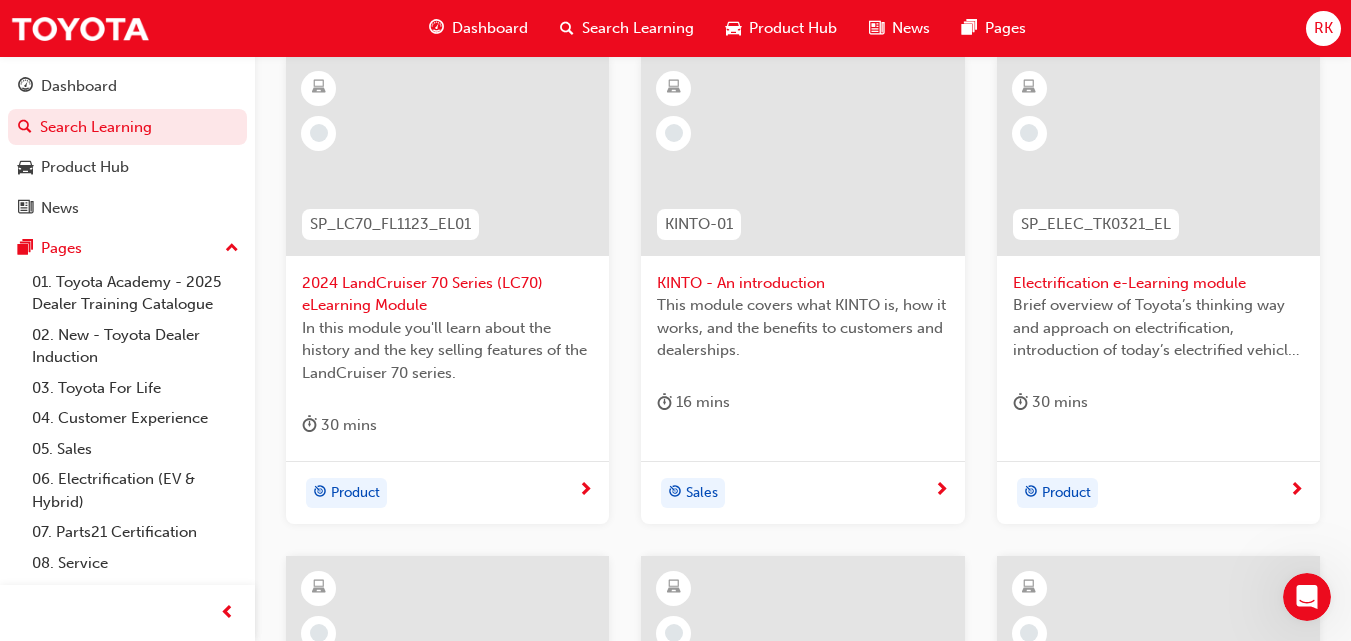 scroll, scrollTop: 0, scrollLeft: 0, axis: both 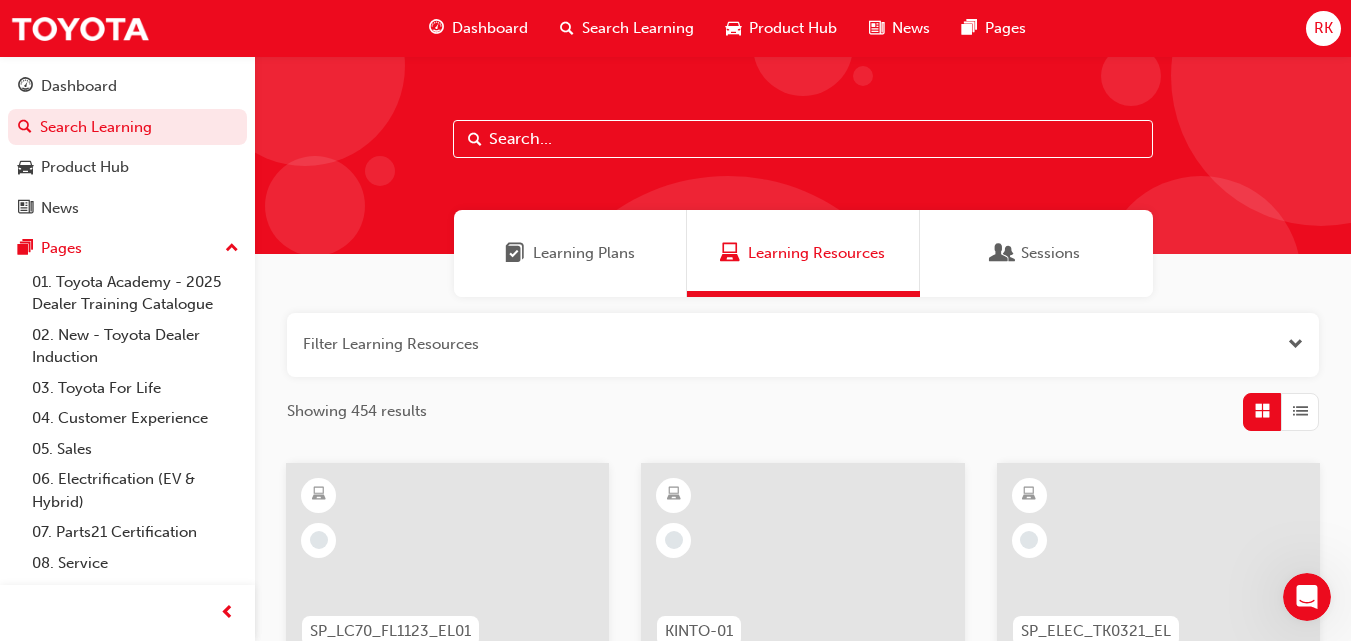 click on "Dashboard Search Learning Product Hub News Pages RK" at bounding box center [675, 28] 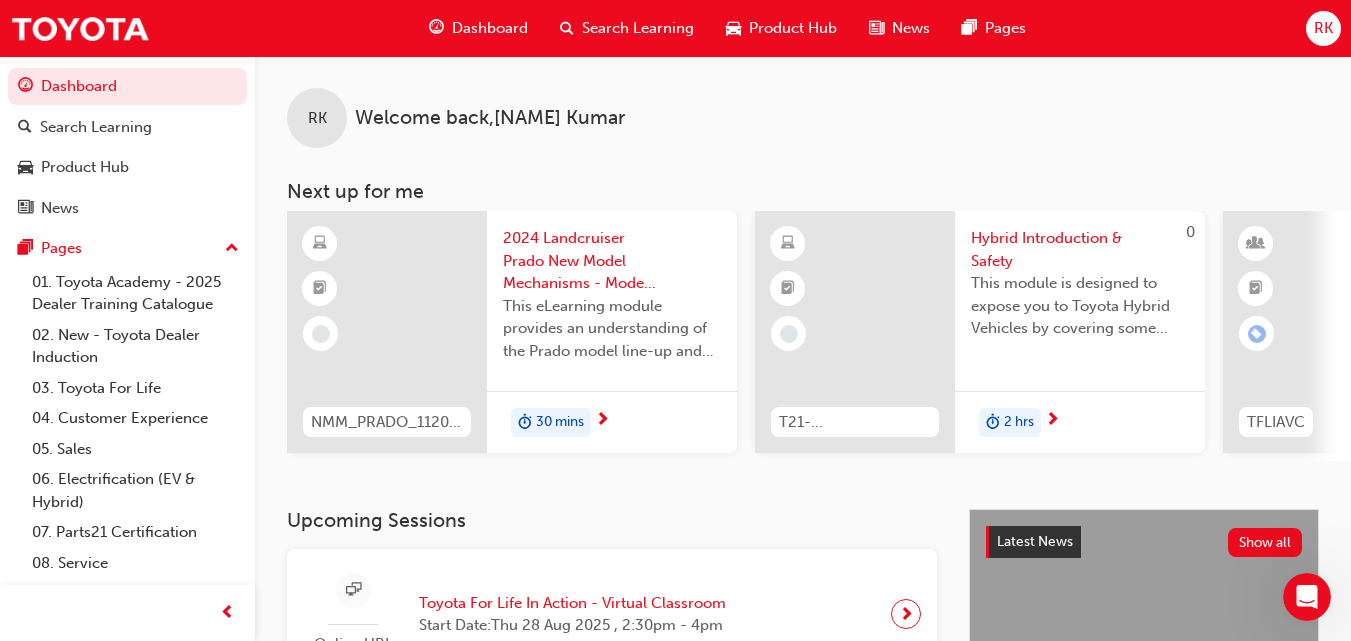 scroll, scrollTop: 1236, scrollLeft: 0, axis: vertical 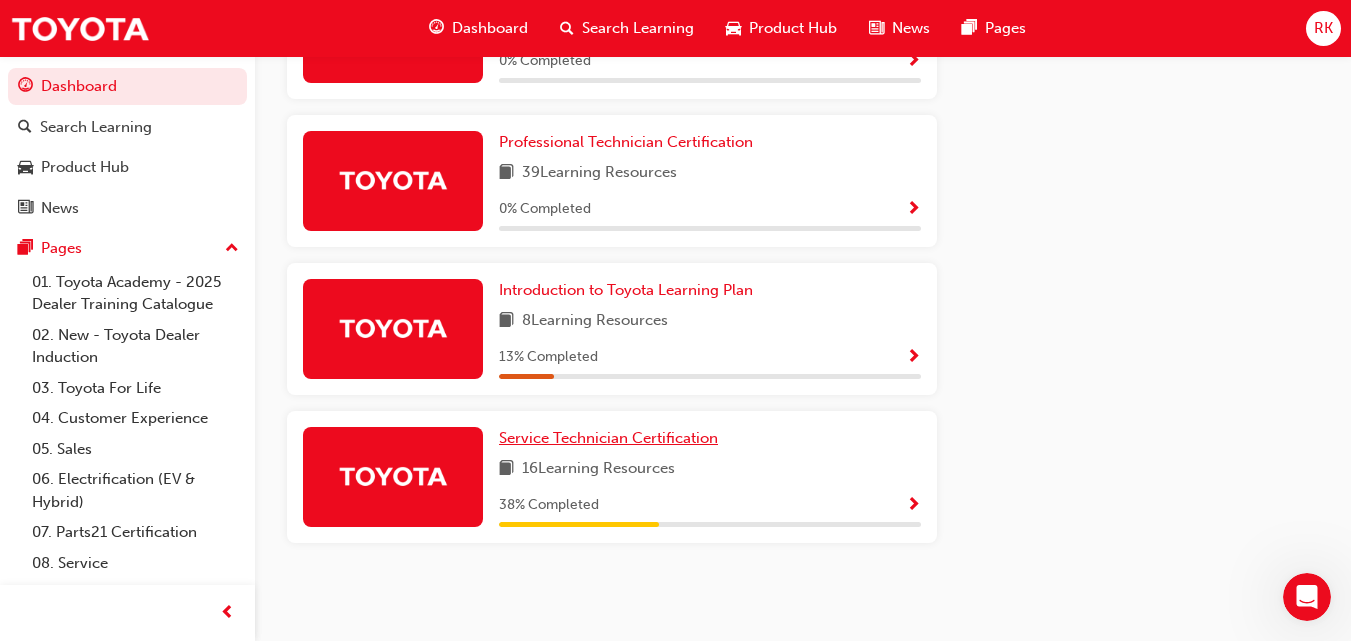 click on "Service Technician Certification" at bounding box center (608, 438) 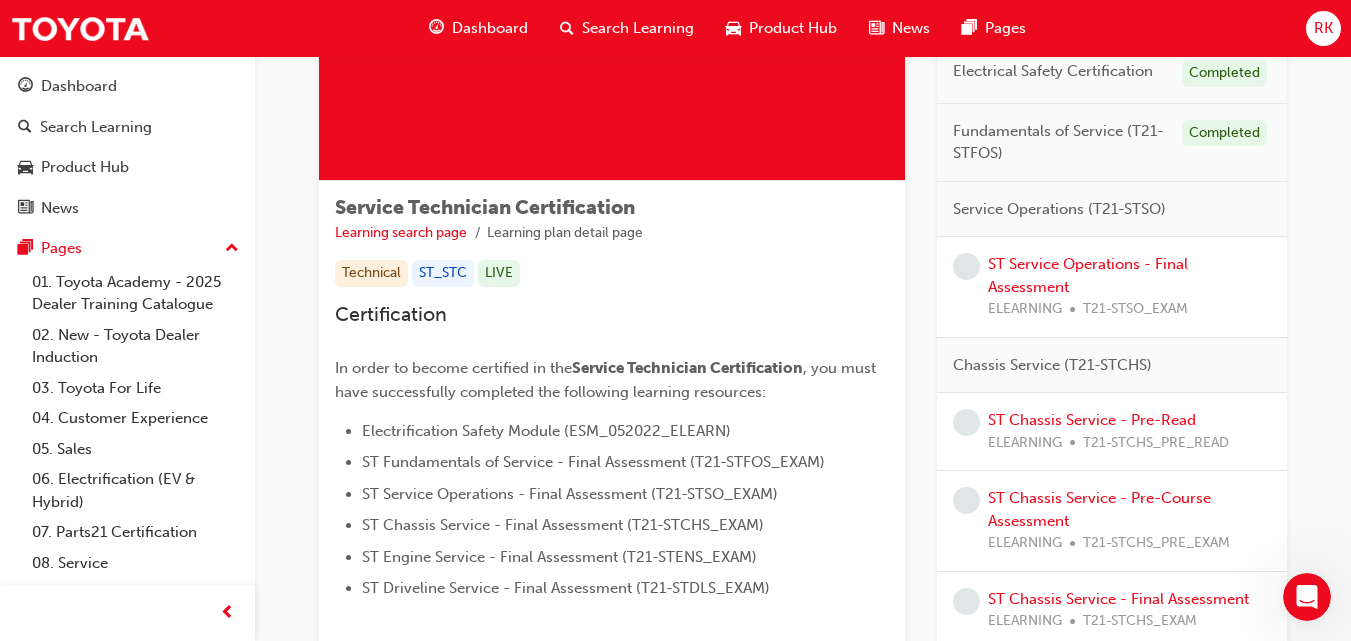 scroll, scrollTop: 258, scrollLeft: 0, axis: vertical 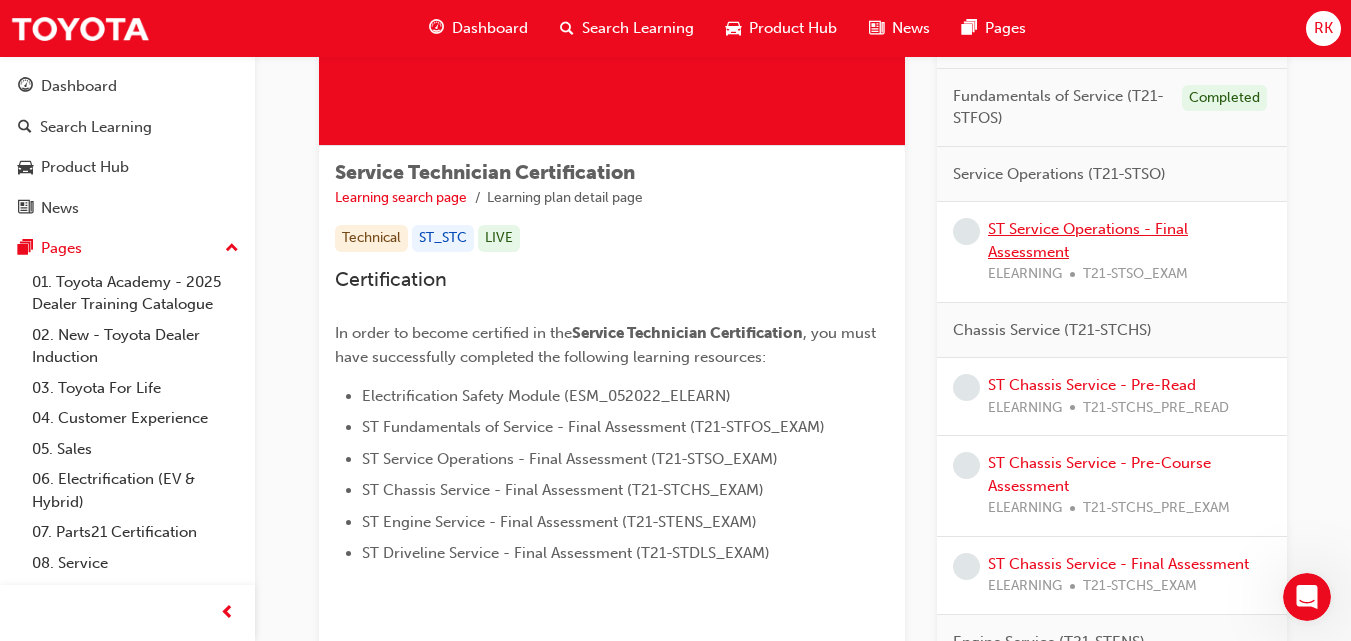 click on "ST Service Operations - Final Assessment" at bounding box center [1088, 240] 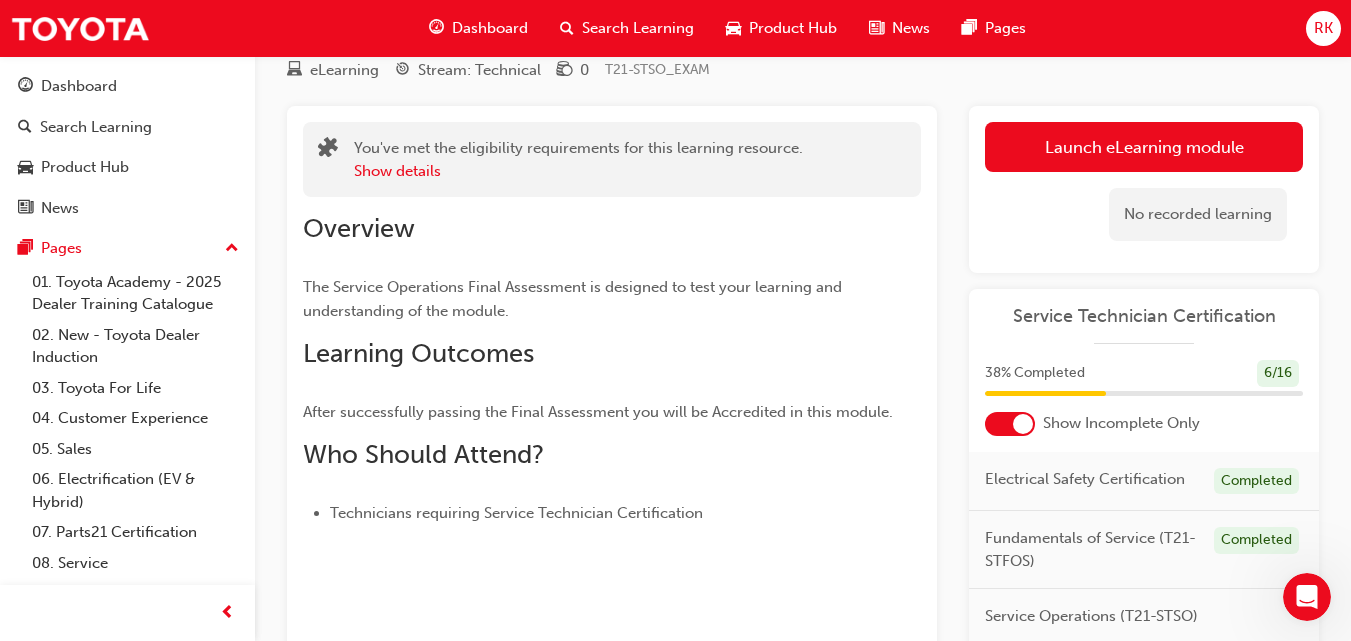 scroll, scrollTop: 28, scrollLeft: 0, axis: vertical 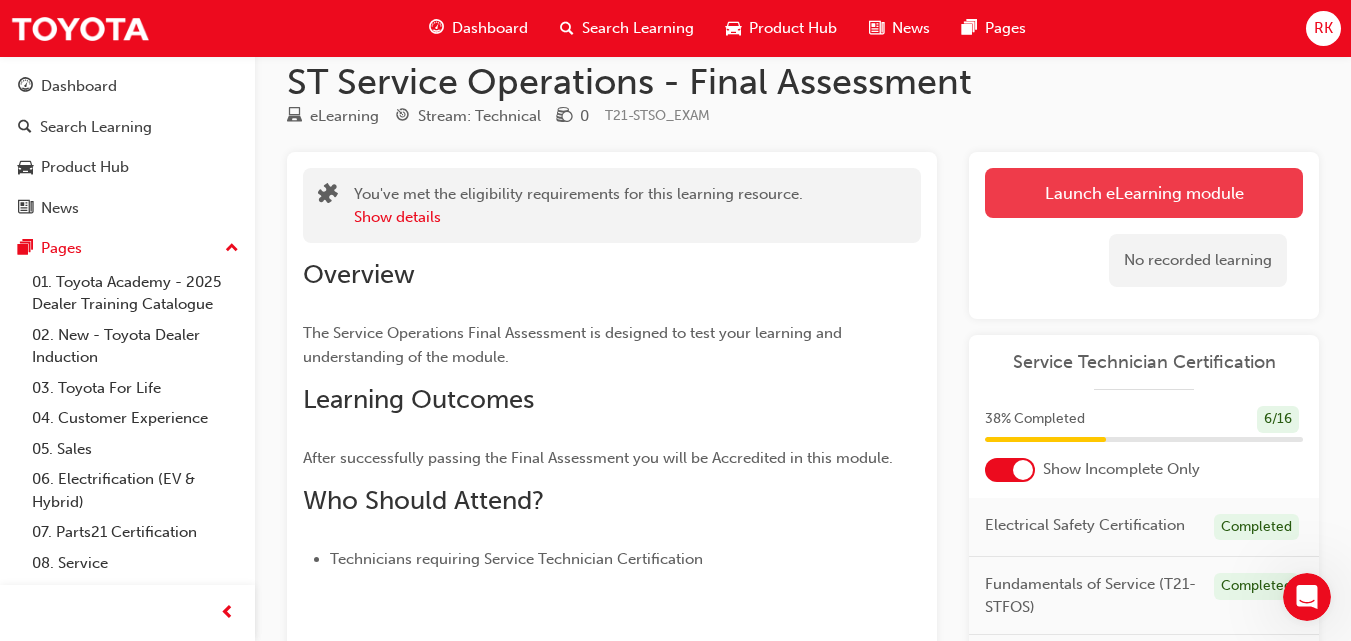 click on "Launch eLearning module" at bounding box center (1144, 193) 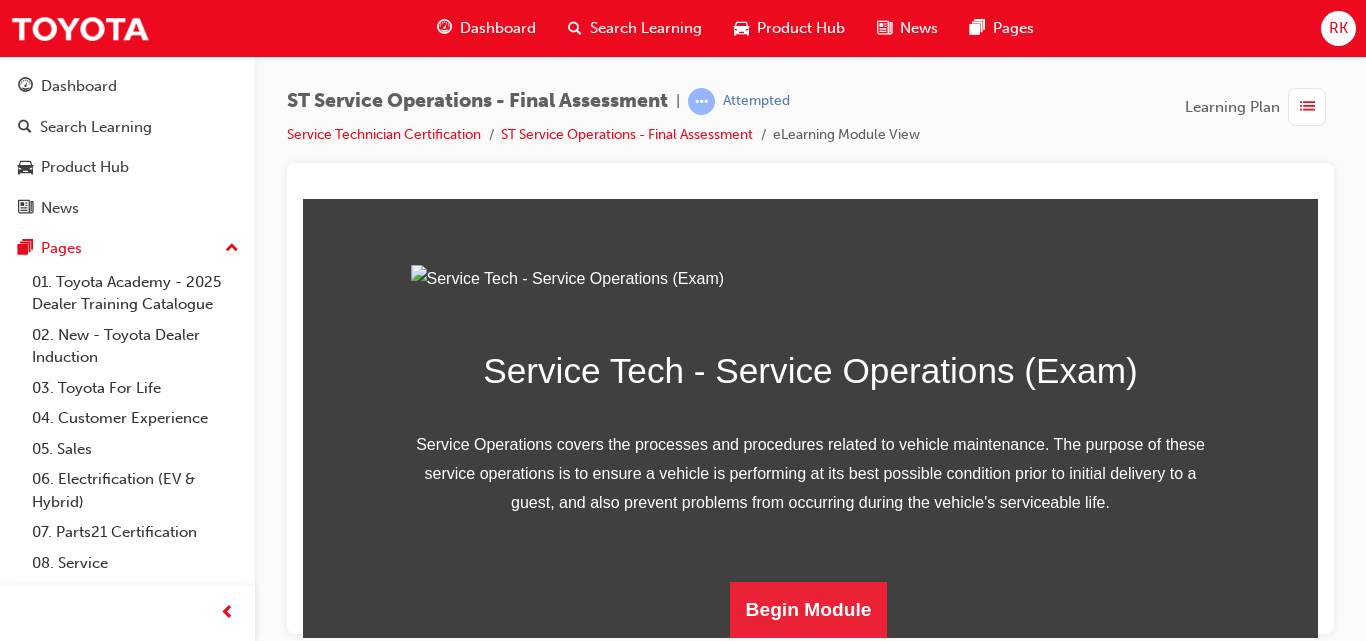 scroll, scrollTop: 341, scrollLeft: 0, axis: vertical 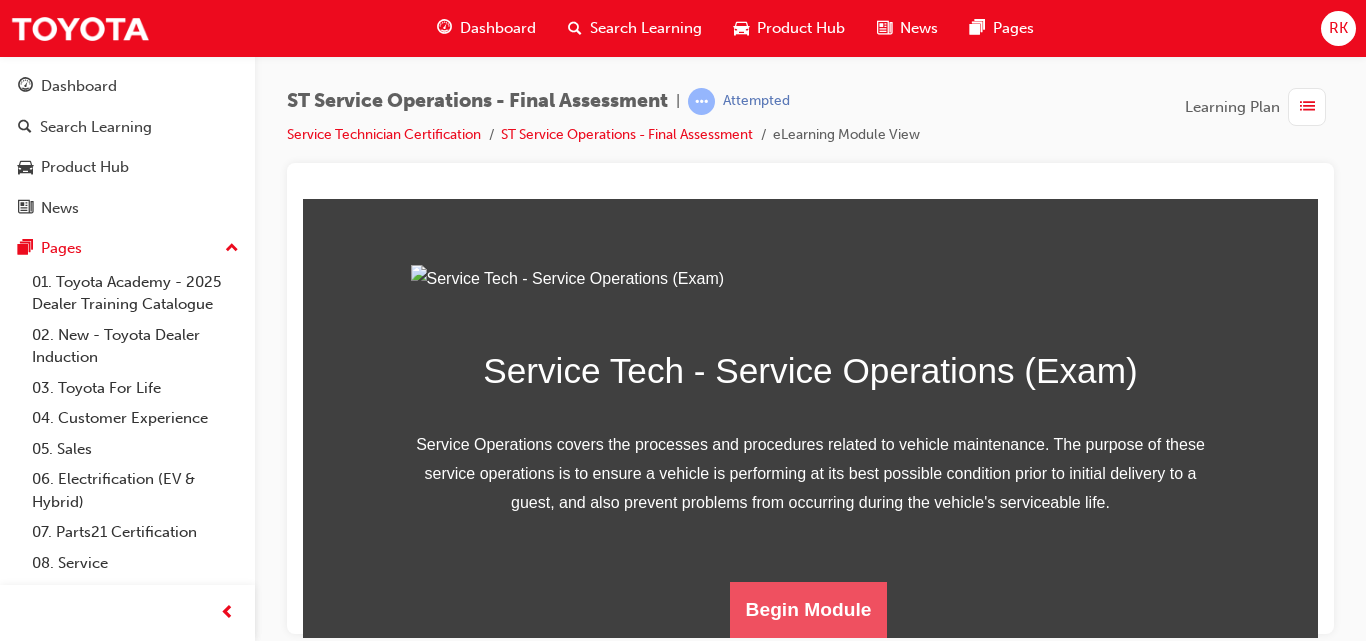 click on "Begin Module" at bounding box center (809, 609) 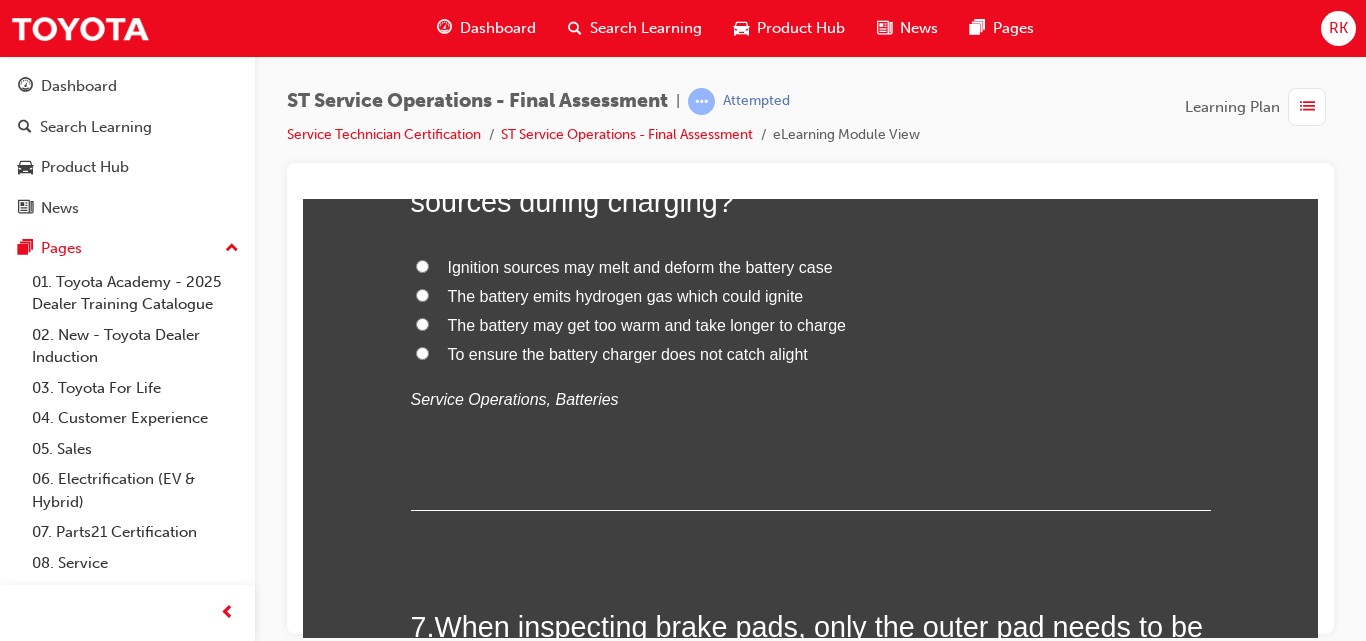 scroll, scrollTop: 2201, scrollLeft: 0, axis: vertical 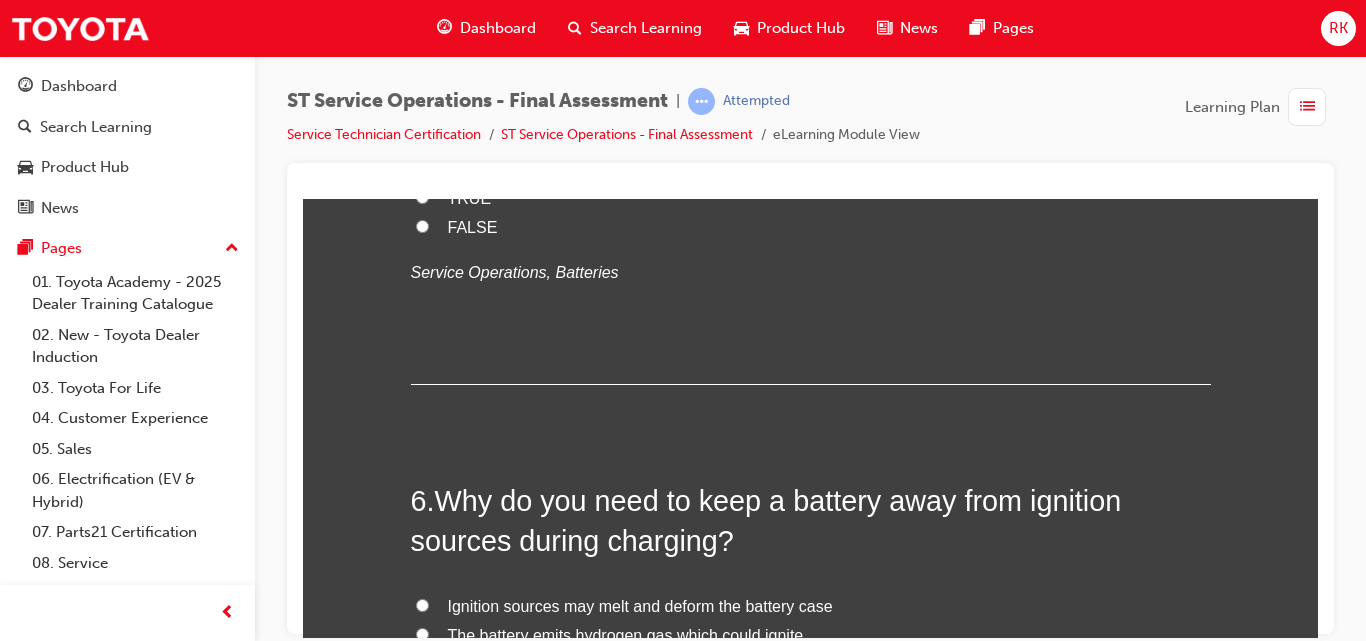 drag, startPoint x: 1321, startPoint y: 306, endPoint x: 1325, endPoint y: 244, distance: 62.1289 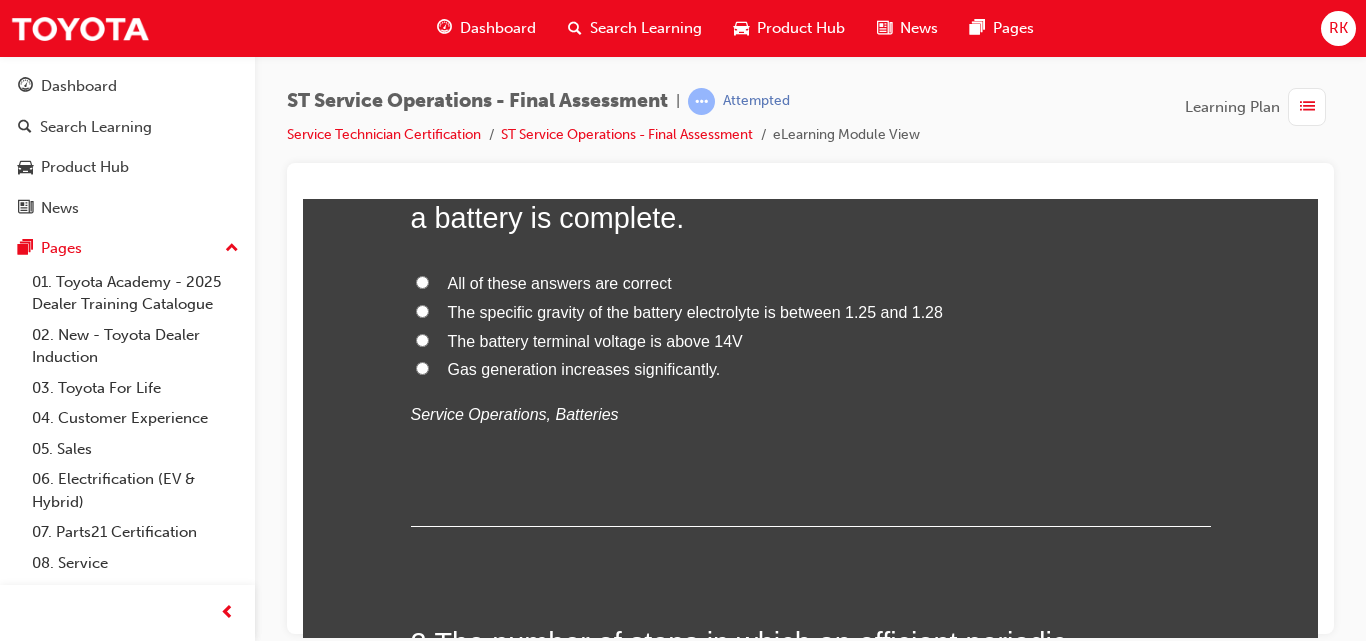 scroll, scrollTop: 0, scrollLeft: 0, axis: both 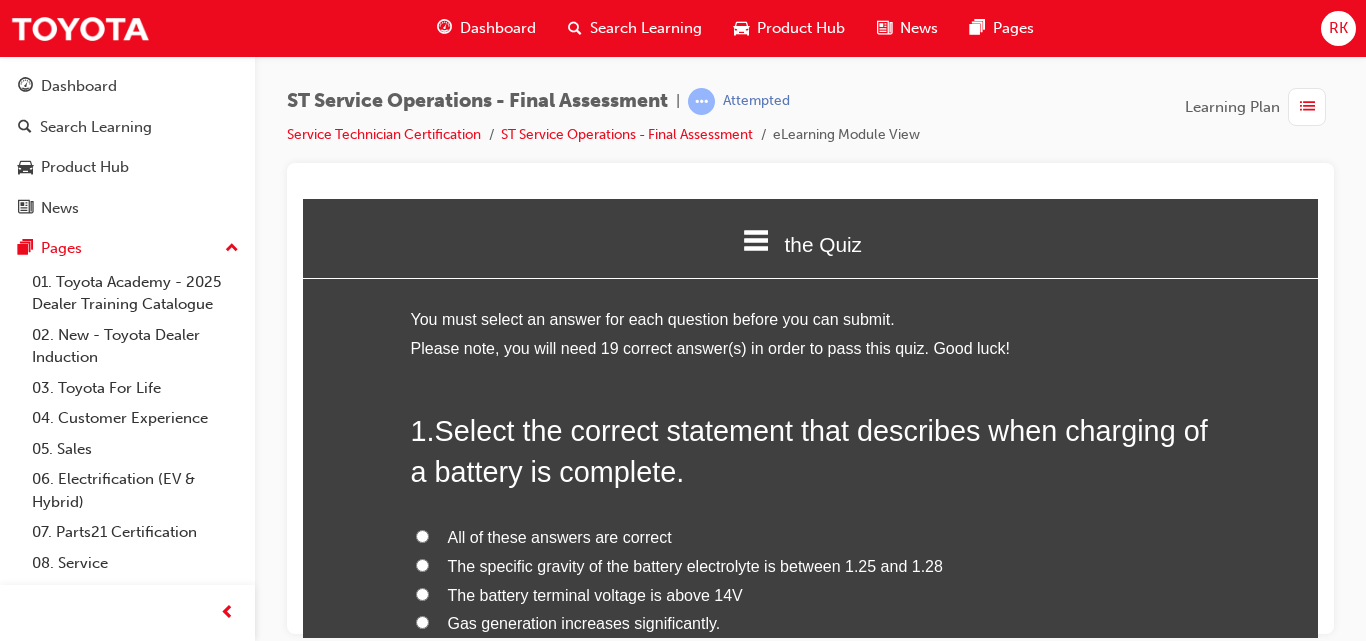 drag, startPoint x: 1306, startPoint y: 300, endPoint x: 1628, endPoint y: 418, distance: 342.94022 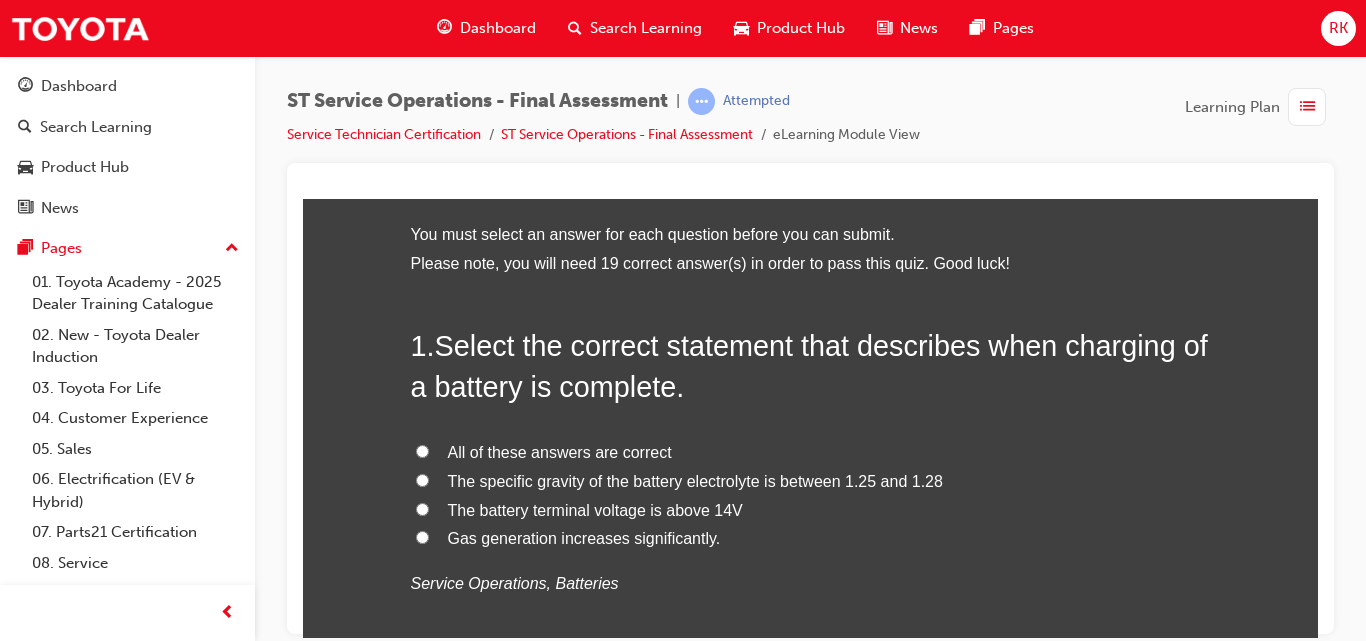 scroll, scrollTop: 169, scrollLeft: 0, axis: vertical 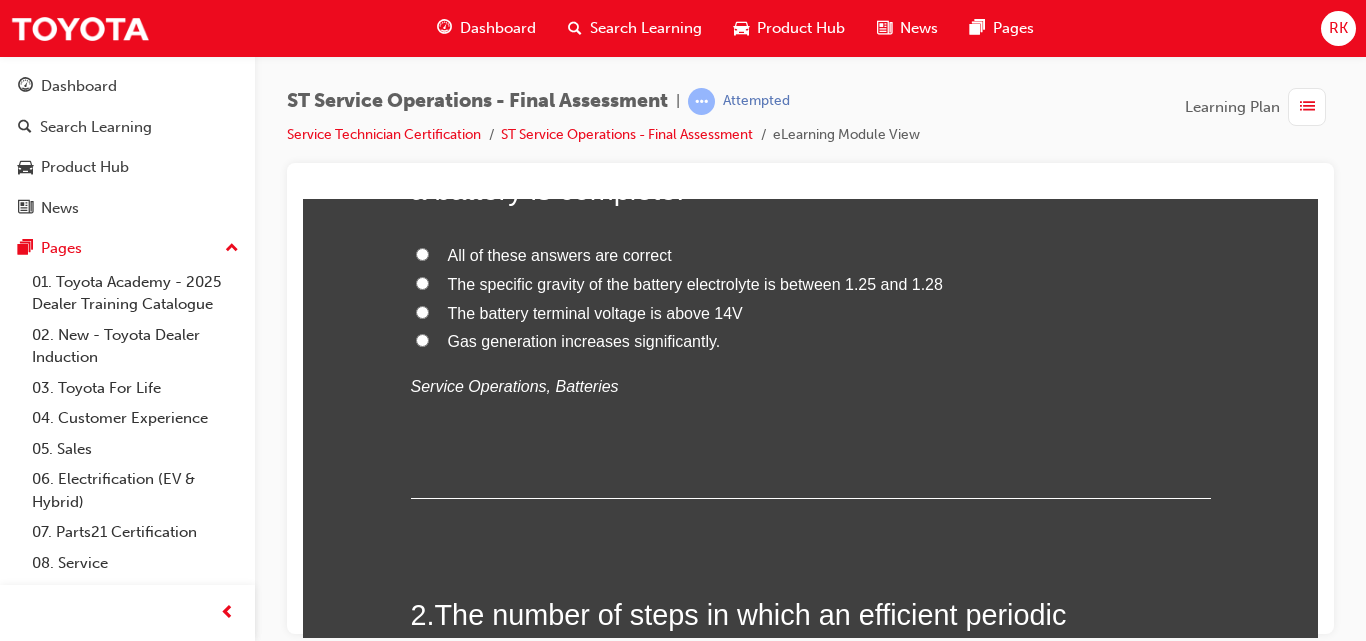 click on "All of these answers are correct" at bounding box center (422, 253) 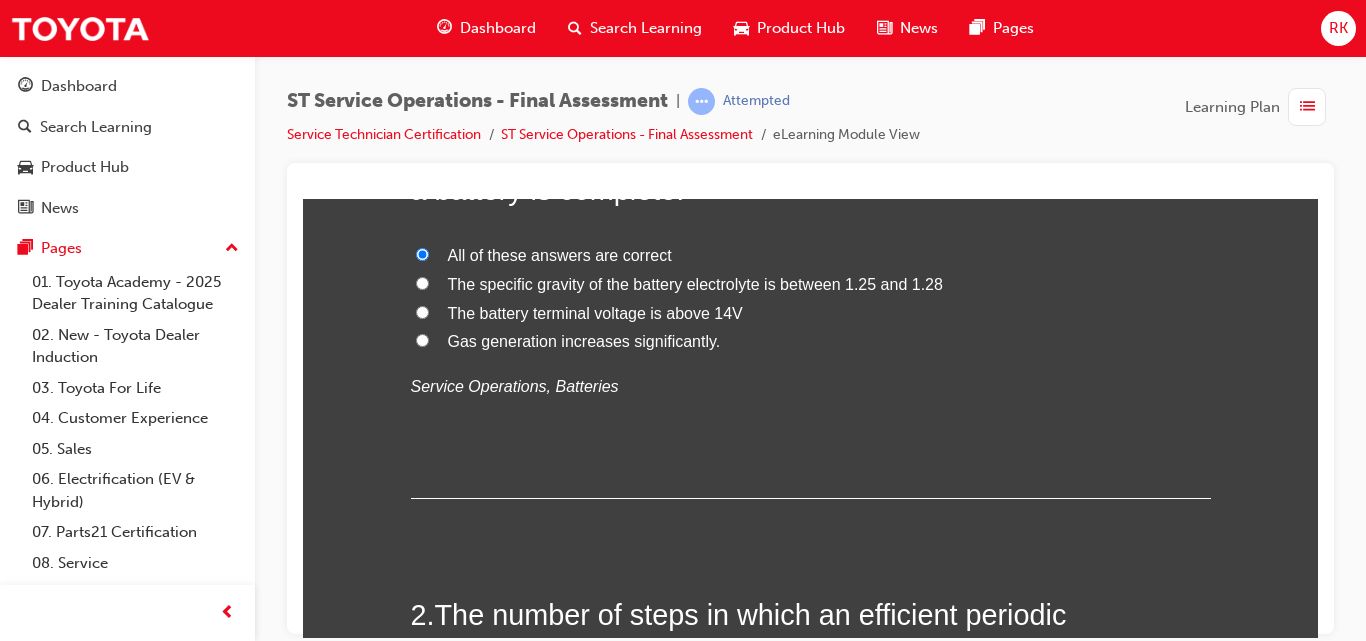 radio on "true" 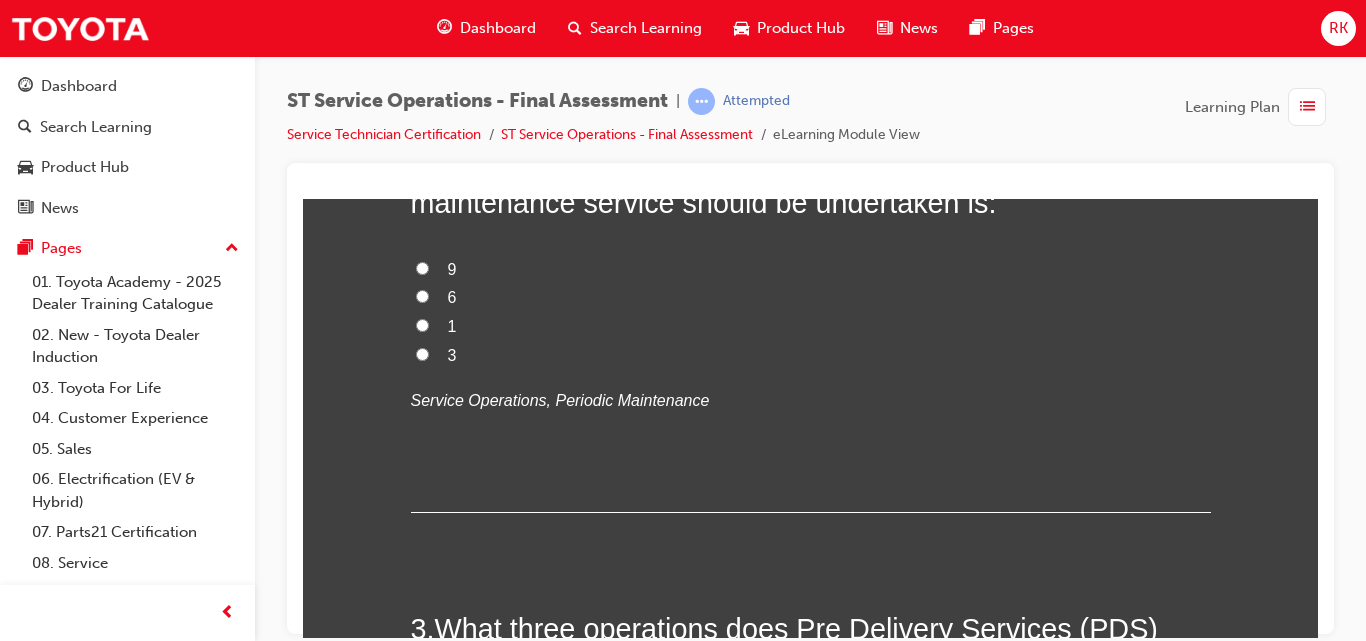 scroll, scrollTop: 621, scrollLeft: 0, axis: vertical 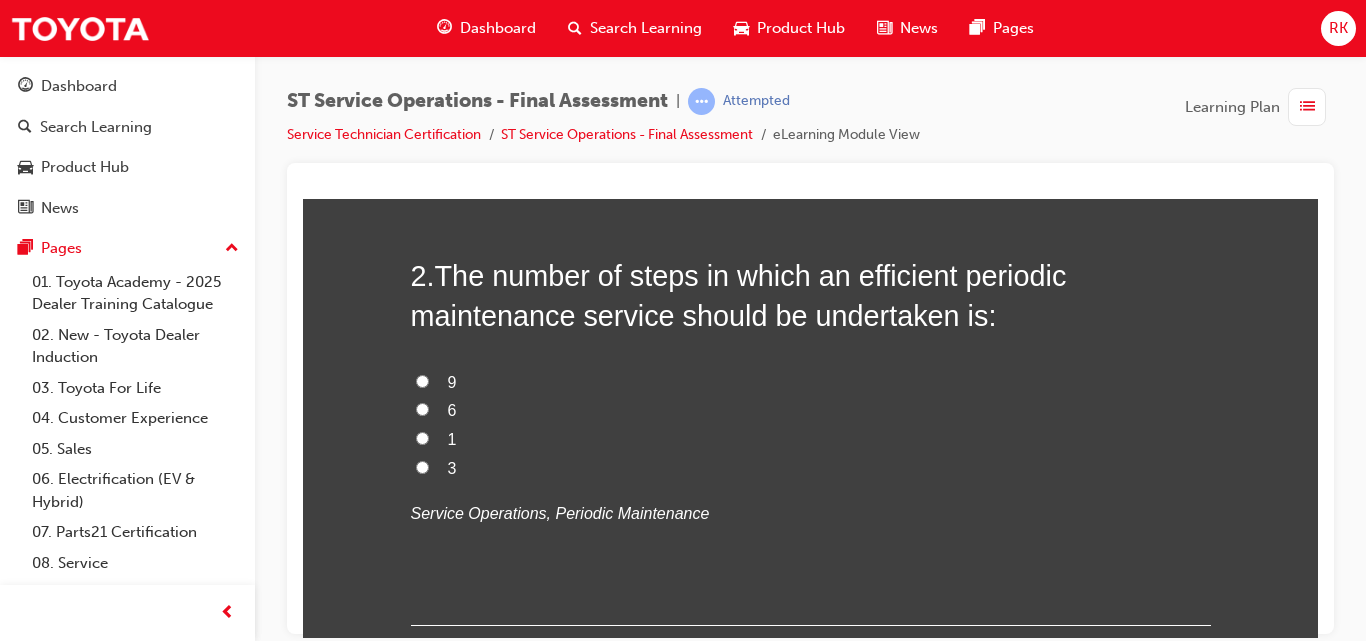 click on "9" at bounding box center (422, 380) 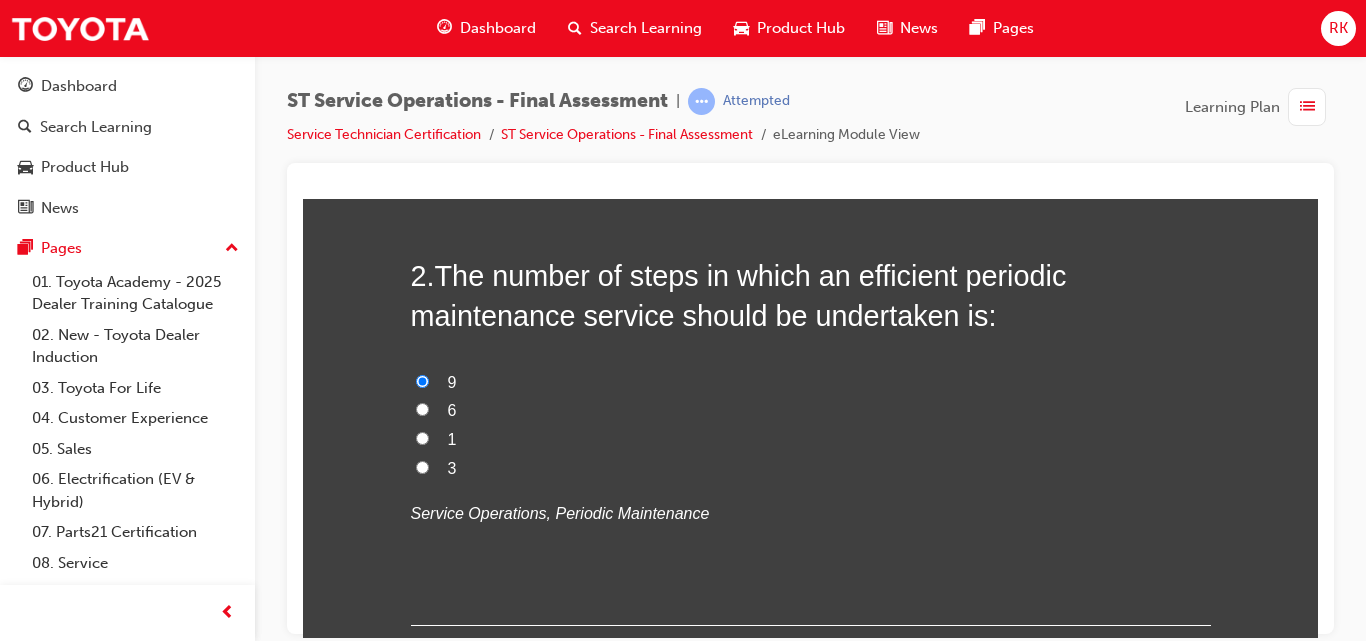 radio on "true" 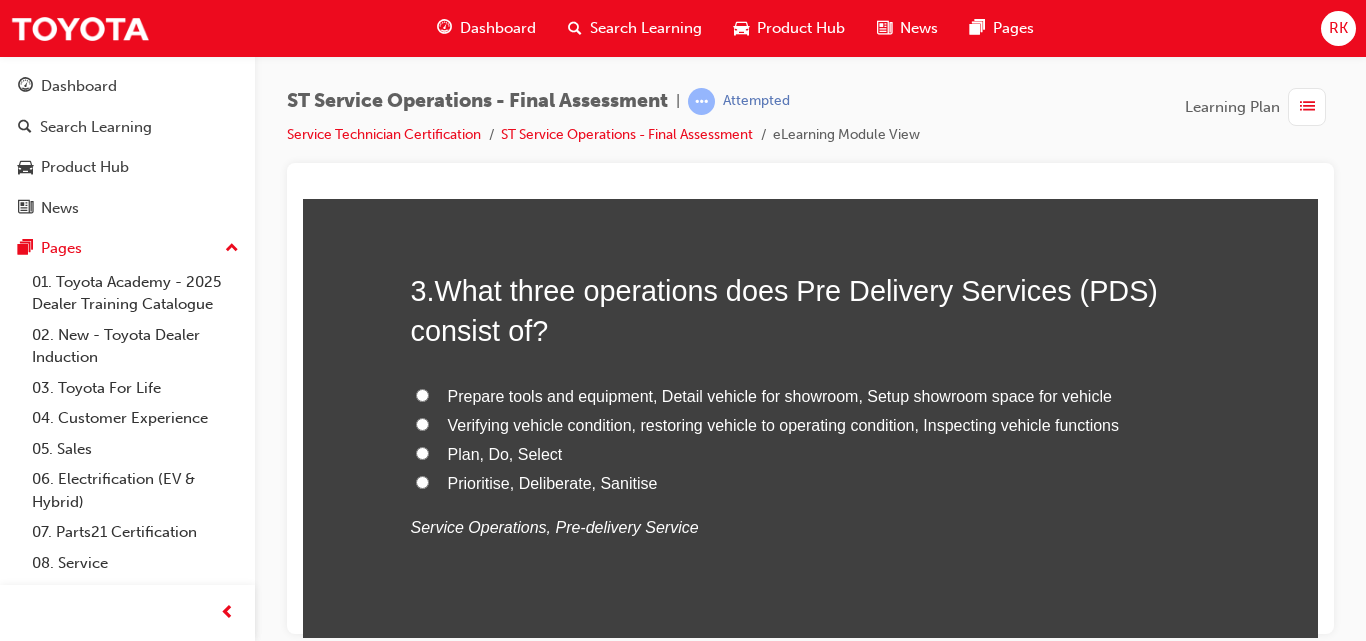 scroll, scrollTop: 1101, scrollLeft: 0, axis: vertical 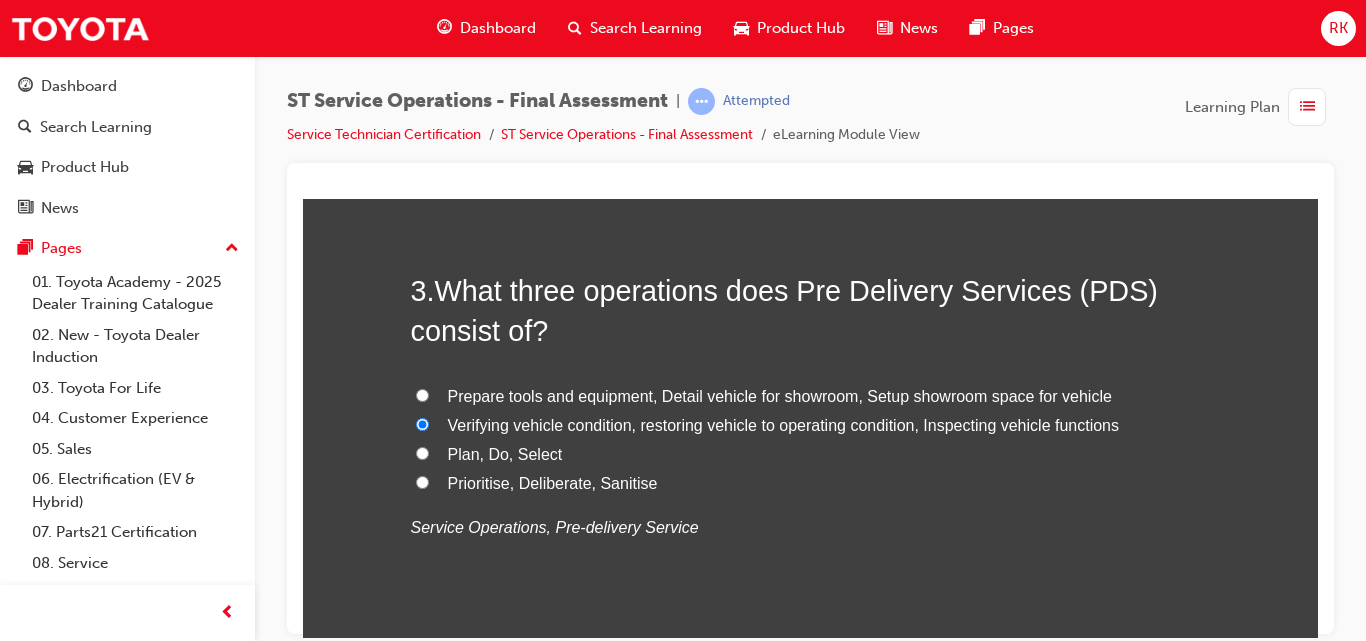 radio on "true" 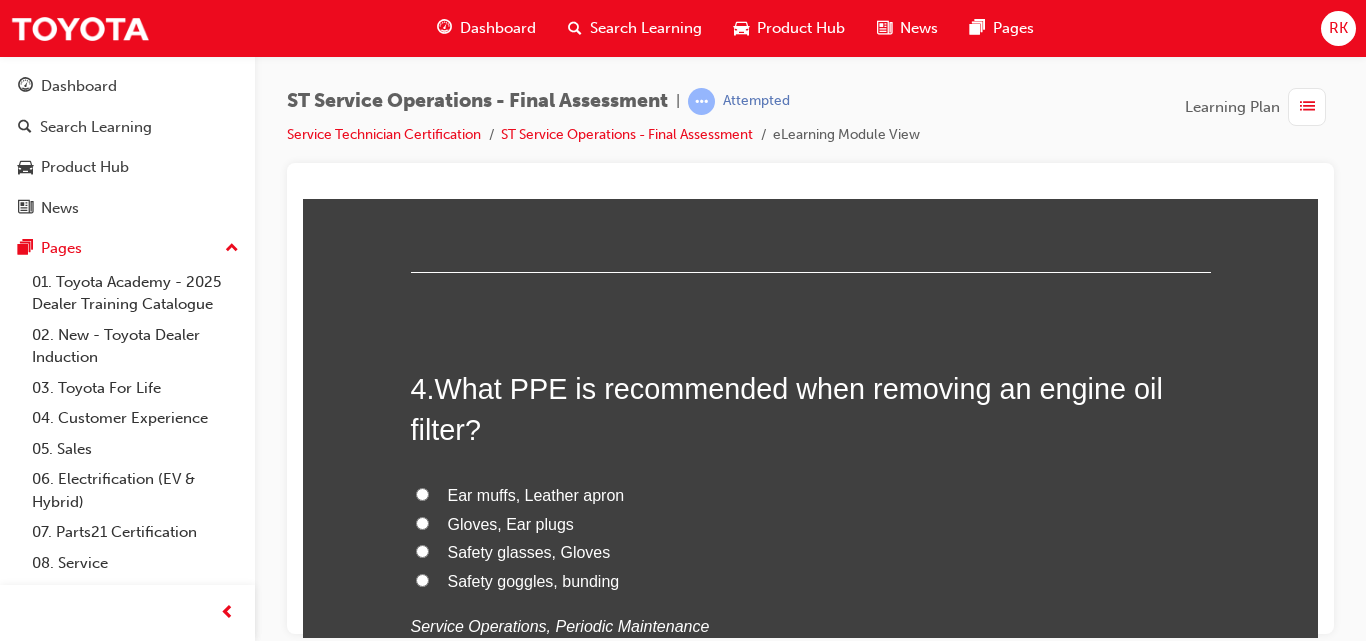 scroll, scrollTop: 1524, scrollLeft: 0, axis: vertical 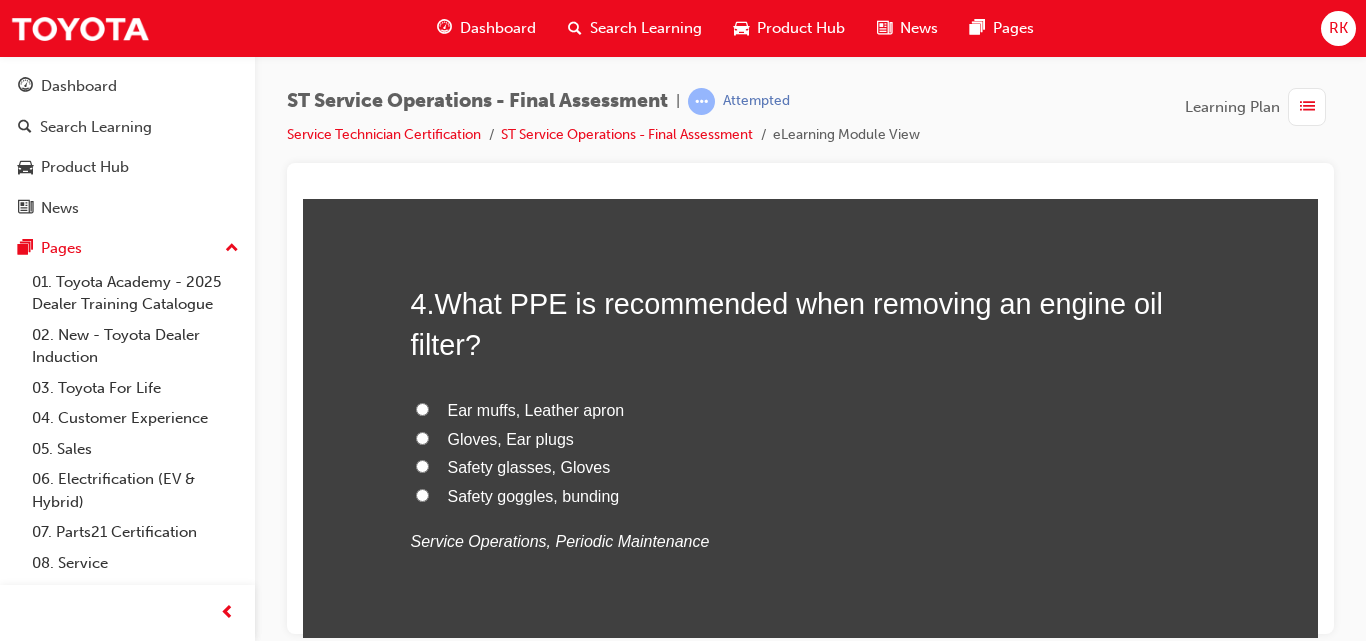 click on "Safety glasses, Gloves" at bounding box center (422, 465) 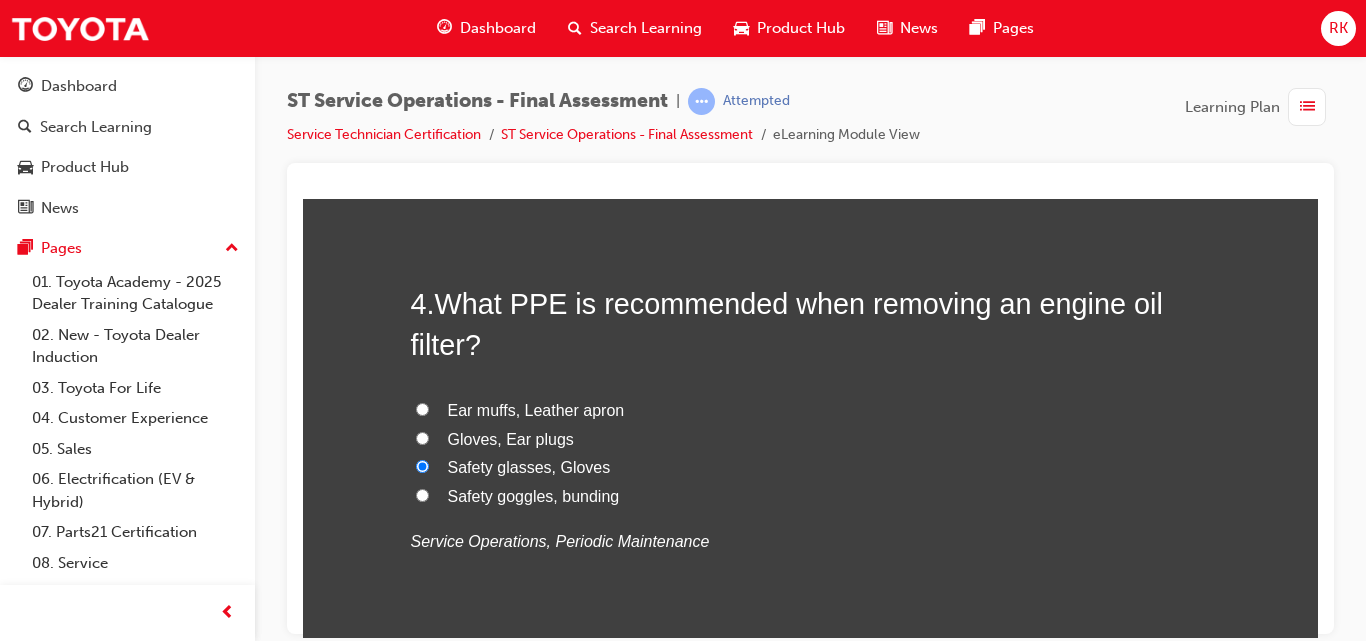 radio on "true" 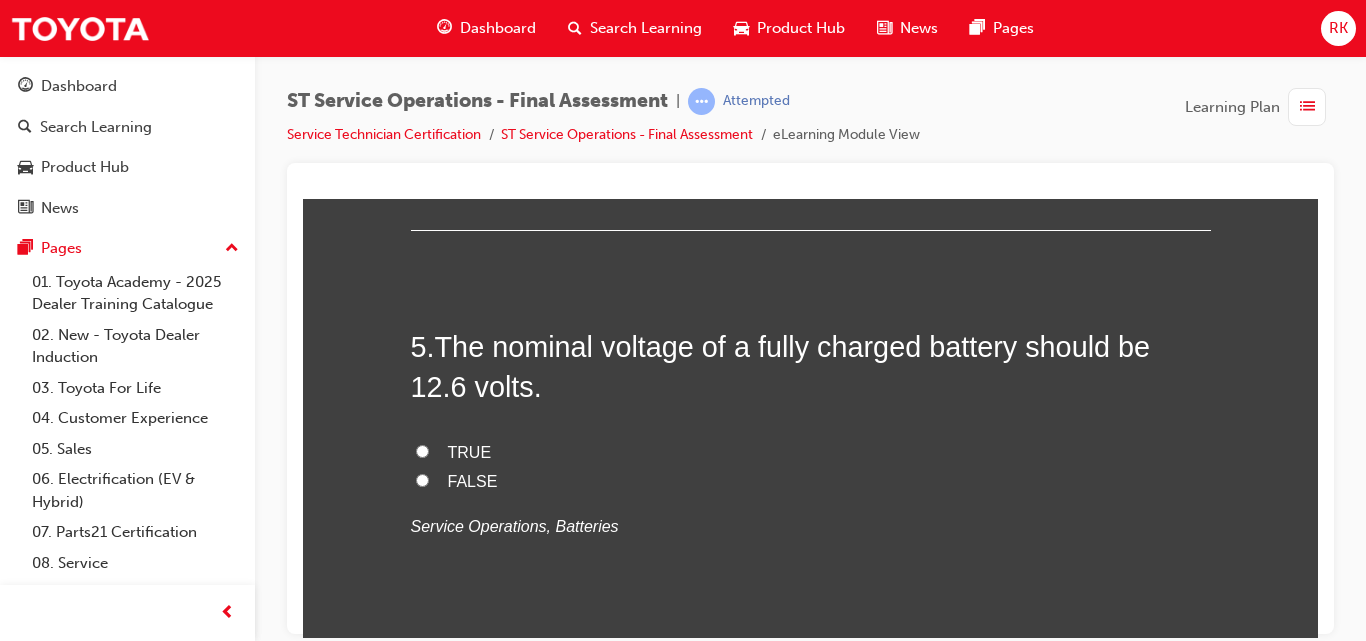 scroll, scrollTop: 2032, scrollLeft: 0, axis: vertical 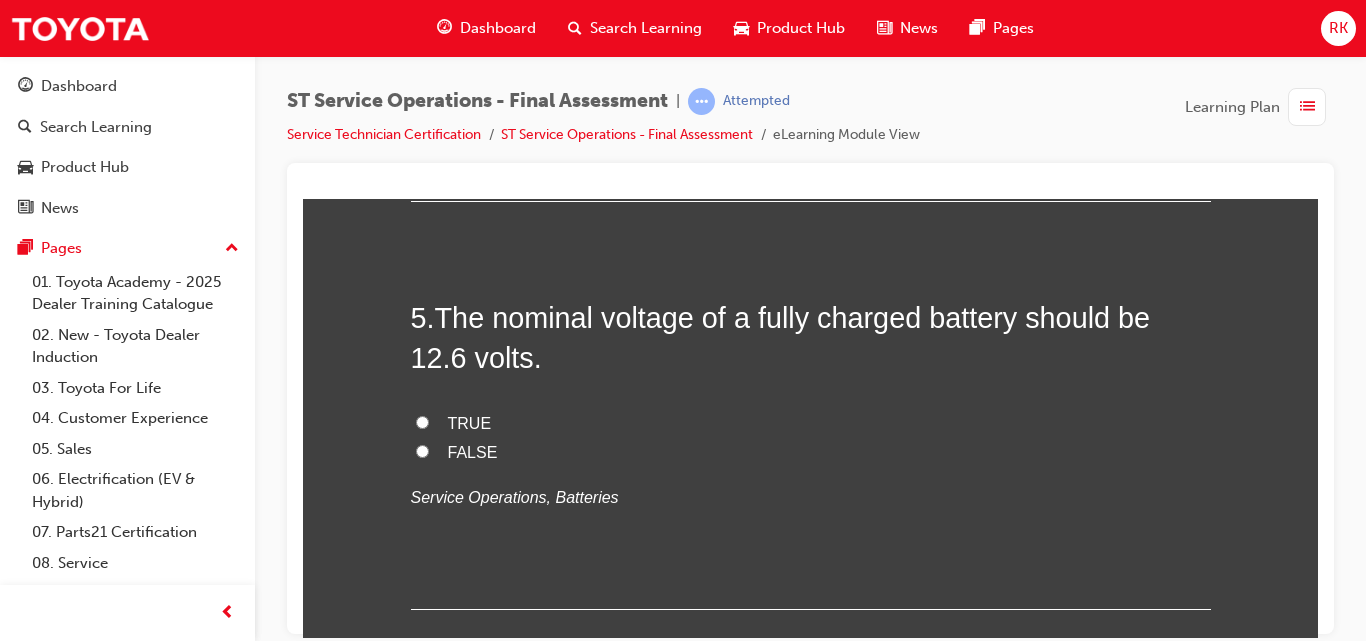 click on "TRUE" at bounding box center (422, 421) 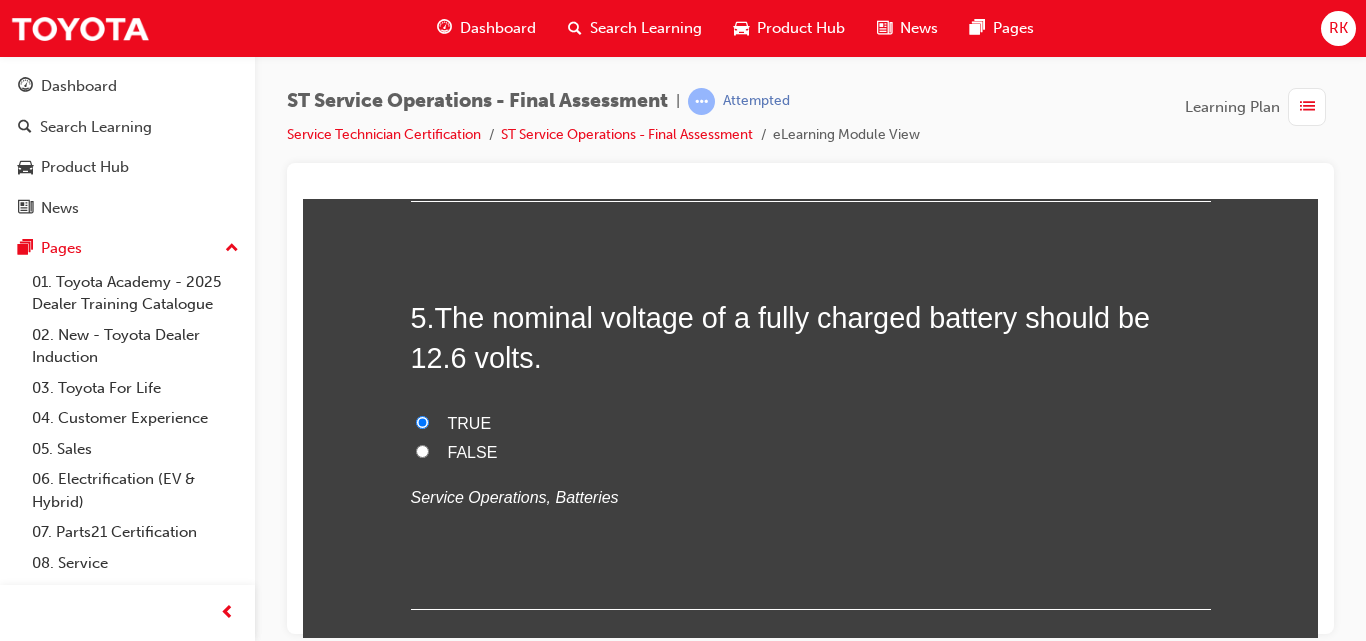 radio on "true" 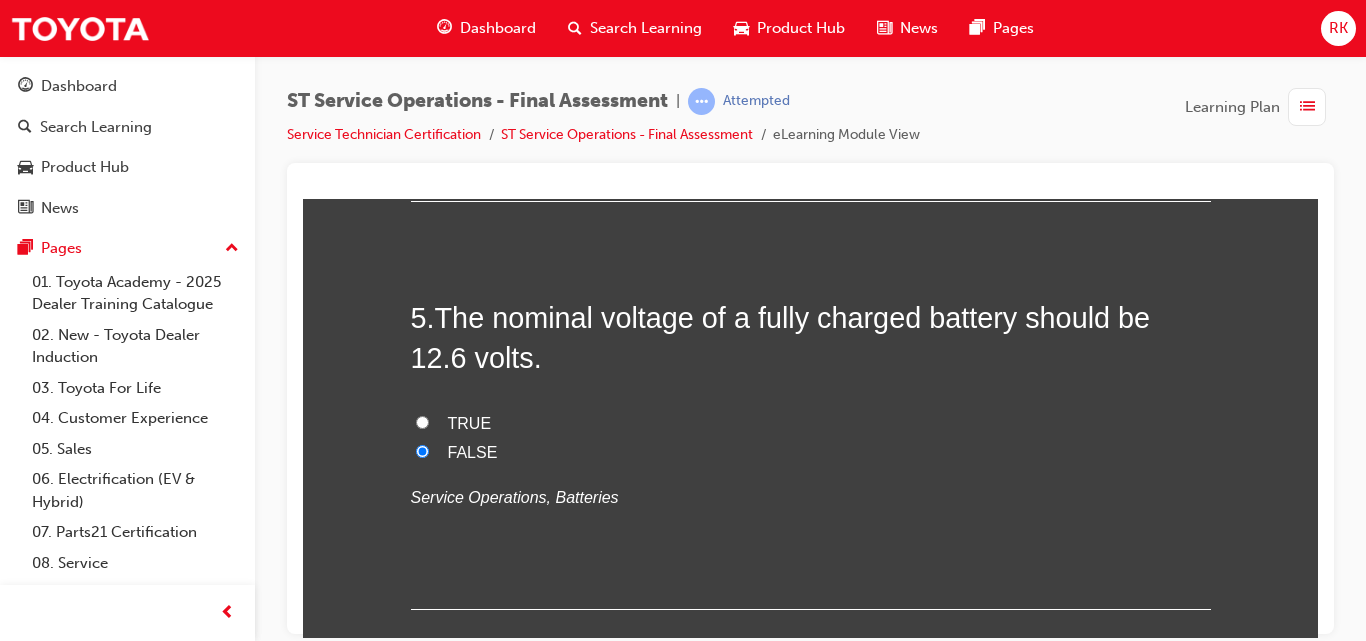 click on "TRUE" at bounding box center [422, 421] 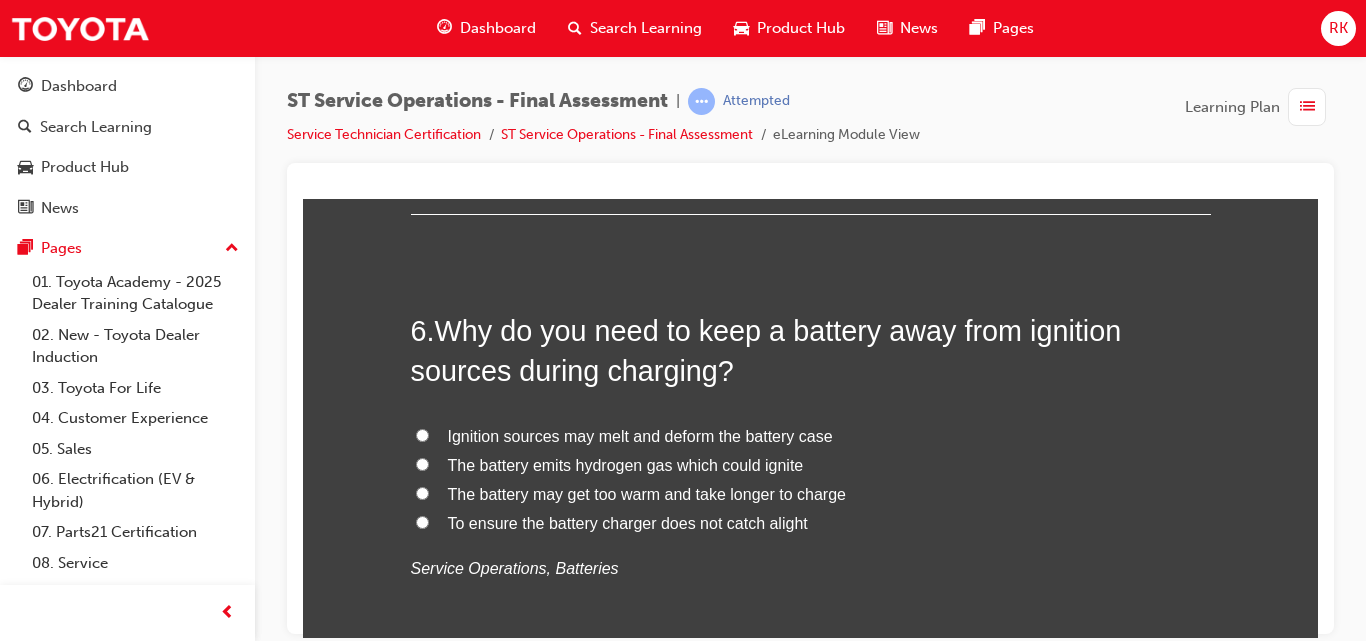 scroll, scrollTop: 2399, scrollLeft: 0, axis: vertical 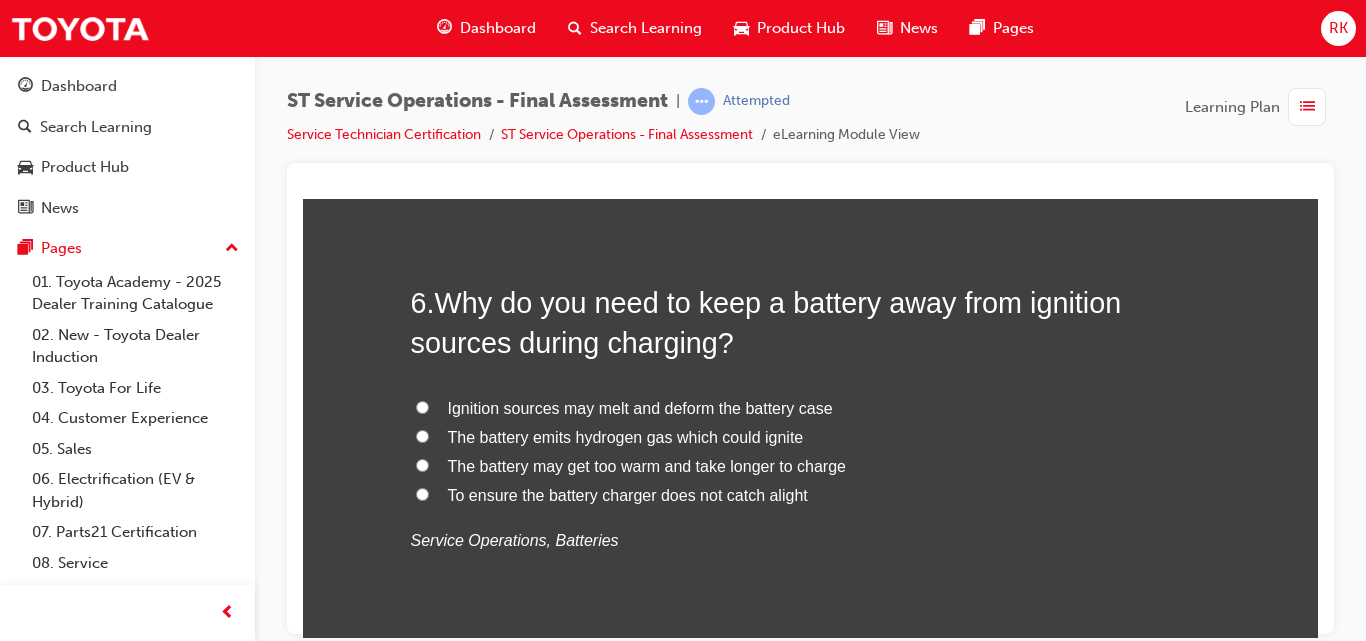 click on "The battery emits hydrogen gas which could ignite" at bounding box center (422, 435) 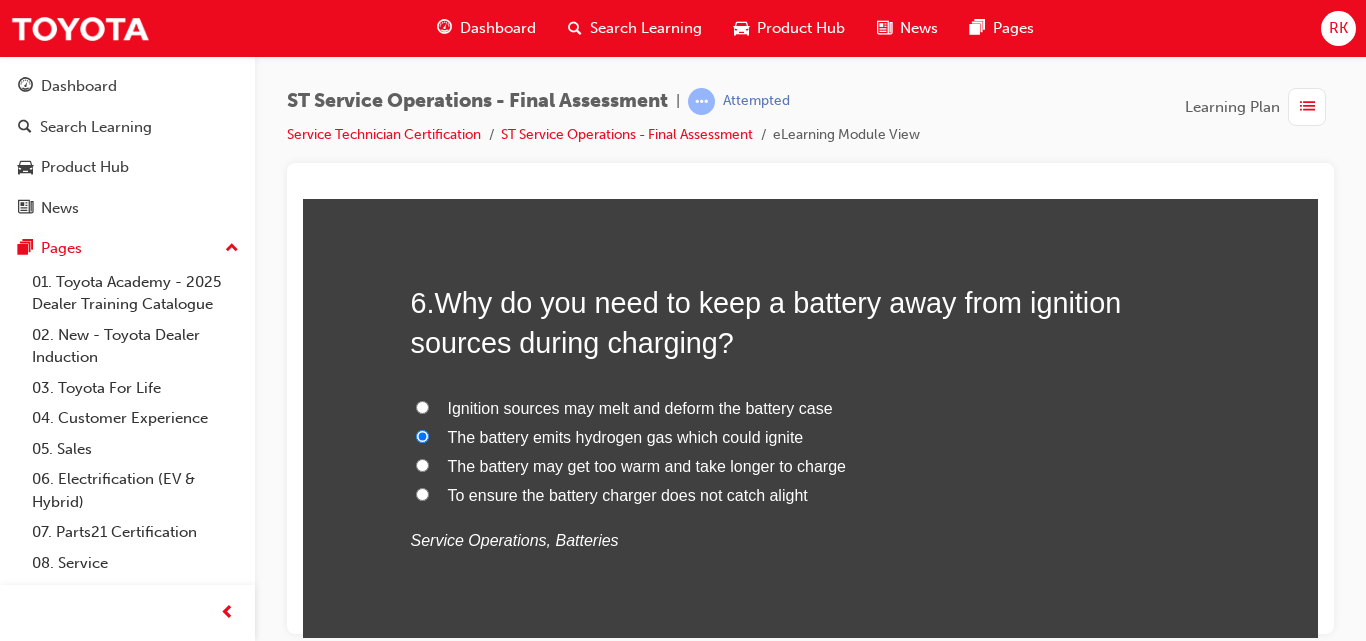 radio on "true" 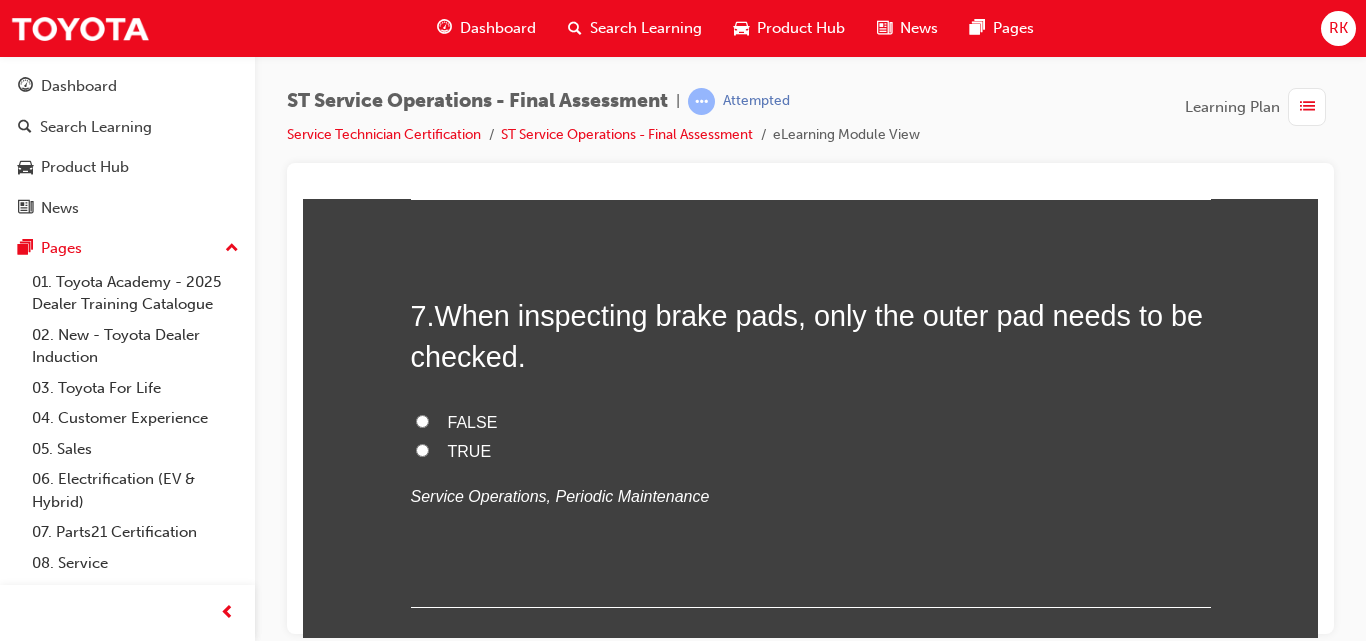 scroll, scrollTop: 2794, scrollLeft: 0, axis: vertical 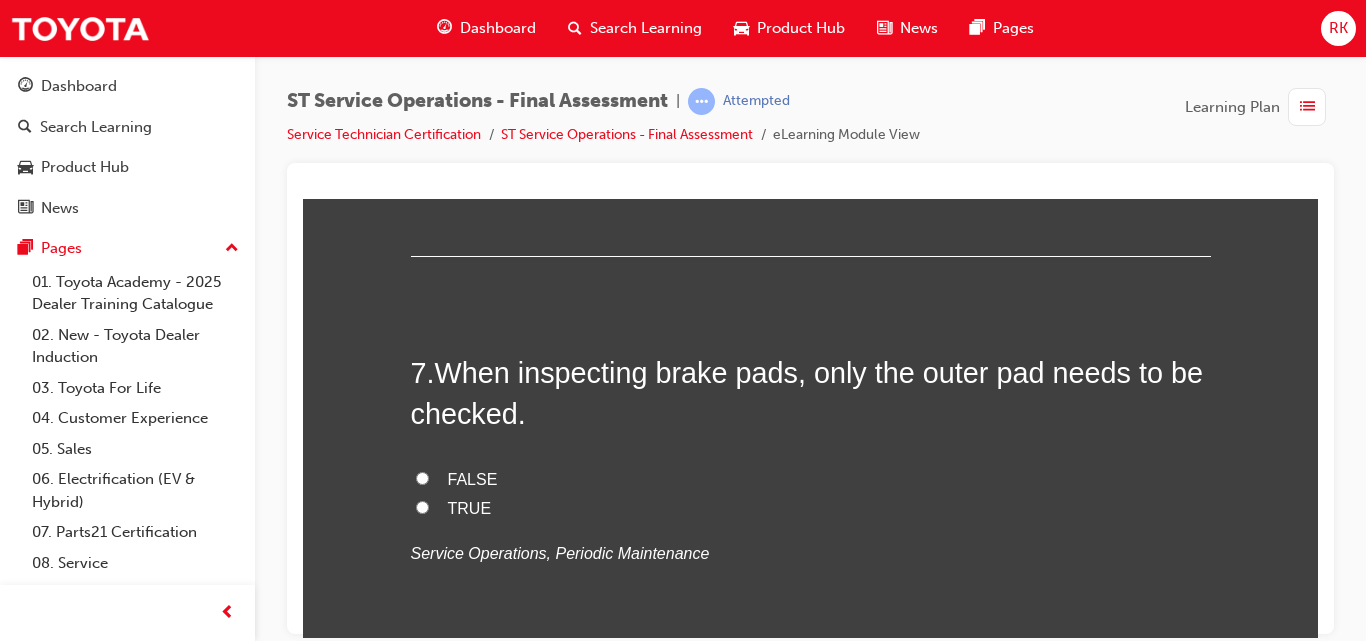 click on "FALSE" at bounding box center (422, 477) 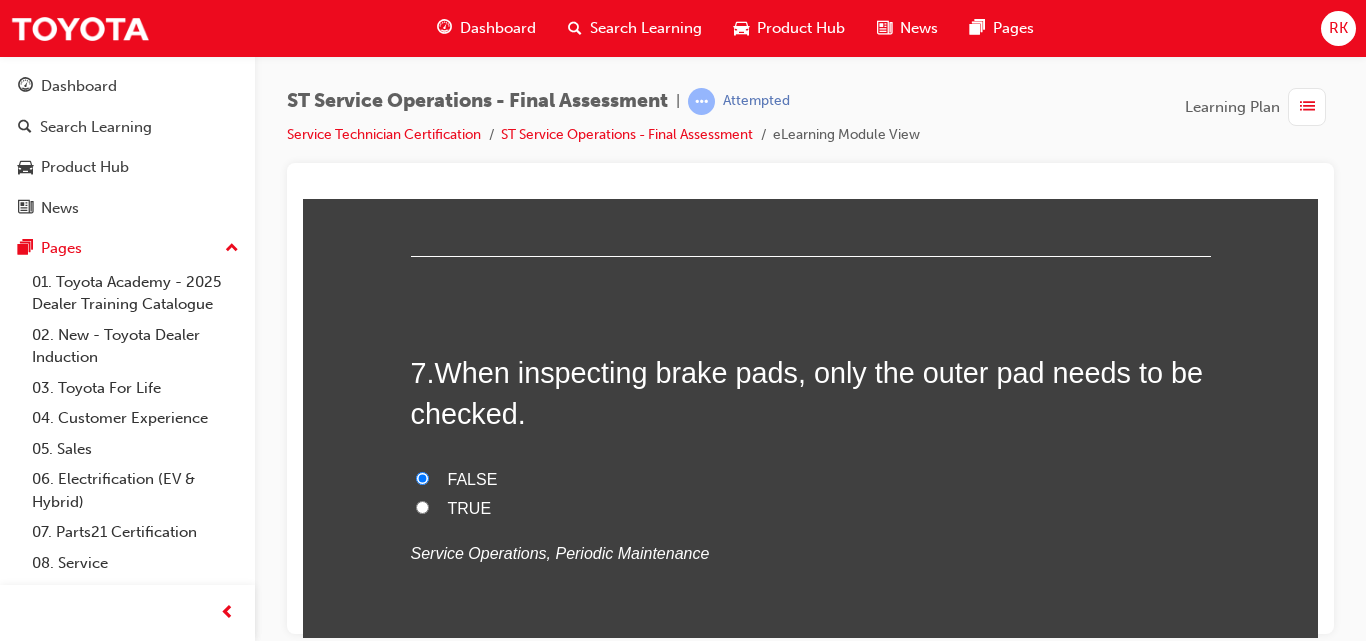 radio on "true" 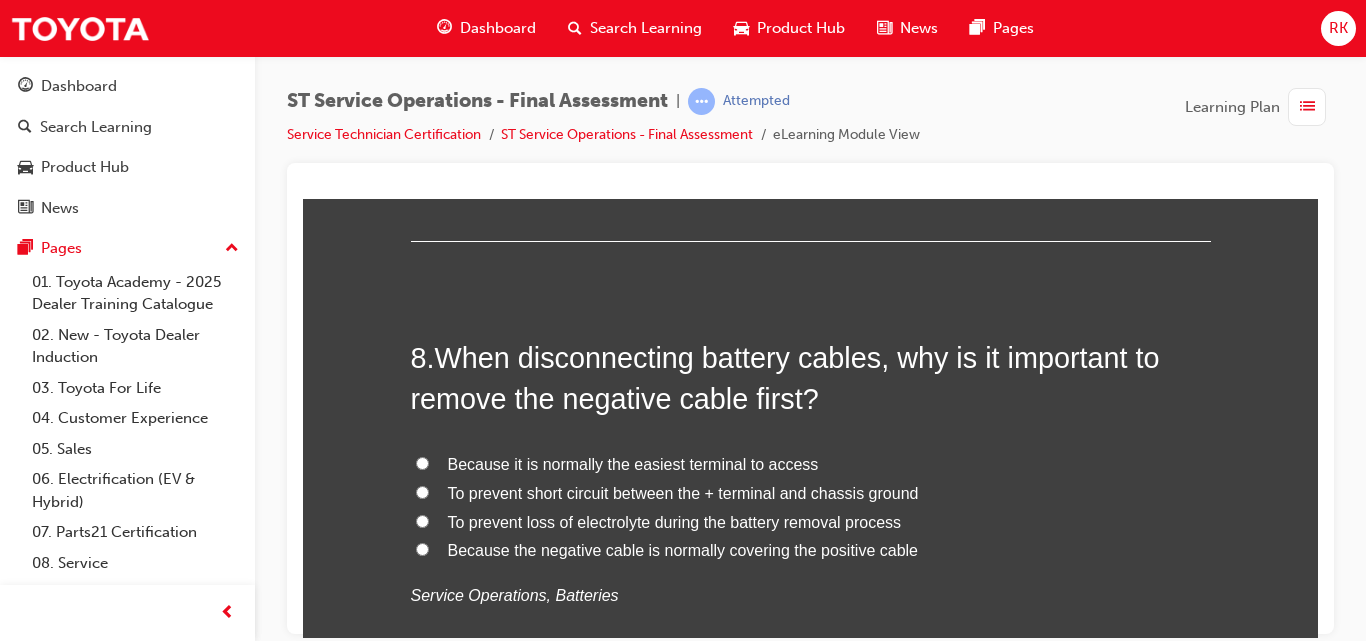 scroll, scrollTop: 3302, scrollLeft: 0, axis: vertical 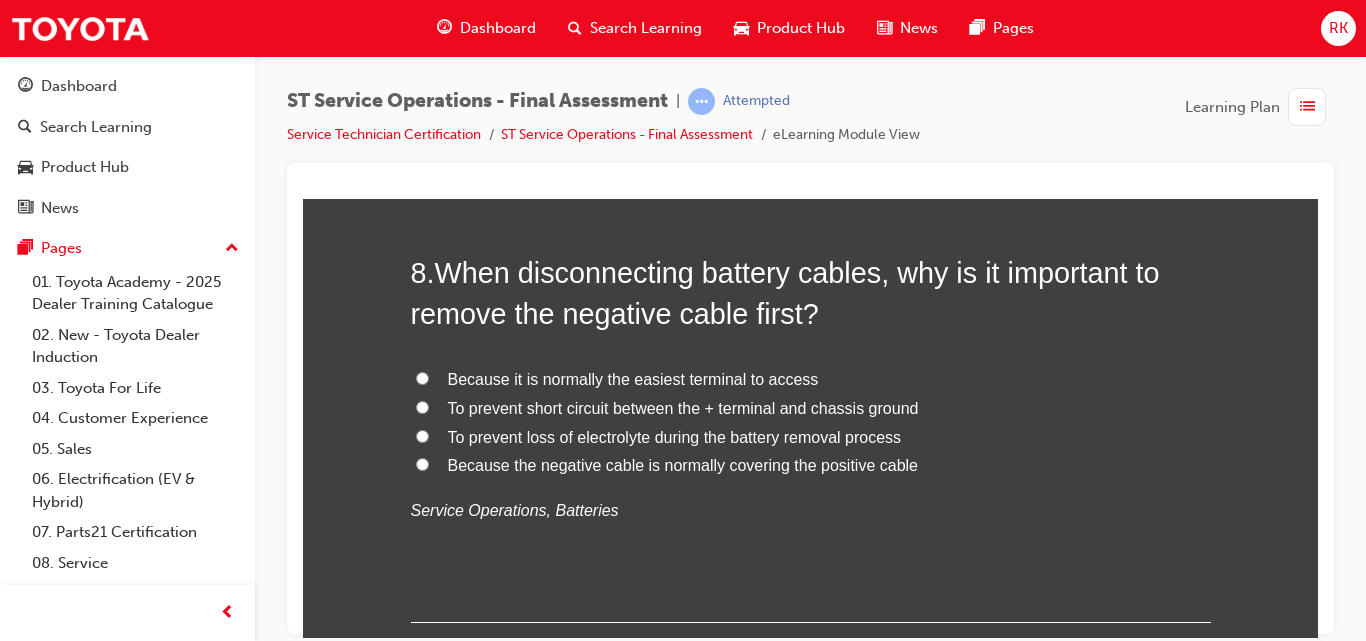 click on "To prevent short circuit between the + terminal and chassis ground" at bounding box center [422, 406] 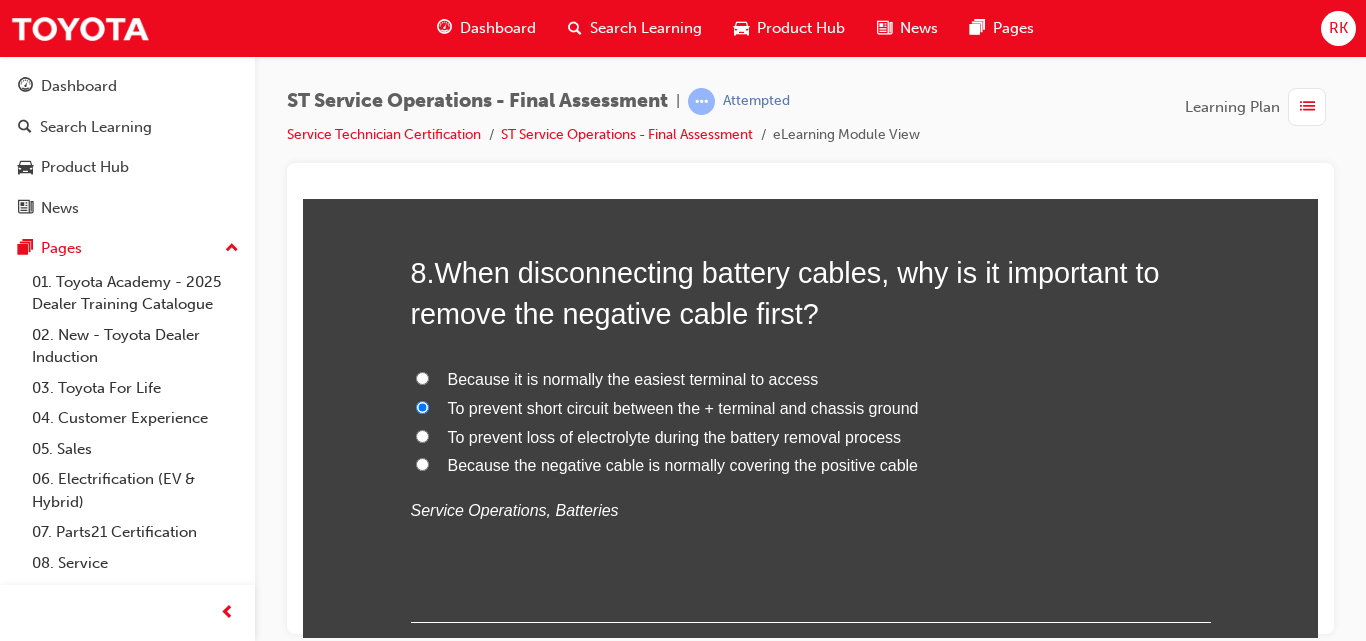 radio on "true" 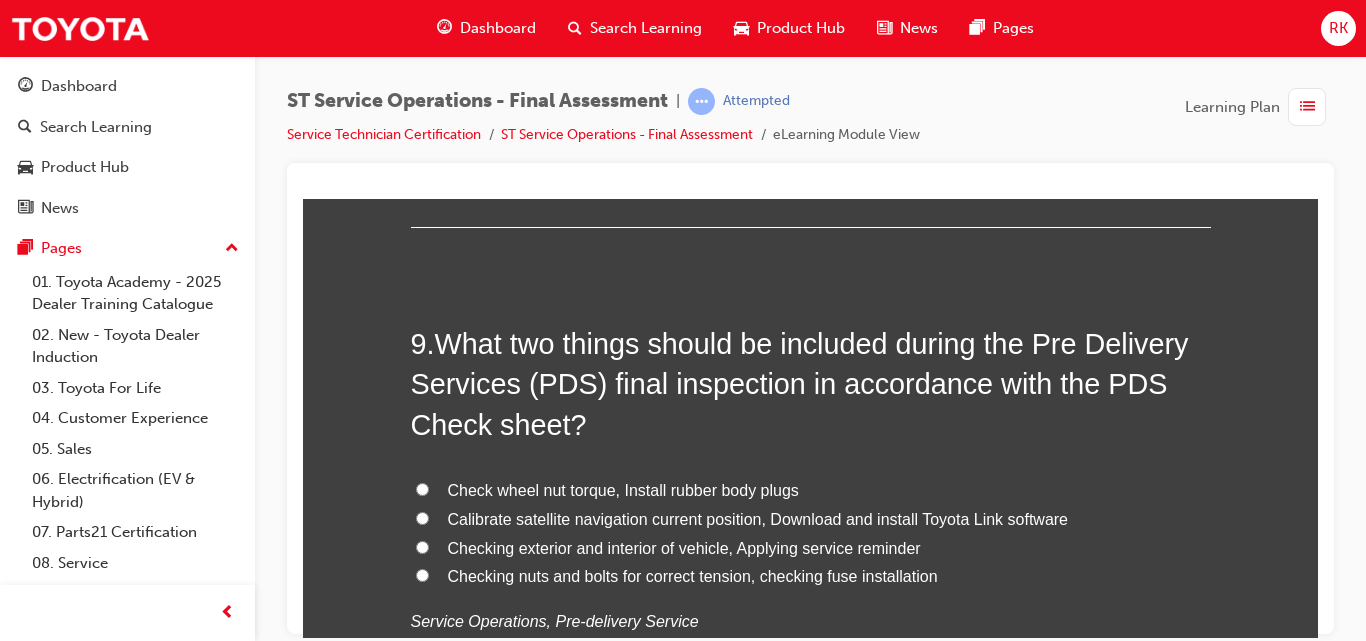 scroll, scrollTop: 3782, scrollLeft: 0, axis: vertical 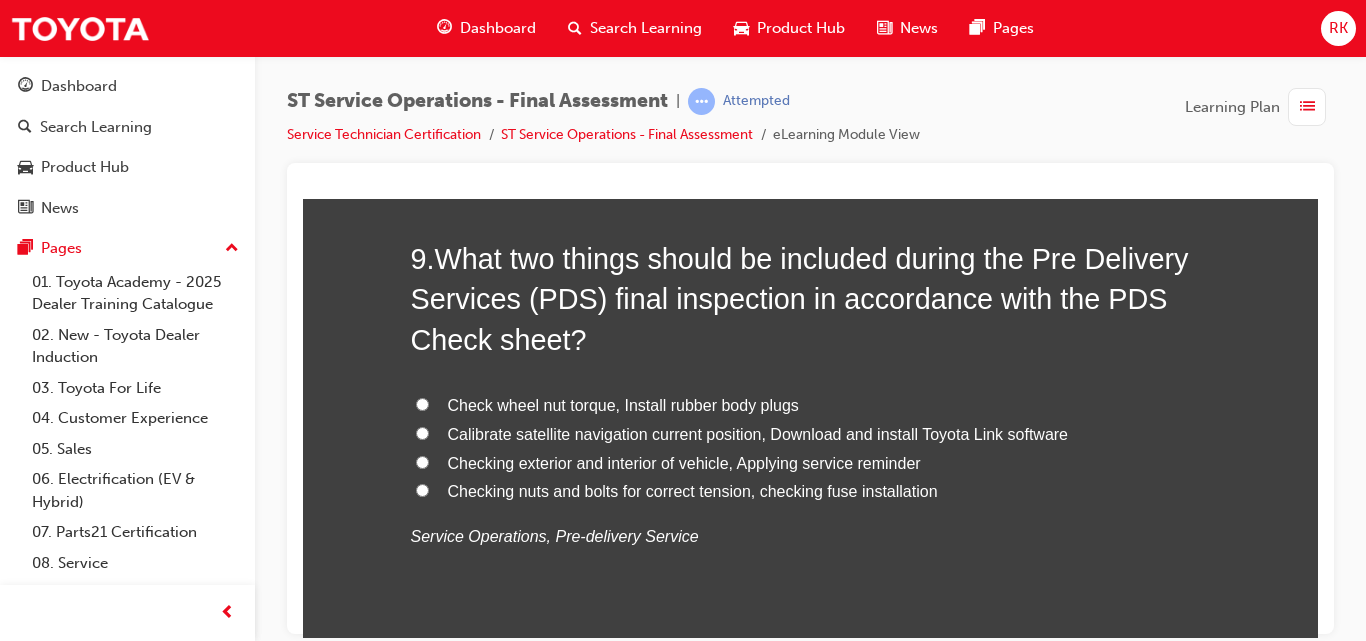 click on "Calibrate satellite navigation current position, Download and install Toyota Link software" at bounding box center (422, 432) 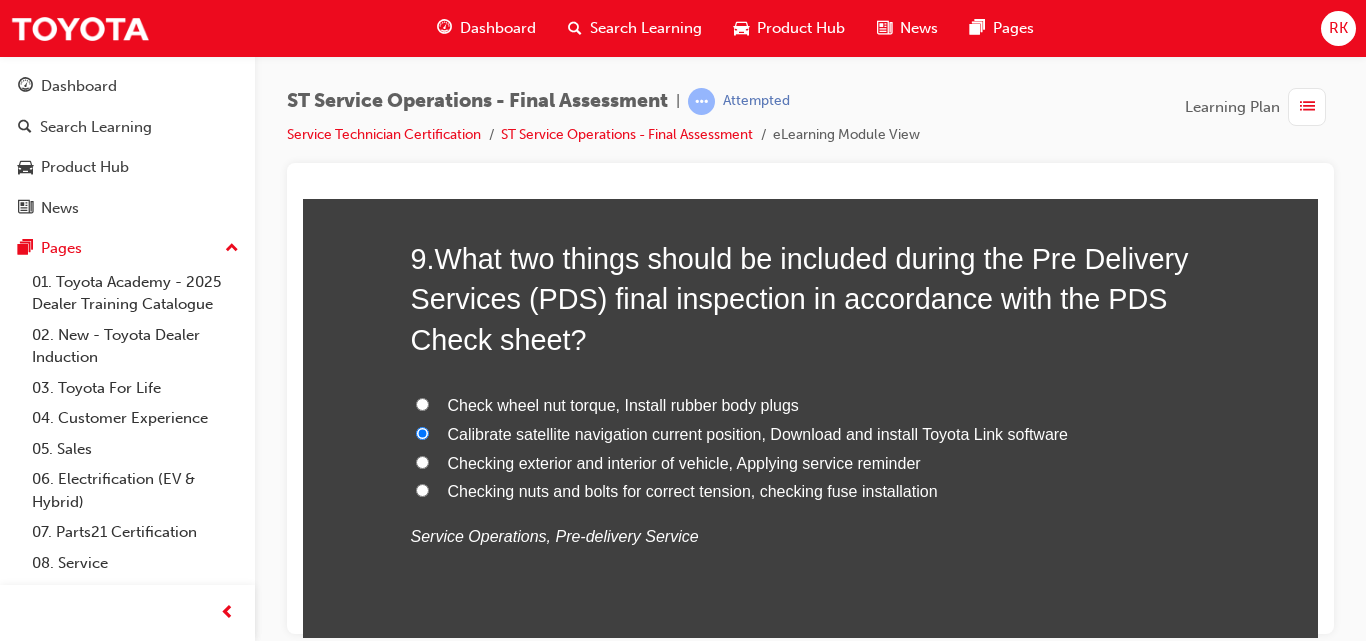 radio on "true" 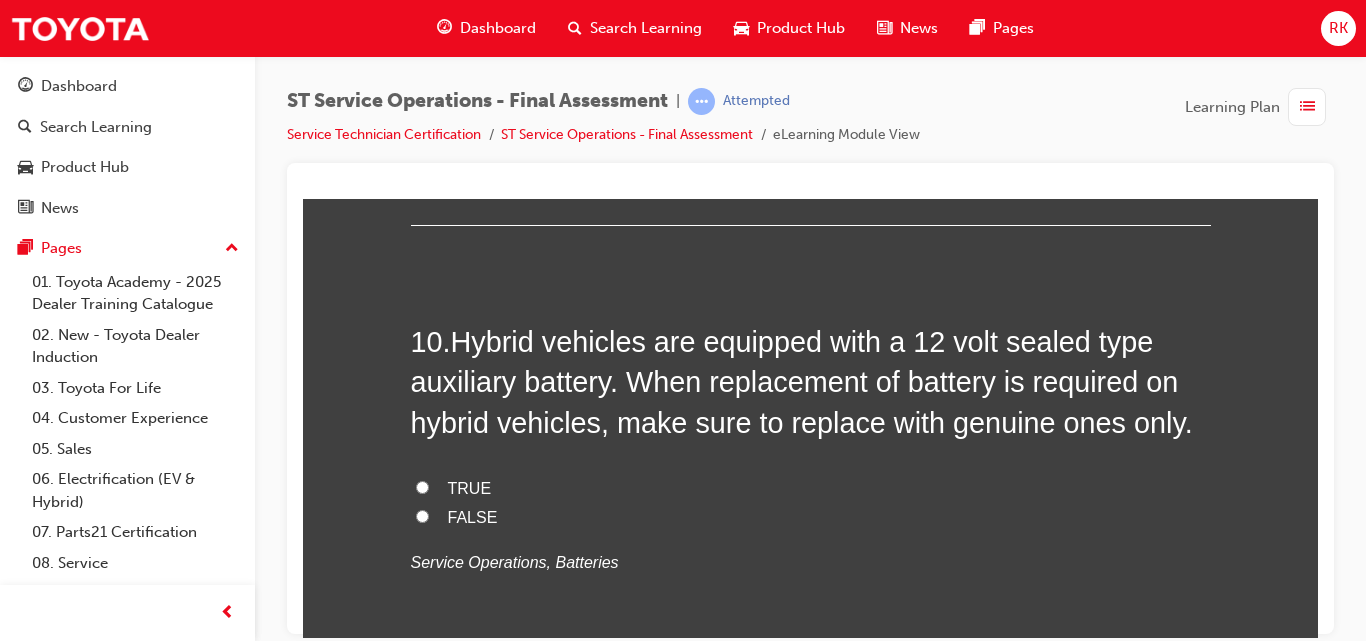 drag, startPoint x: 1311, startPoint y: 362, endPoint x: 1621, endPoint y: 577, distance: 377.25986 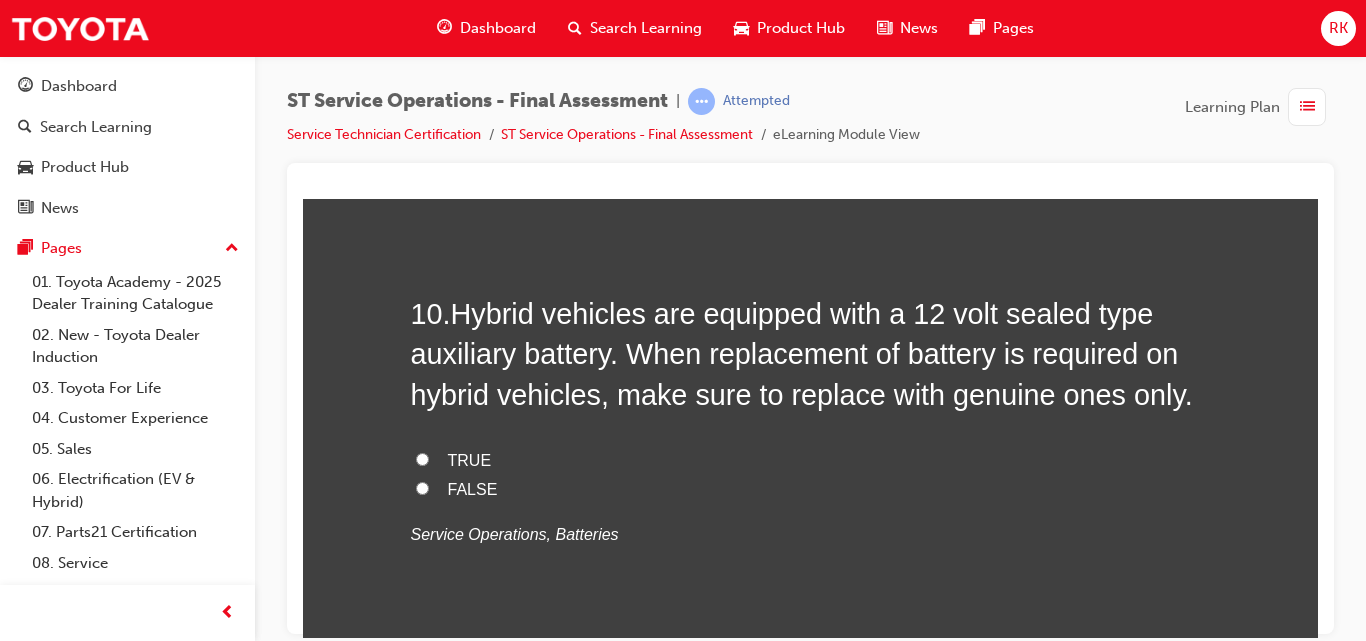 click on "FALSE" at bounding box center [422, 487] 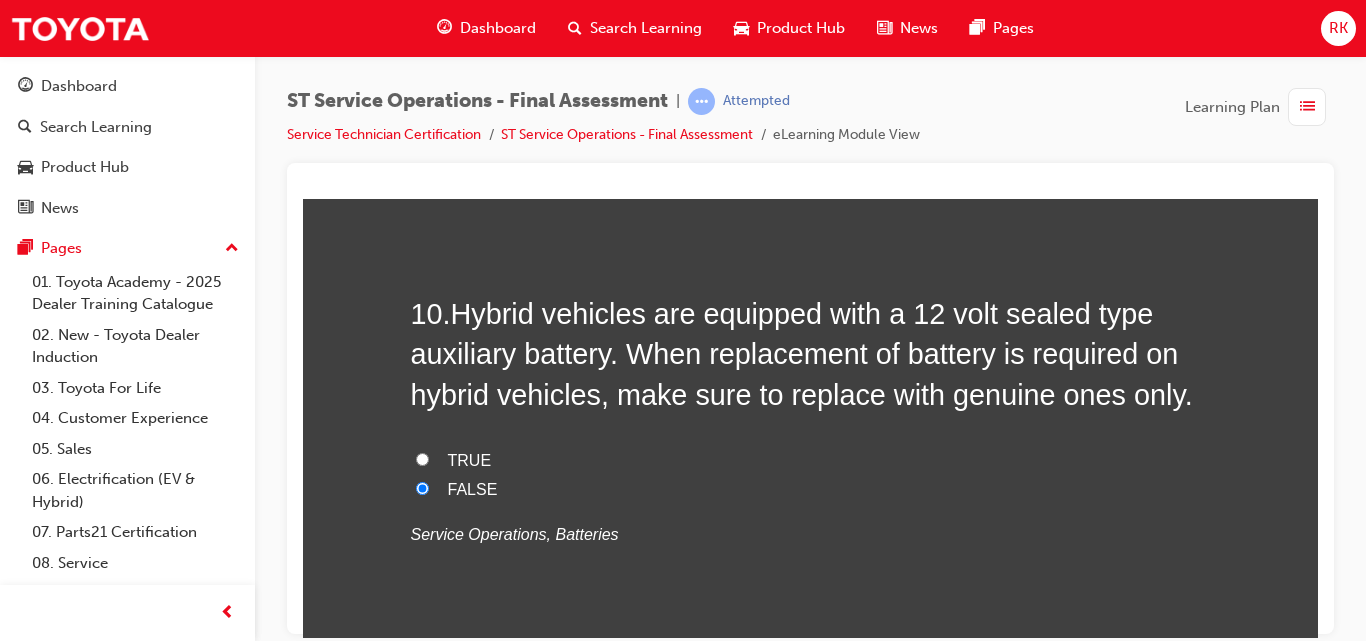 radio on "true" 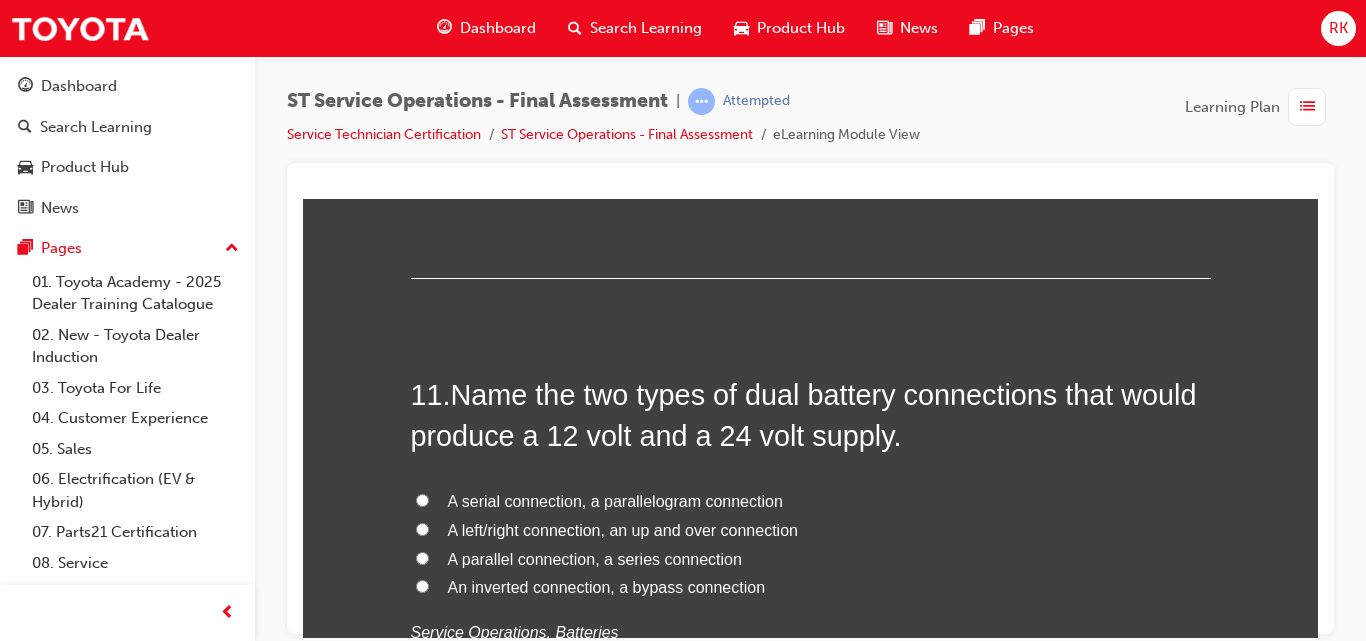 scroll, scrollTop: 4629, scrollLeft: 0, axis: vertical 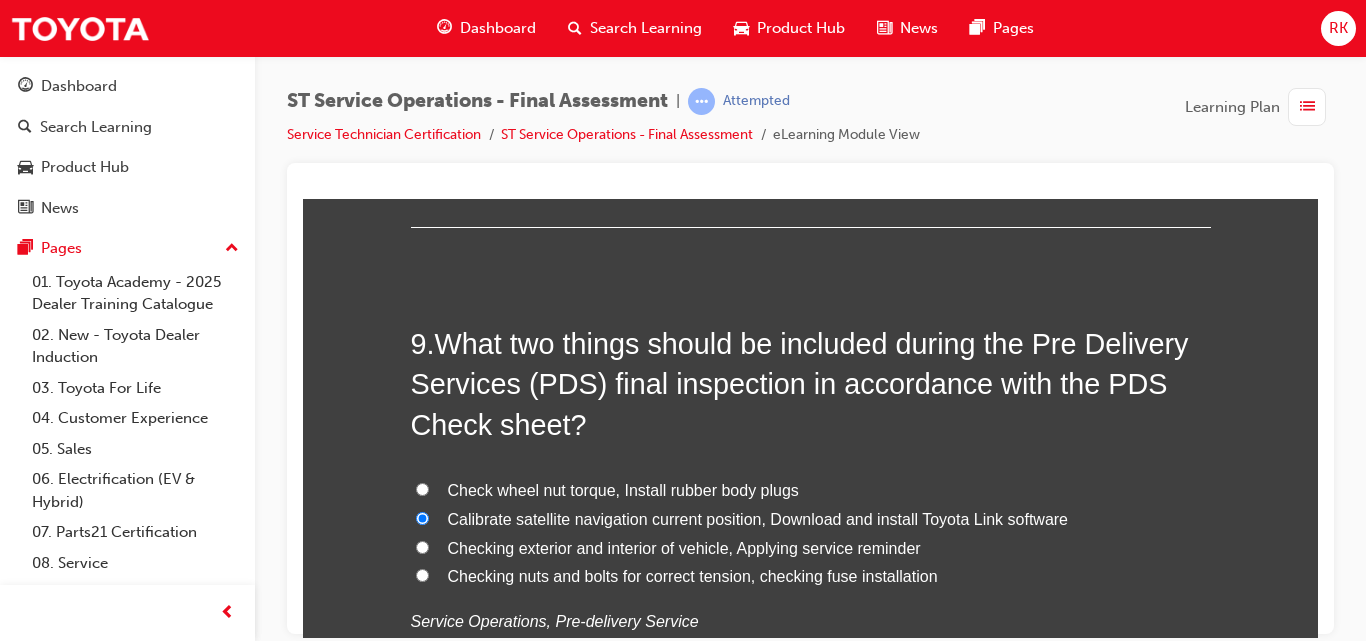 click on "Checking exterior and interior of vehicle, Applying service reminder" at bounding box center (422, 546) 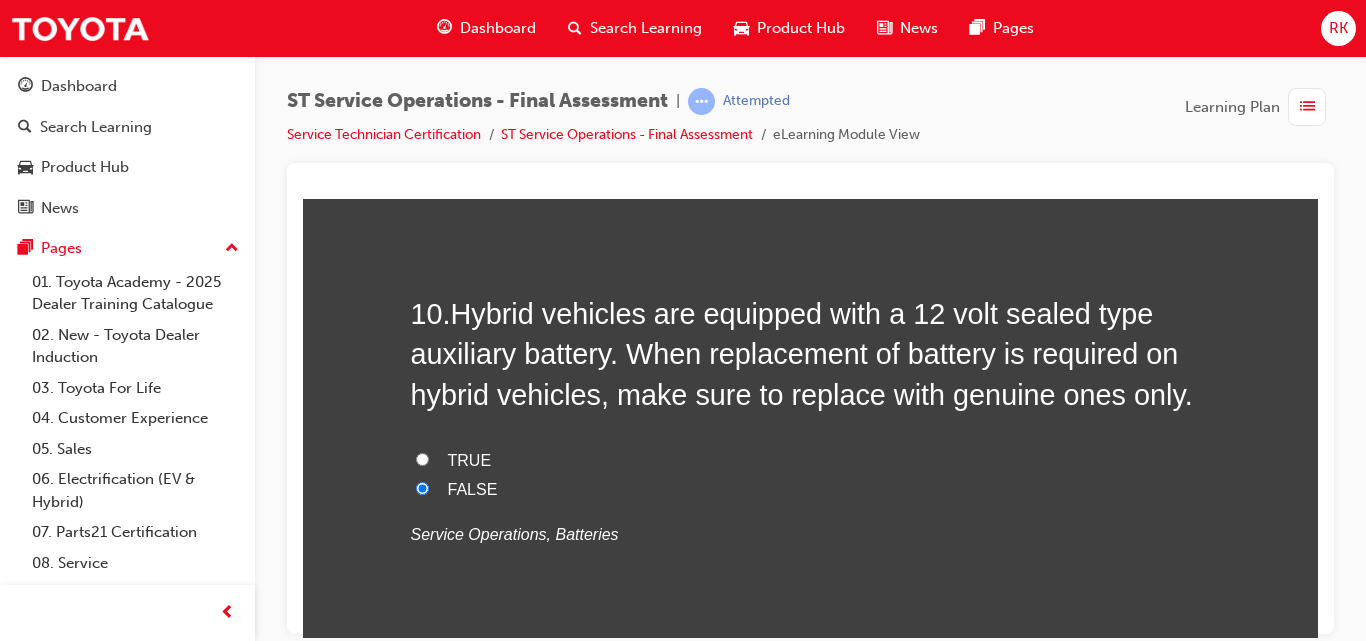 scroll, scrollTop: 4318, scrollLeft: 0, axis: vertical 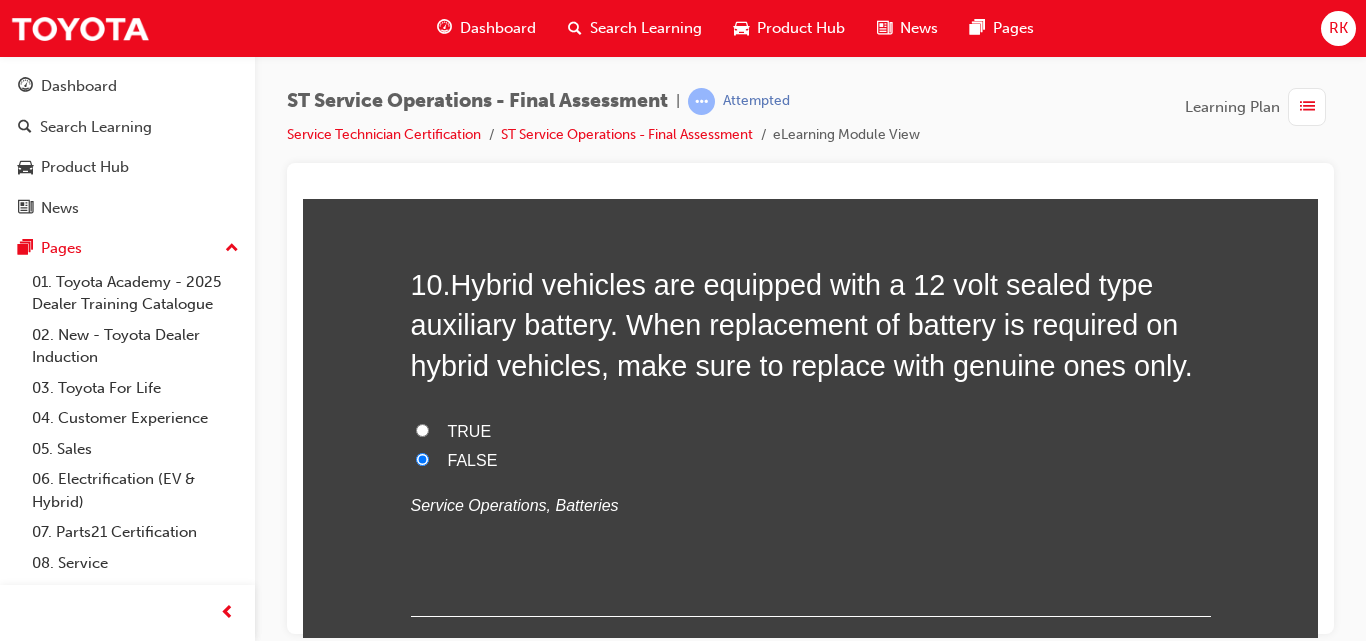 click on "TRUE" at bounding box center [470, 430] 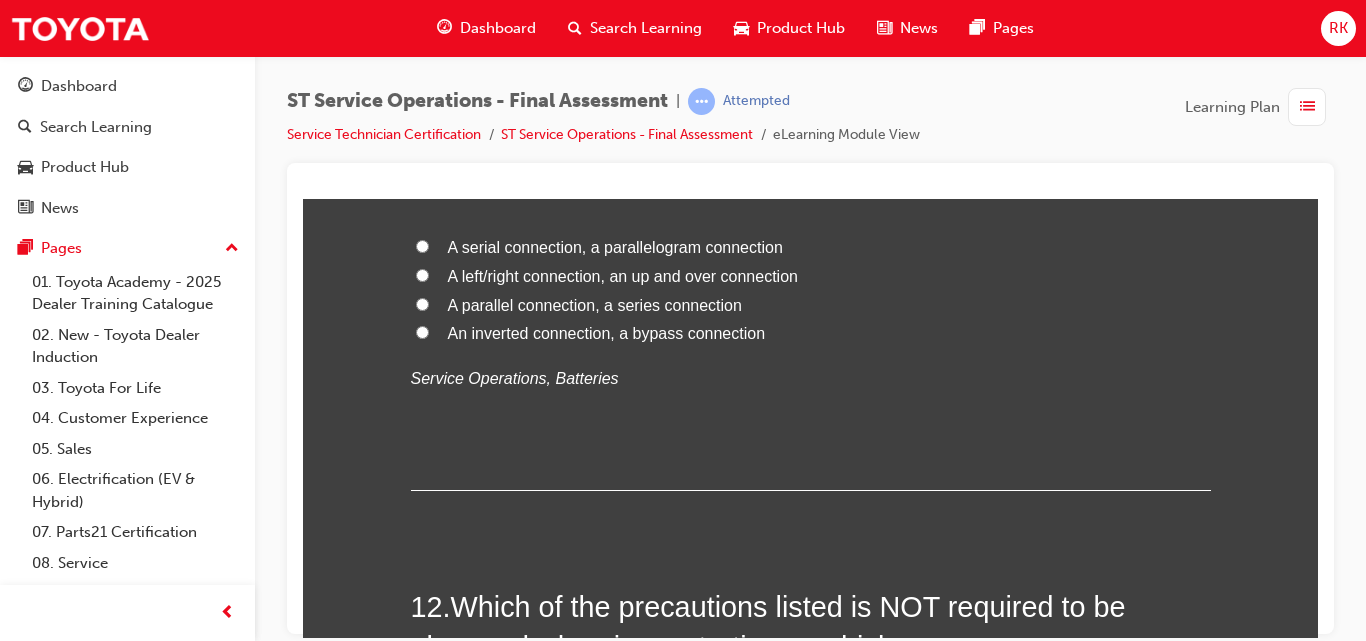 scroll, scrollTop: 4713, scrollLeft: 0, axis: vertical 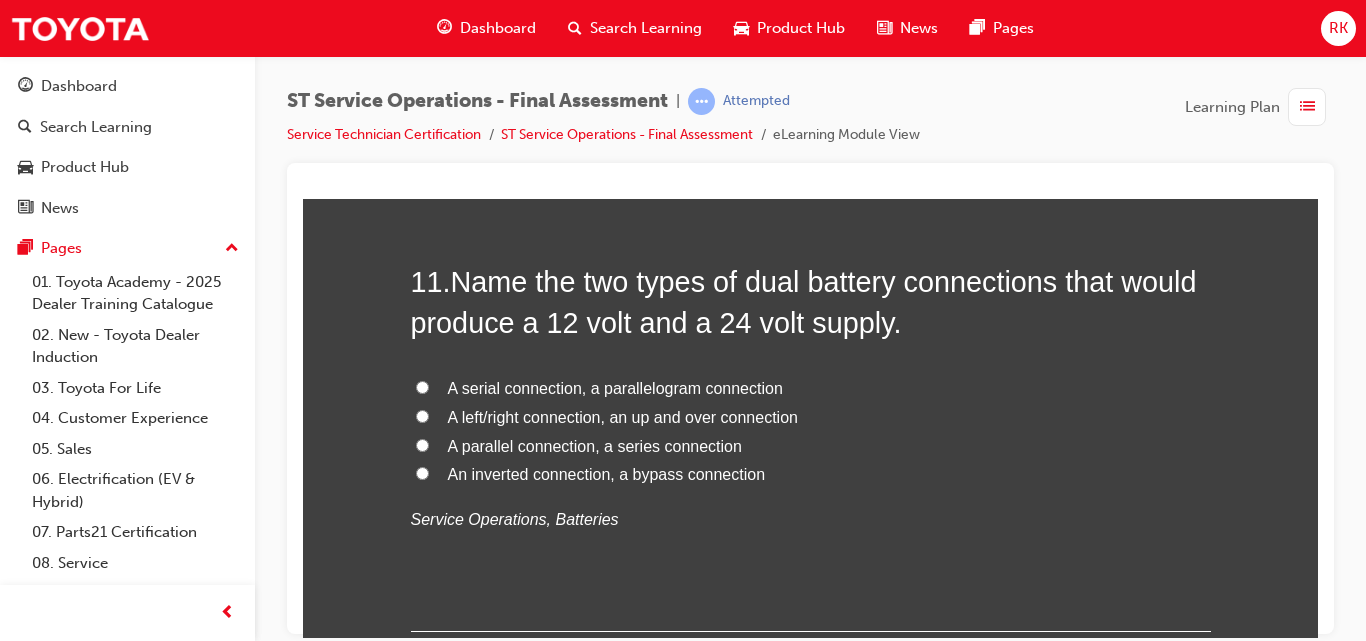 click on "A parallel connection, a series connection" at bounding box center [422, 444] 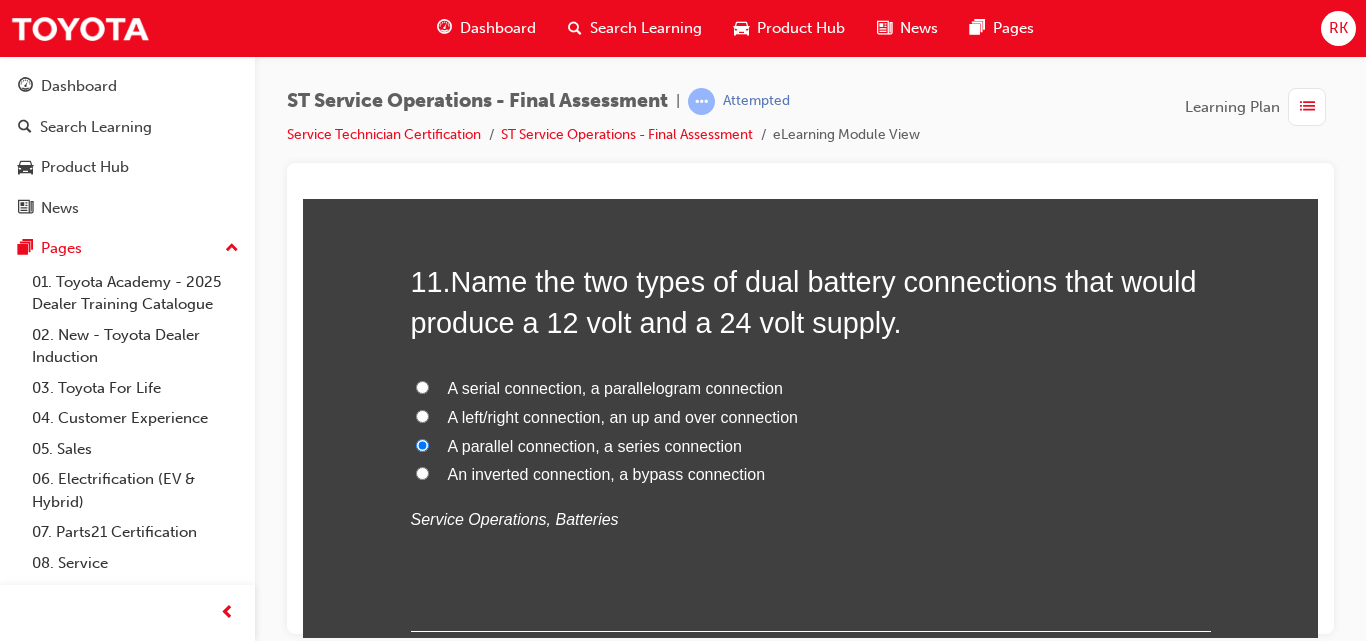 radio on "true" 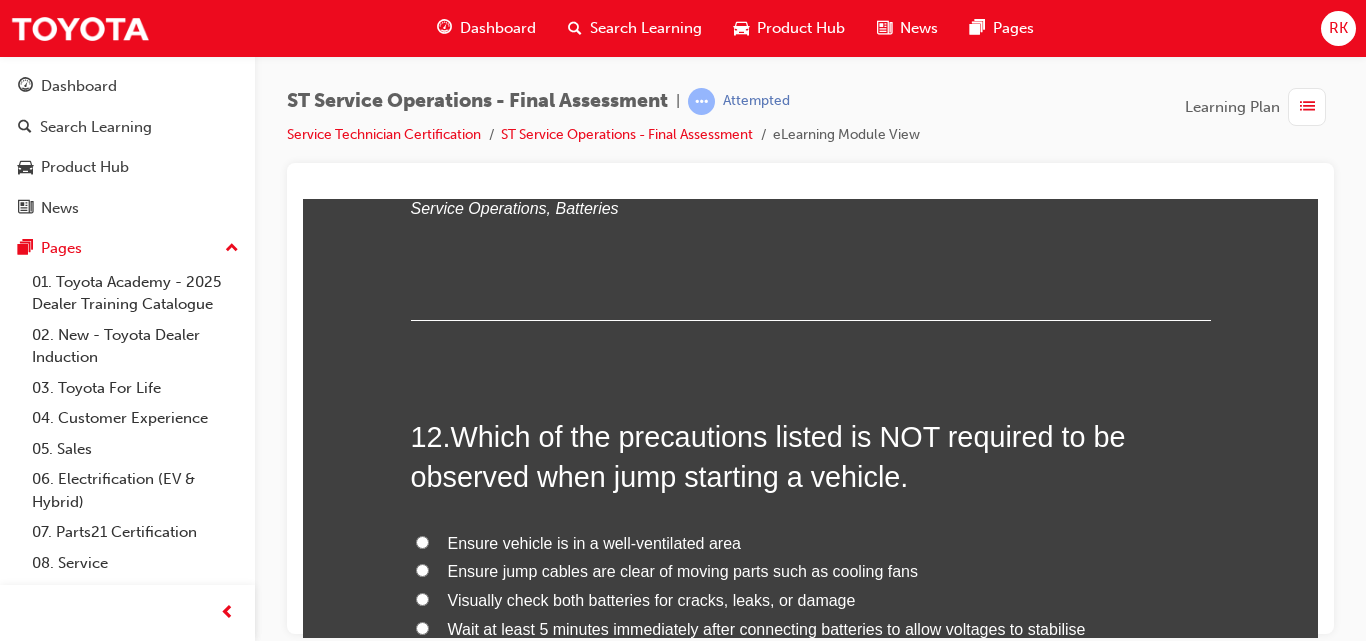 scroll, scrollTop: 5137, scrollLeft: 0, axis: vertical 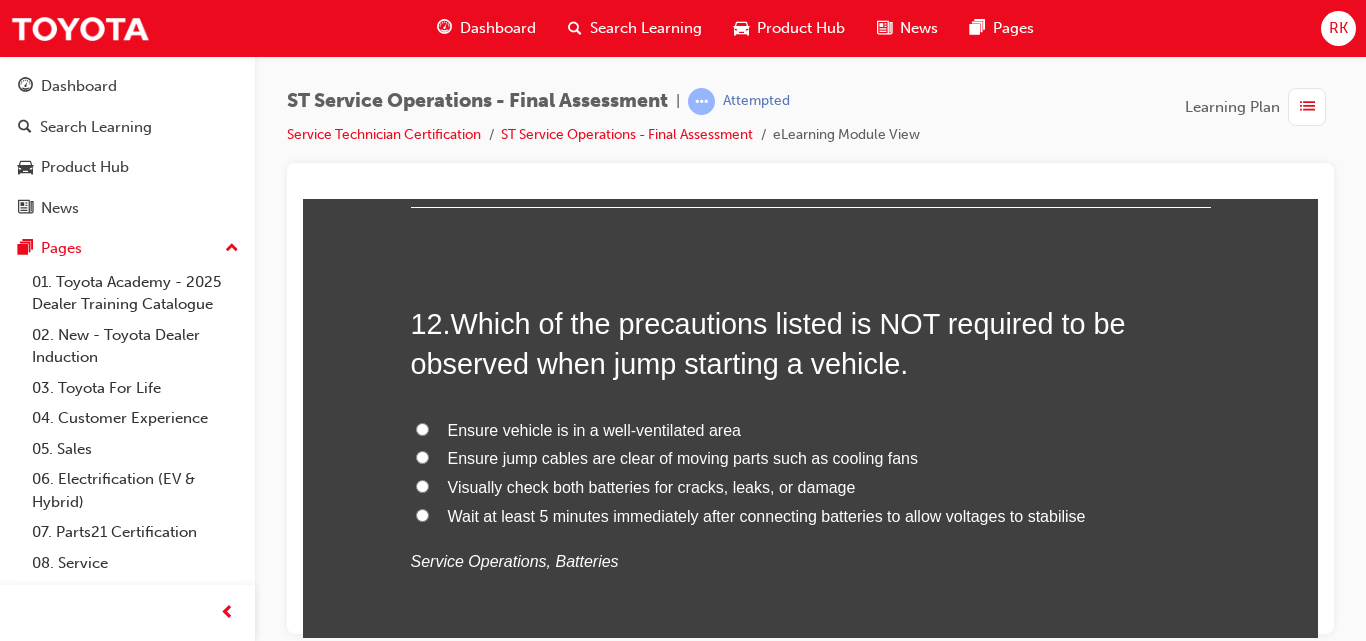 click on "Wait at least 5 minutes immediately after connecting batteries to allow voltages to stabilise" at bounding box center (422, 514) 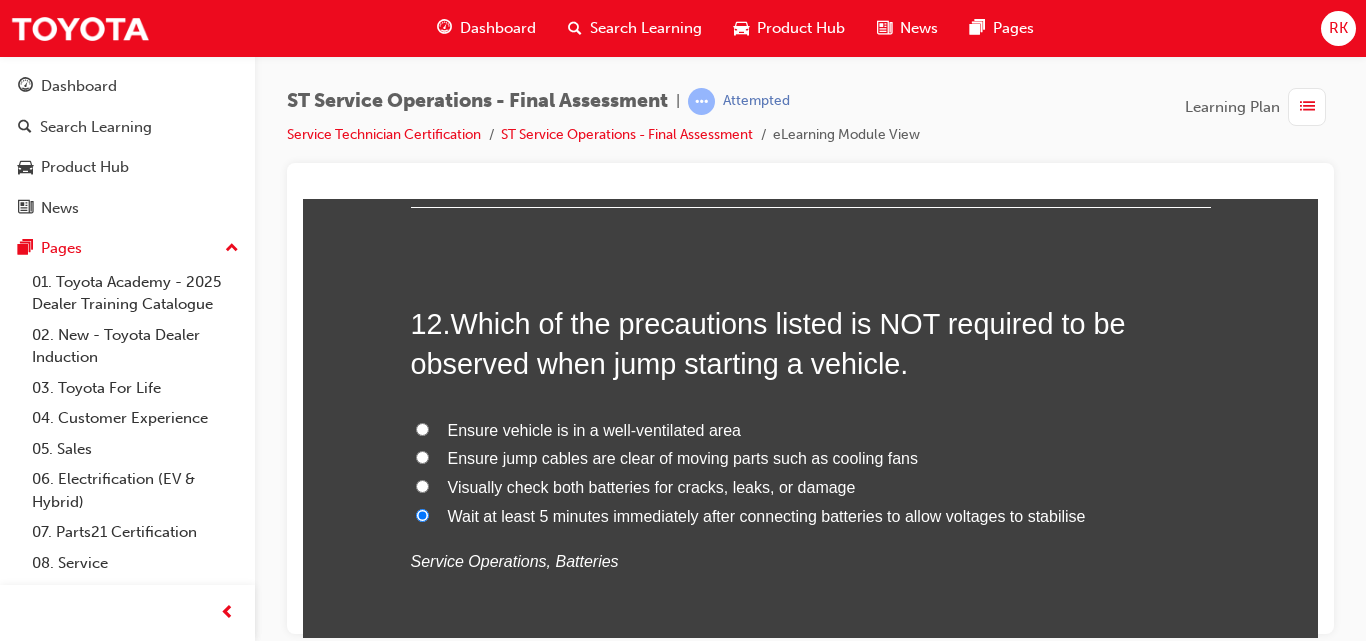 radio on "true" 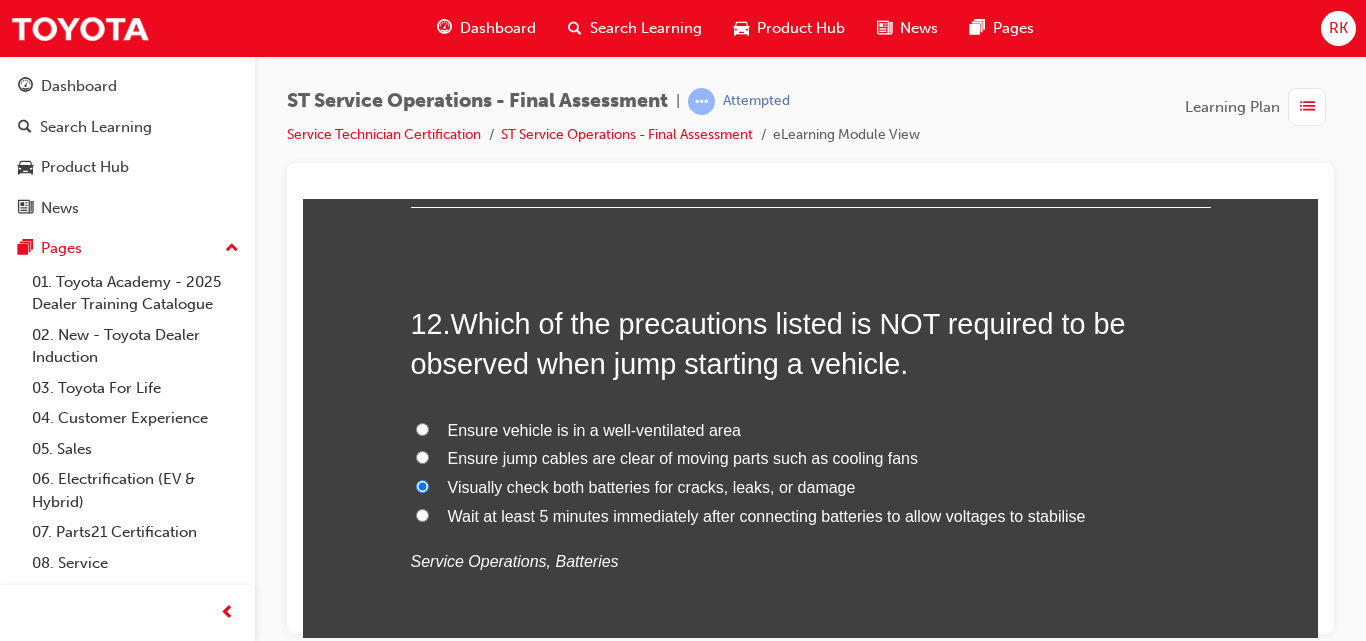click on "Wait at least 5 minutes immediately after connecting batteries to allow voltages to stabilise" at bounding box center [422, 514] 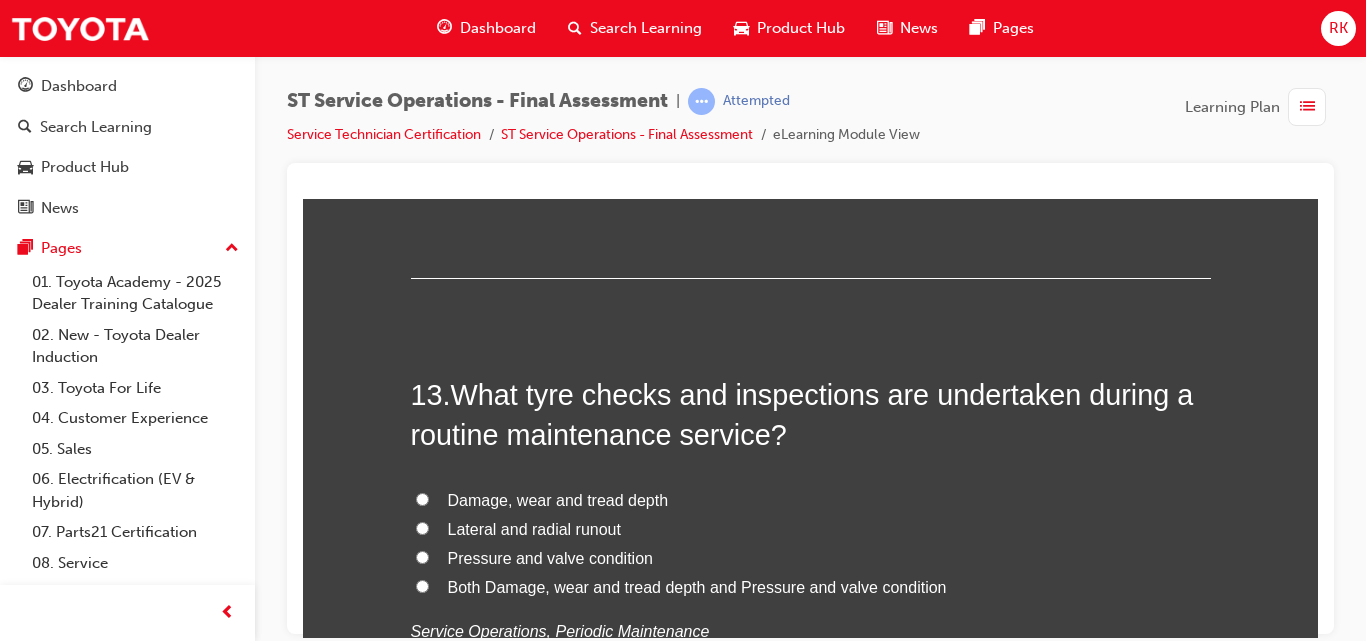 scroll, scrollTop: 5616, scrollLeft: 0, axis: vertical 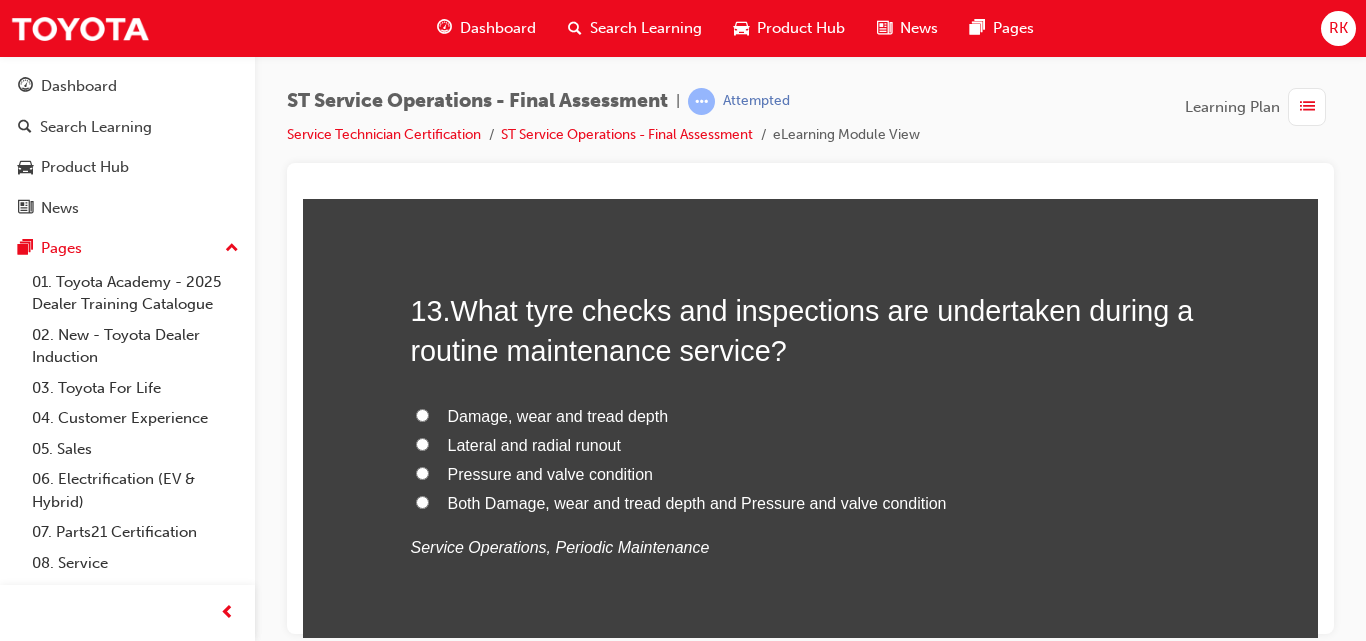 click on "Both Damage, wear and tread depth and Pressure and valve condition" at bounding box center [422, 501] 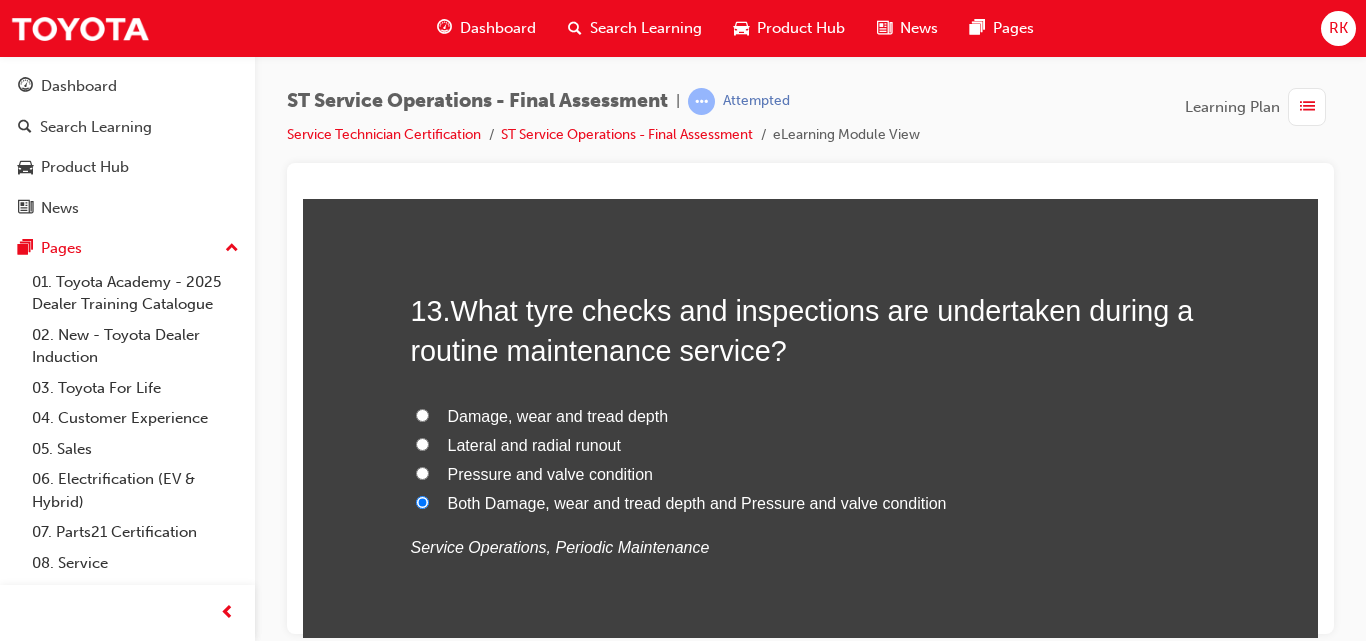 radio on "true" 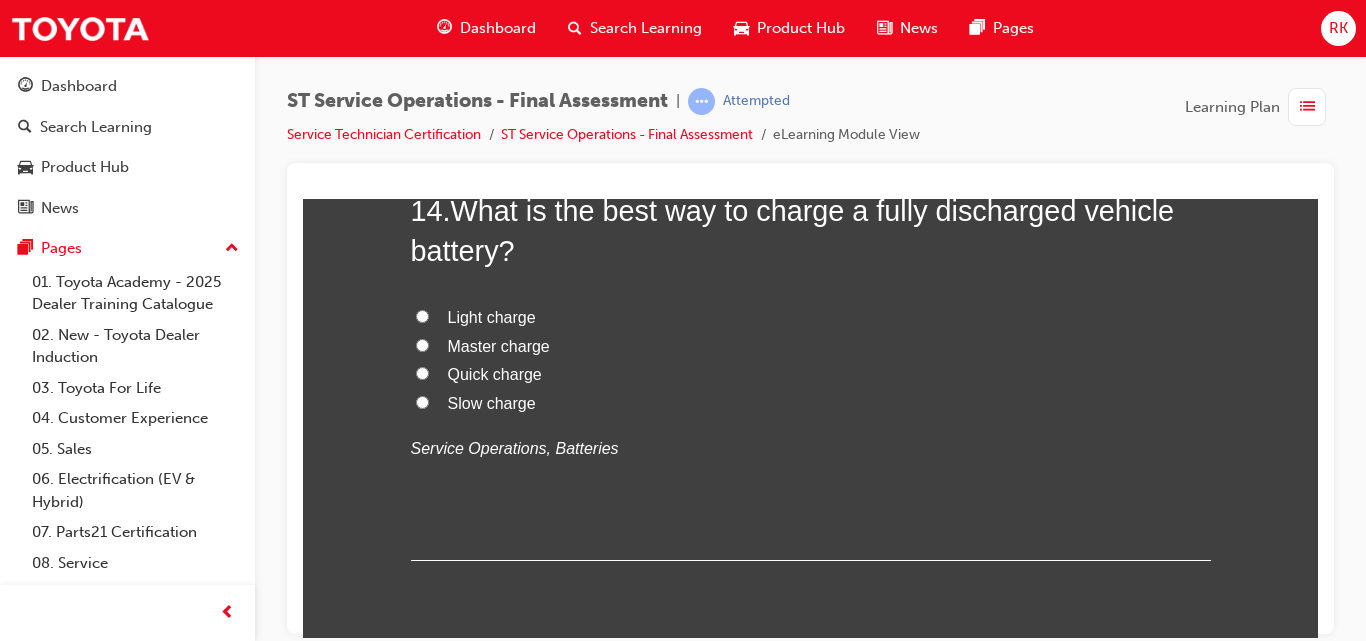 scroll, scrollTop: 6153, scrollLeft: 0, axis: vertical 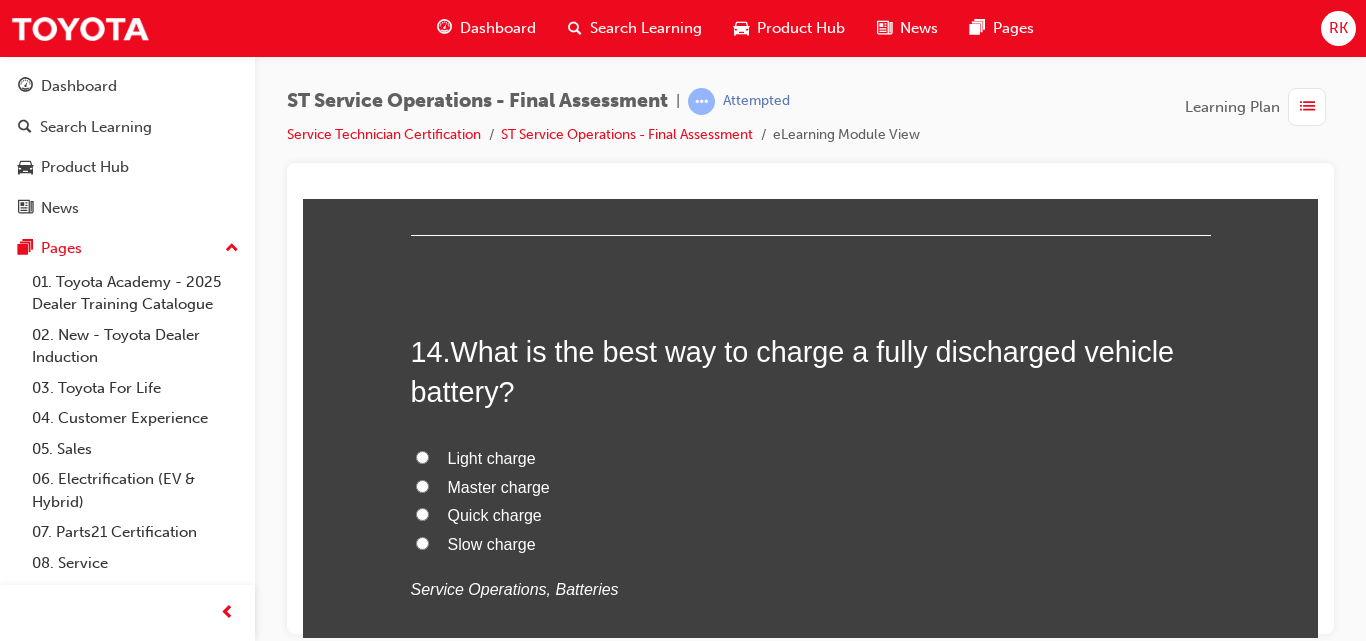 click on "Slow charge" at bounding box center [422, 542] 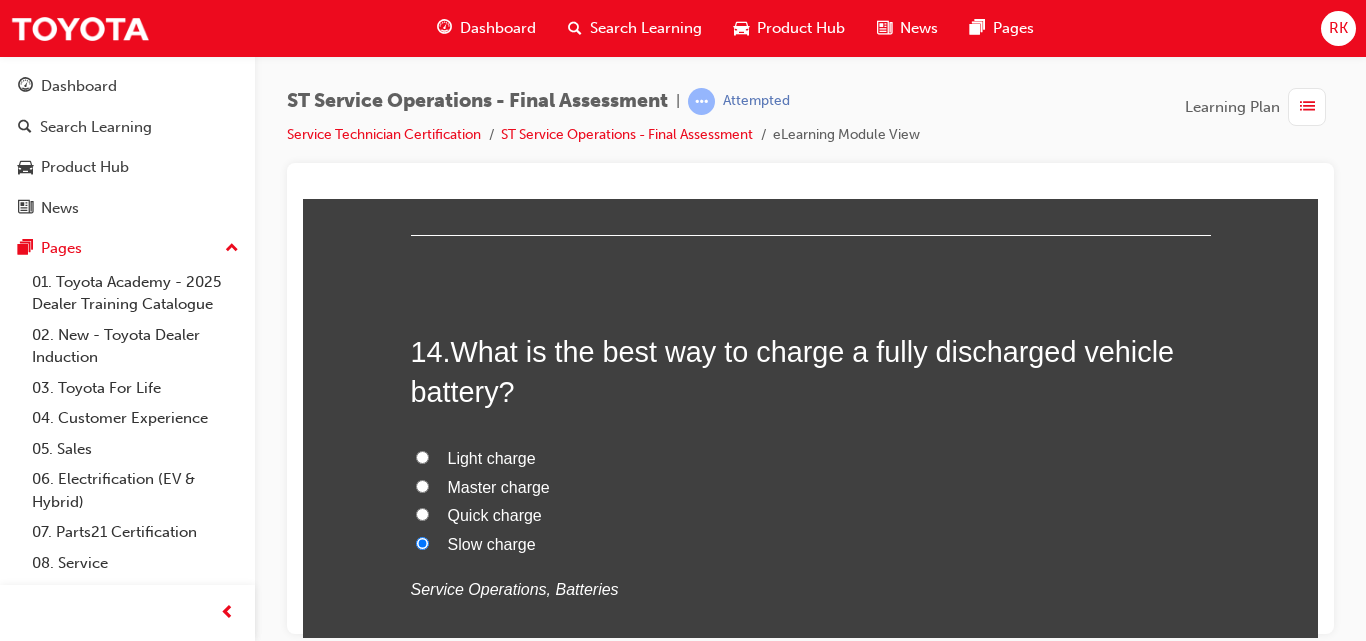 radio on "true" 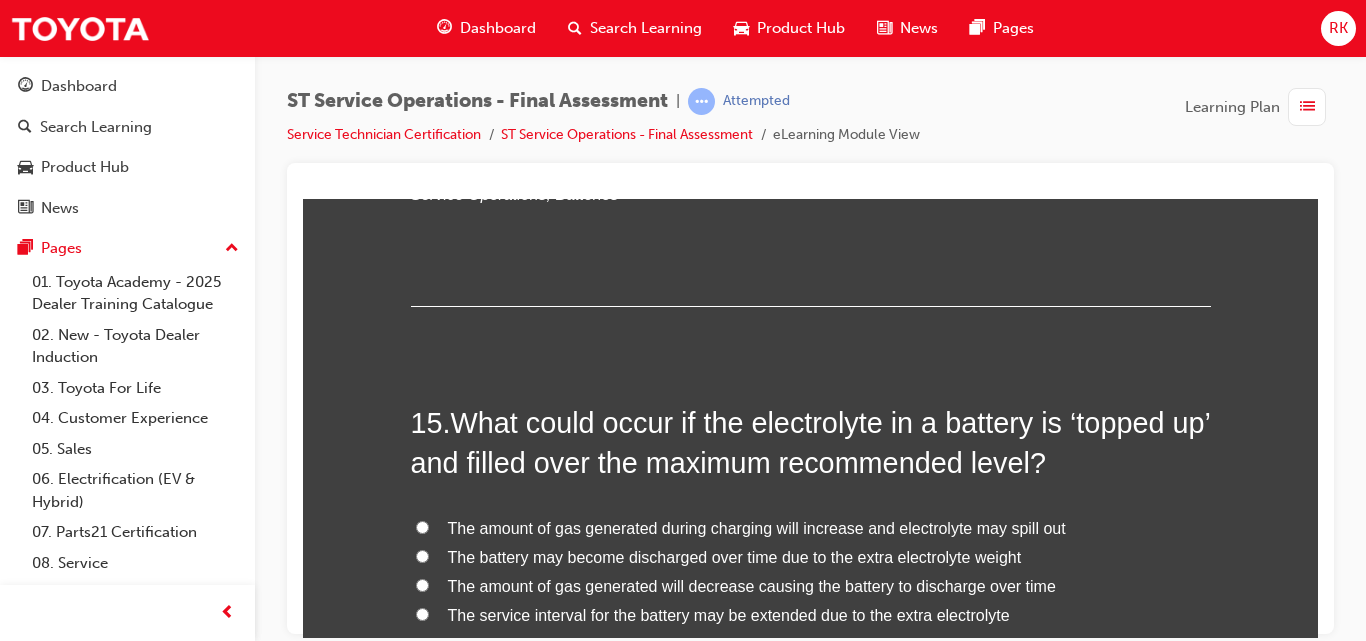 scroll, scrollTop: 6548, scrollLeft: 0, axis: vertical 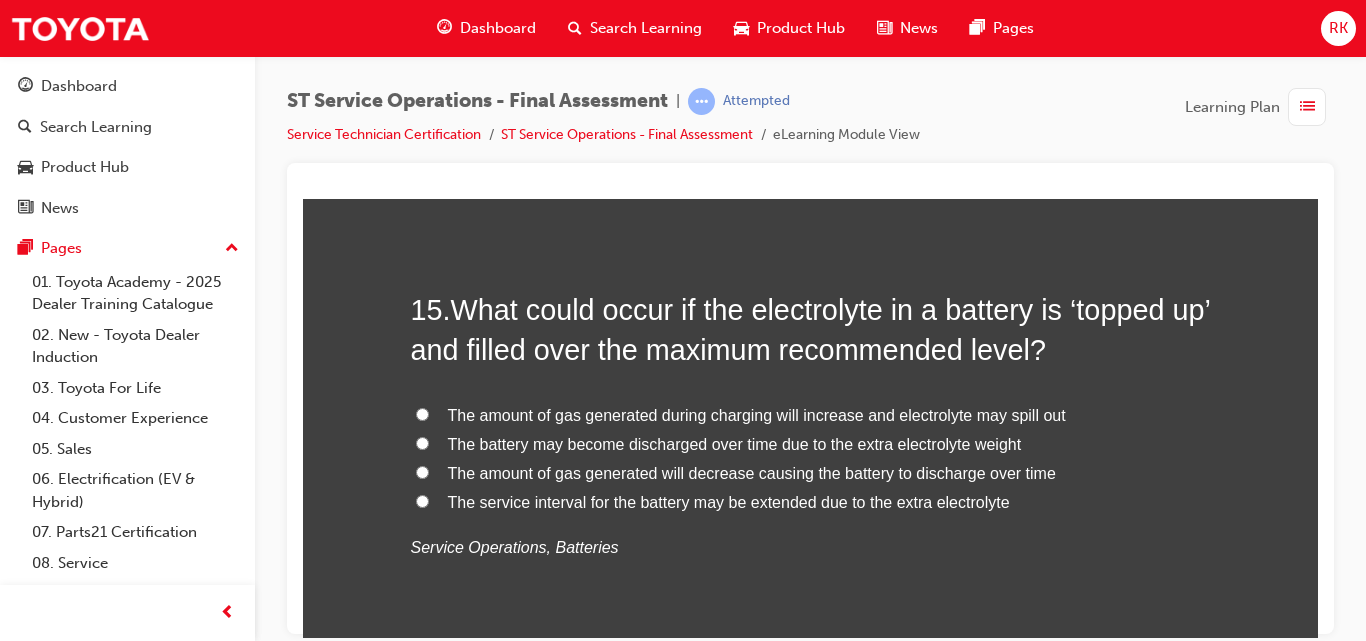 click on "The amount of gas generated during charging will increase and electrolyte may spill out" at bounding box center [422, 413] 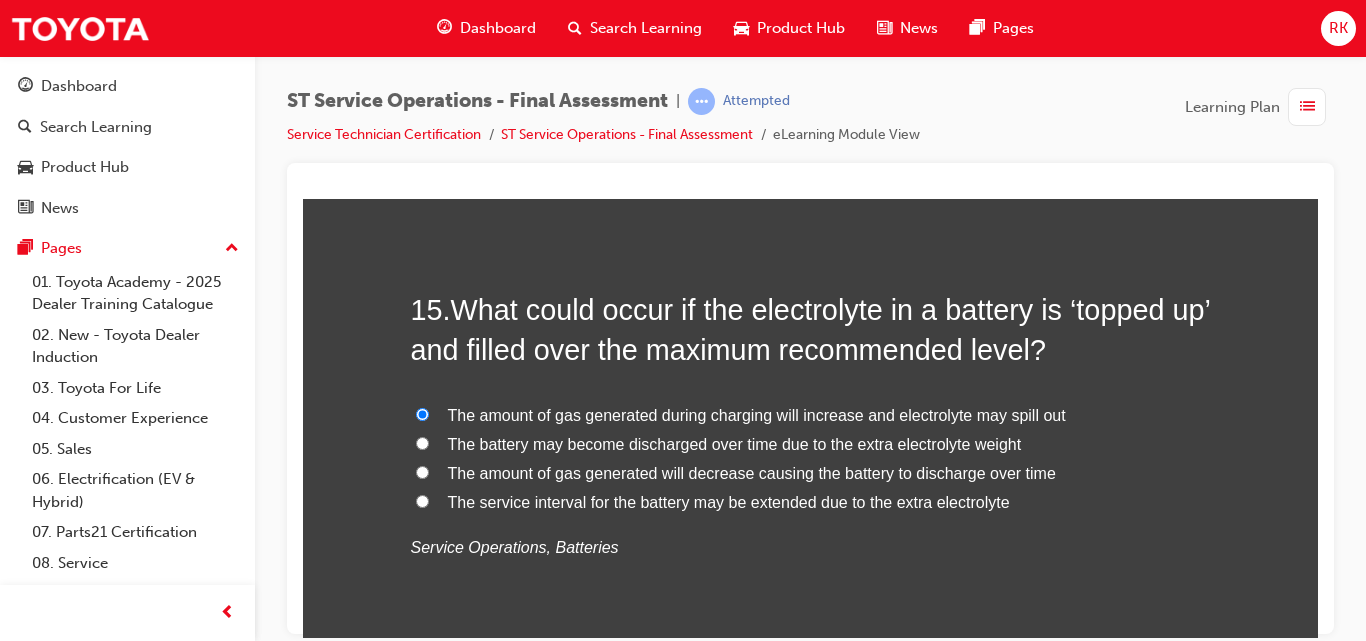 radio on "true" 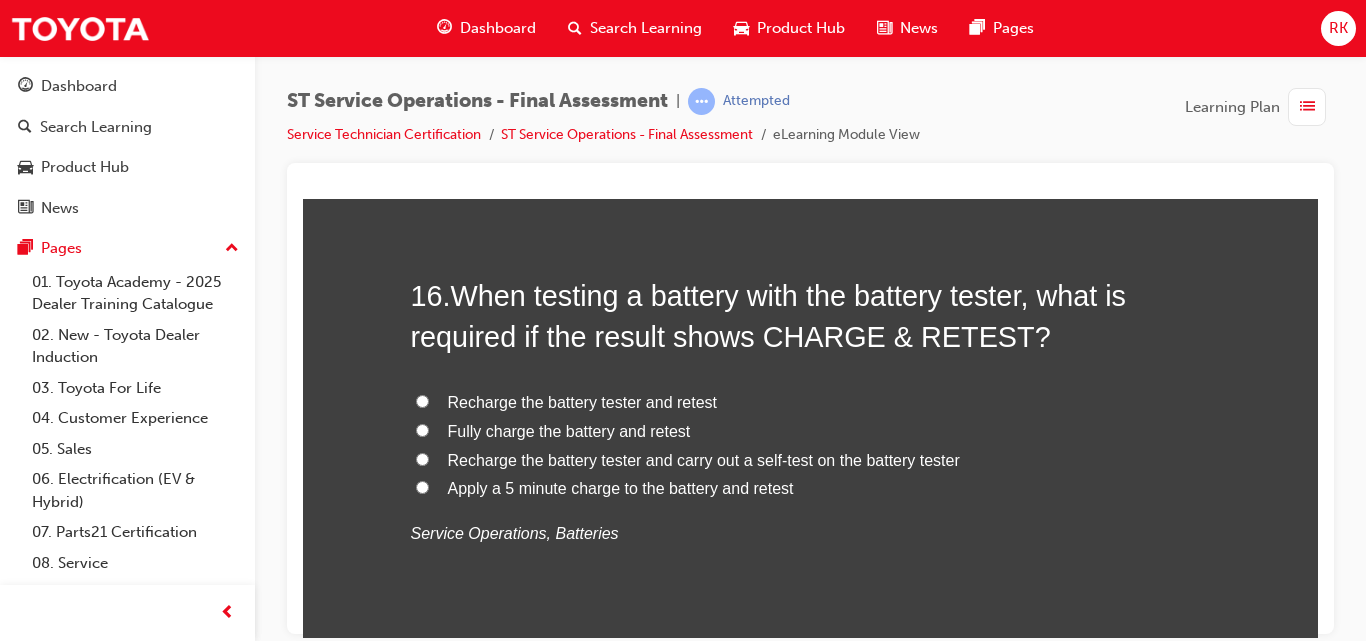 scroll, scrollTop: 7056, scrollLeft: 0, axis: vertical 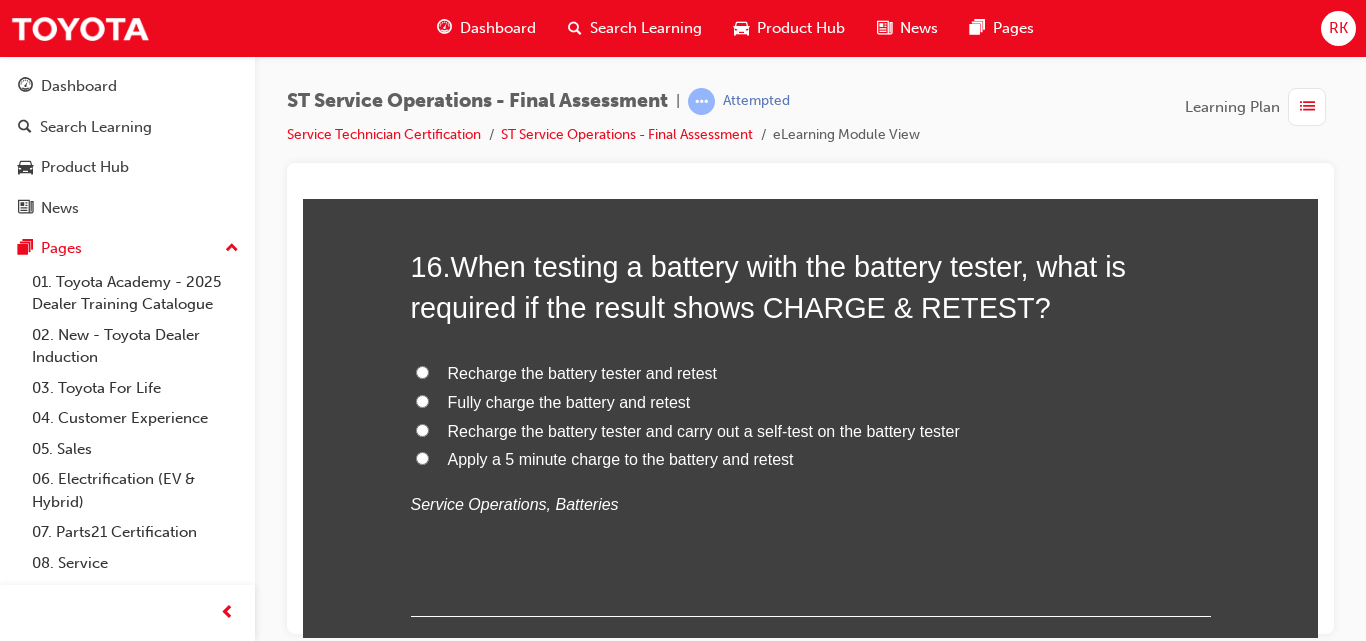 click on "Fully charge the battery and retest" at bounding box center (422, 400) 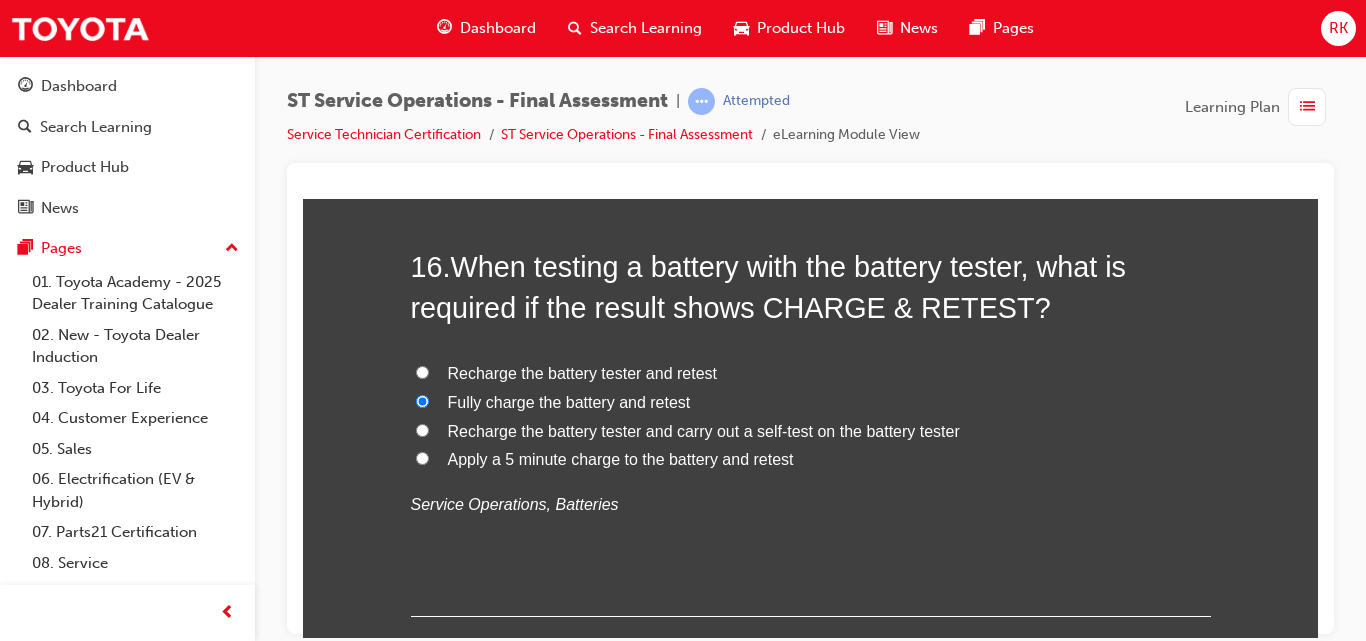 radio on "true" 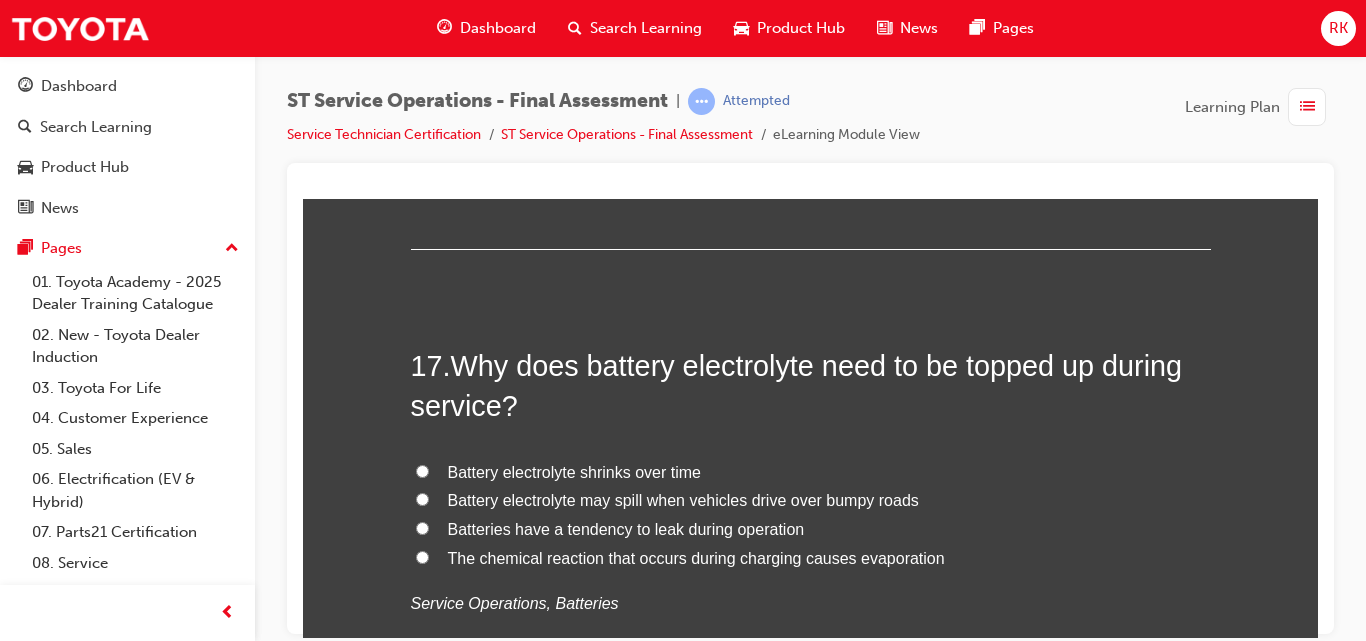 scroll, scrollTop: 7479, scrollLeft: 0, axis: vertical 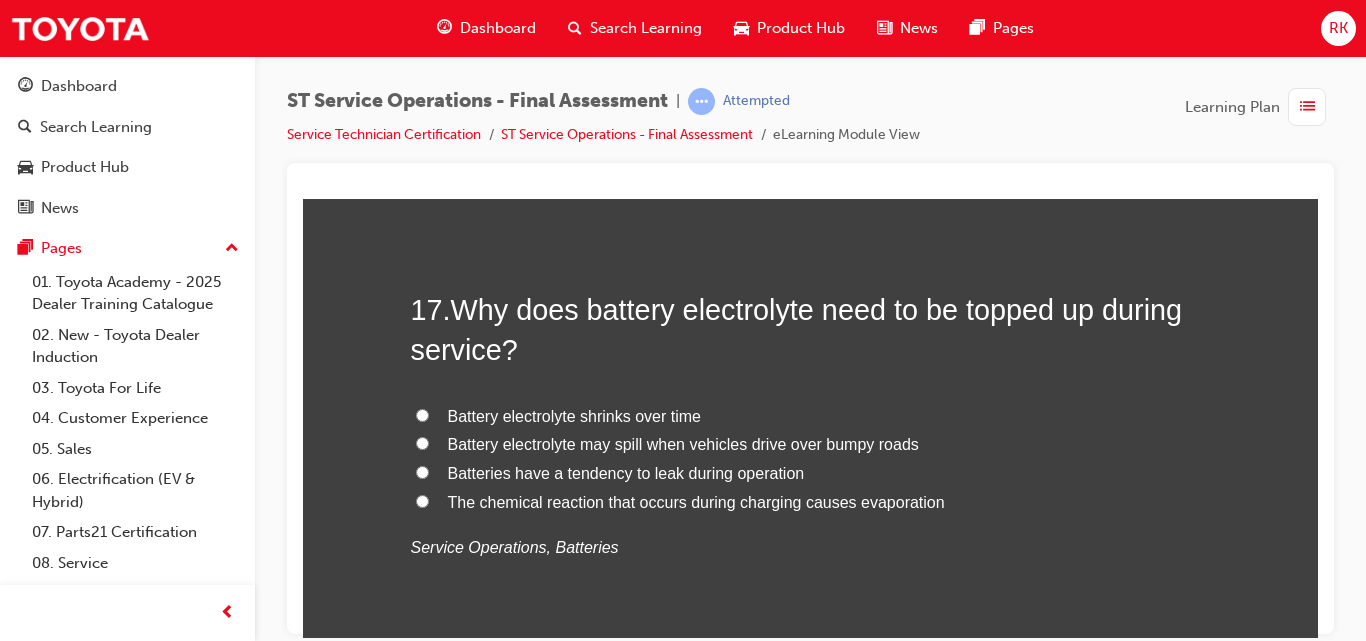 drag, startPoint x: 1314, startPoint y: 470, endPoint x: 1629, endPoint y: 684, distance: 380.81622 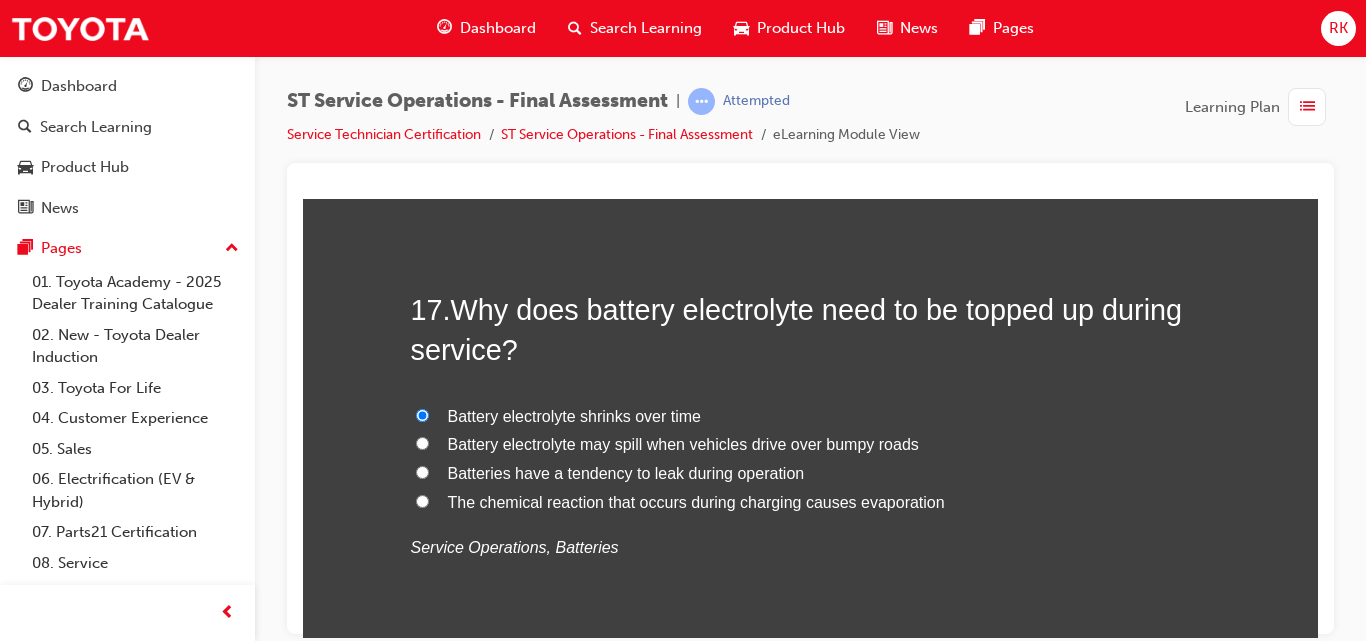 radio on "true" 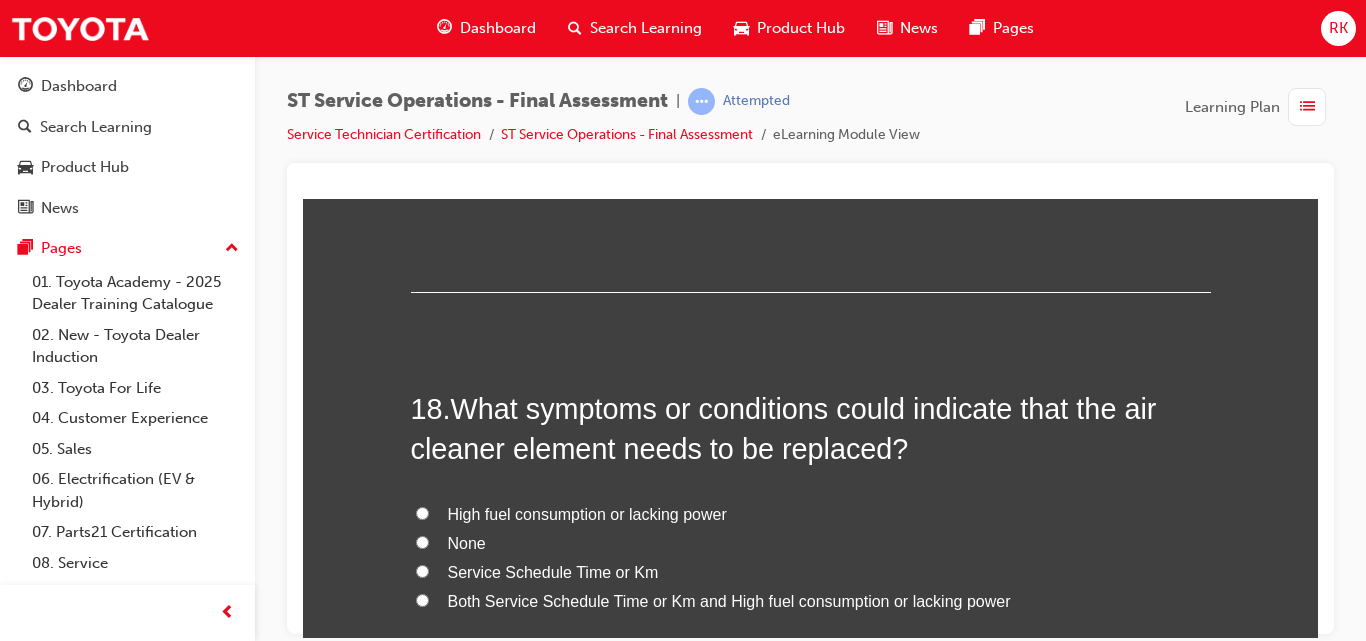 scroll, scrollTop: 8043, scrollLeft: 0, axis: vertical 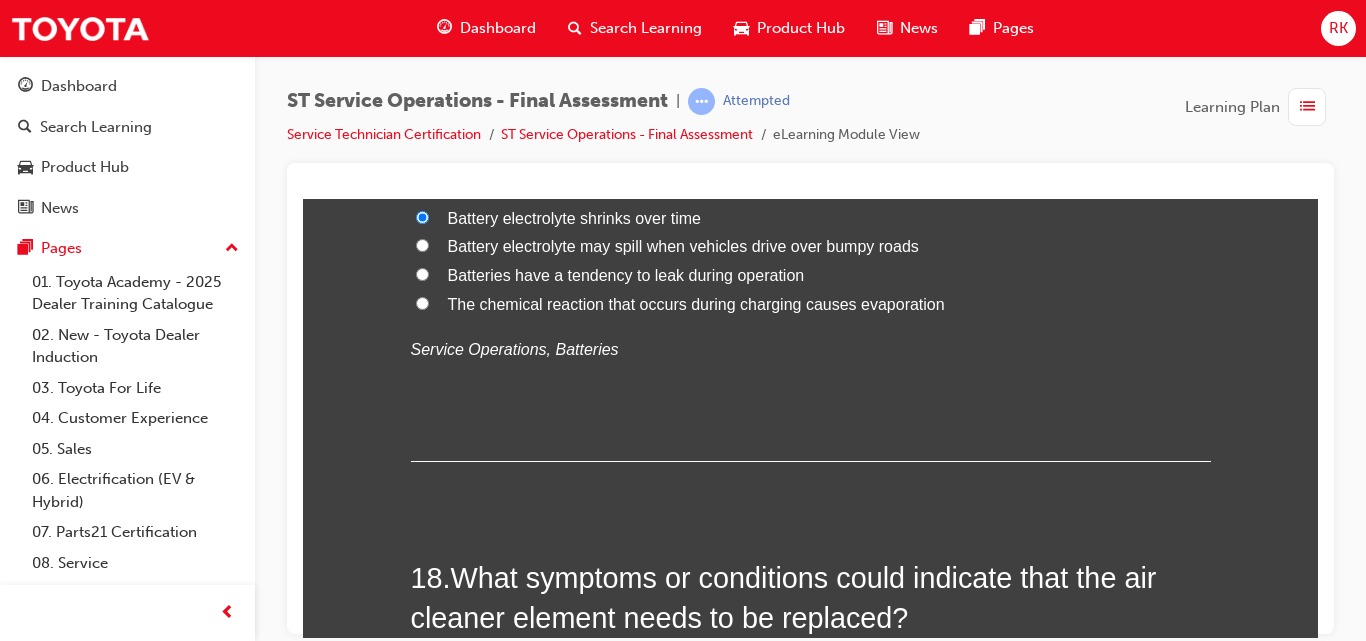 click on "The chemical reaction that occurs during charging causes evaporation" at bounding box center (422, 302) 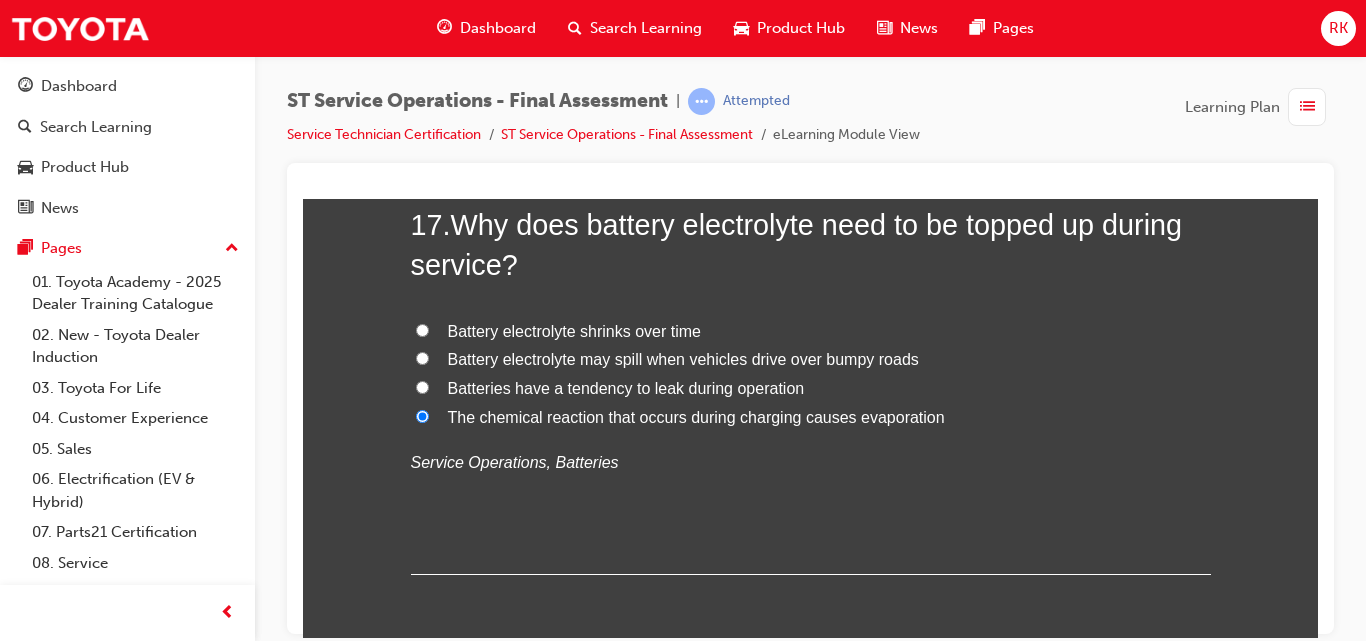 scroll, scrollTop: 7479, scrollLeft: 0, axis: vertical 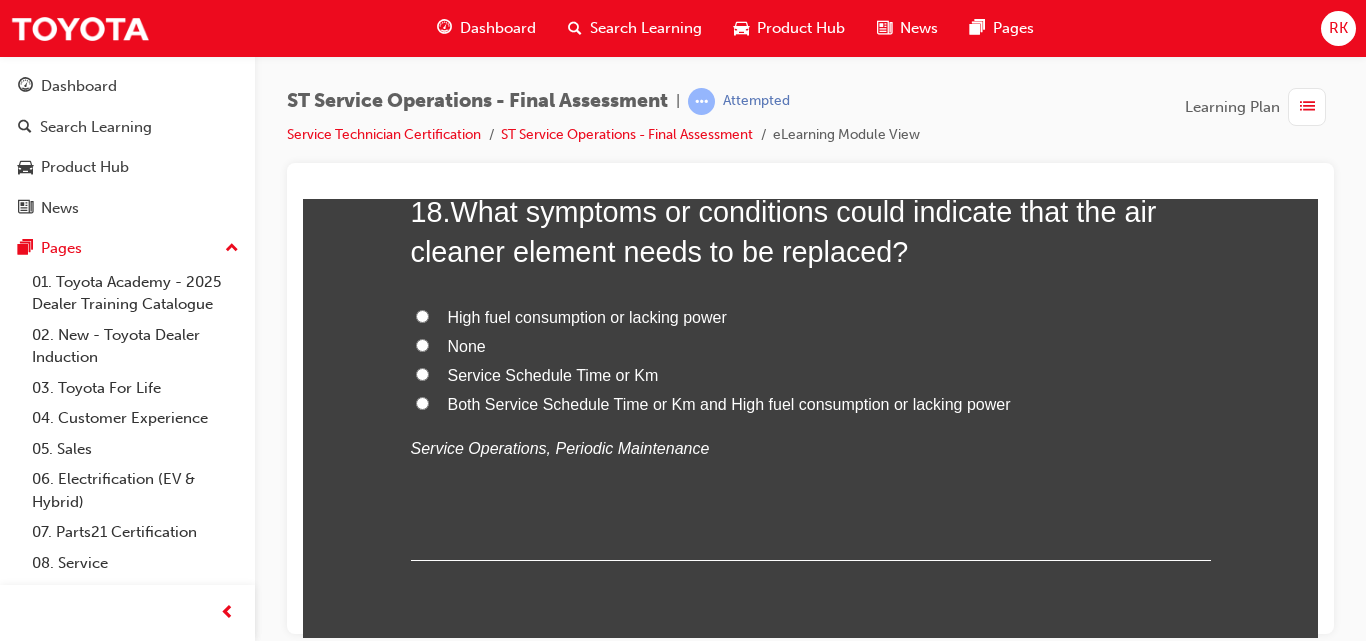 click on "Both Service Schedule Time or Km and High fuel consumption or lacking power" at bounding box center (422, 402) 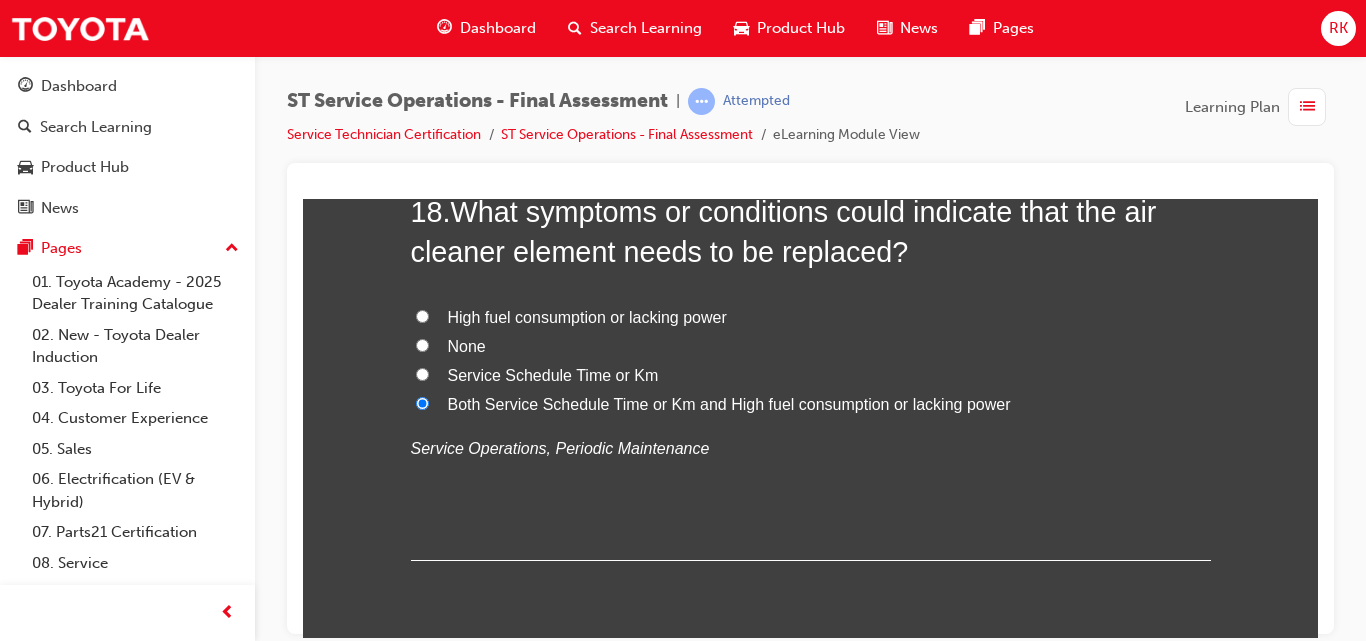 radio on "true" 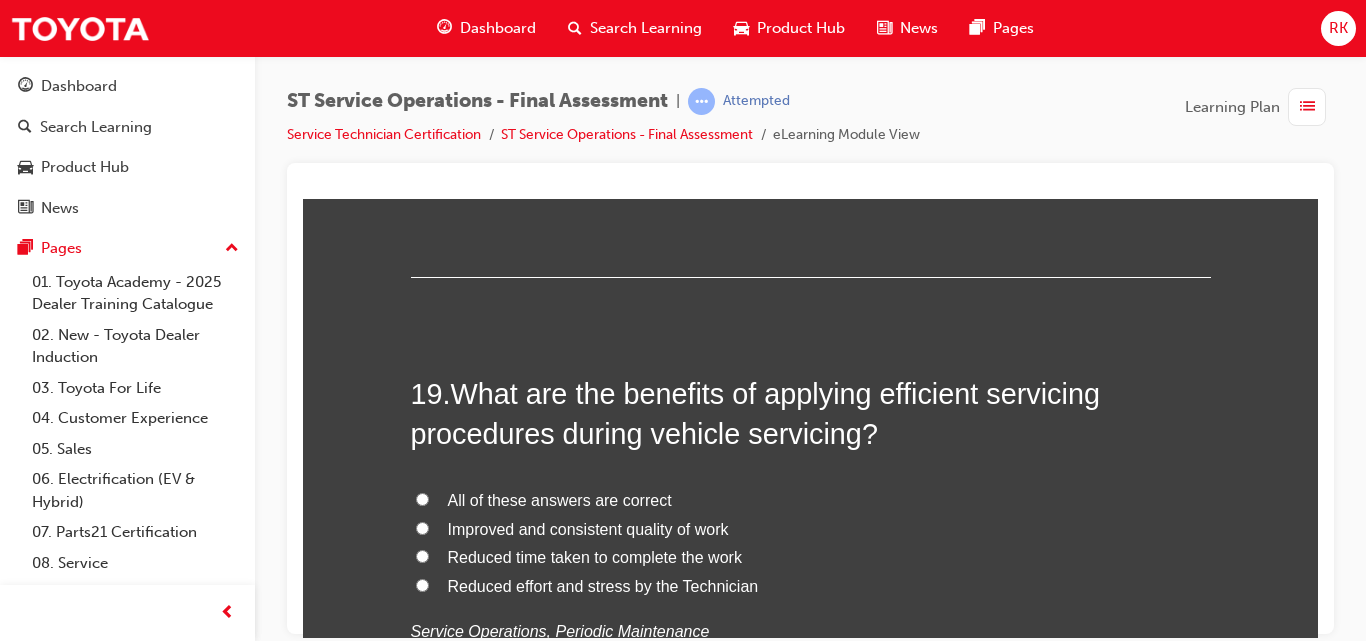 scroll, scrollTop: 8467, scrollLeft: 0, axis: vertical 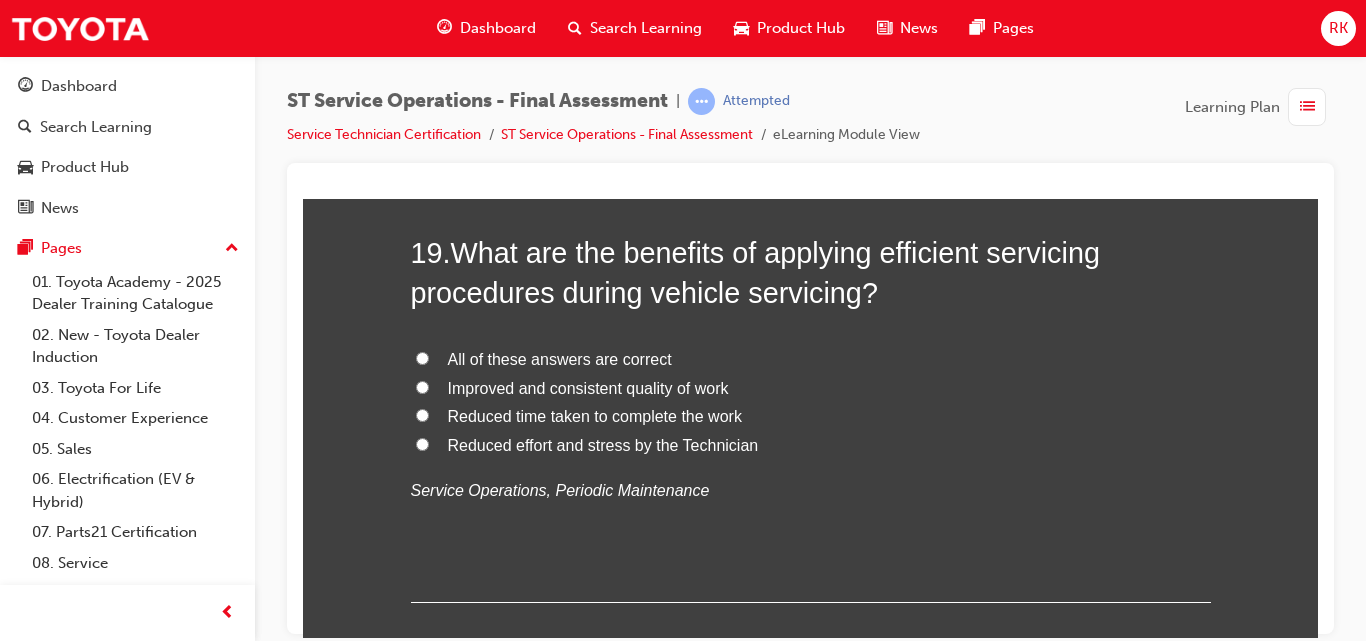 click on "All of these answers are correct" at bounding box center (811, 359) 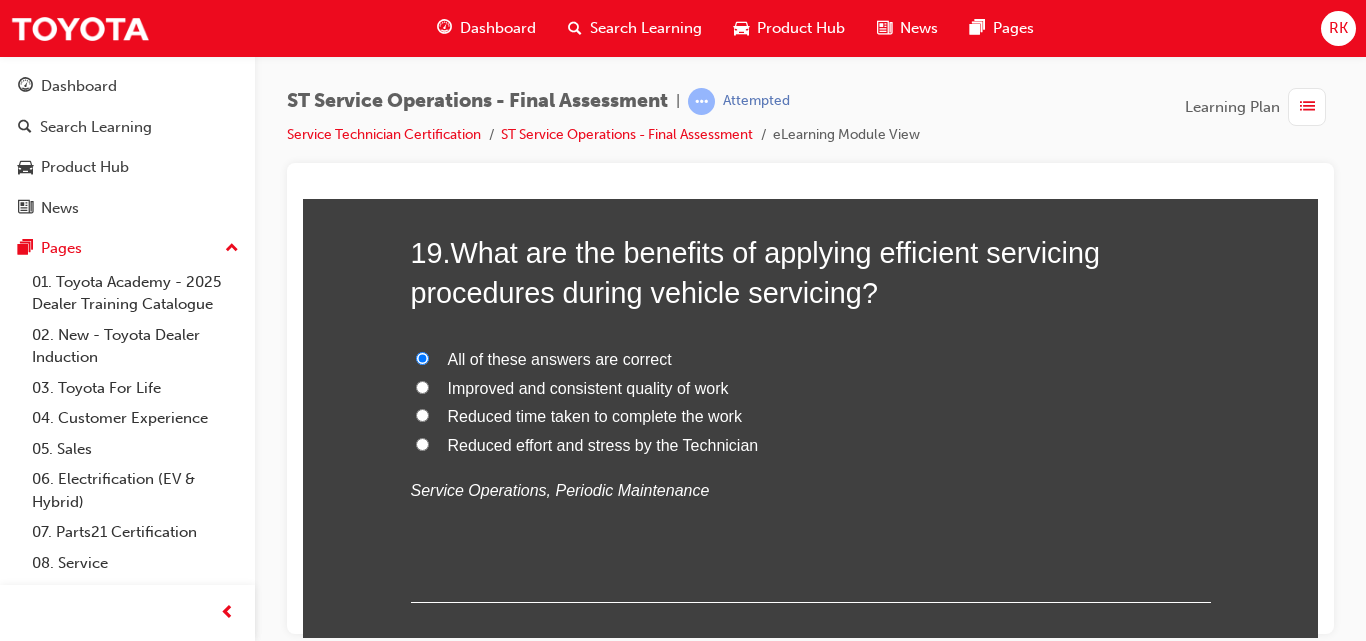 radio on "true" 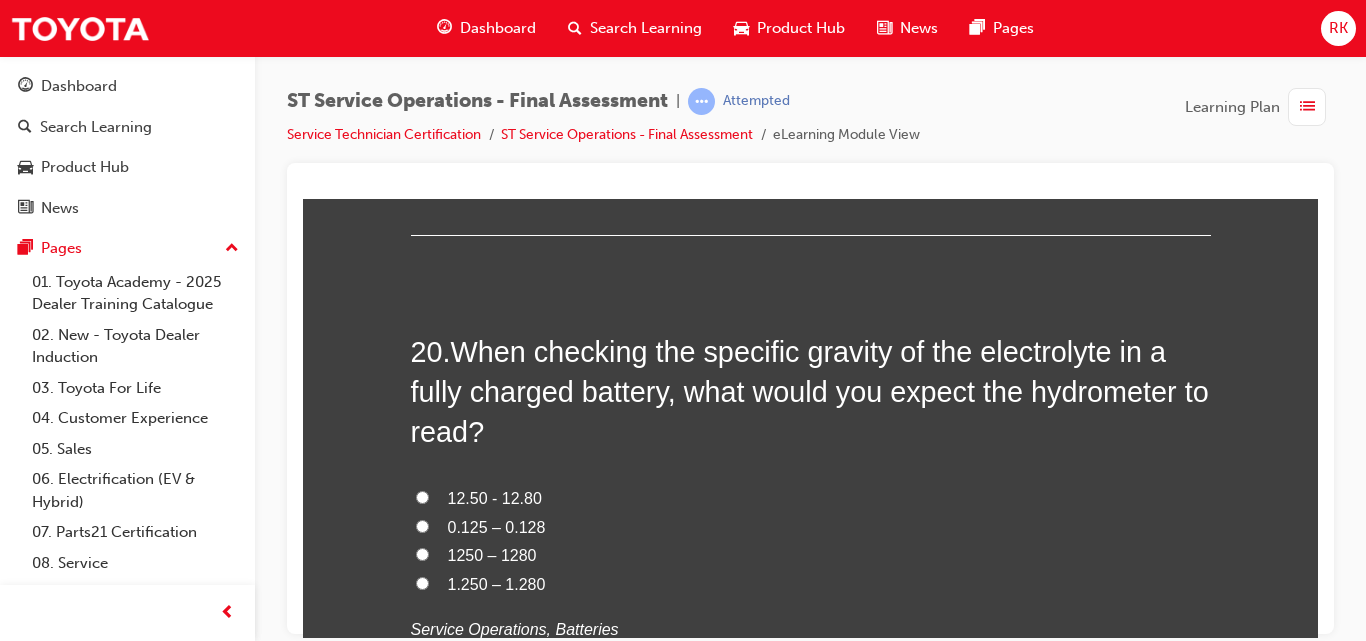 scroll, scrollTop: 8890, scrollLeft: 0, axis: vertical 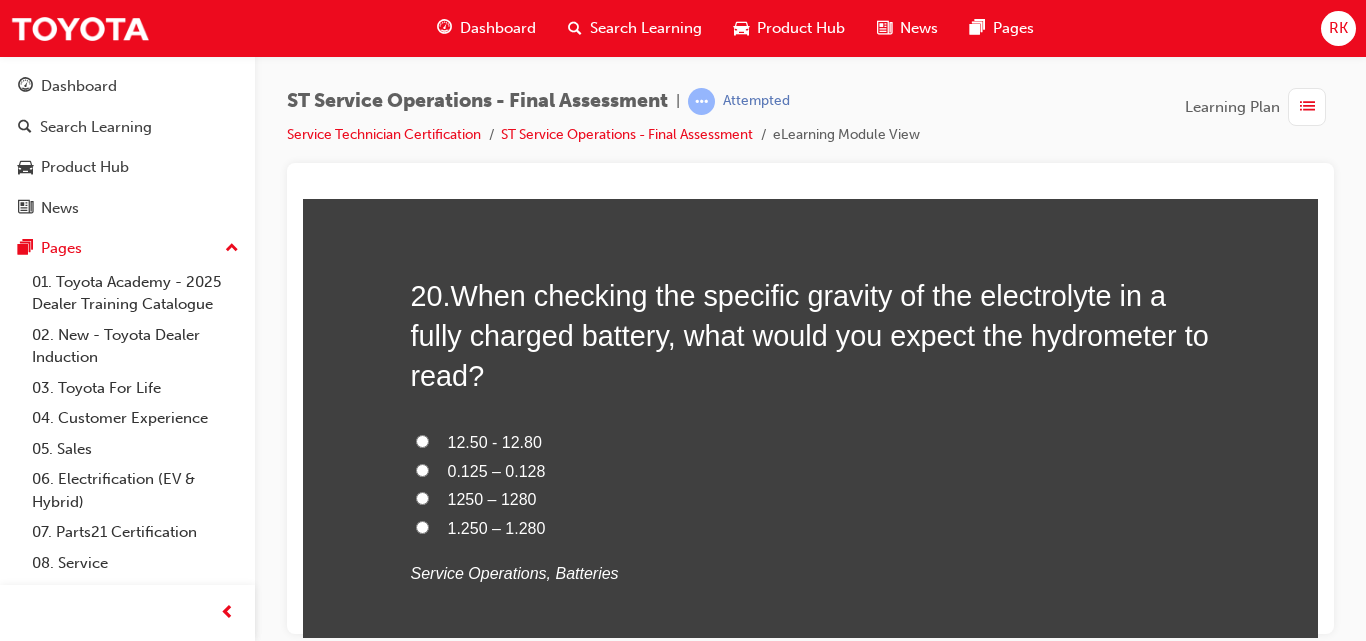 click on "12.50 - 12.80" at bounding box center [422, 440] 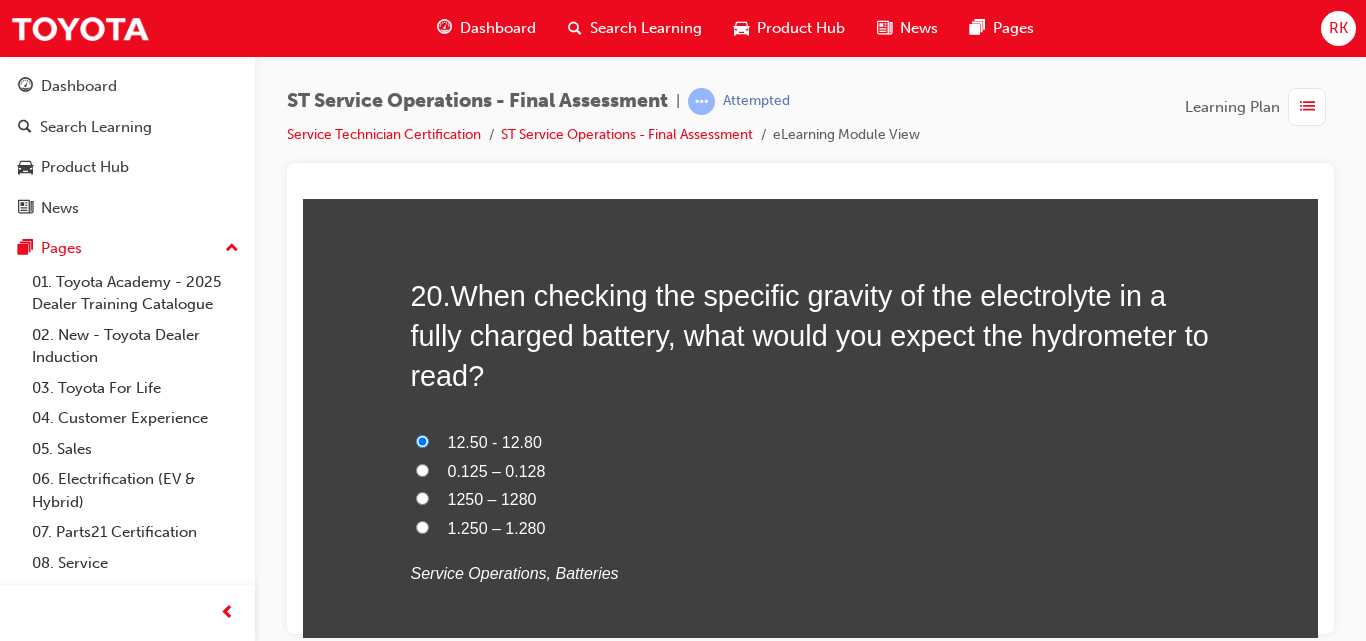 radio on "true" 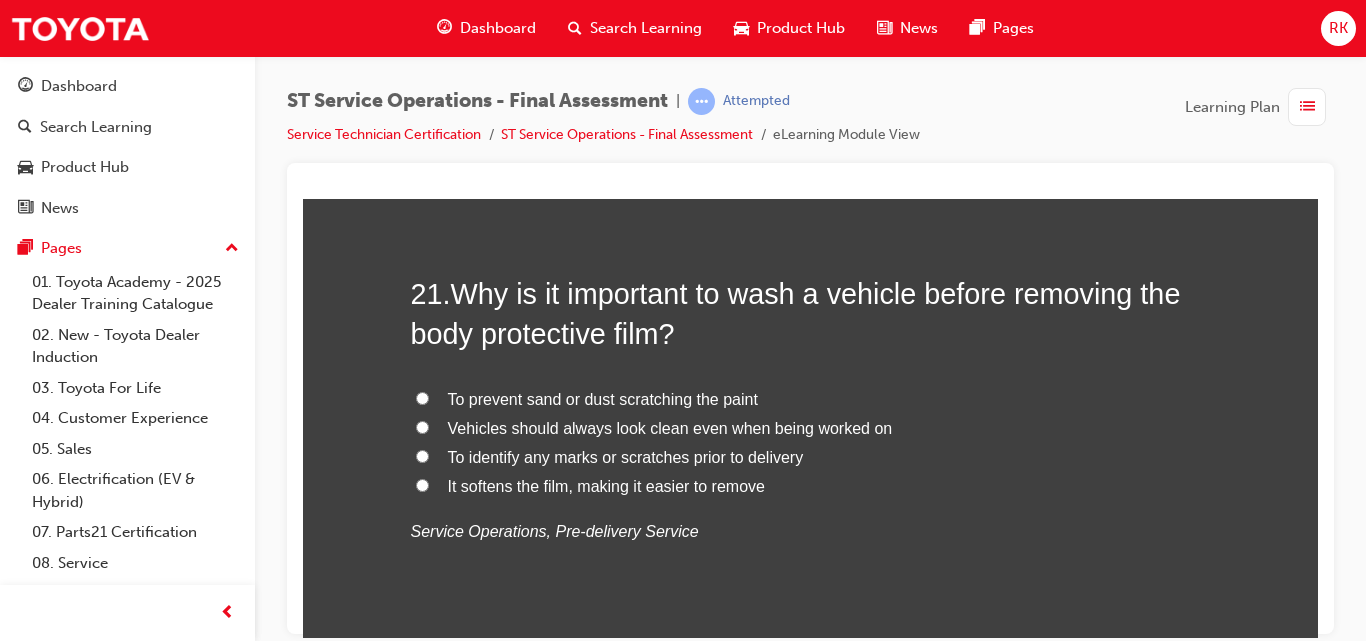 scroll, scrollTop: 9455, scrollLeft: 0, axis: vertical 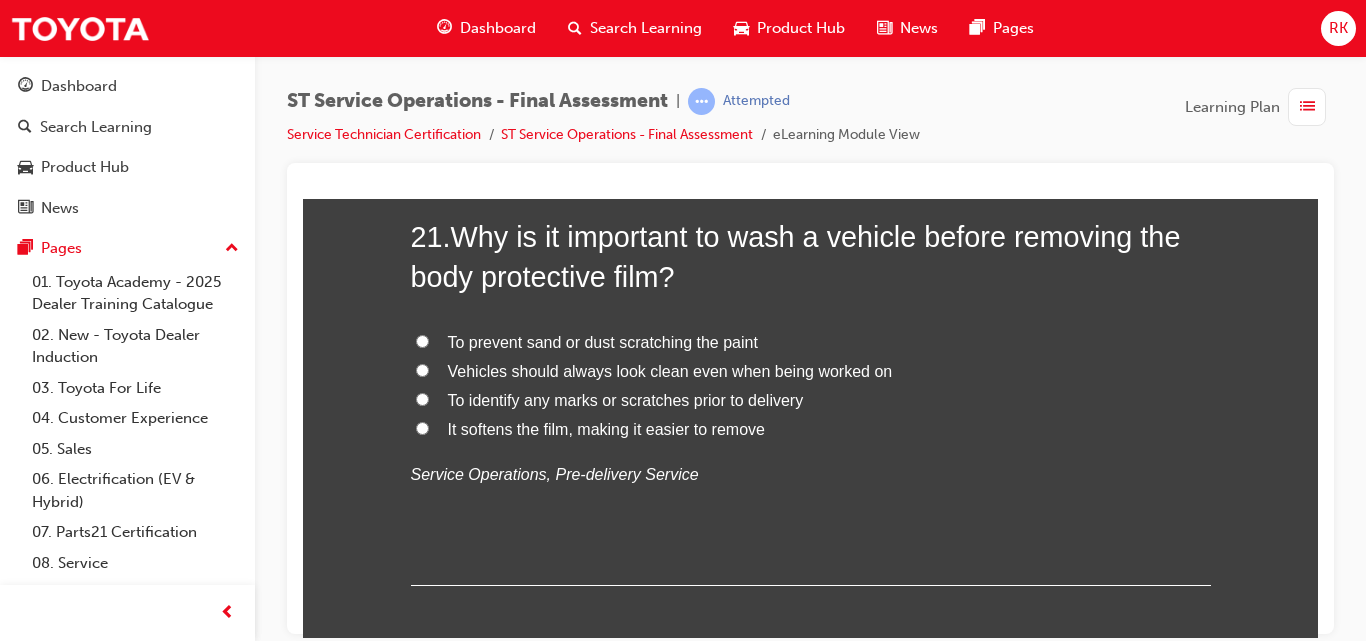 click on "To prevent sand or dust scratching the paint" at bounding box center [422, 340] 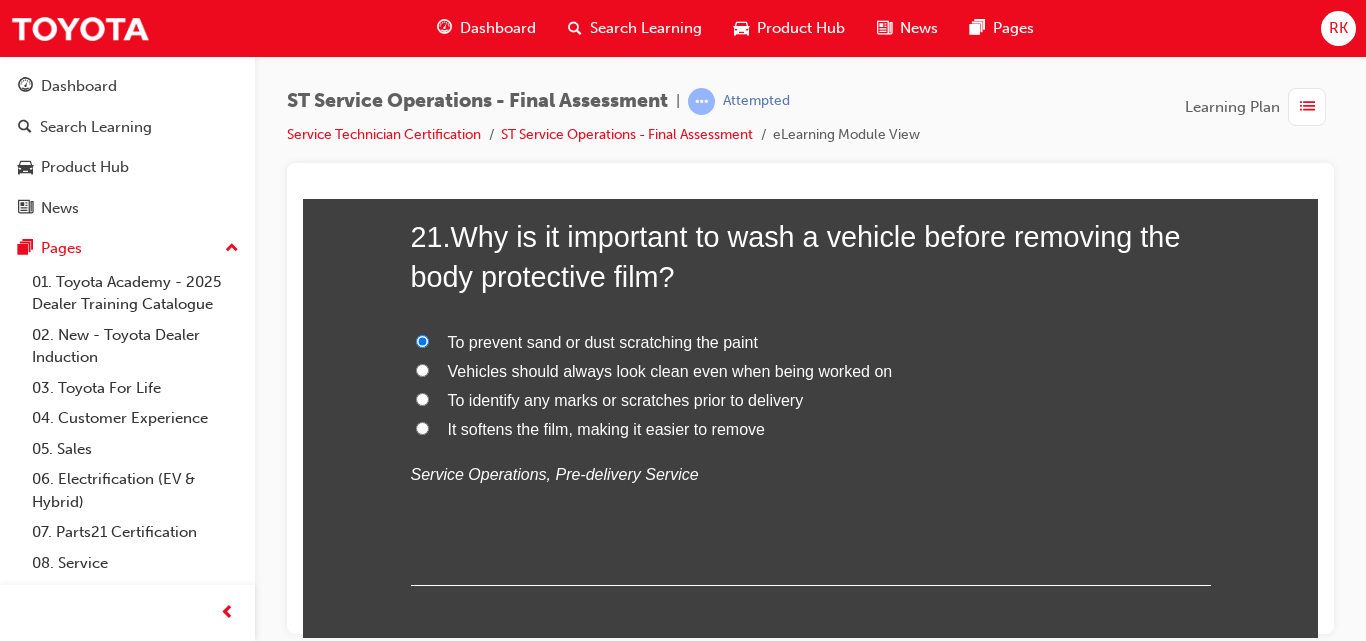 radio on "true" 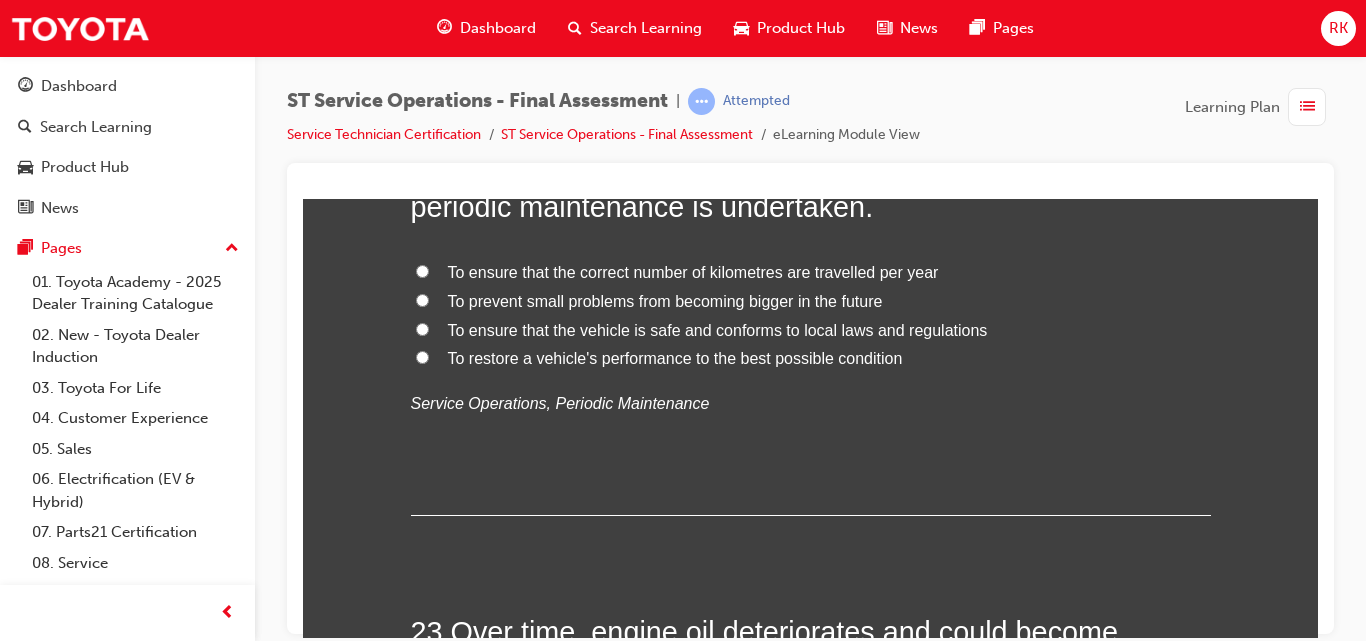 scroll, scrollTop: 9934, scrollLeft: 0, axis: vertical 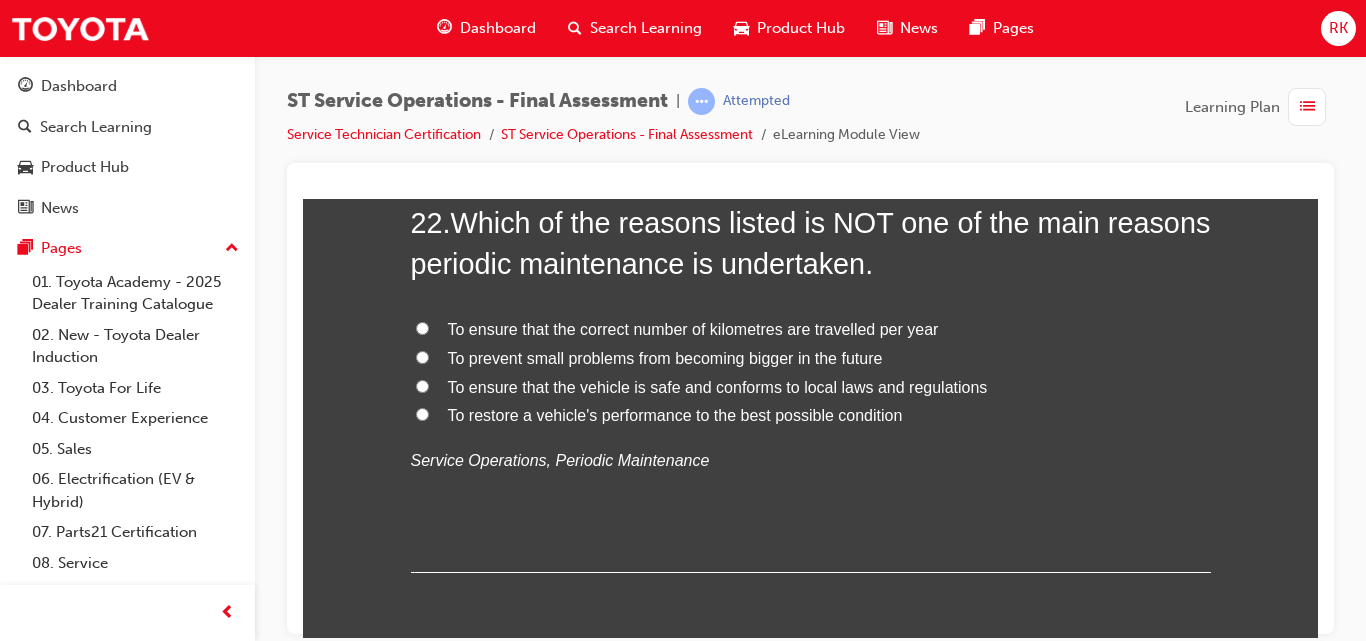 click on "To ensure that the correct number of kilometres are travelled per year" at bounding box center [422, 327] 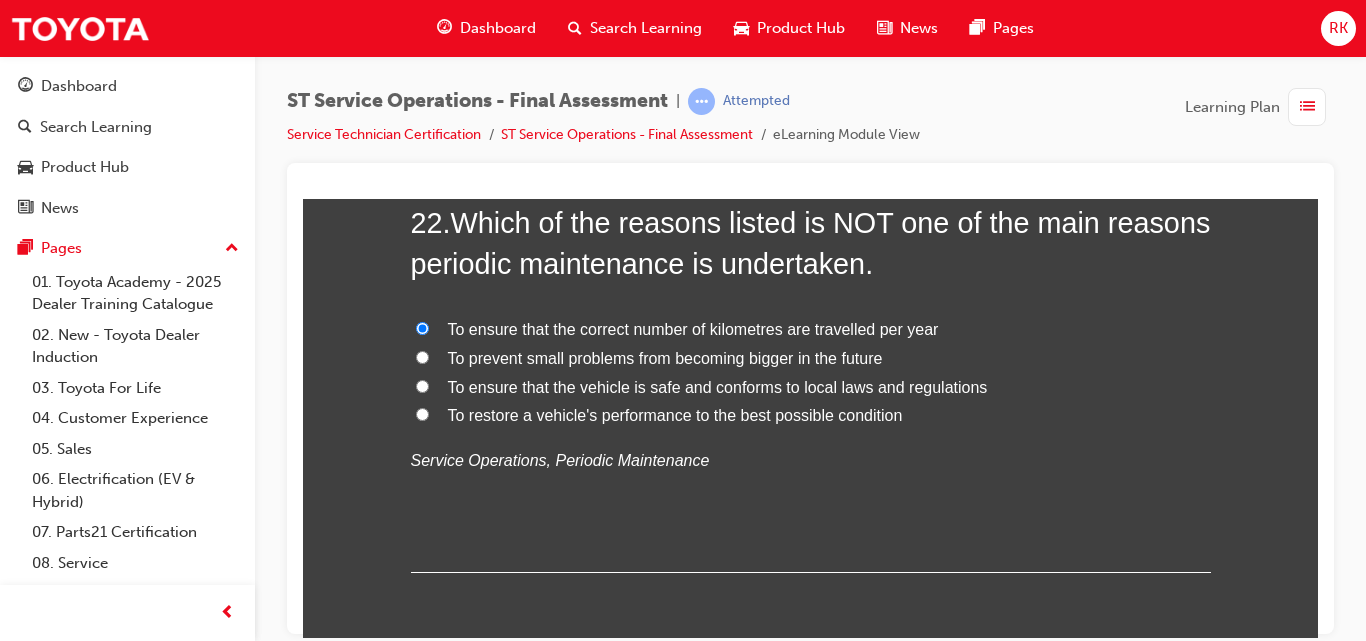 radio on "true" 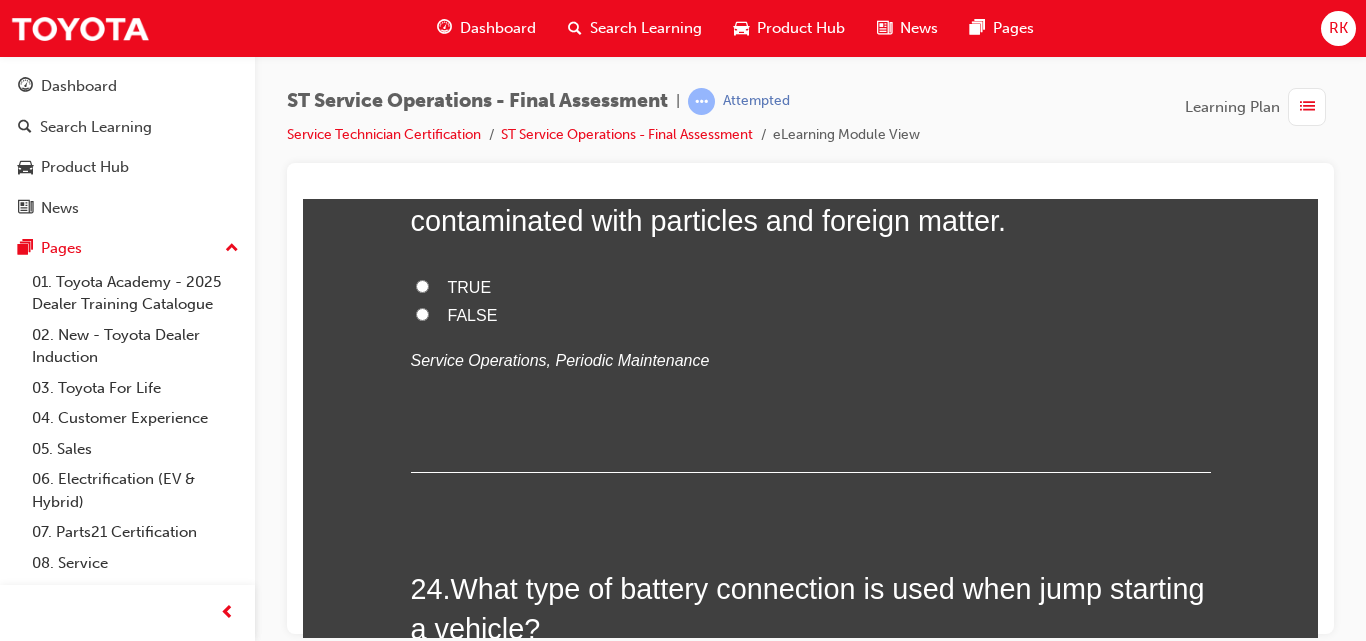 scroll, scrollTop: 10188, scrollLeft: 0, axis: vertical 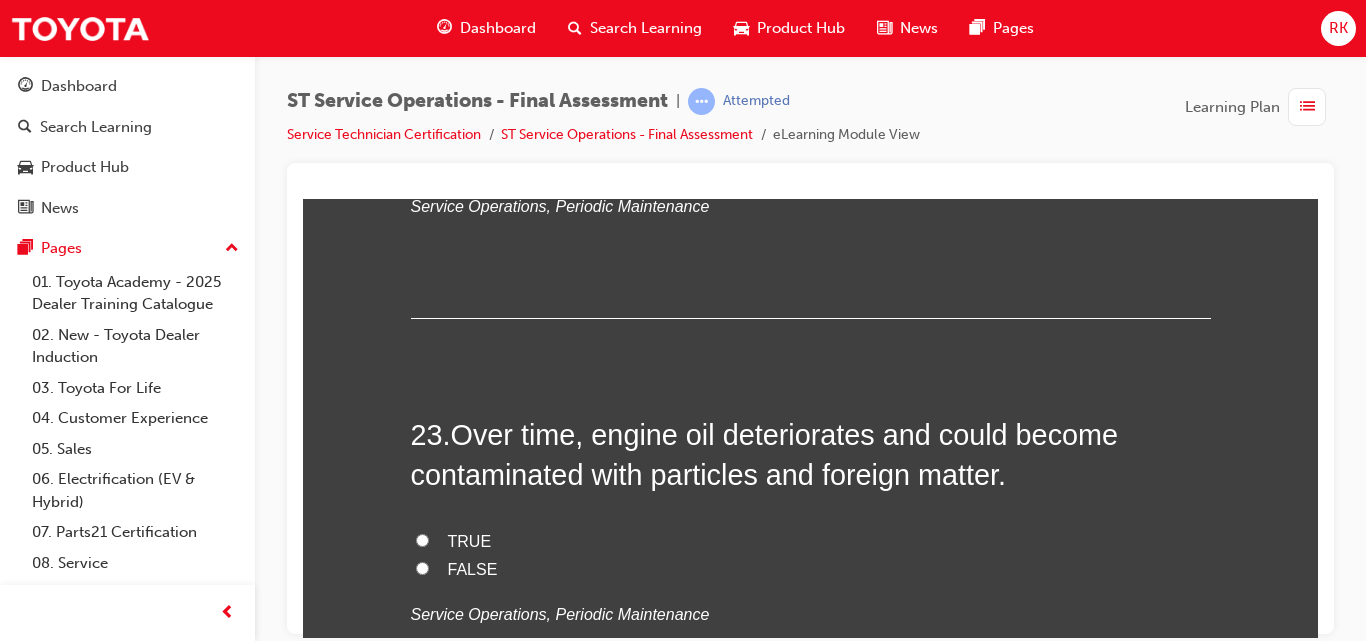 click on "TRUE" at bounding box center (422, 539) 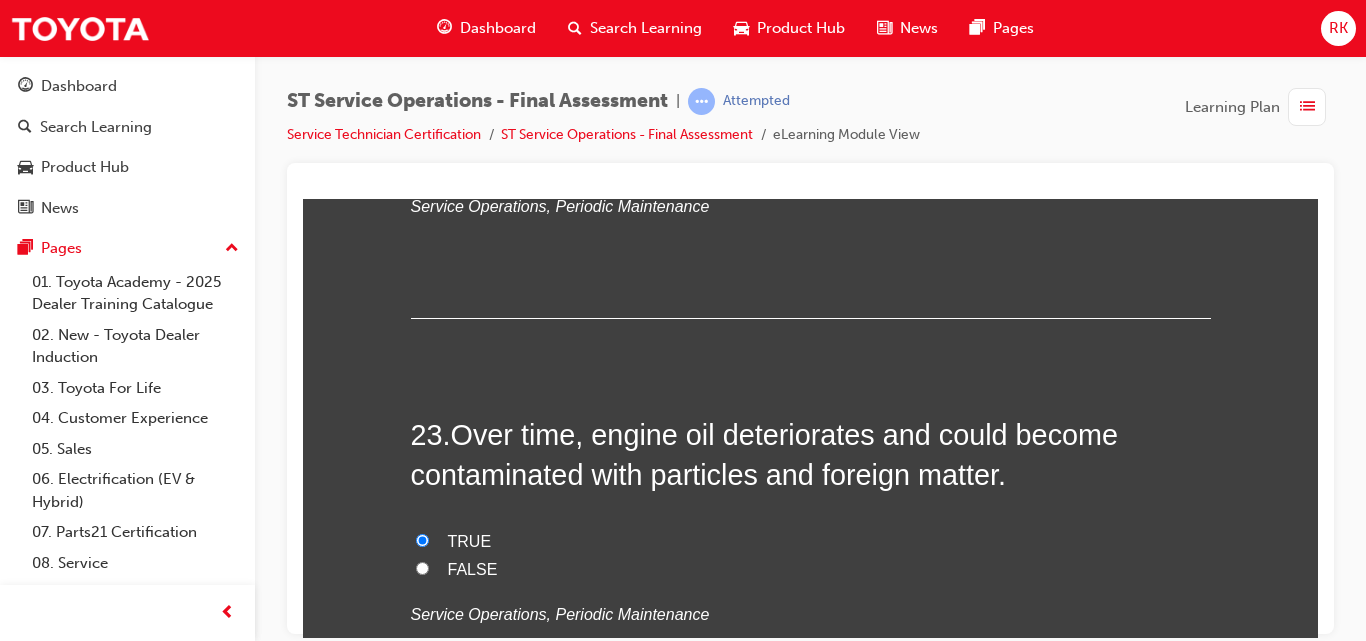 radio on "true" 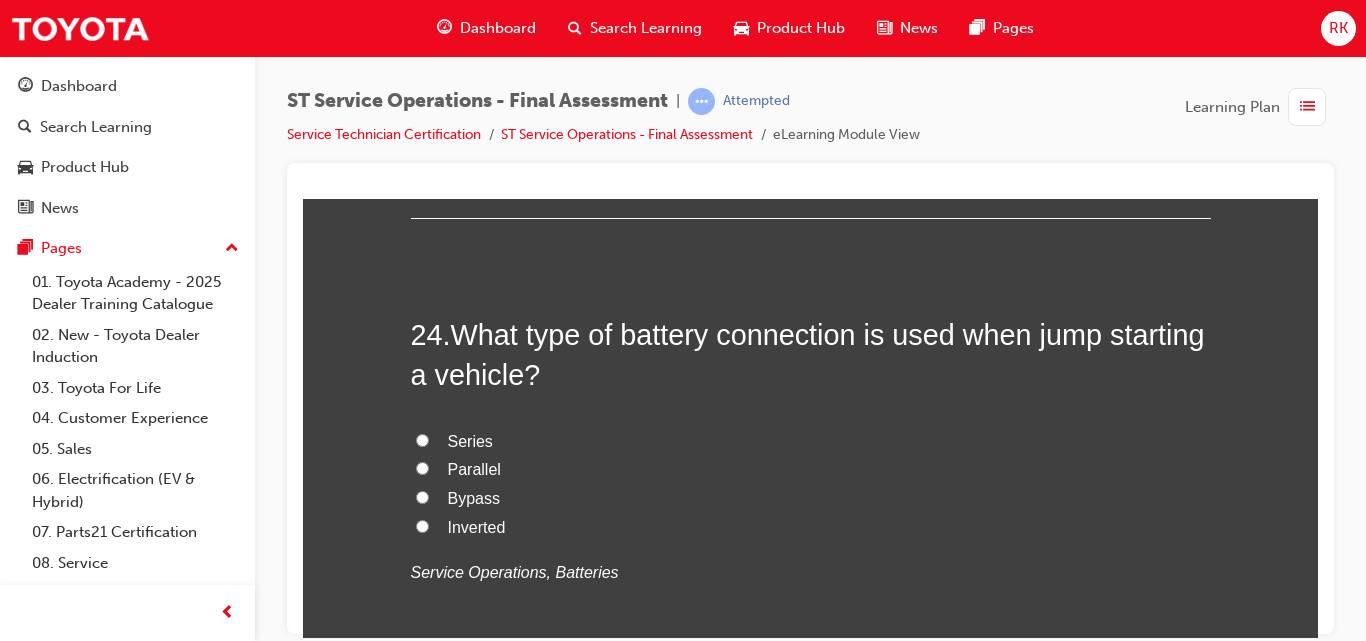 scroll, scrollTop: 10725, scrollLeft: 0, axis: vertical 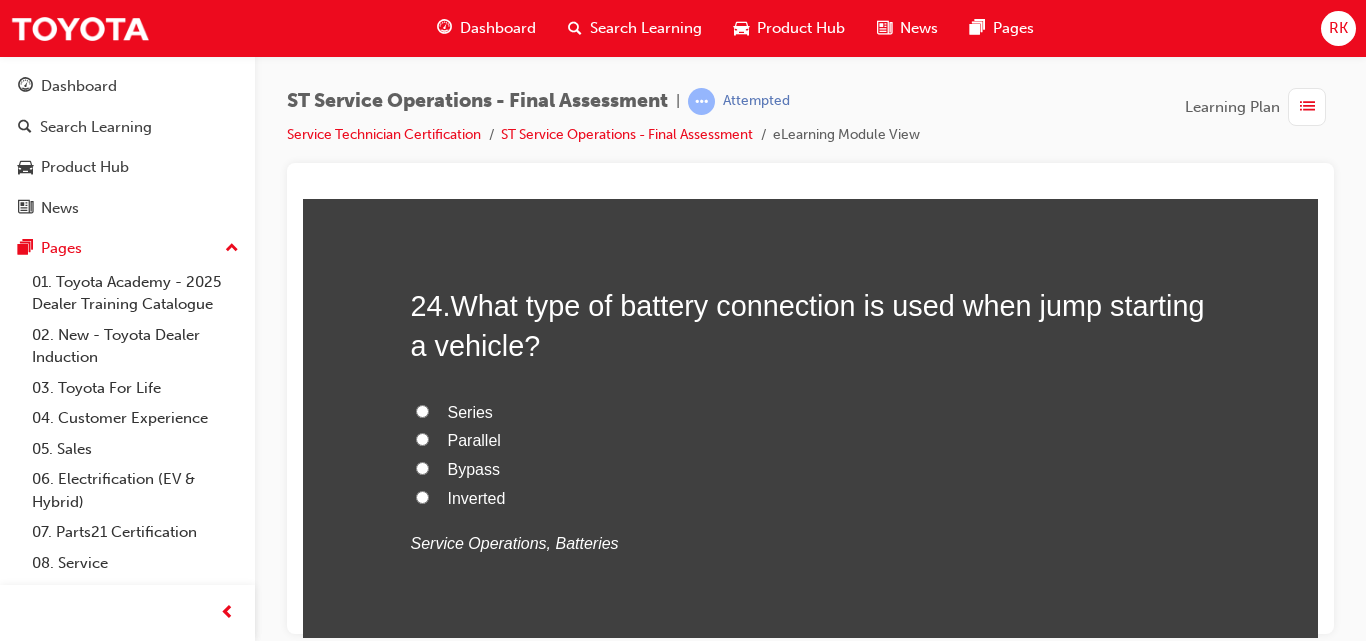 click on "Series" at bounding box center (422, 410) 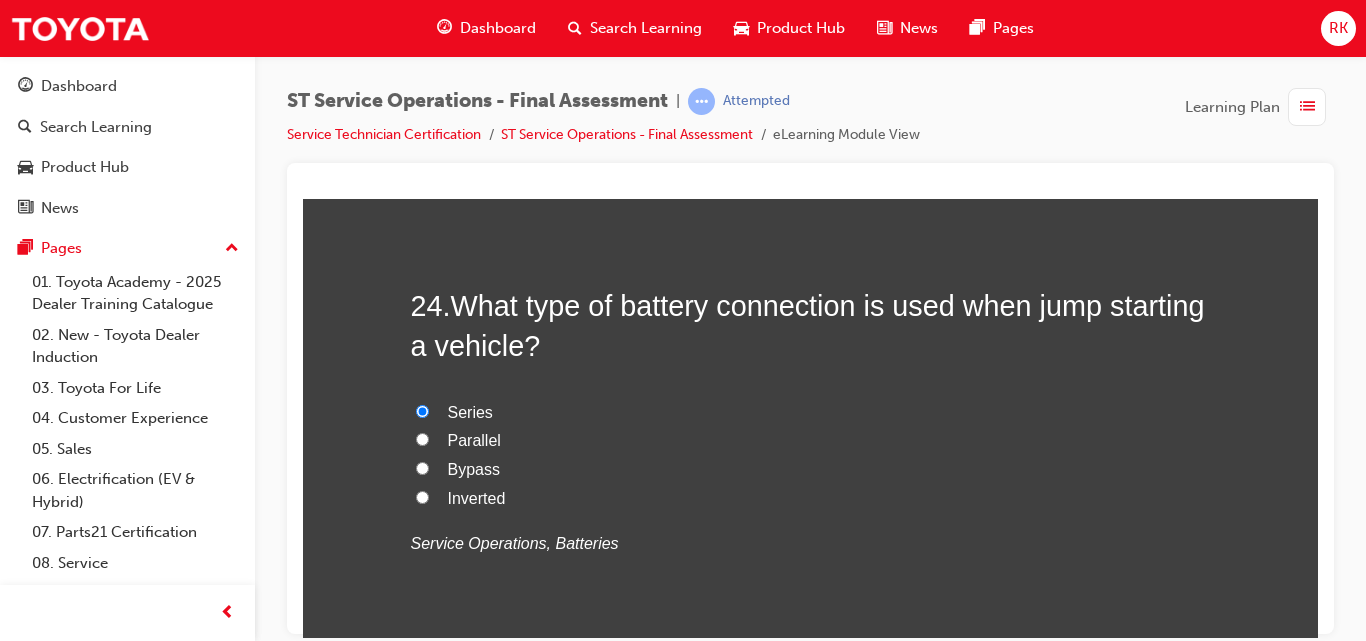 radio on "true" 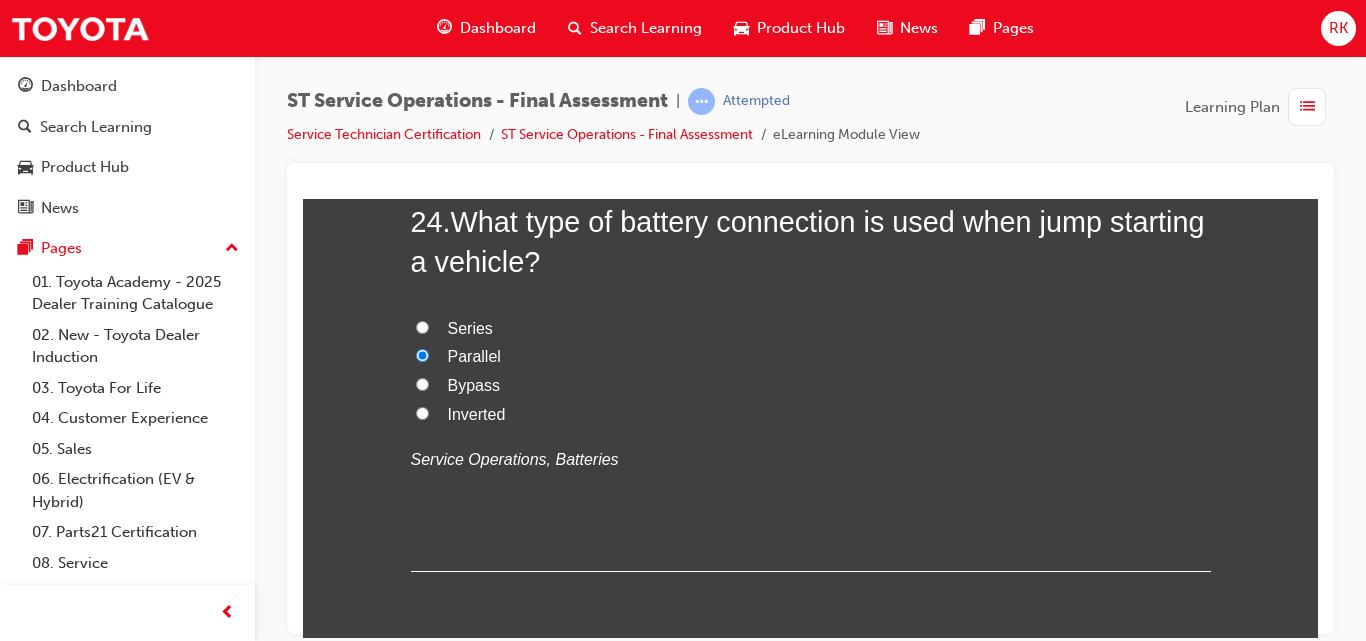 scroll, scrollTop: 10894, scrollLeft: 0, axis: vertical 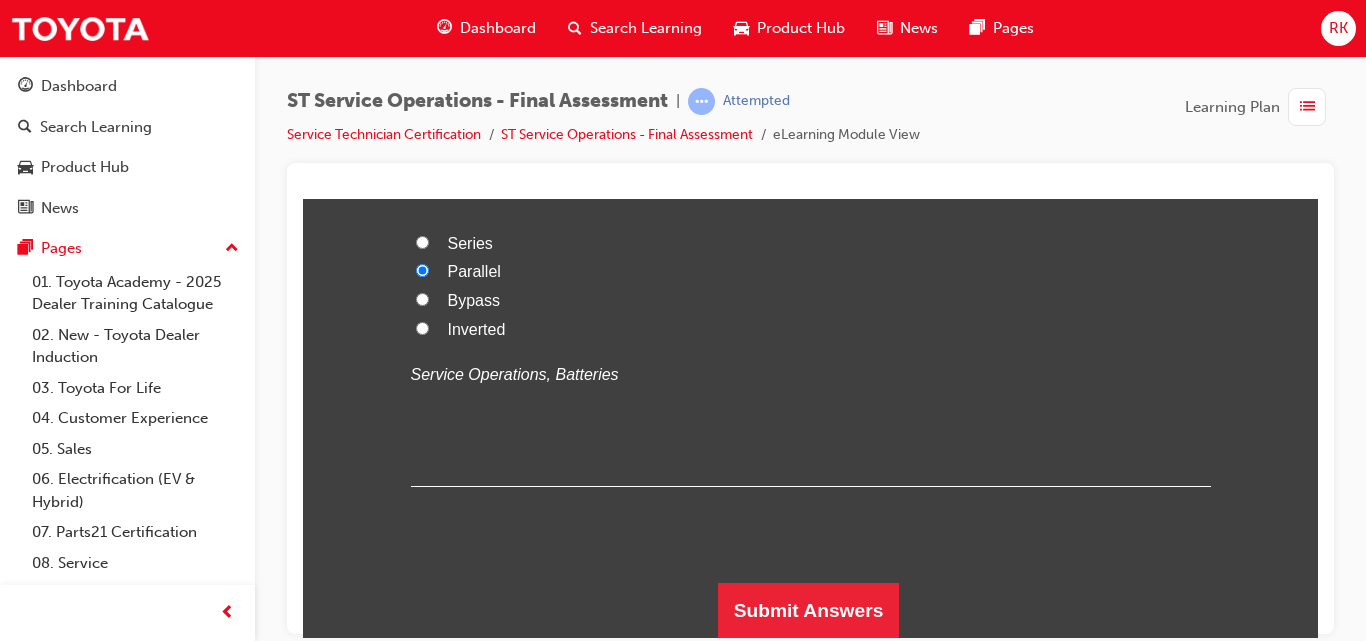 drag, startPoint x: 1311, startPoint y: 611, endPoint x: 1631, endPoint y: 826, distance: 385.51913 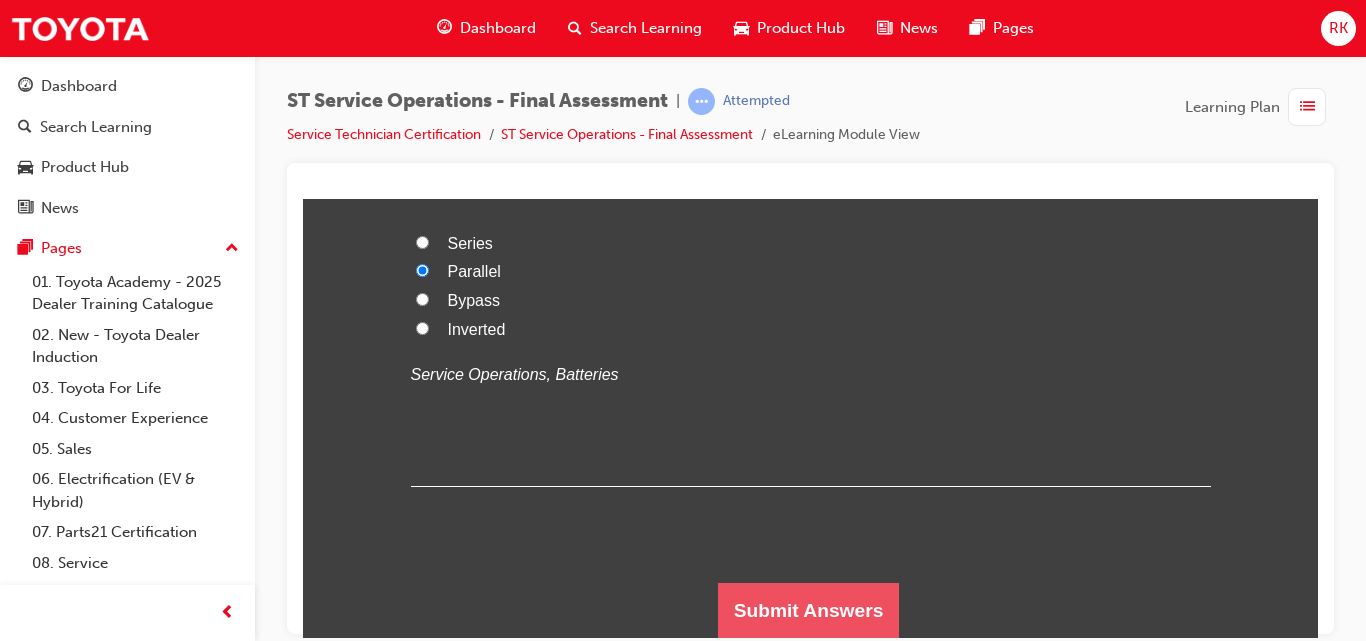 click on "Submit Answers" at bounding box center [809, 610] 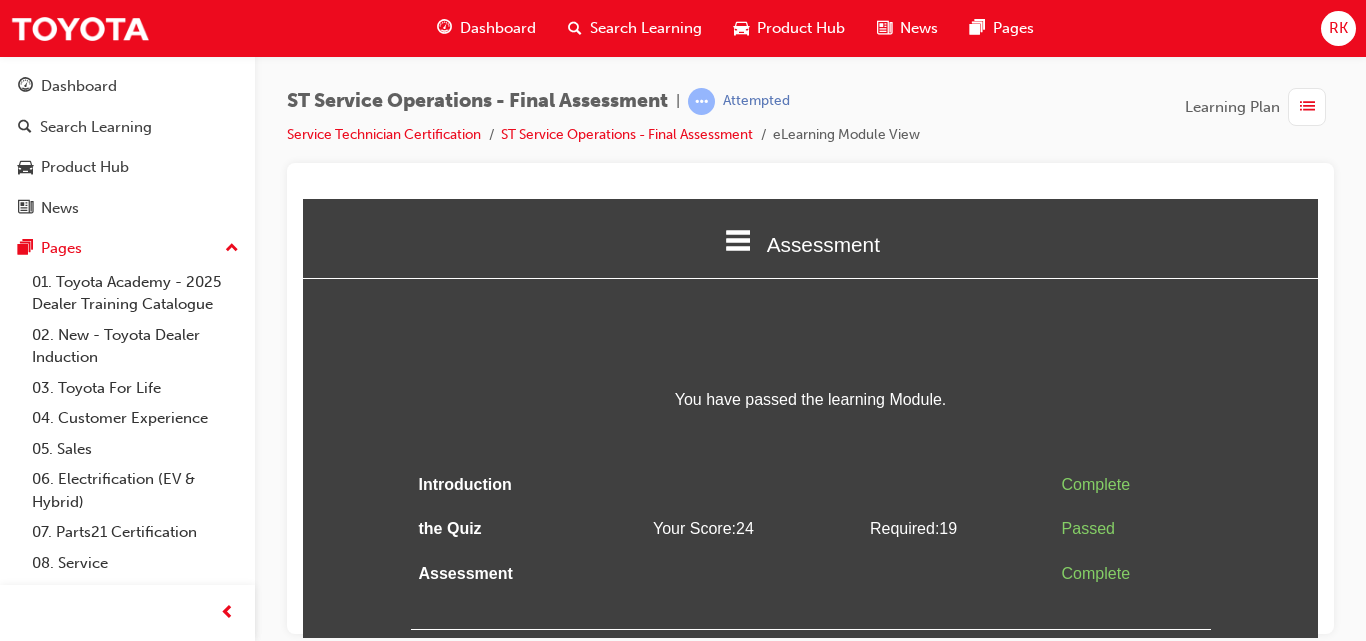 scroll, scrollTop: 0, scrollLeft: 0, axis: both 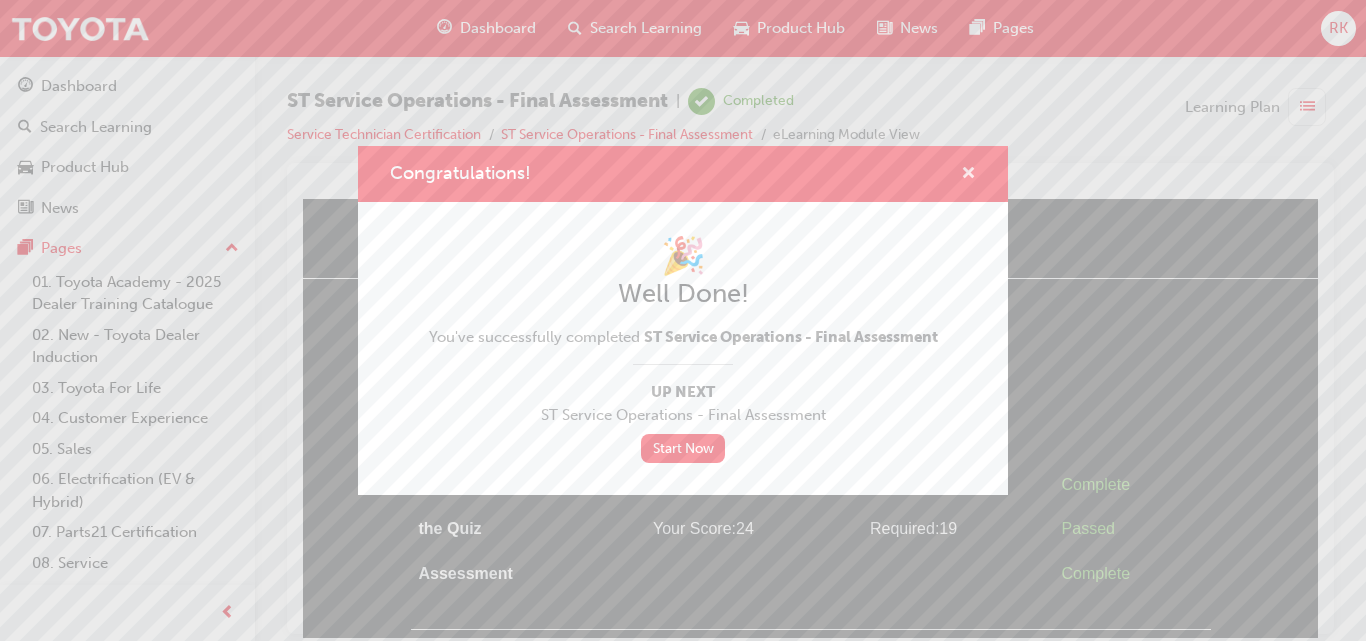 click at bounding box center [968, 175] 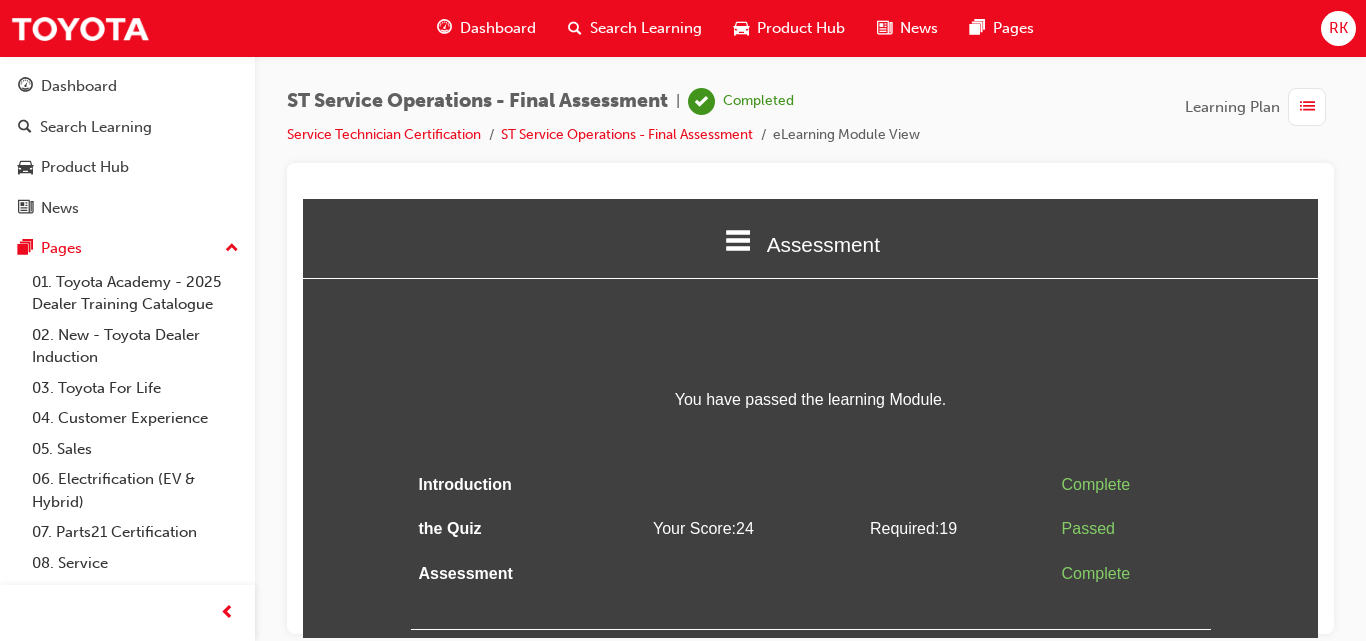 click at bounding box center (1307, 107) 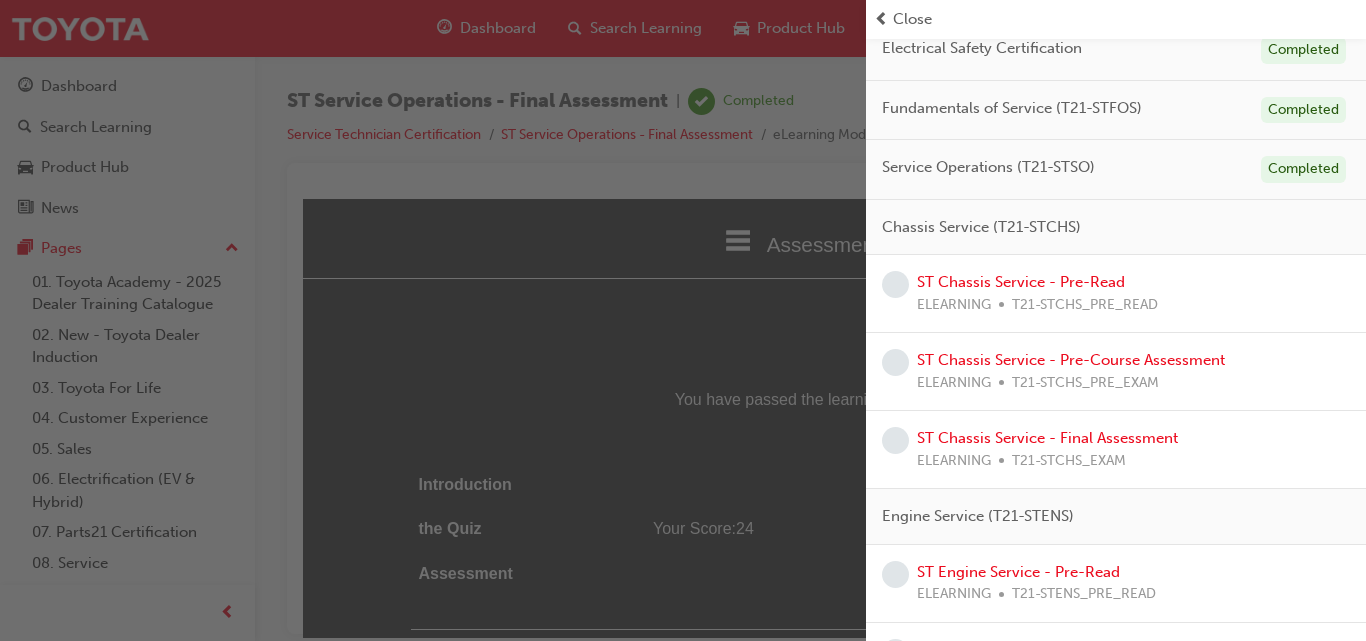 scroll, scrollTop: 249, scrollLeft: 0, axis: vertical 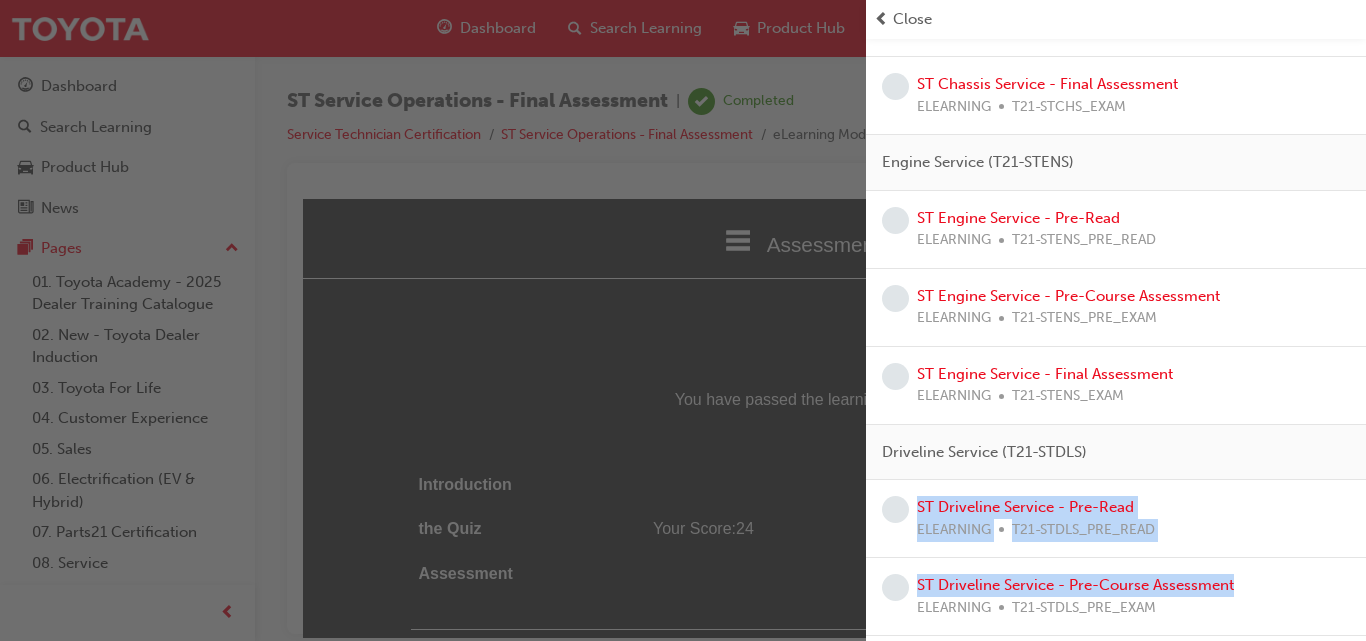 drag, startPoint x: 1349, startPoint y: 434, endPoint x: 1354, endPoint y: 568, distance: 134.09325 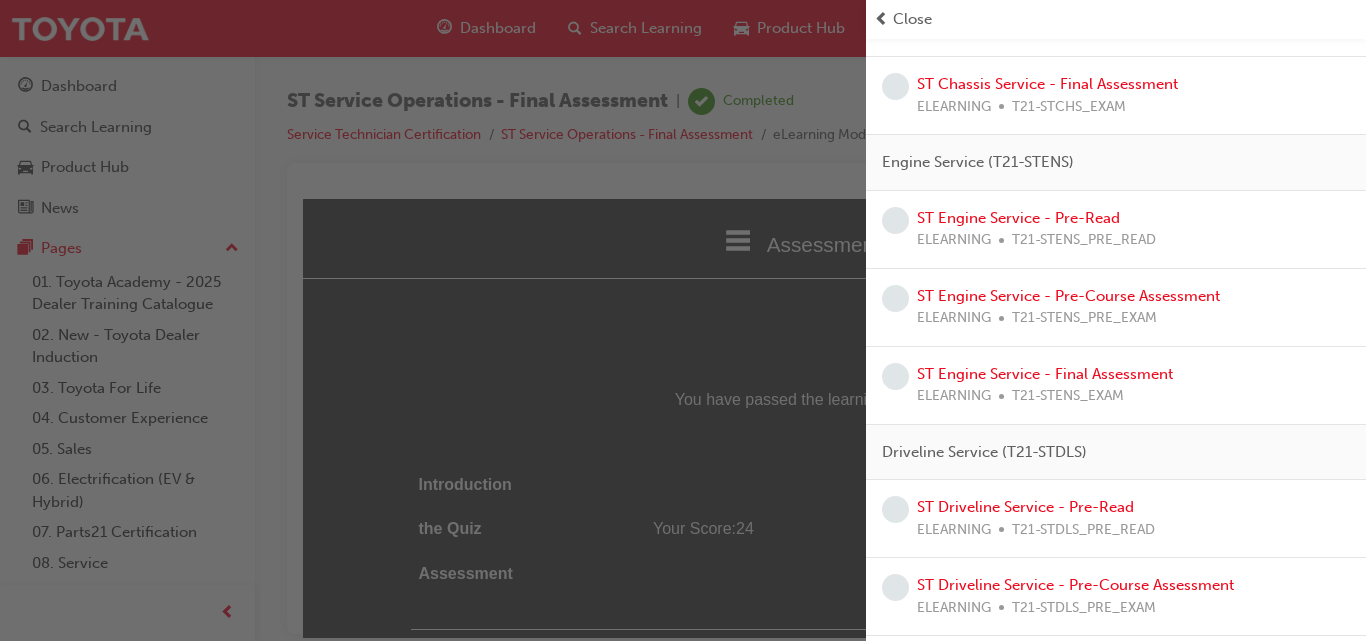 click on "ST Engine Service - Final Assessment ELEARNING T21-STENS_EXAM" at bounding box center (1116, 385) 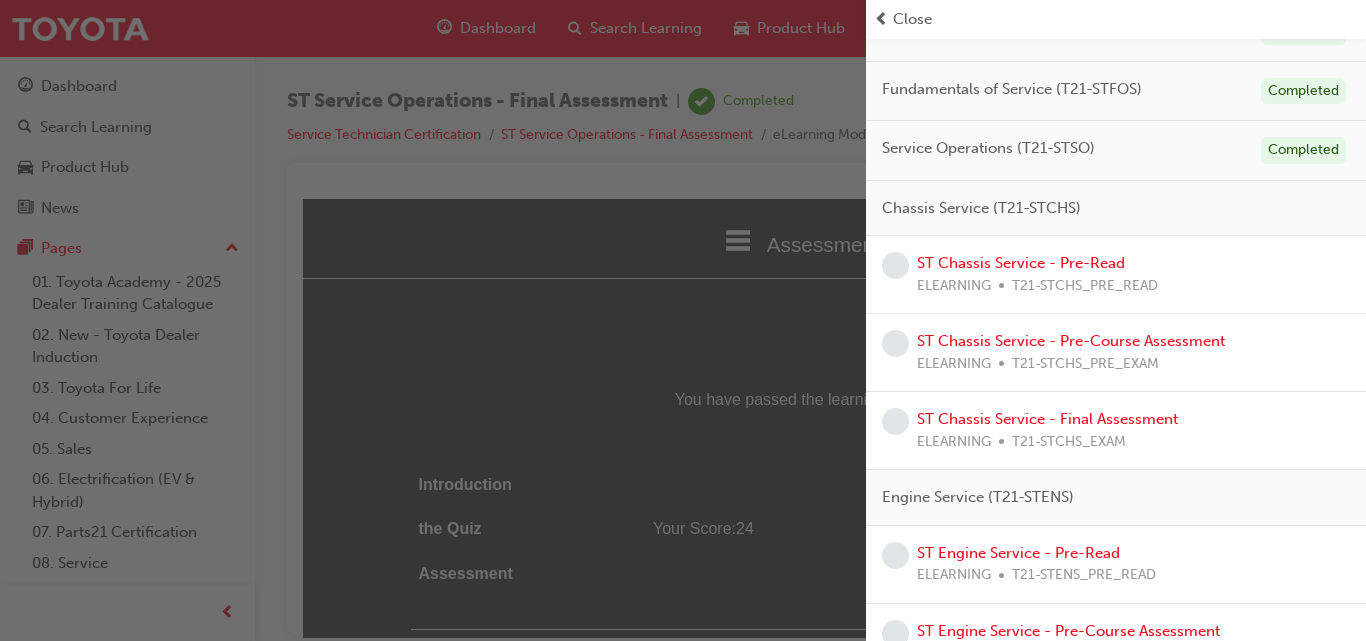 scroll, scrollTop: 152, scrollLeft: 0, axis: vertical 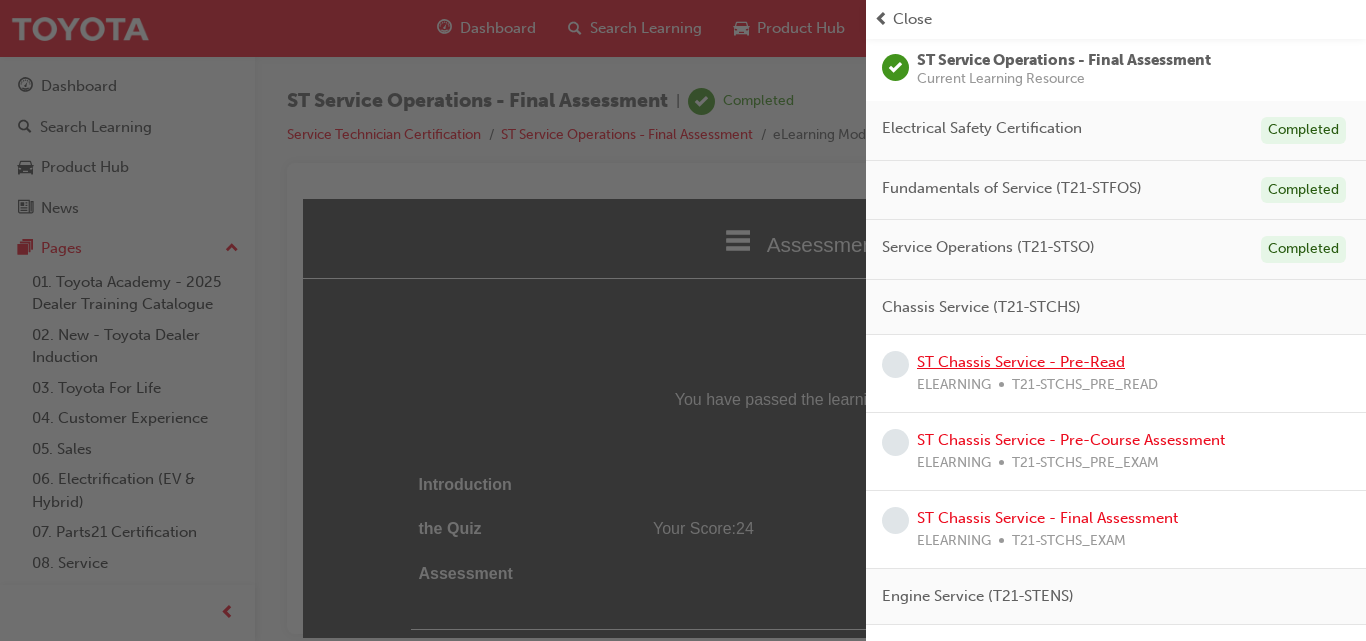 click on "ST Chassis Service - Pre-Read" at bounding box center [1021, 362] 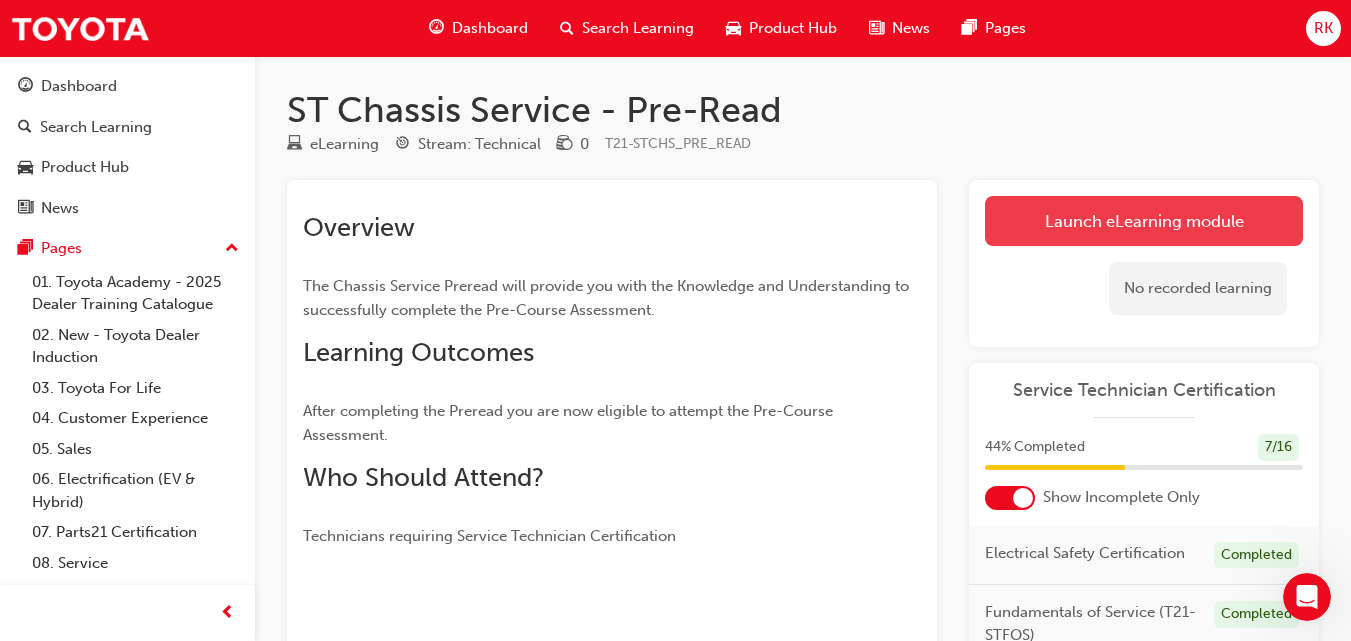 click on "Launch eLearning module" at bounding box center [1144, 221] 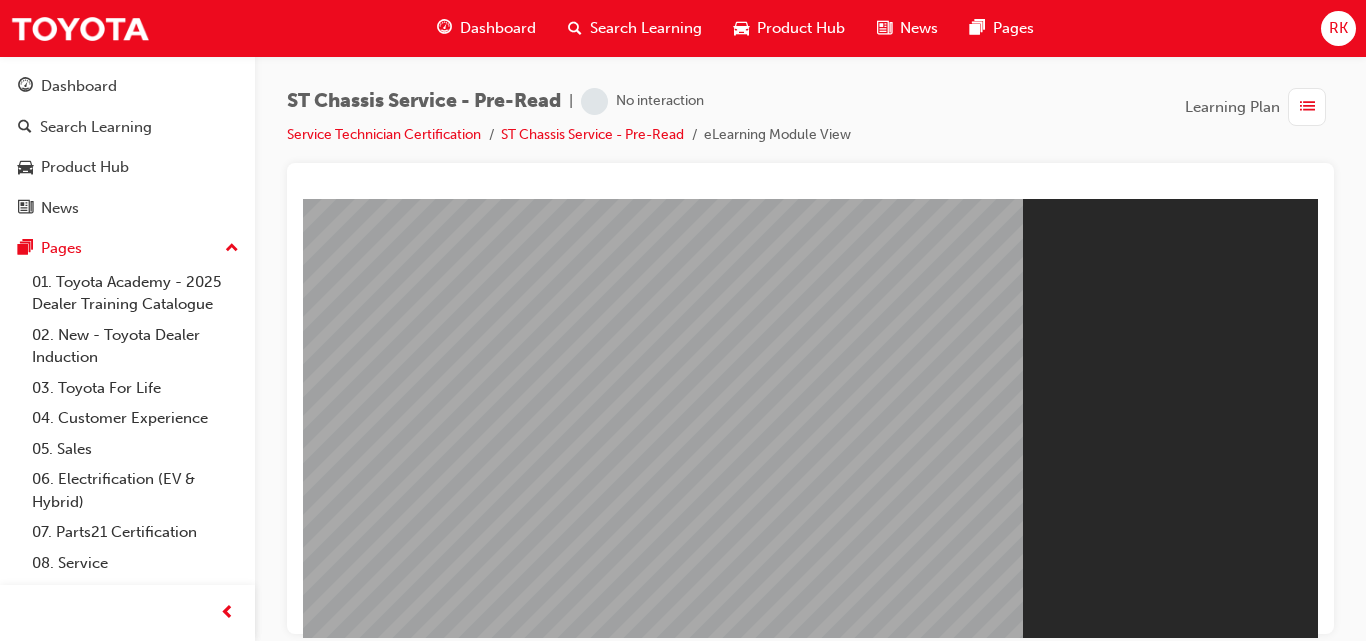 scroll, scrollTop: 0, scrollLeft: 0, axis: both 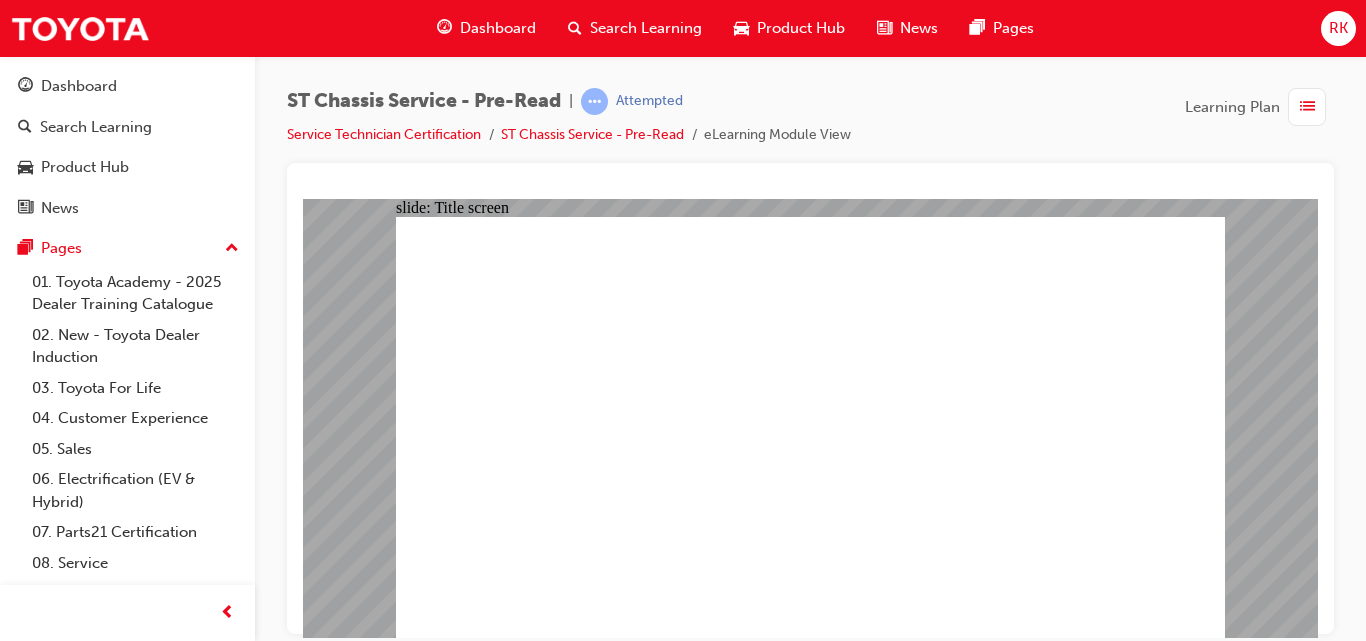 click 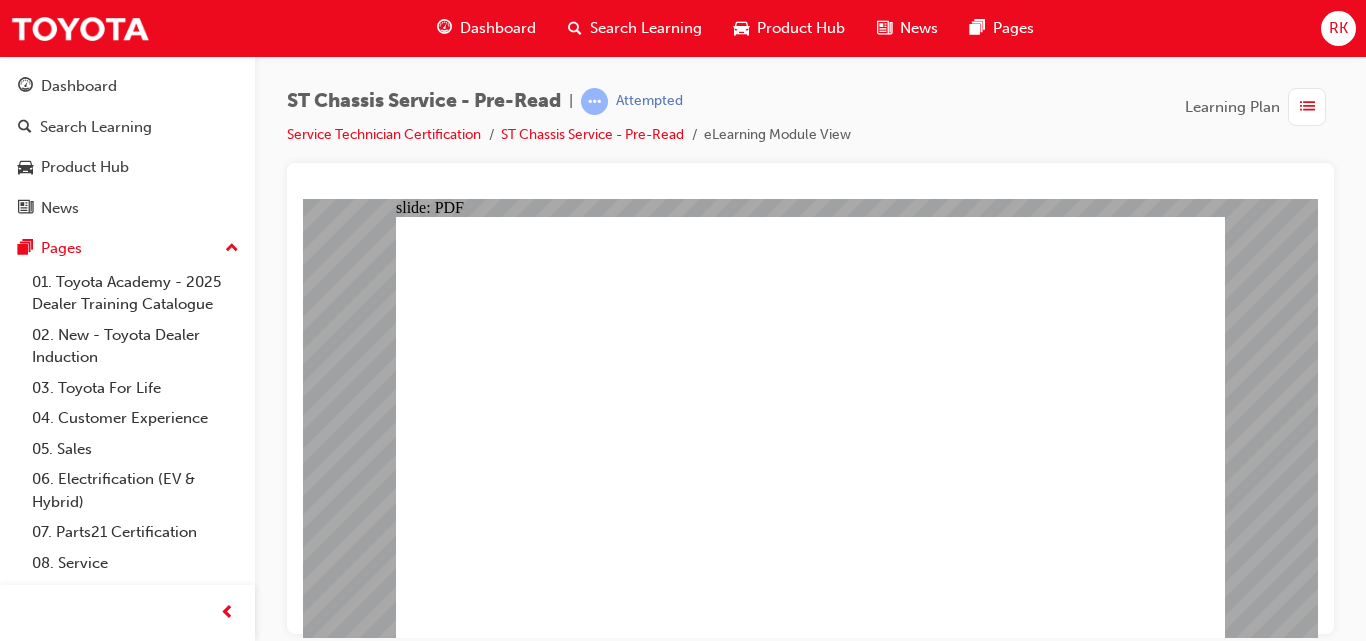 click 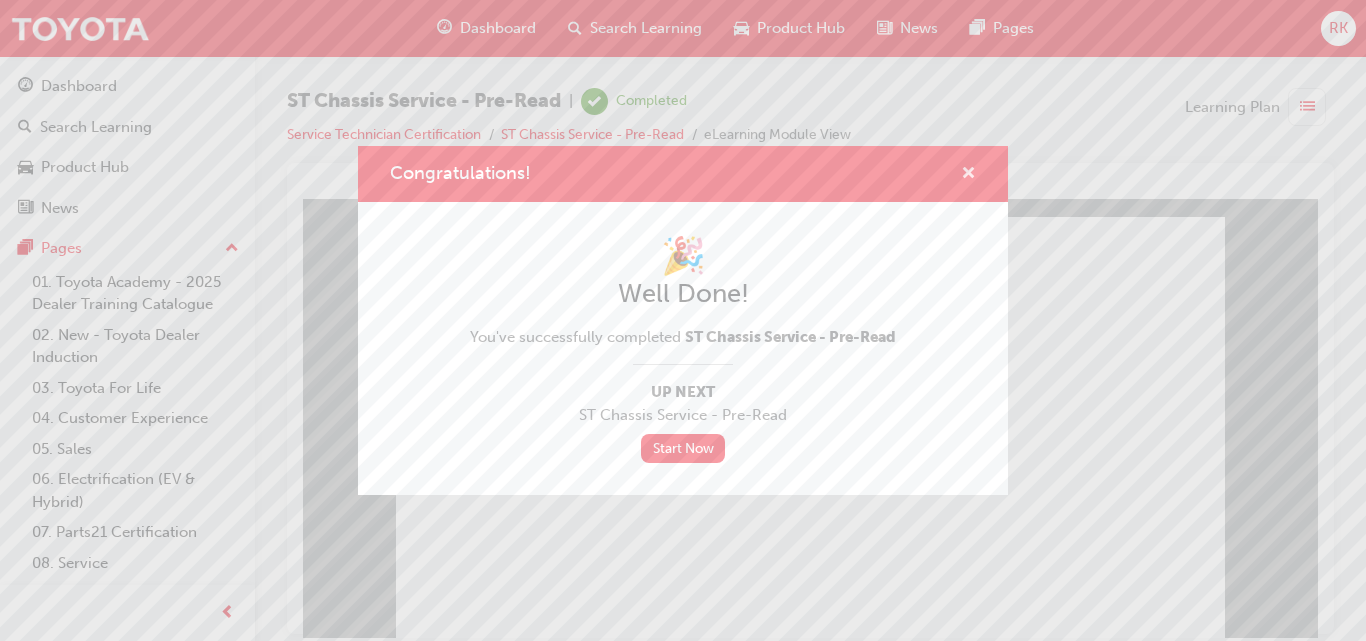 click at bounding box center (968, 175) 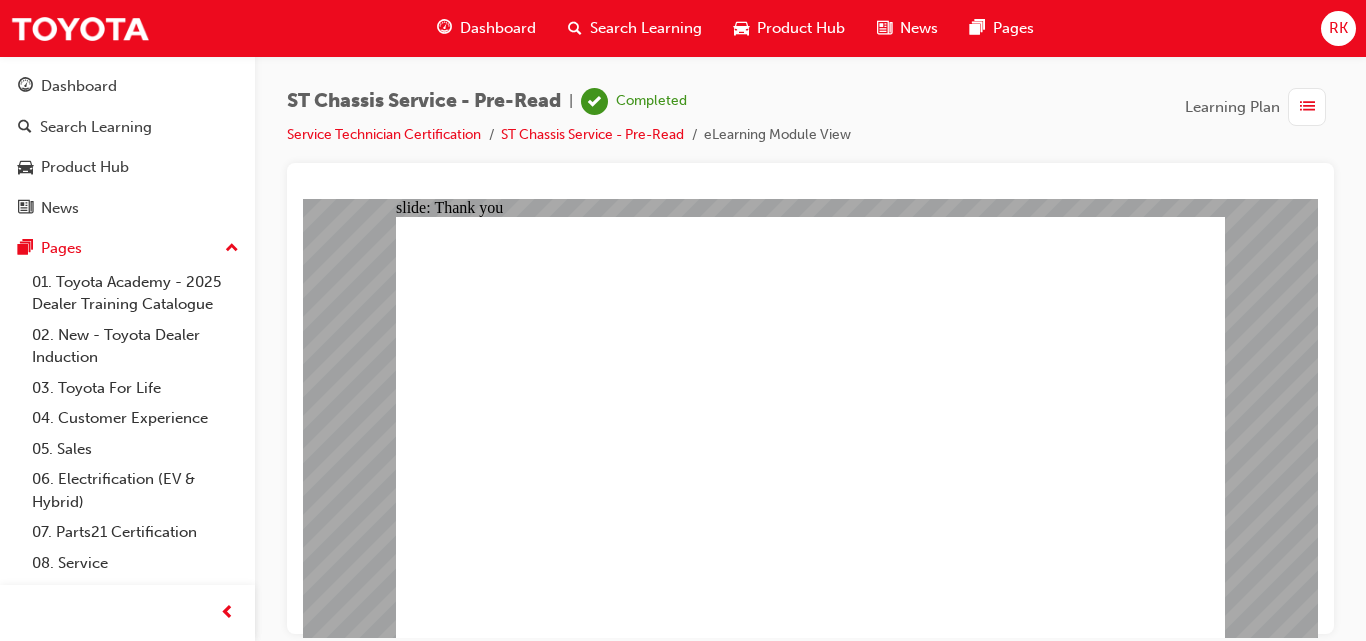 click 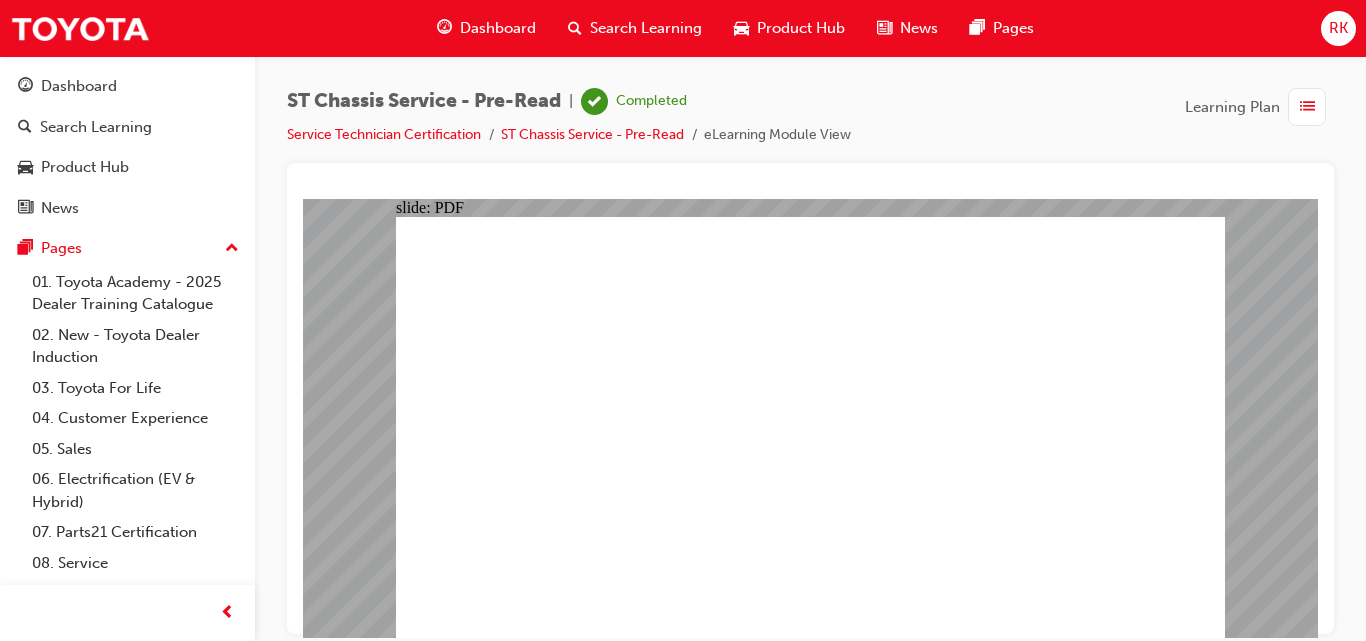 click 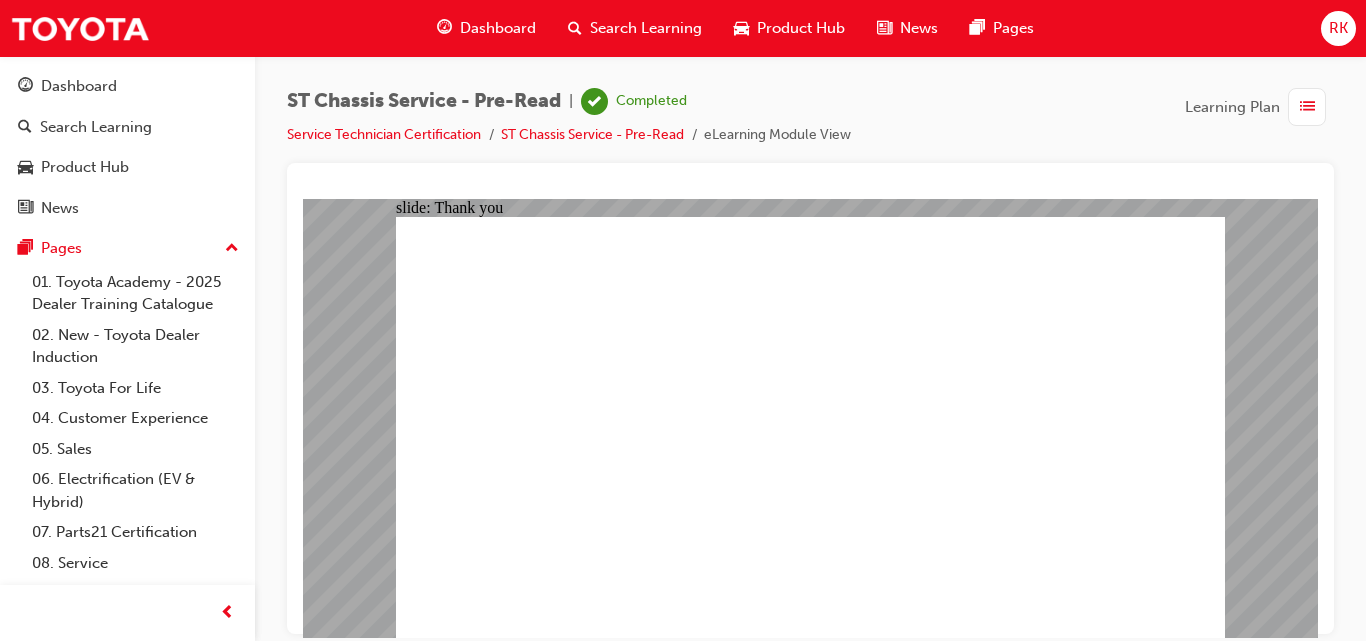 click 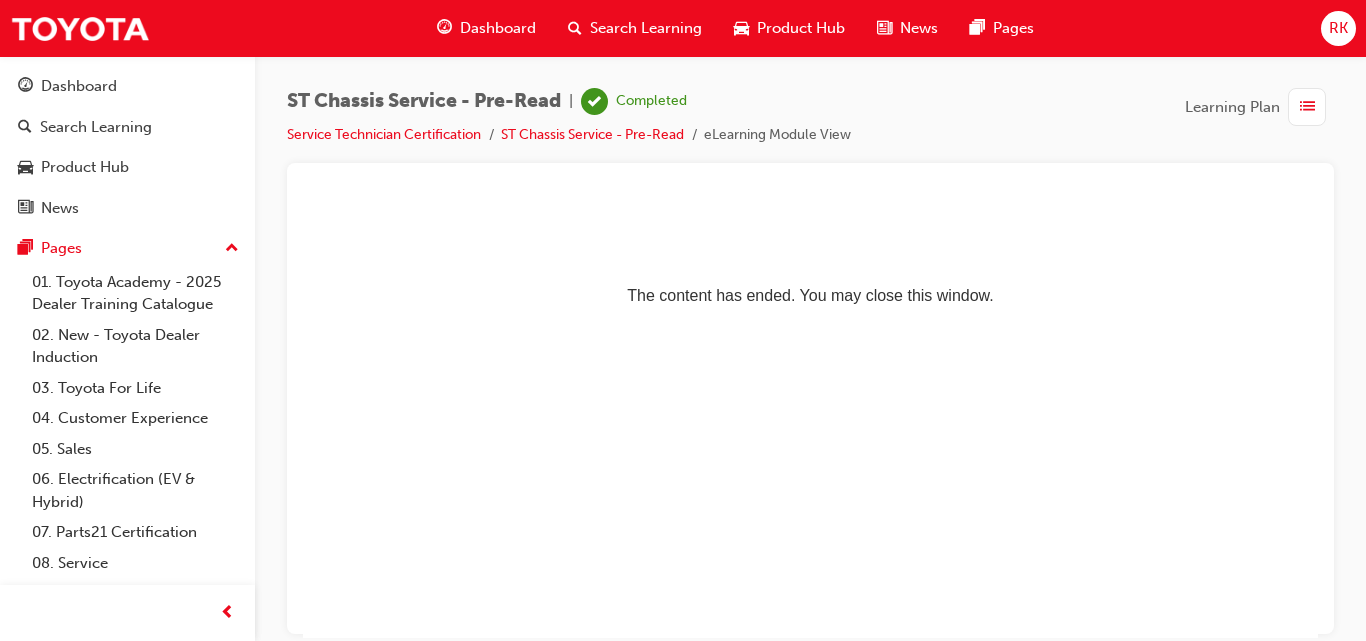 scroll, scrollTop: 0, scrollLeft: 0, axis: both 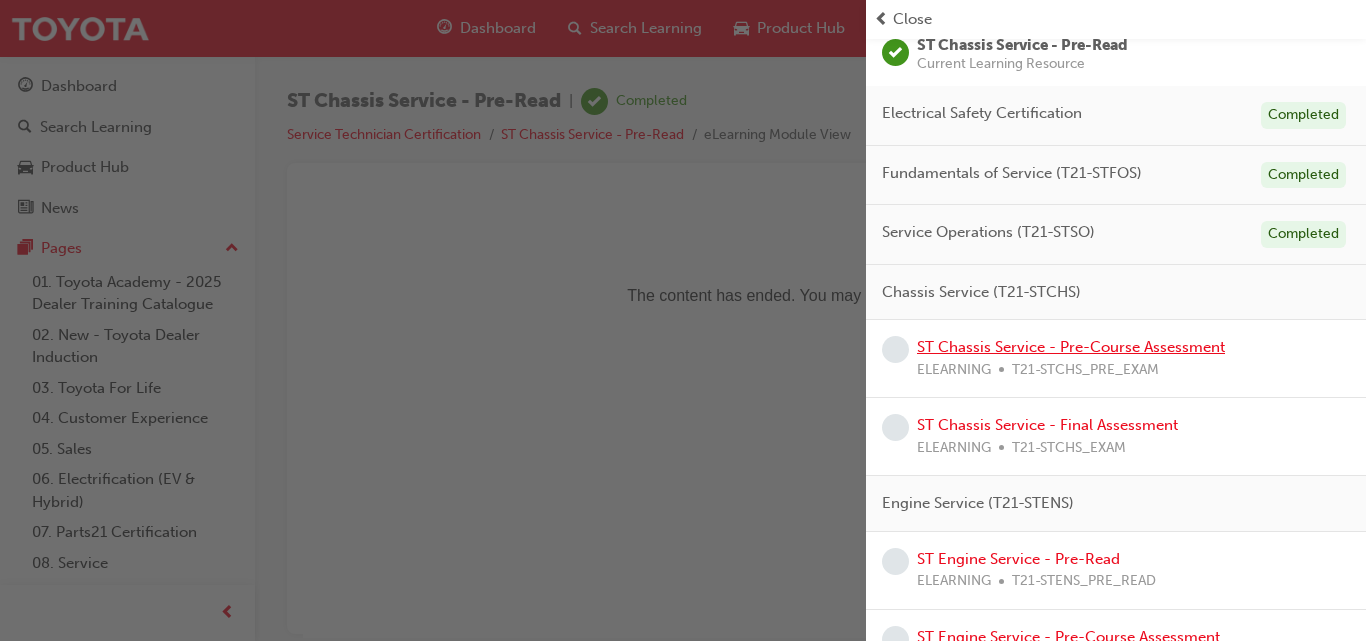 click on "ST Chassis Service - Pre-Course Assessment" at bounding box center (1071, 347) 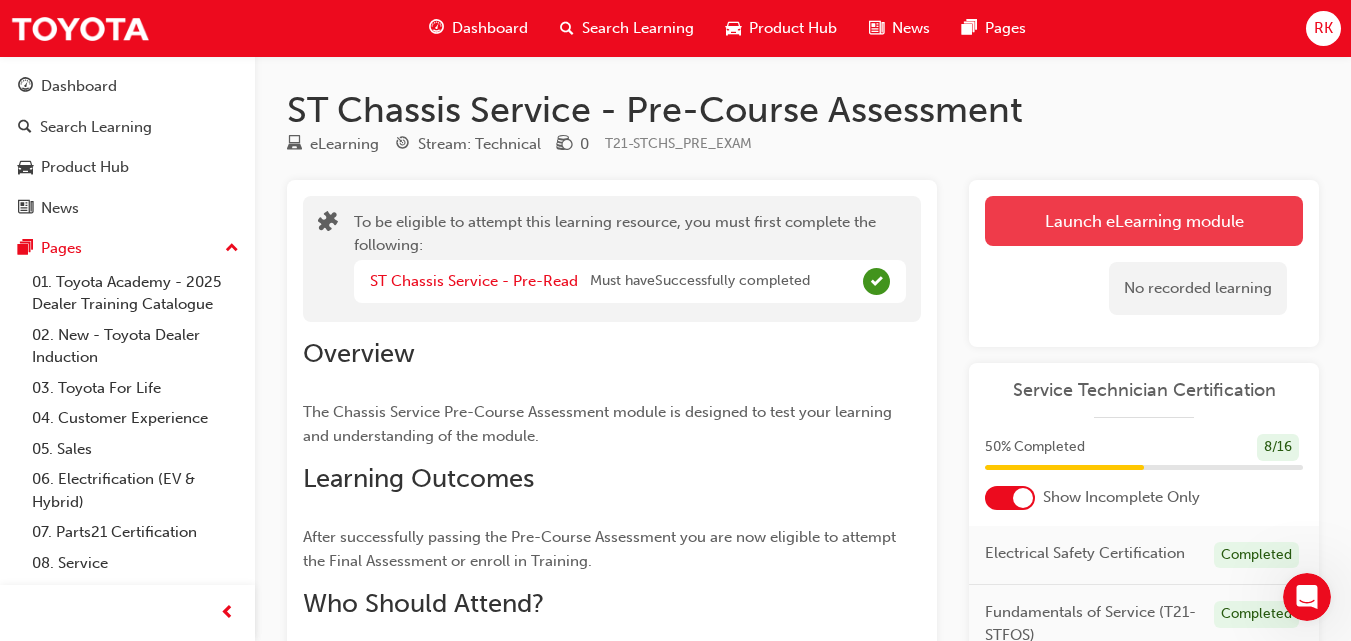 click on "Launch eLearning module" at bounding box center [1144, 221] 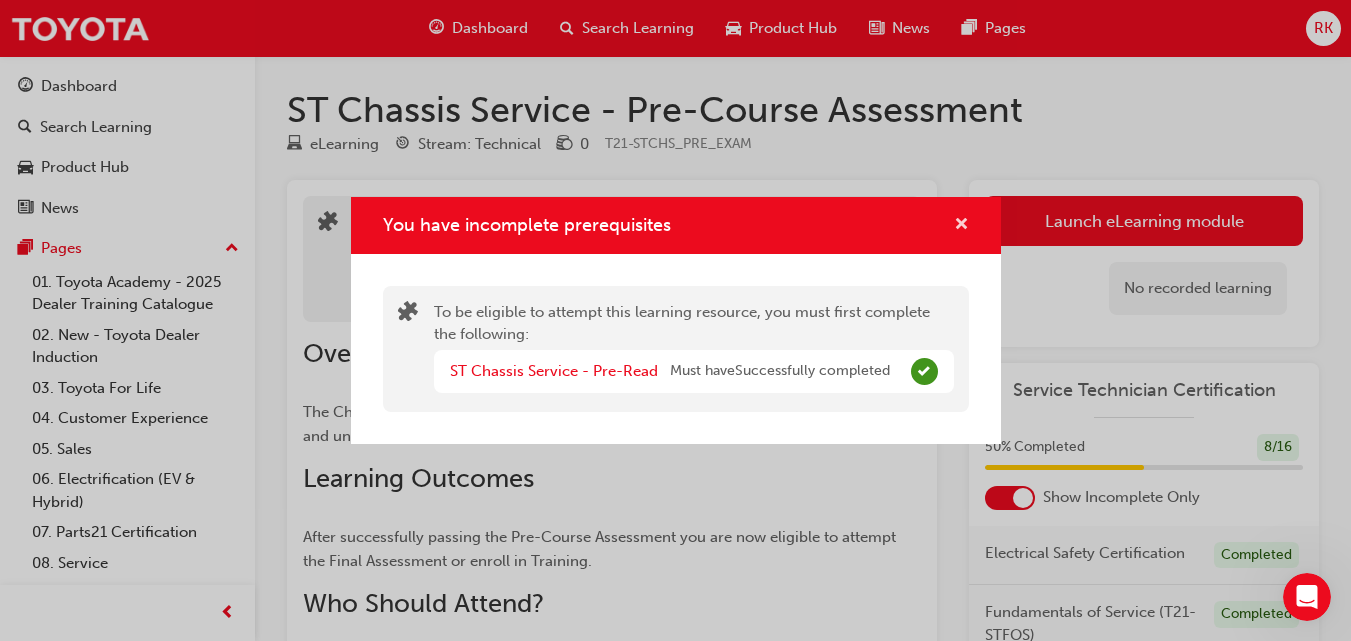 click at bounding box center [961, 226] 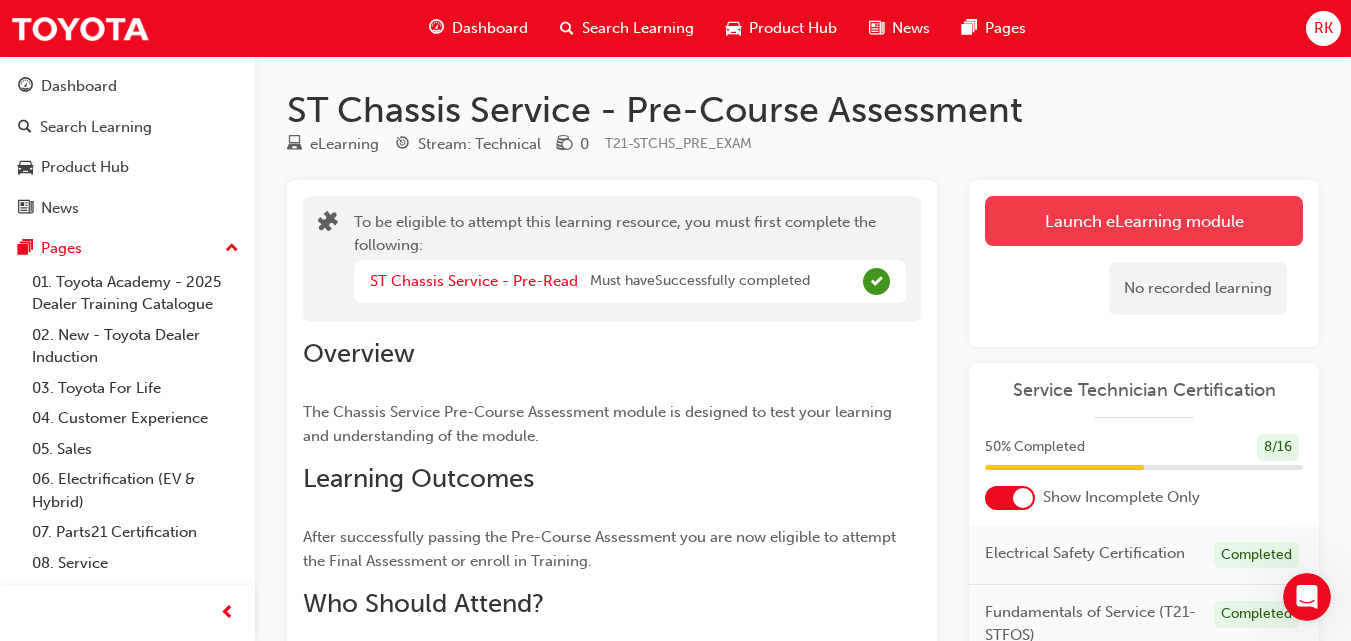 click on "Launch eLearning module" at bounding box center (1144, 221) 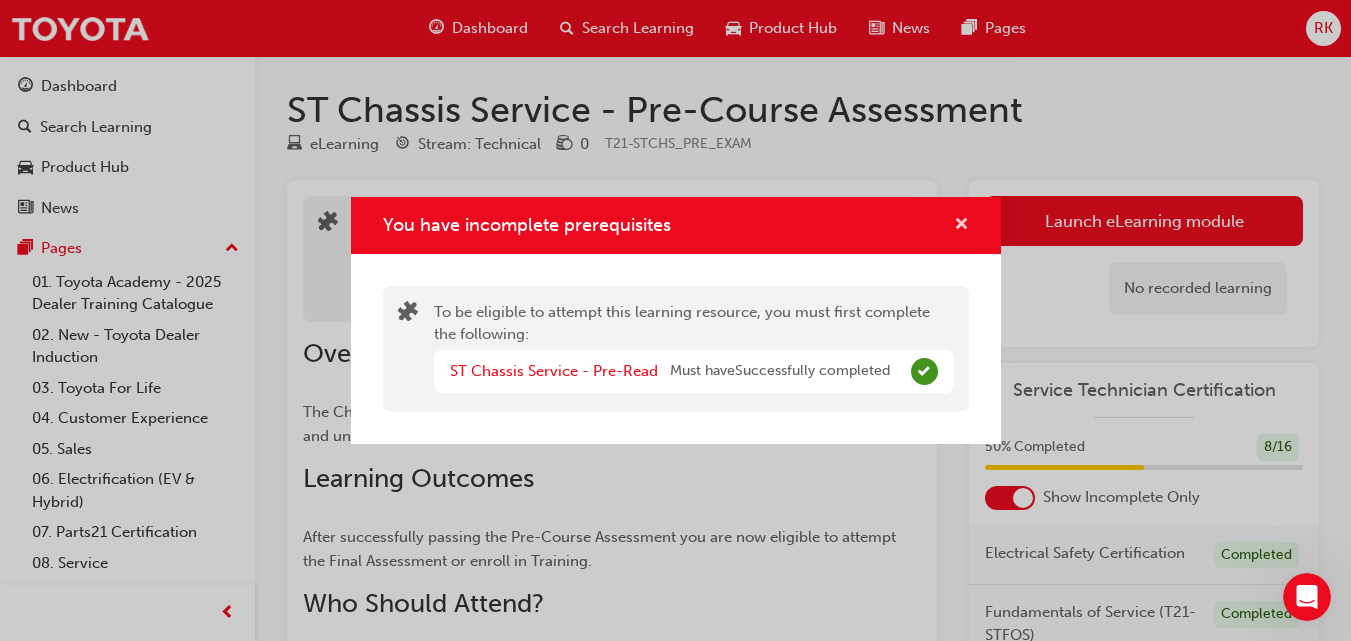 click at bounding box center (961, 226) 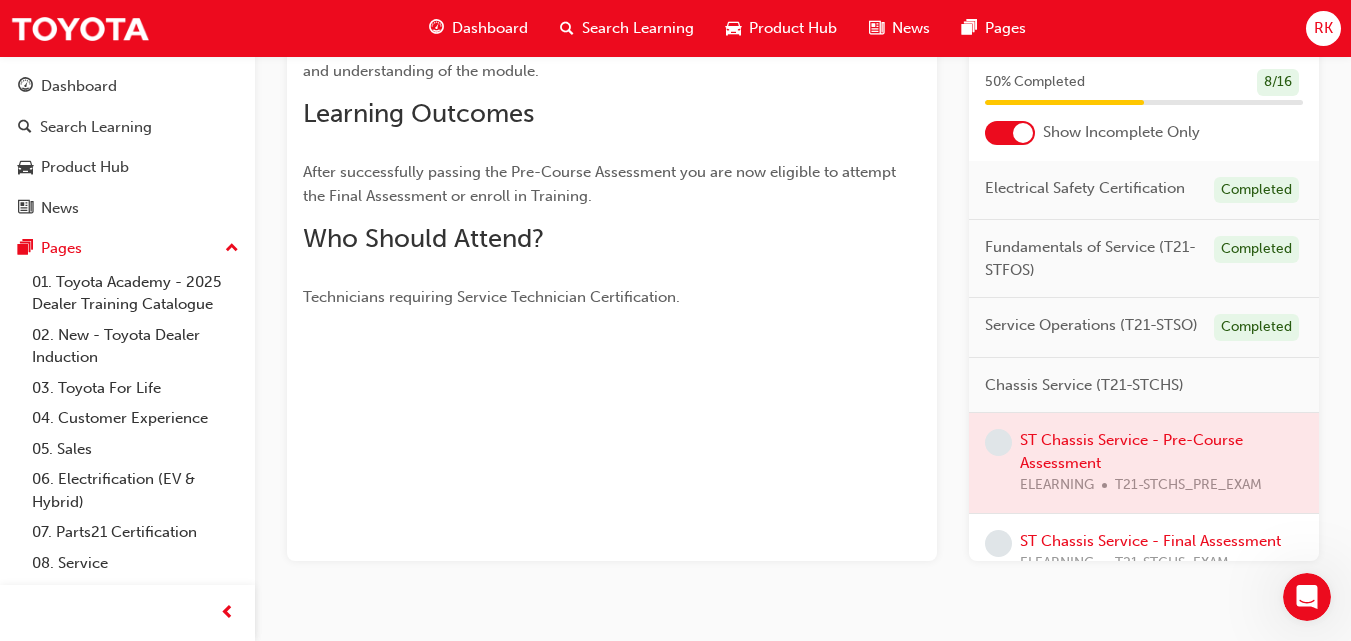 scroll, scrollTop: 399, scrollLeft: 0, axis: vertical 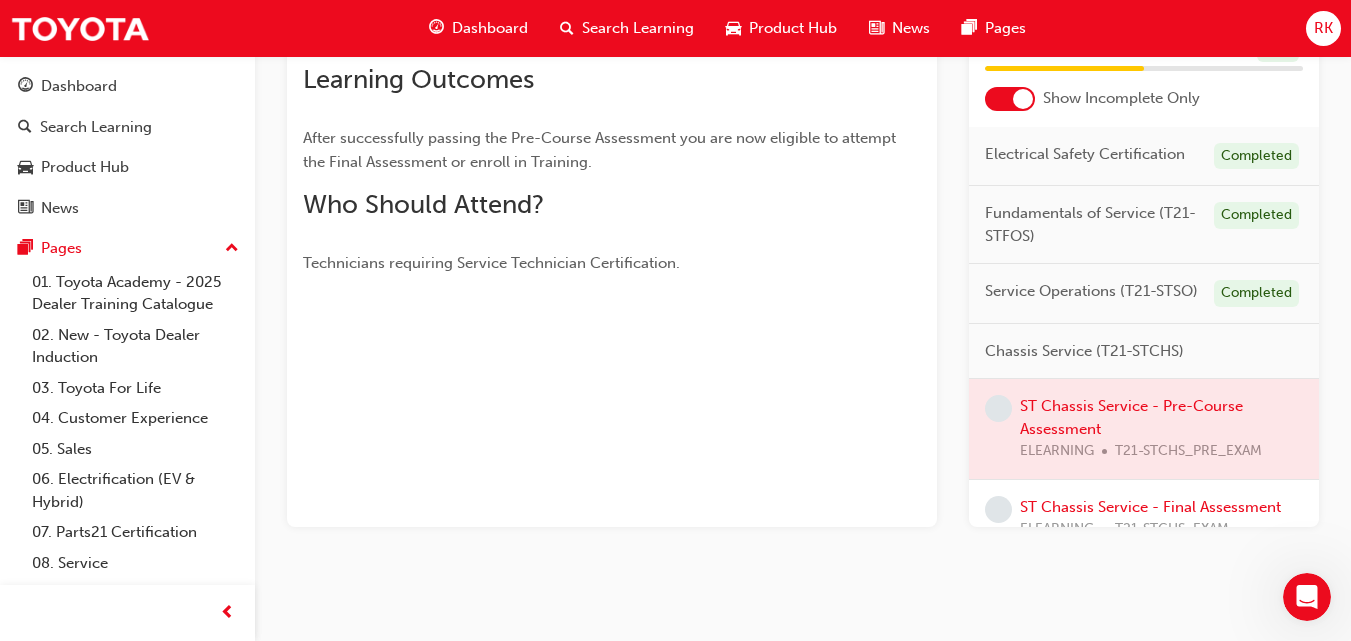 click at bounding box center (1144, 429) 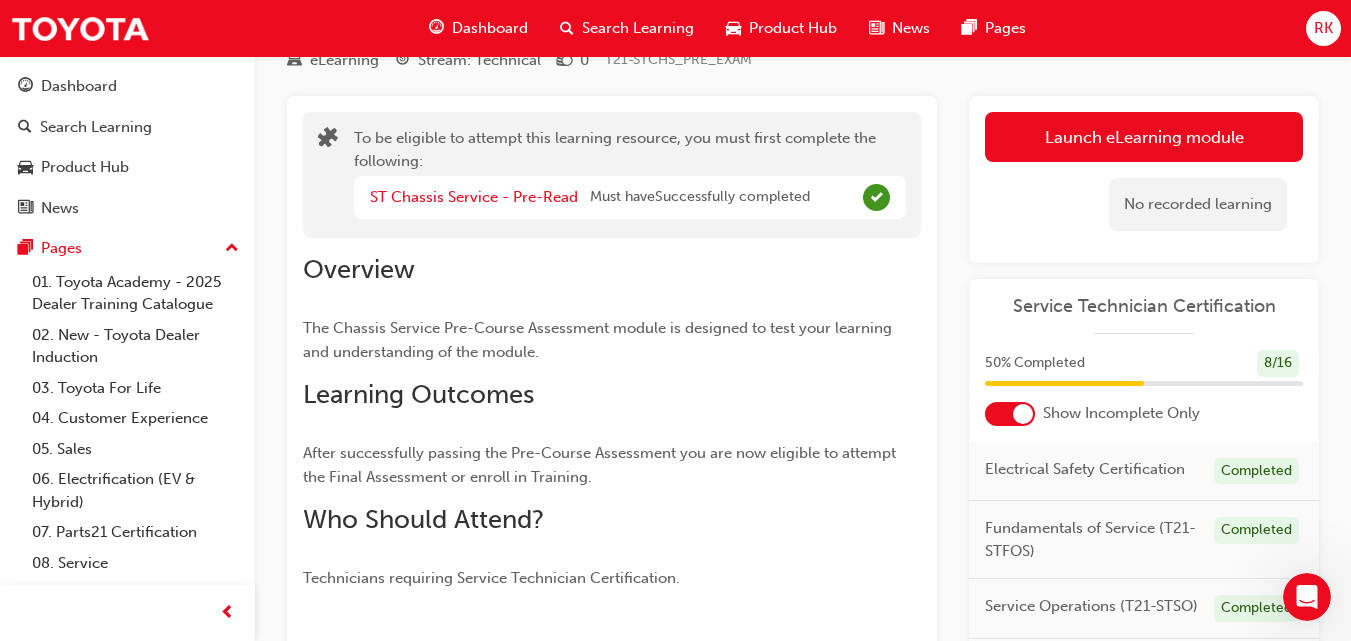 scroll, scrollTop: 83, scrollLeft: 0, axis: vertical 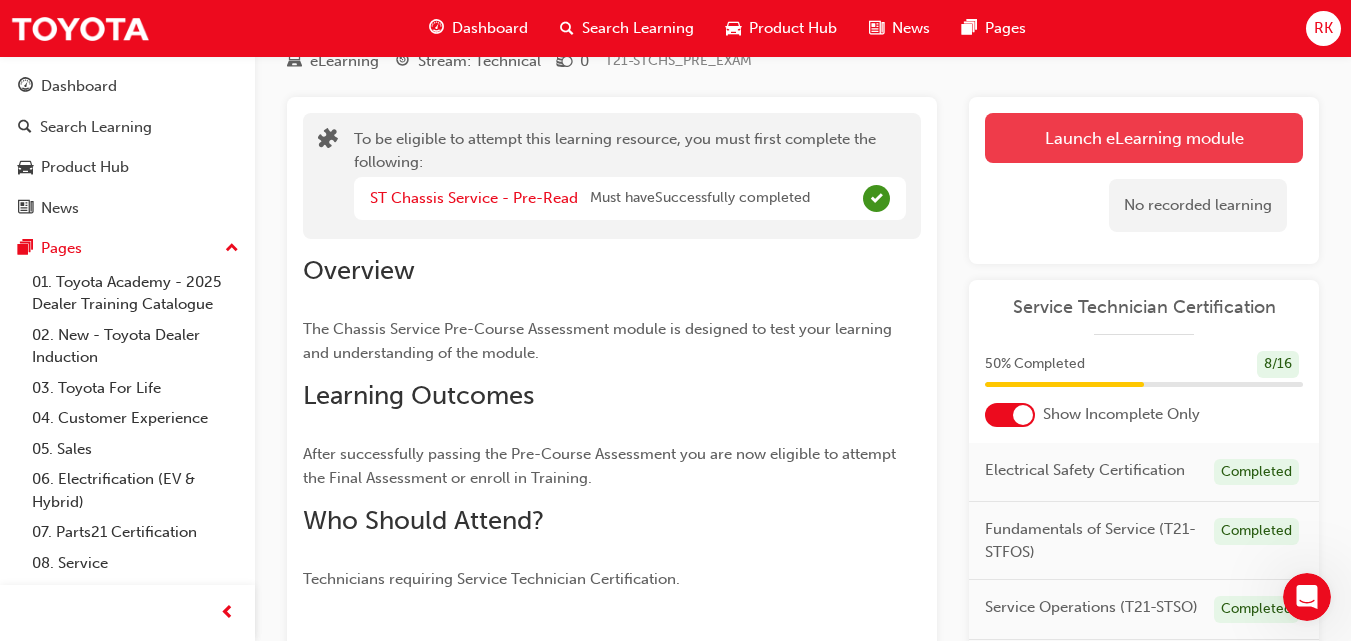 click on "Launch eLearning module" at bounding box center [1144, 138] 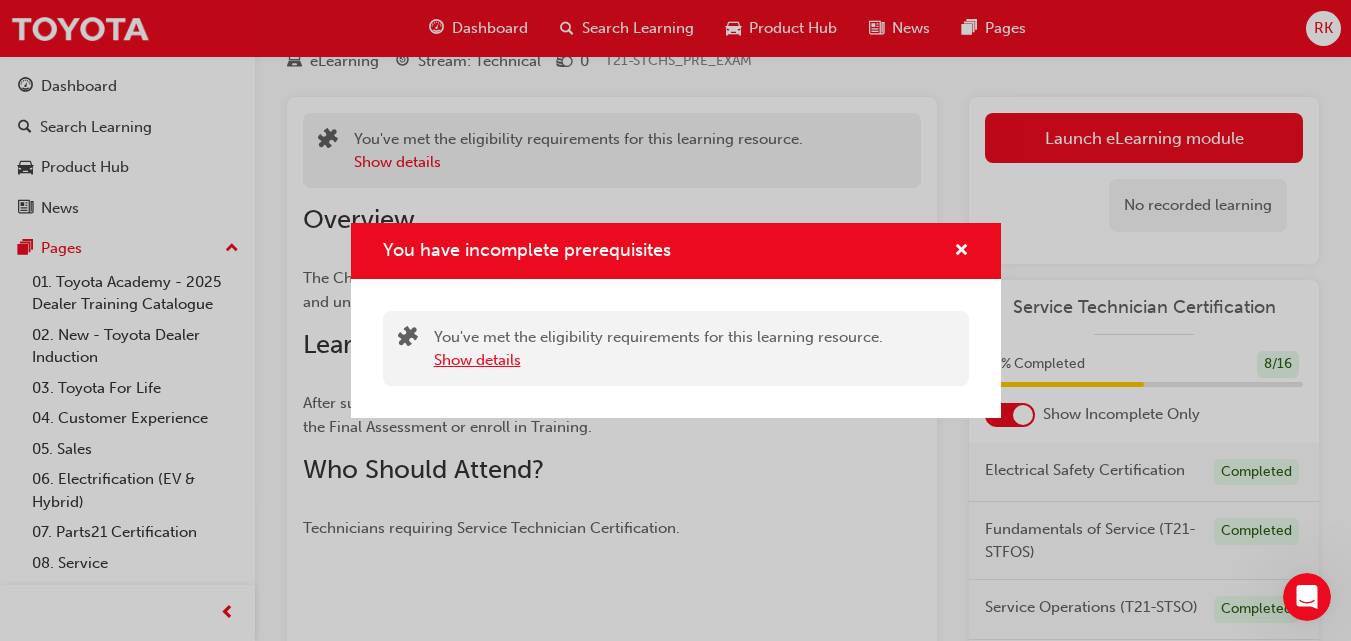 click on "Show details" at bounding box center [477, 360] 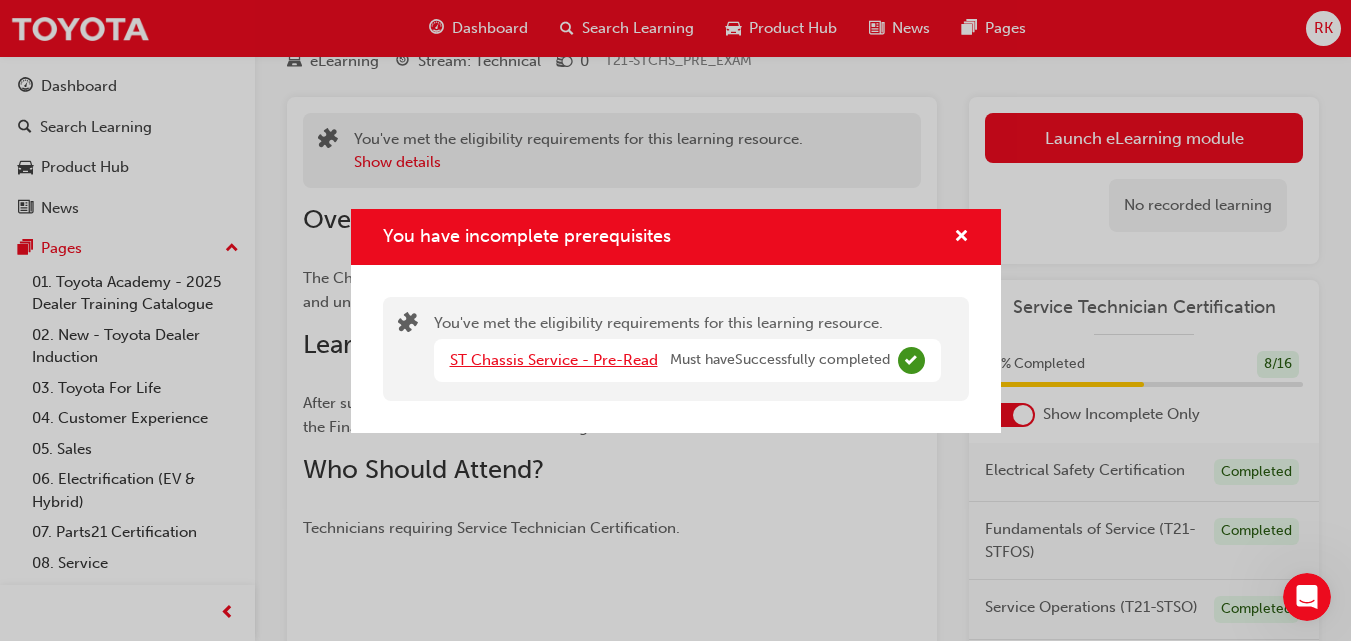 click on "ST Chassis Service - Pre-Read" at bounding box center (554, 360) 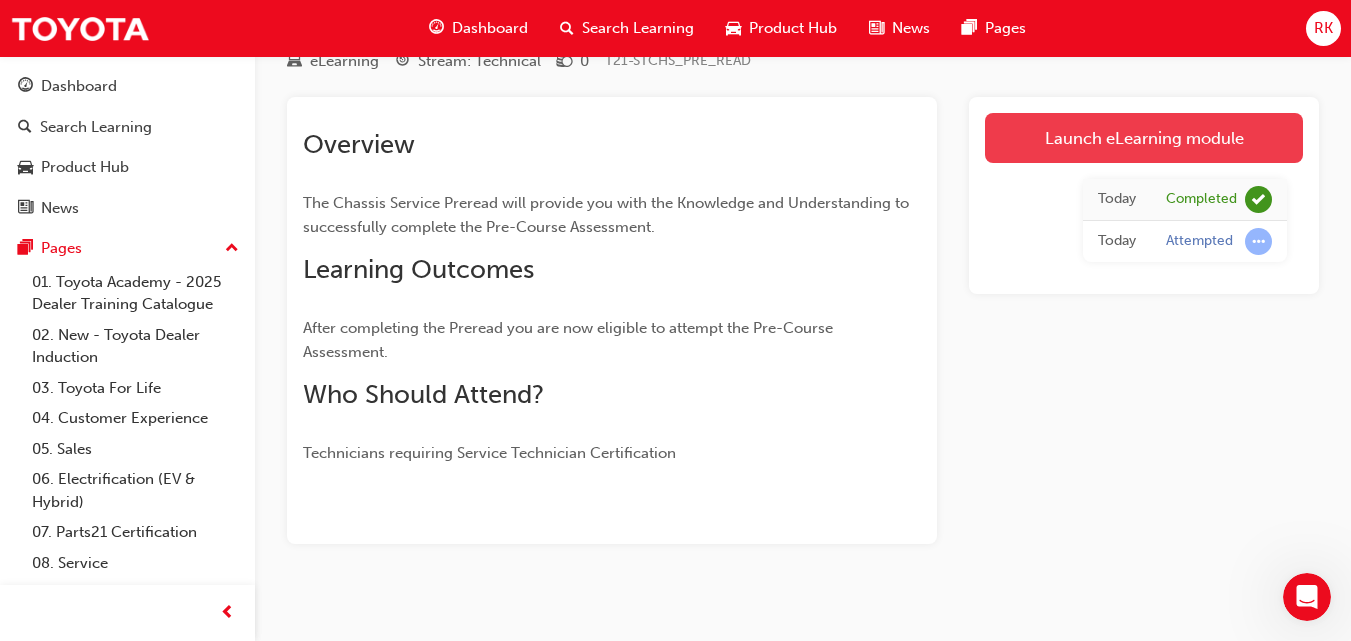 click on "Launch eLearning module" at bounding box center (1144, 138) 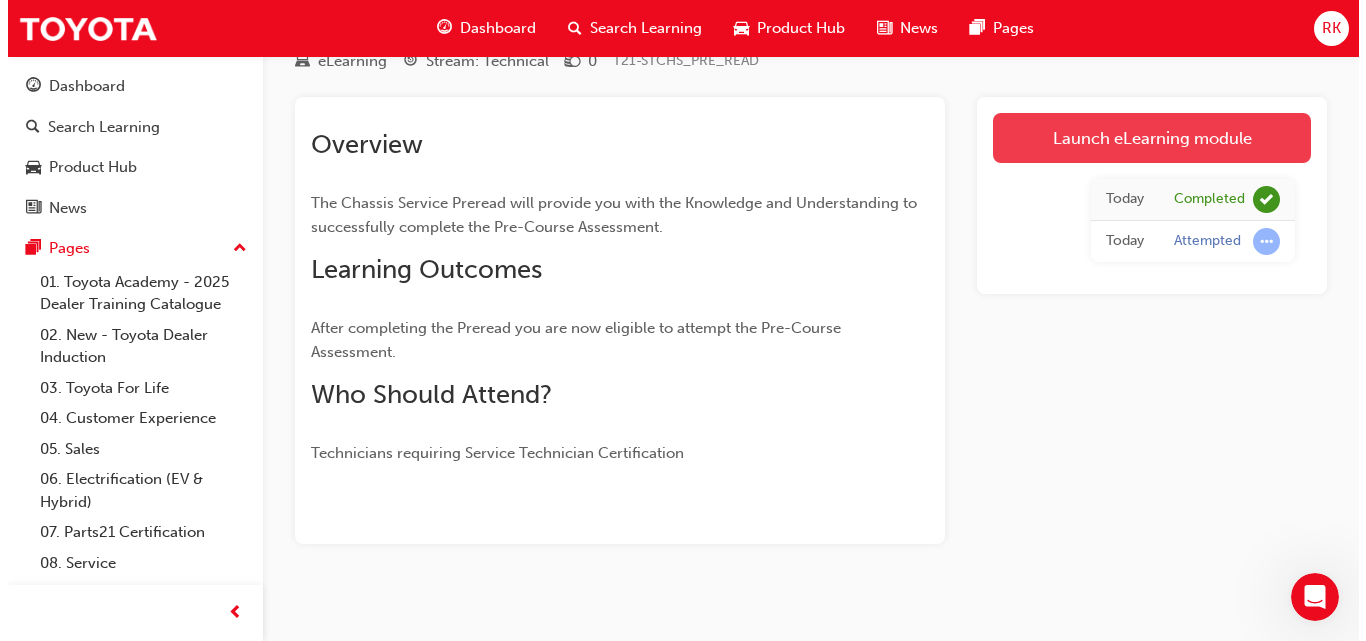 scroll, scrollTop: 0, scrollLeft: 0, axis: both 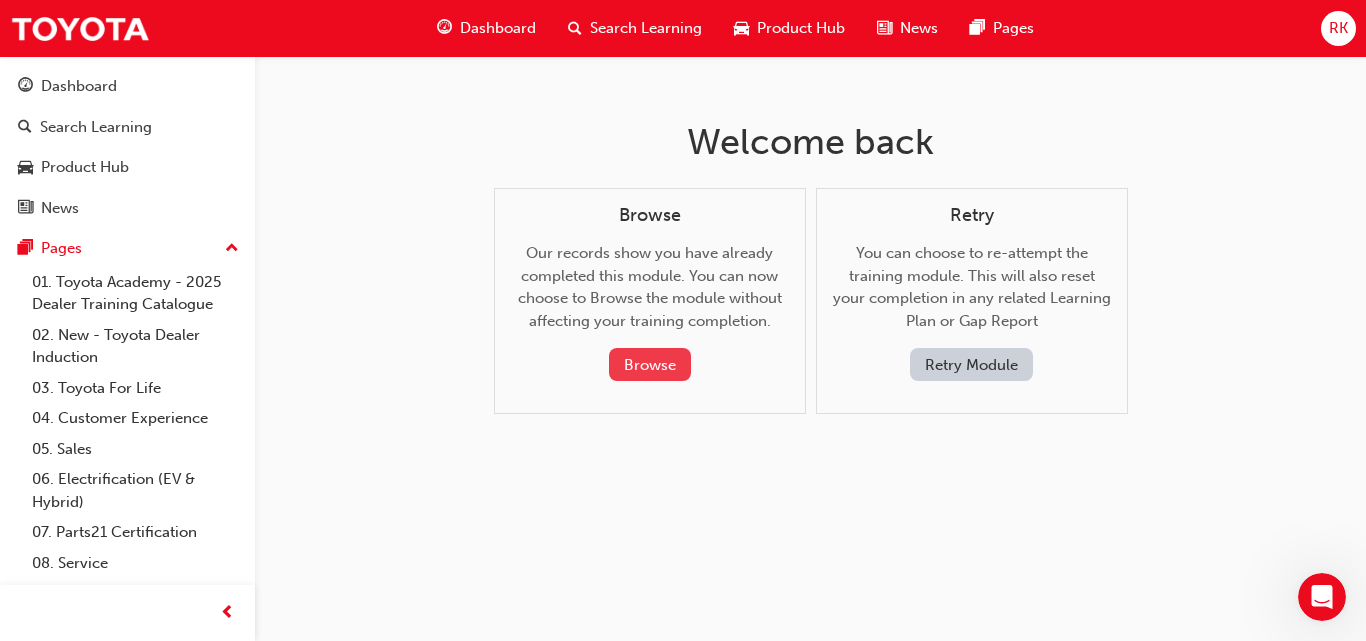 click on "Browse" at bounding box center [650, 364] 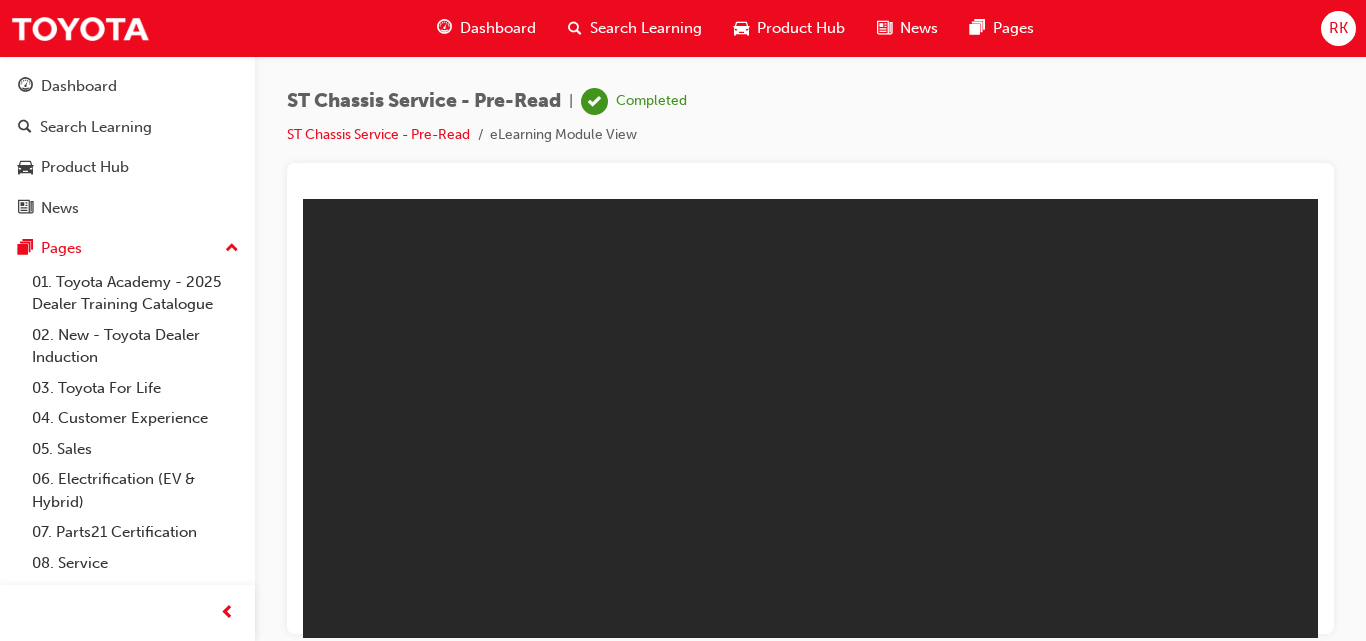 scroll, scrollTop: 0, scrollLeft: 0, axis: both 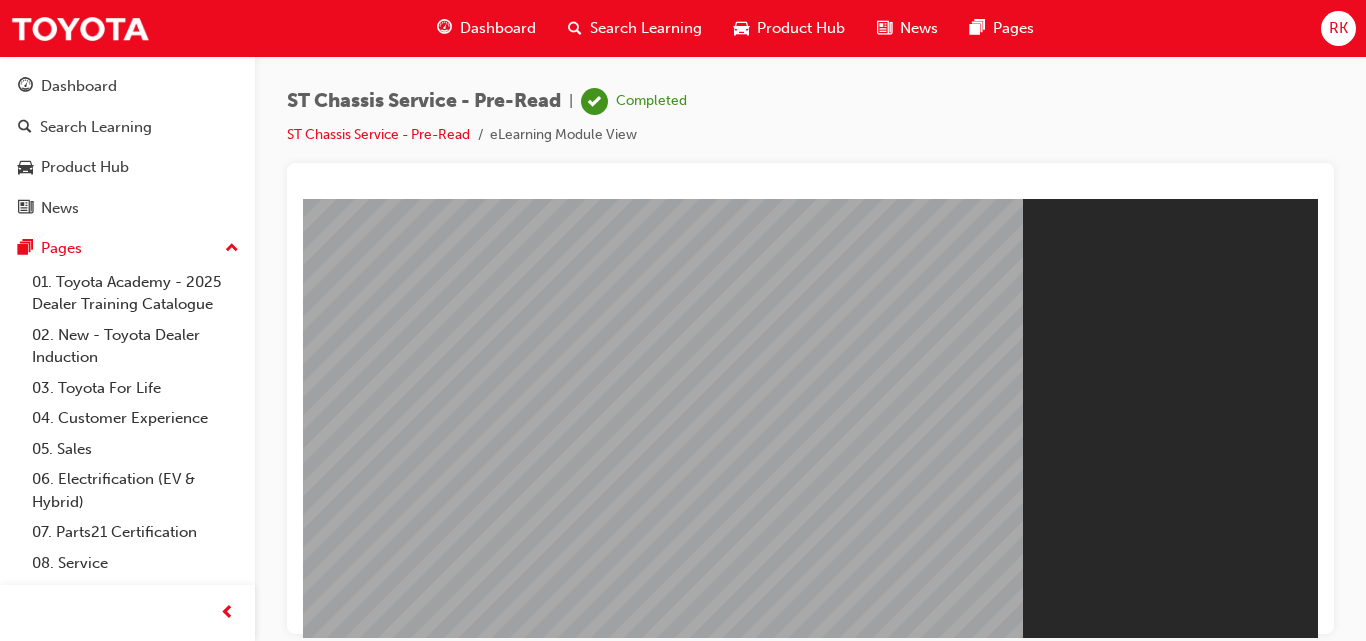 click on "Resume" at bounding box center (341, 790) 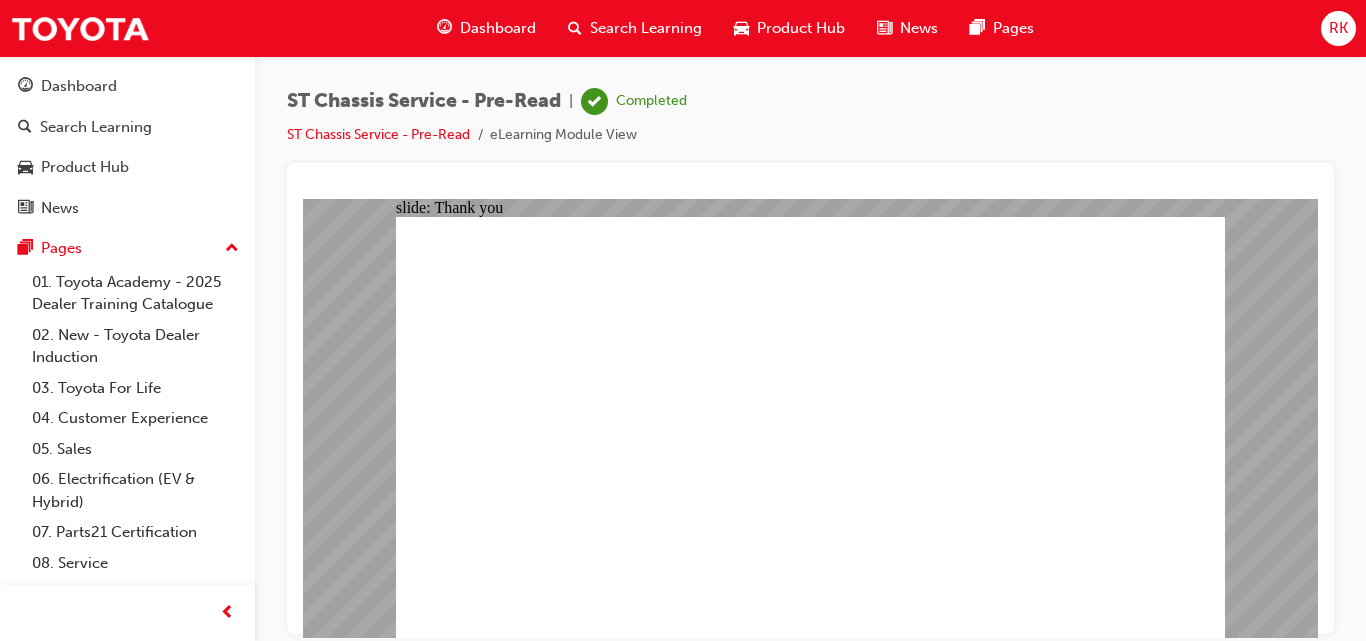click 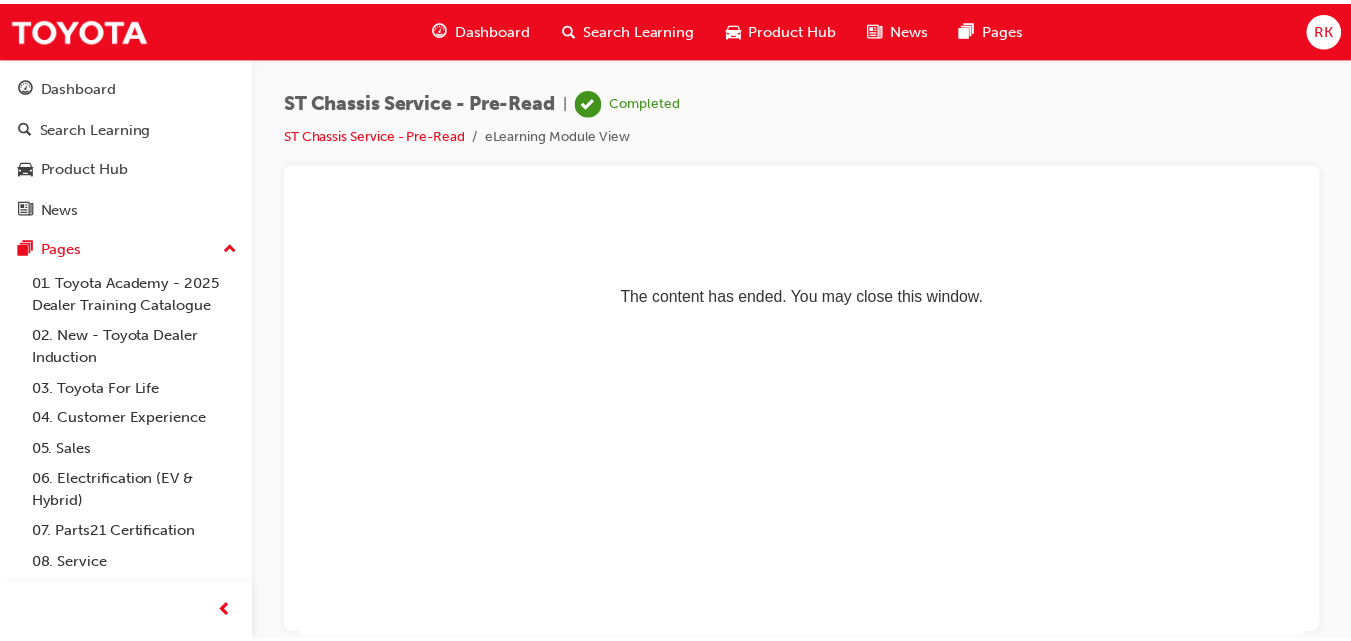 scroll, scrollTop: 0, scrollLeft: 0, axis: both 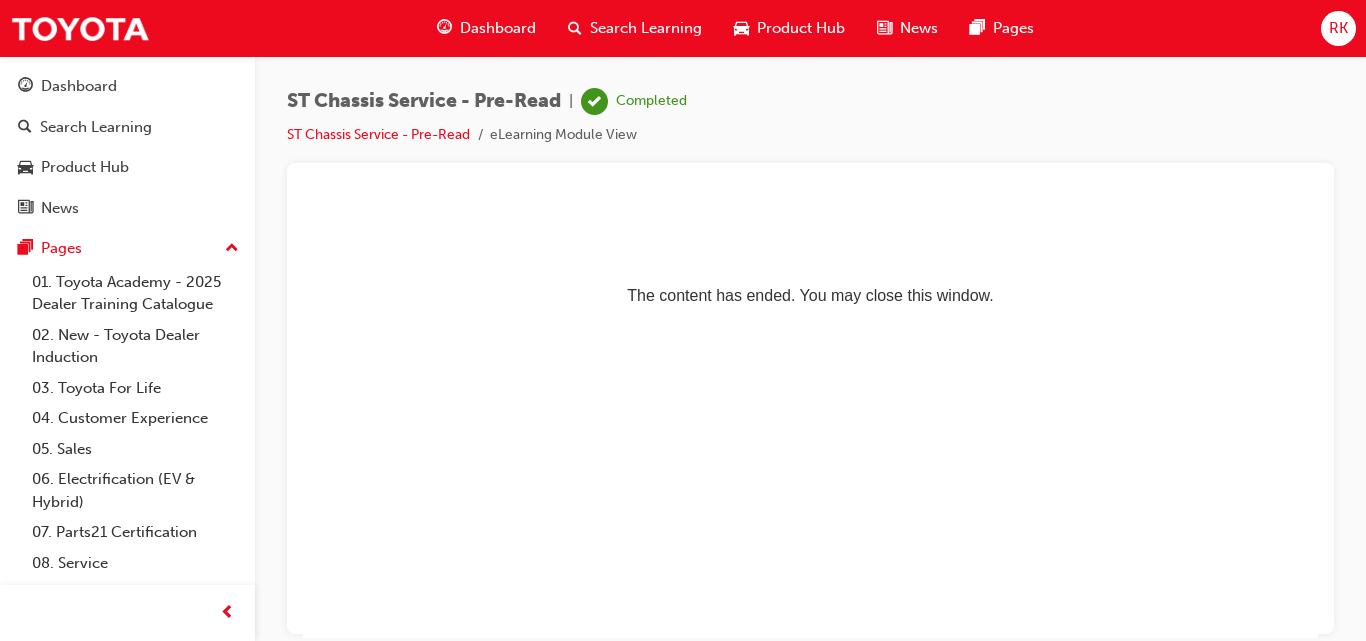 click on "Dashboard" at bounding box center [498, 28] 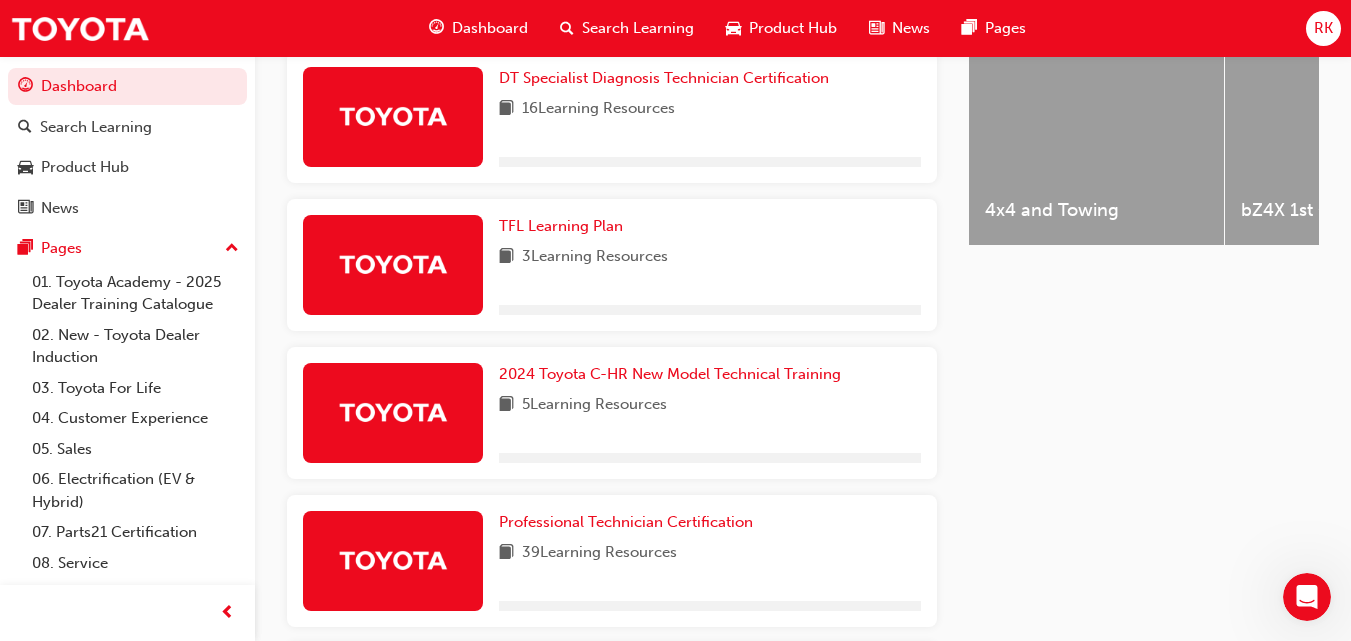 scroll, scrollTop: 1236, scrollLeft: 0, axis: vertical 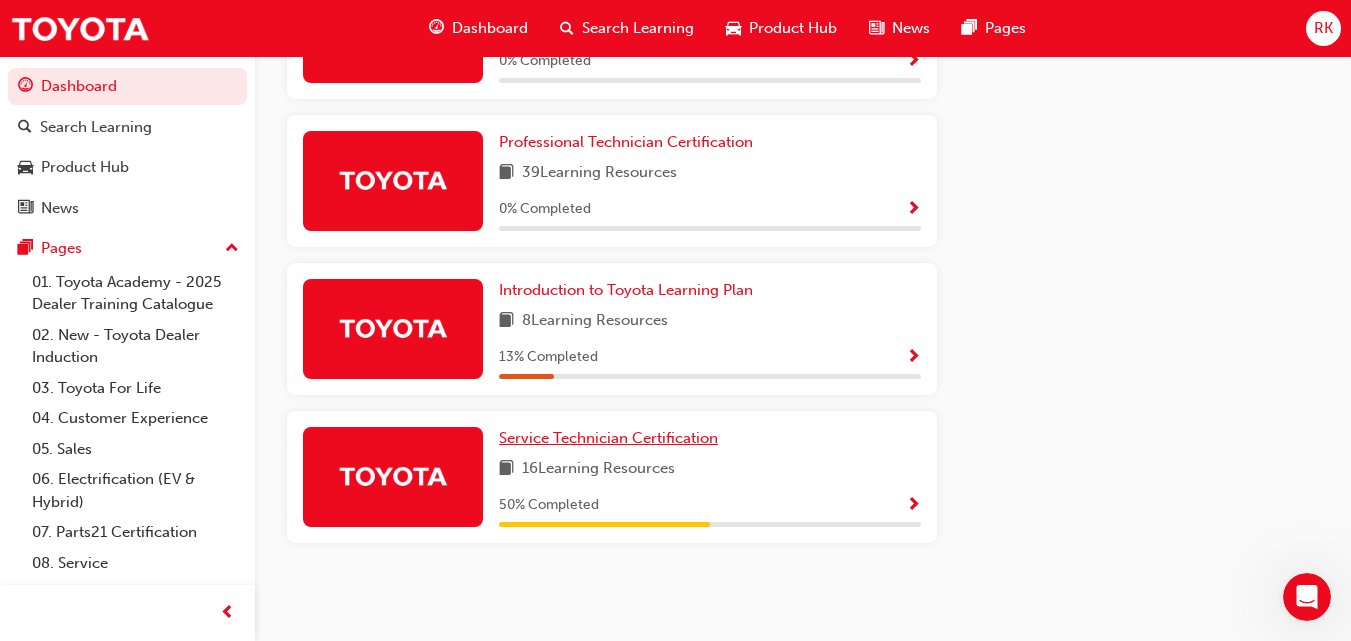 click on "Service Technician Certification" at bounding box center (608, 438) 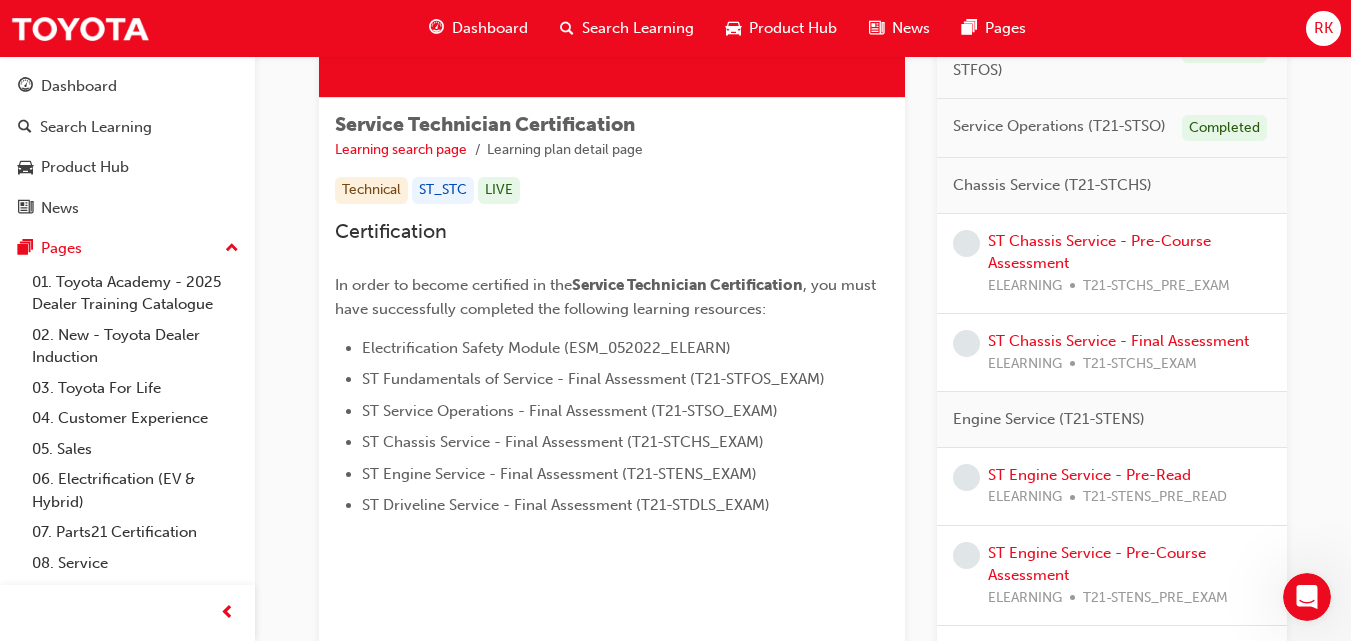 scroll, scrollTop: 364, scrollLeft: 0, axis: vertical 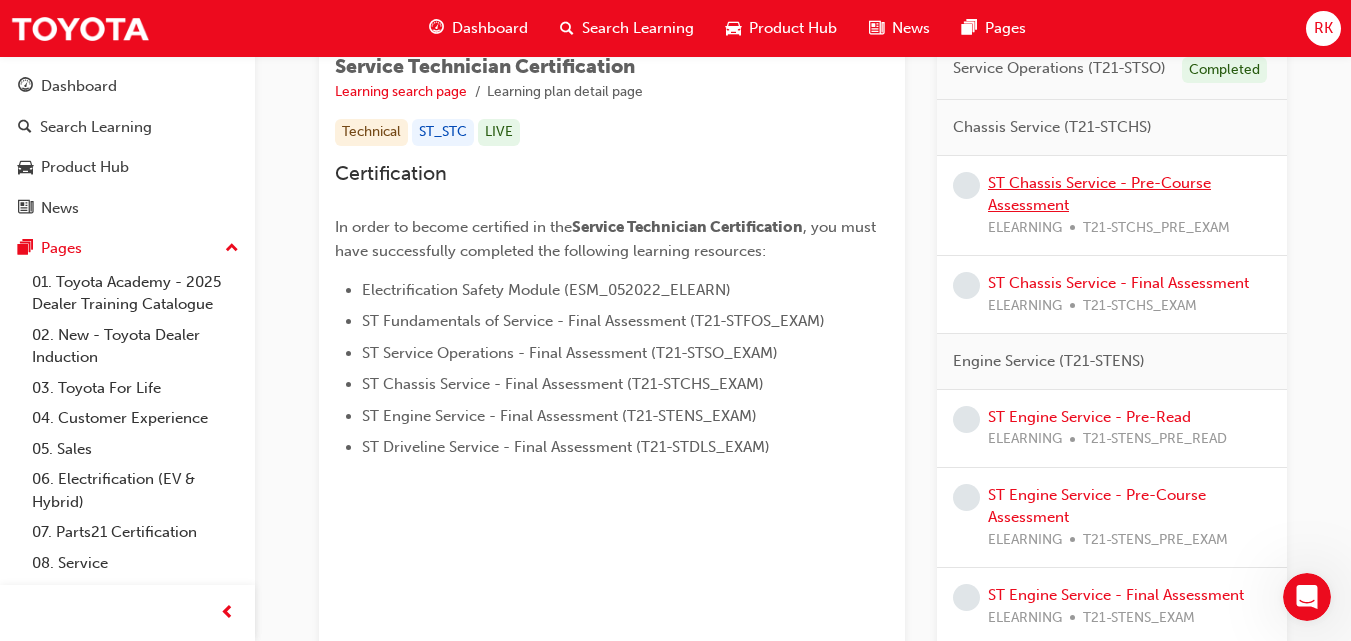 click on "ST Chassis Service - Pre-Course Assessment" at bounding box center (1099, 194) 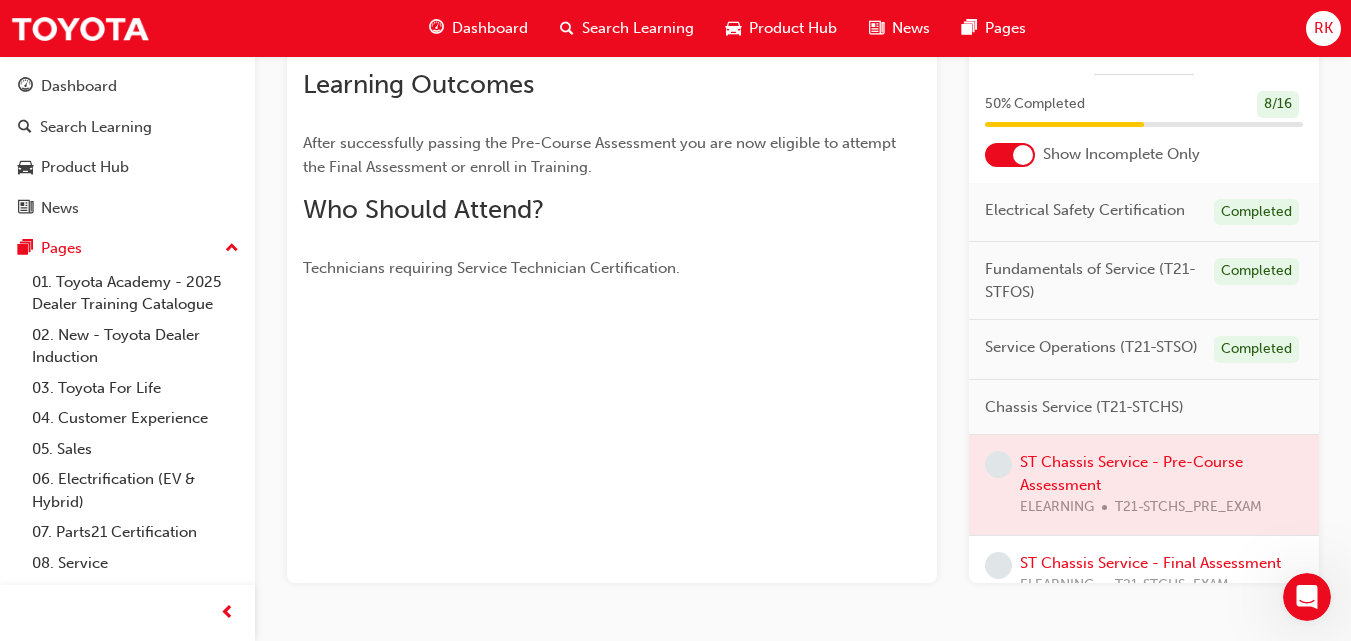 scroll, scrollTop: 364, scrollLeft: 0, axis: vertical 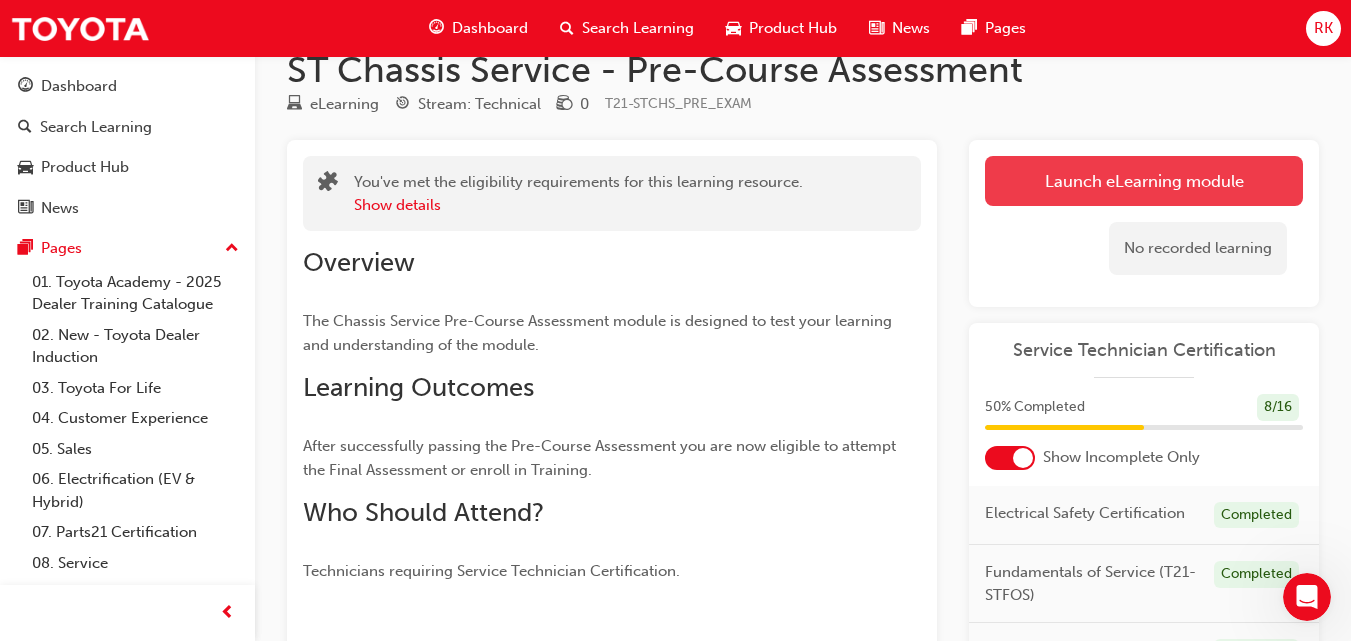 click on "Launch eLearning module" at bounding box center (1144, 181) 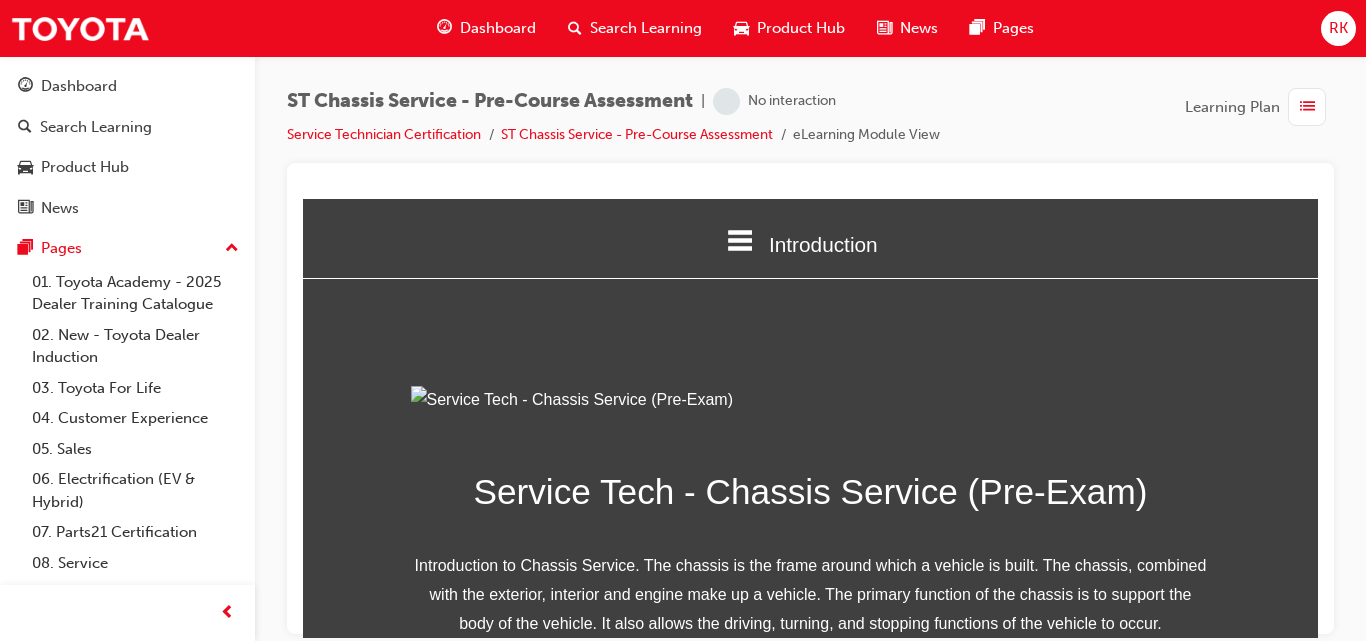 scroll, scrollTop: 0, scrollLeft: 0, axis: both 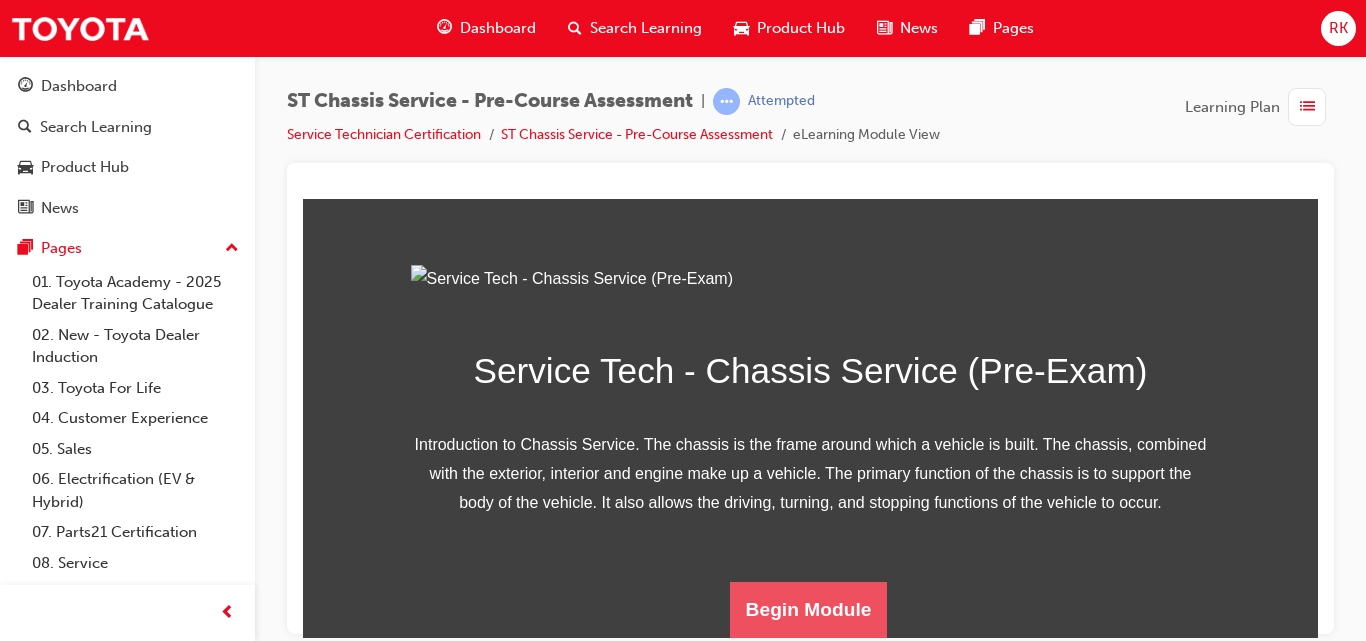 click on "Begin Module" at bounding box center (809, 609) 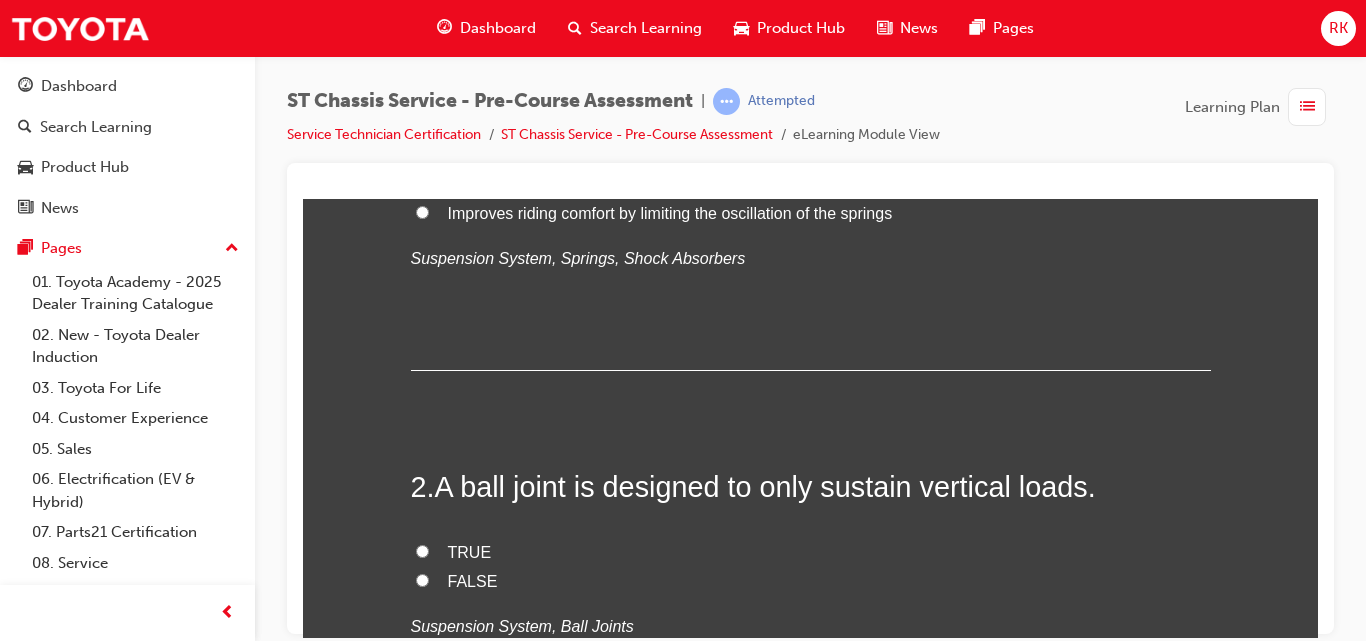scroll, scrollTop: 0, scrollLeft: 0, axis: both 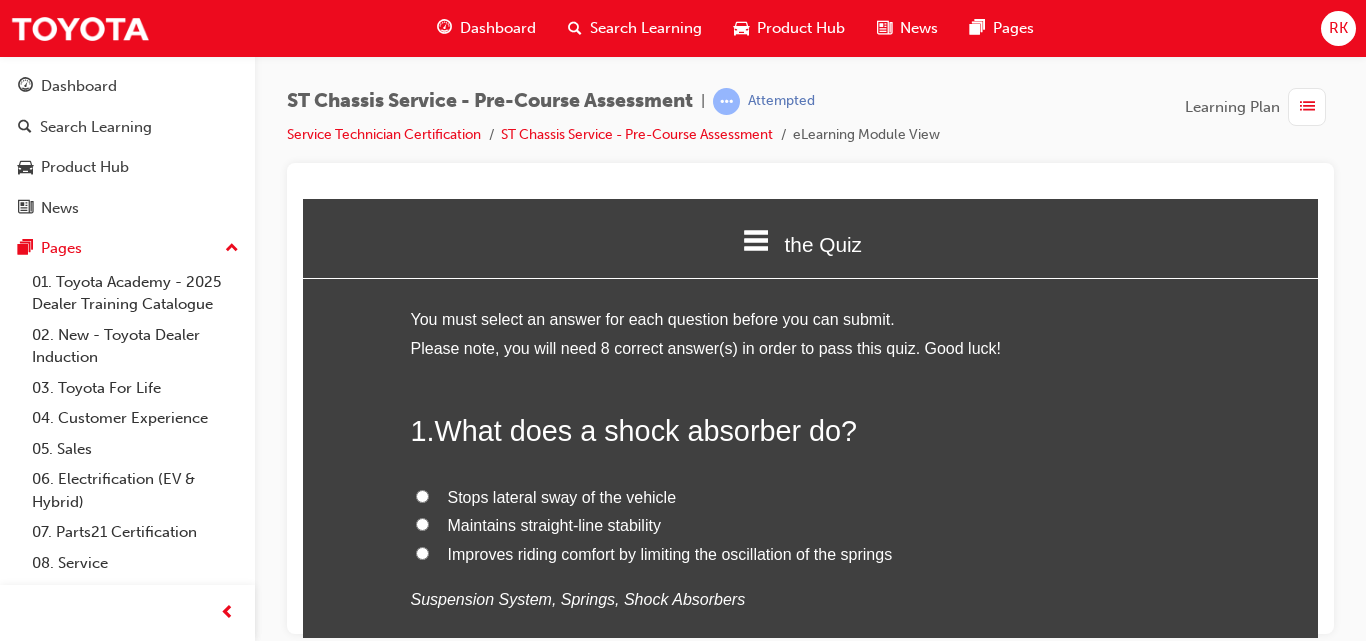 click at bounding box center (810, 398) 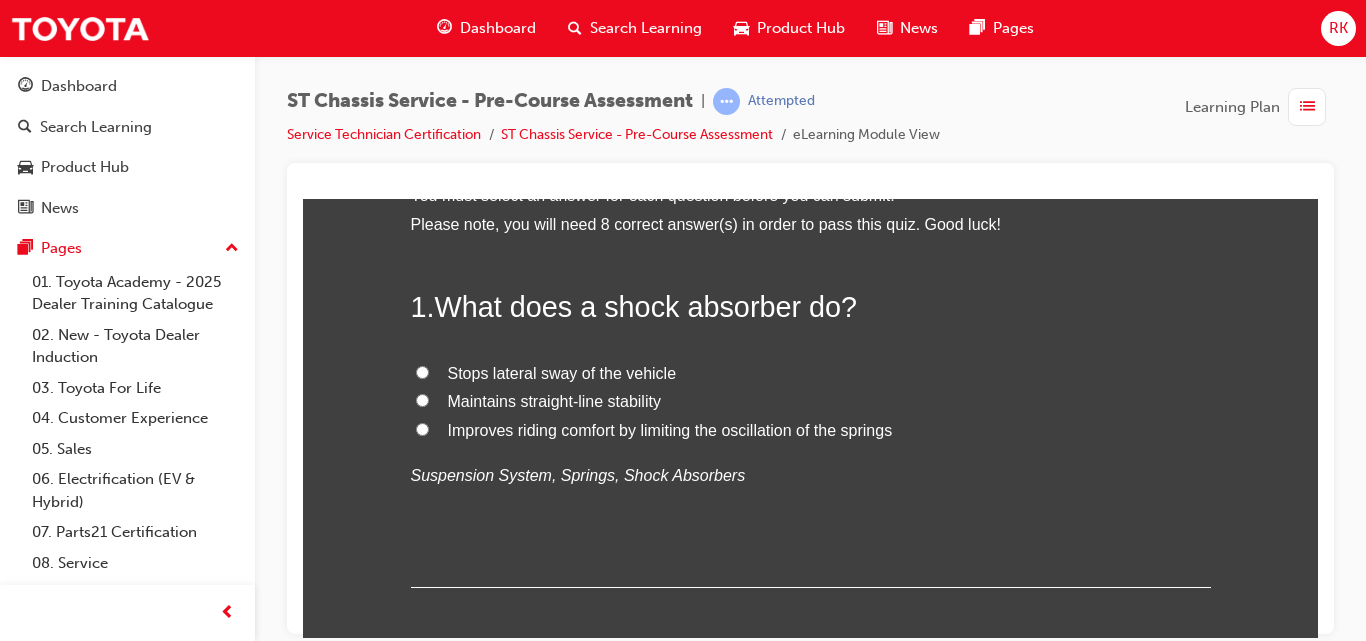 scroll, scrollTop: 161, scrollLeft: 0, axis: vertical 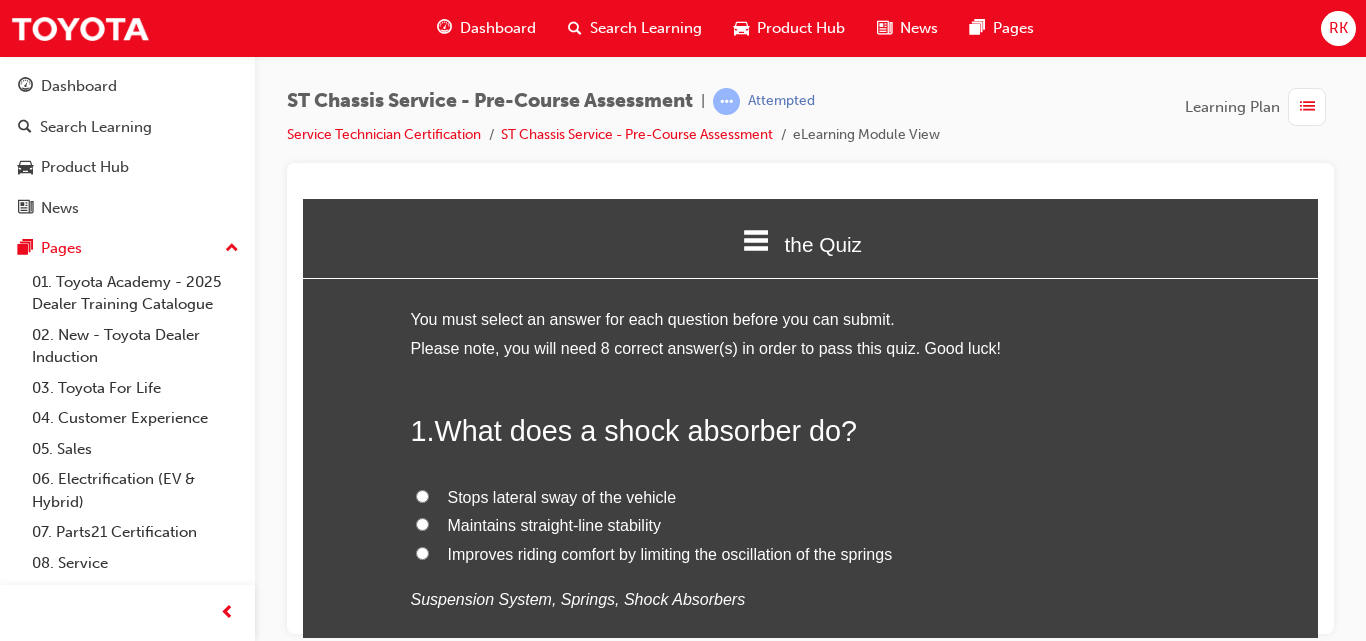 click on "Improves riding comfort by limiting the oscillation of the springs" at bounding box center (422, 552) 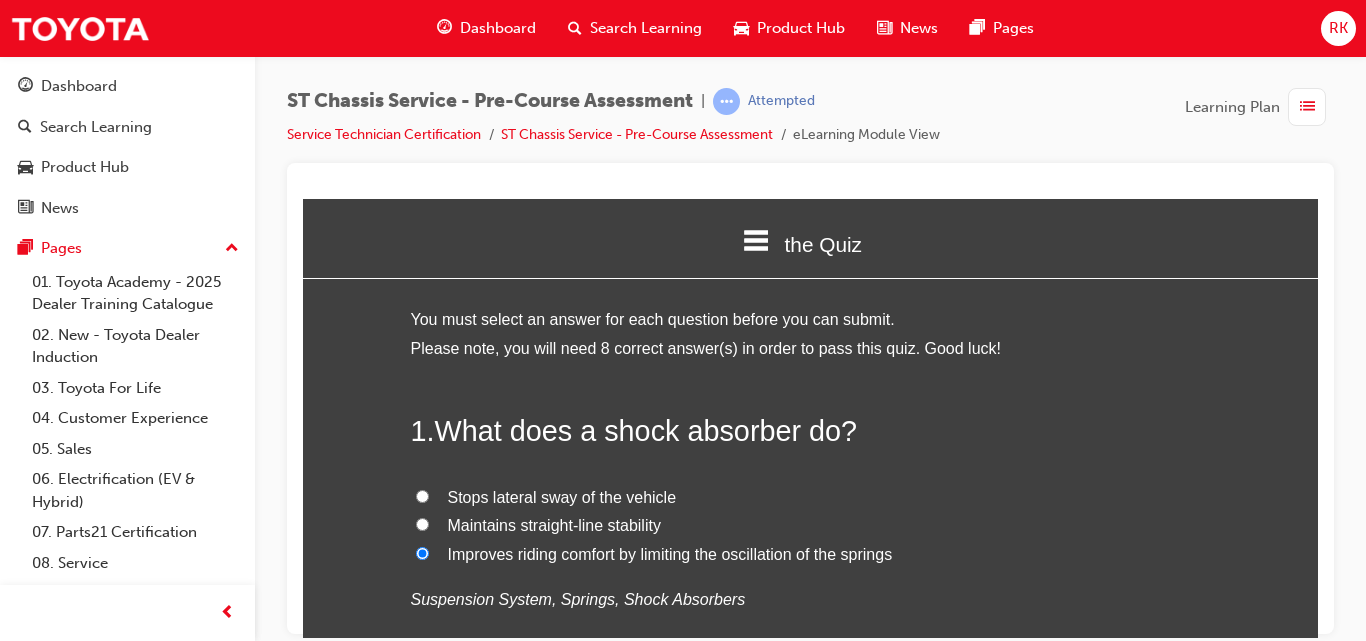 radio on "true" 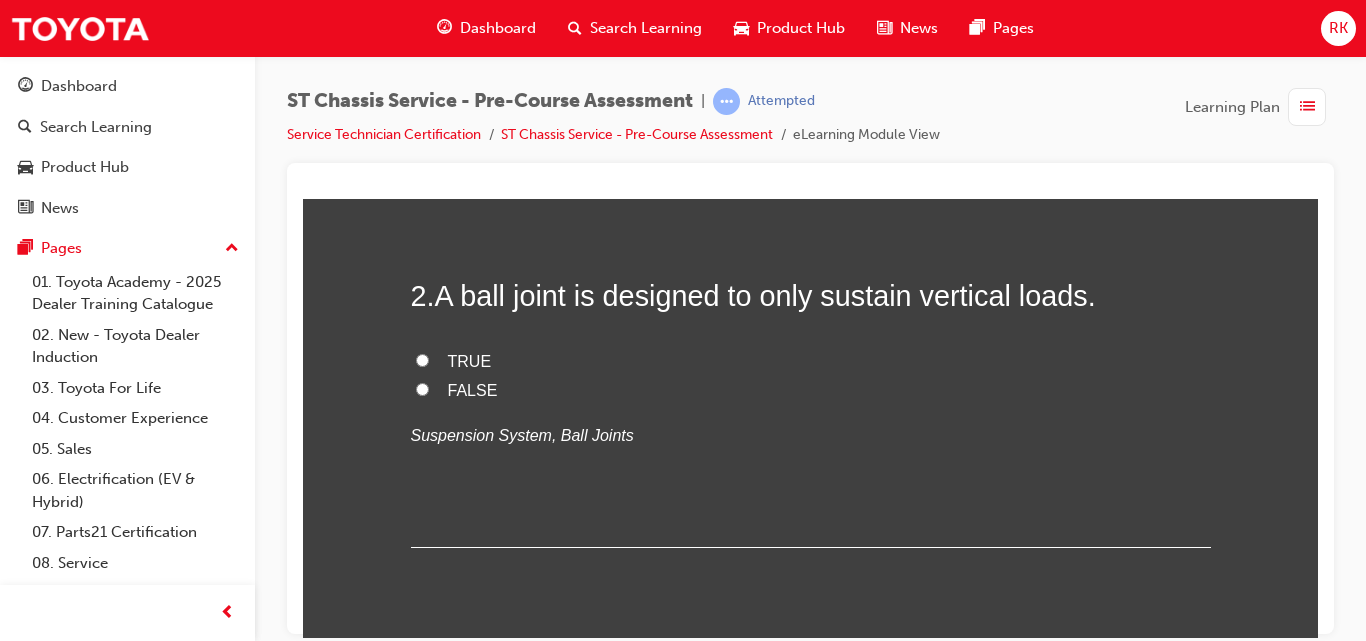 scroll, scrollTop: 557, scrollLeft: 0, axis: vertical 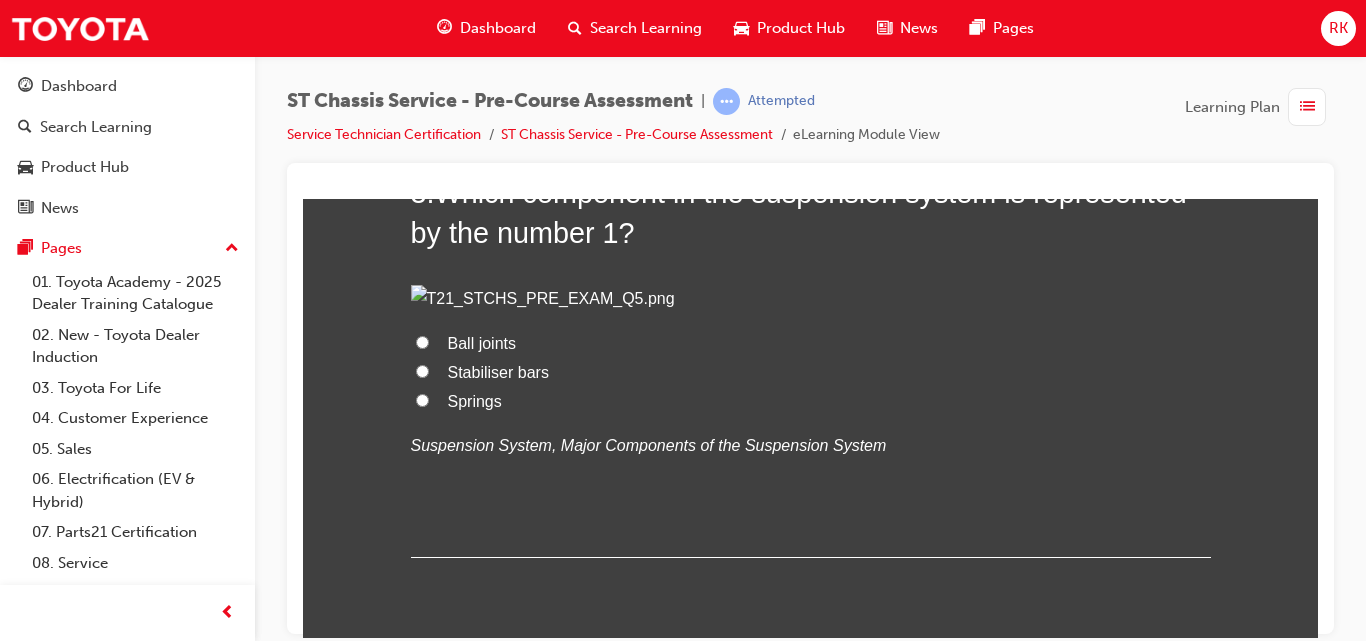 drag, startPoint x: 1318, startPoint y: 310, endPoint x: 1325, endPoint y: 292, distance: 19.313208 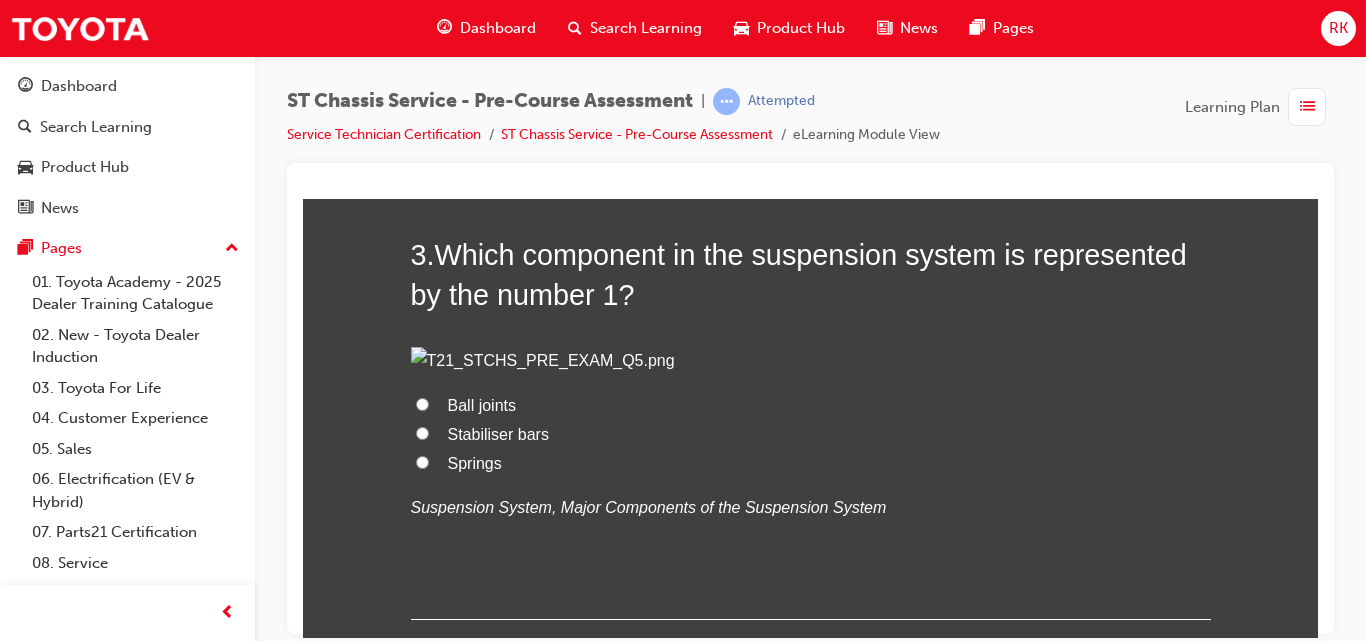 scroll, scrollTop: 904, scrollLeft: 0, axis: vertical 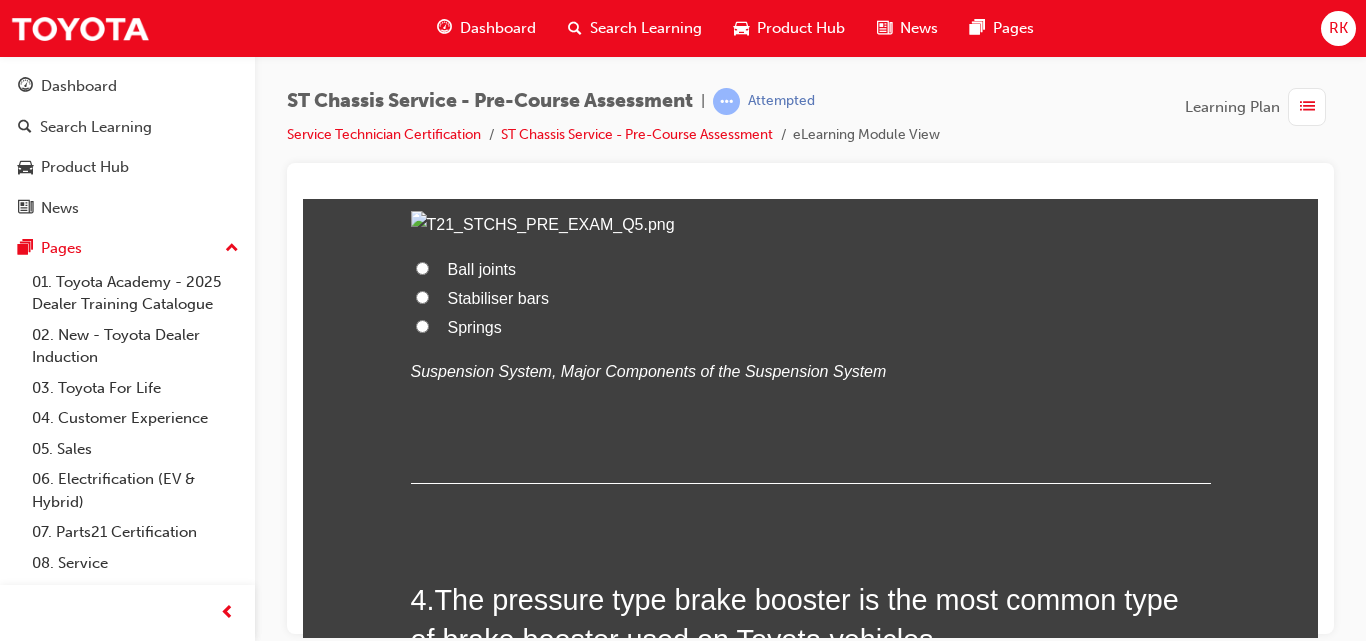 drag, startPoint x: 1314, startPoint y: 304, endPoint x: 1623, endPoint y: 517, distance: 375.29987 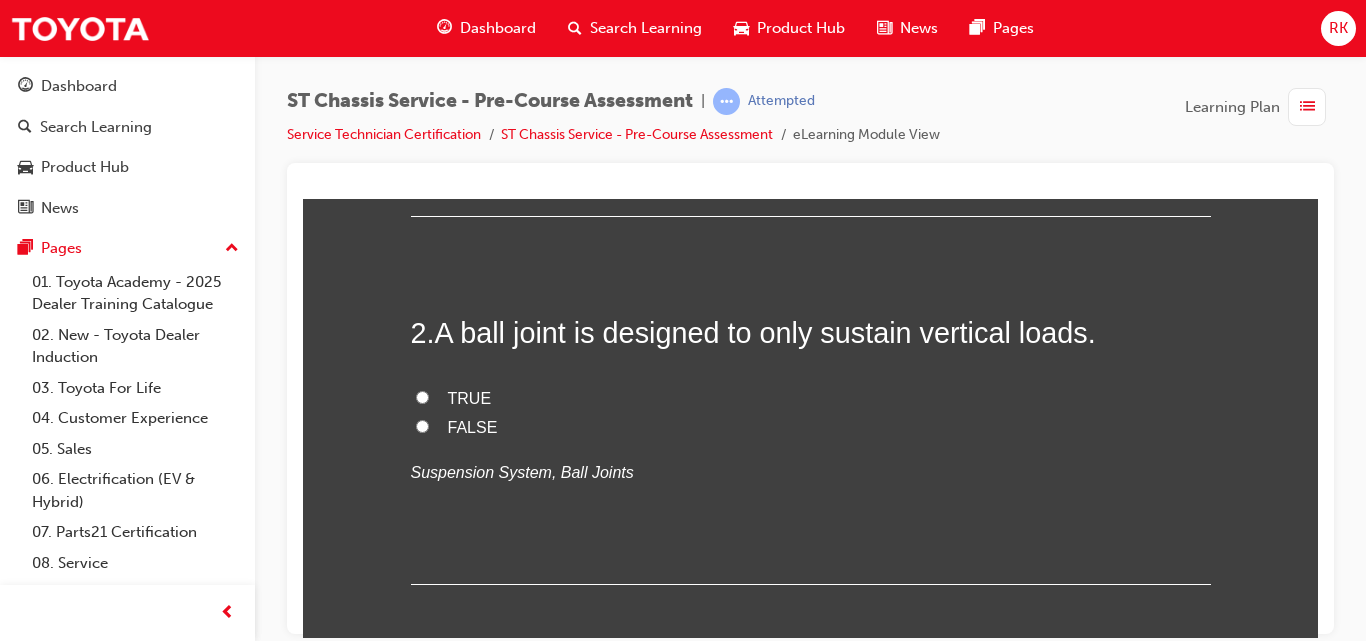 scroll, scrollTop: 470, scrollLeft: 0, axis: vertical 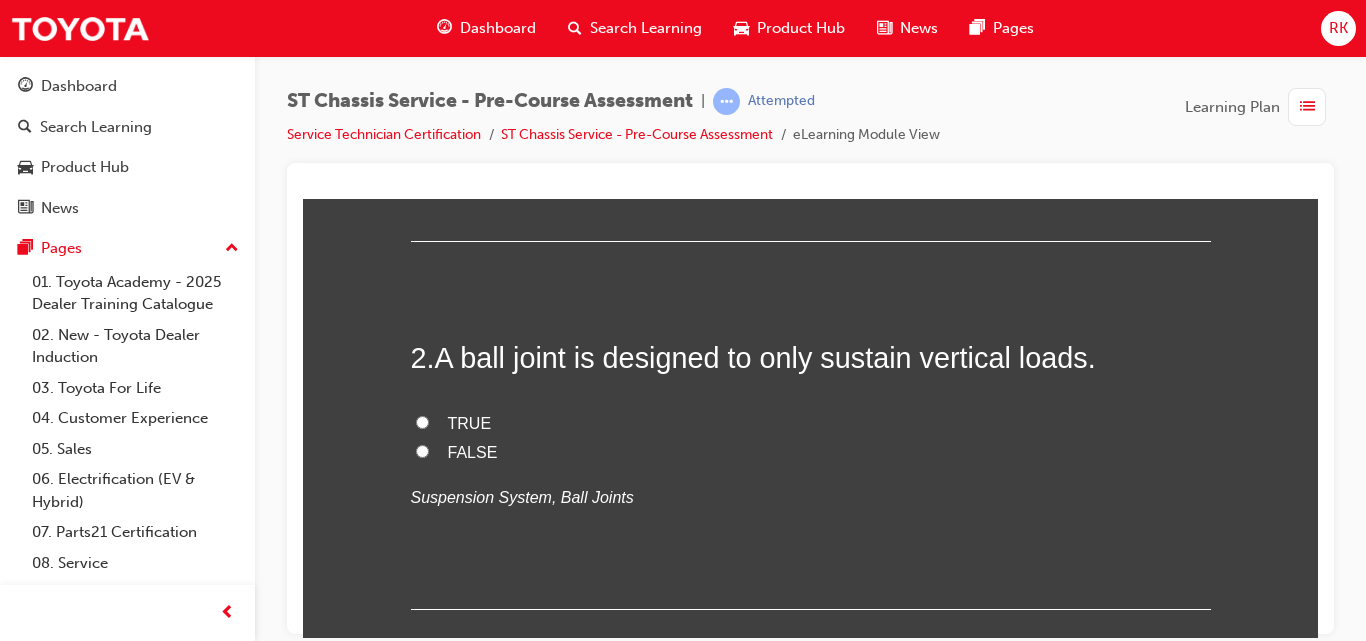 click on "FALSE" at bounding box center (422, 450) 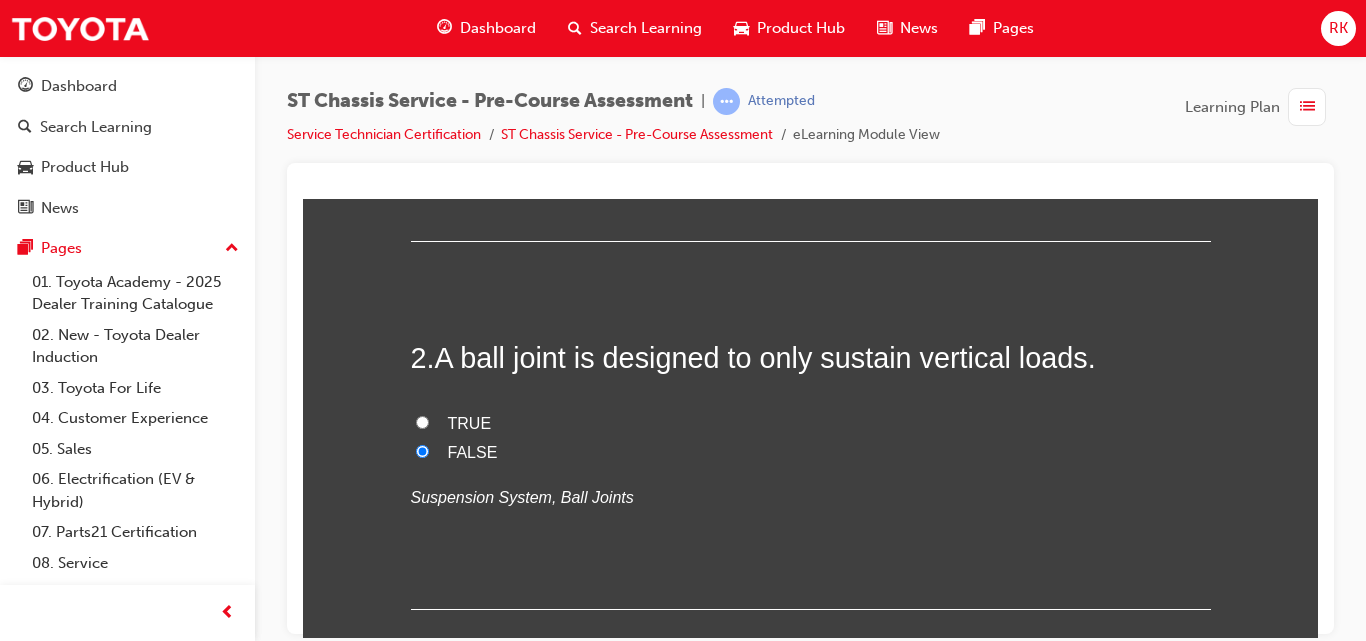radio on "true" 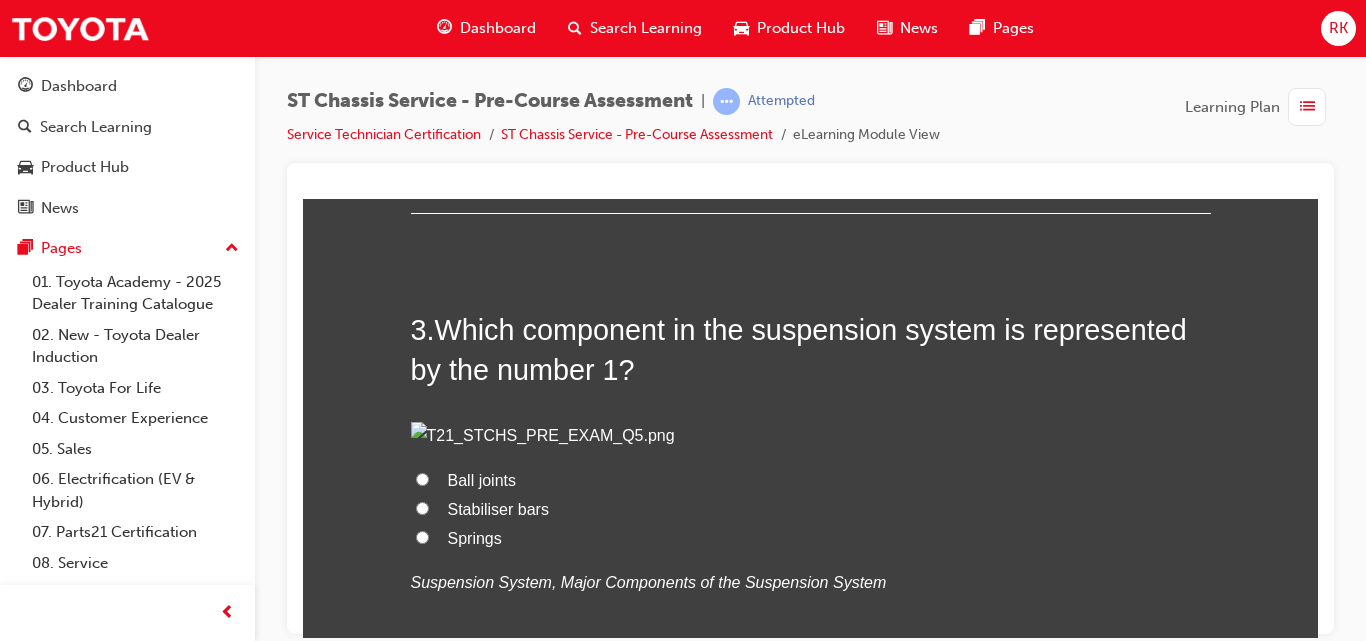 scroll, scrollTop: 965, scrollLeft: 0, axis: vertical 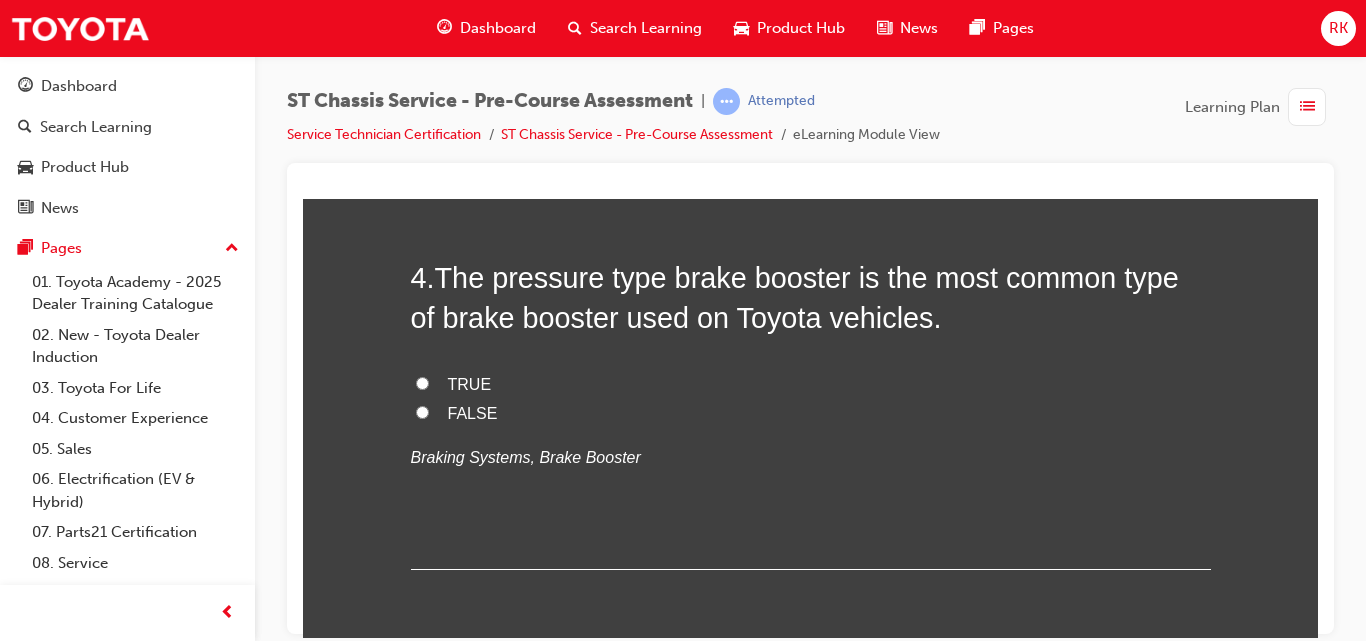 click on "Springs" at bounding box center [422, 3] 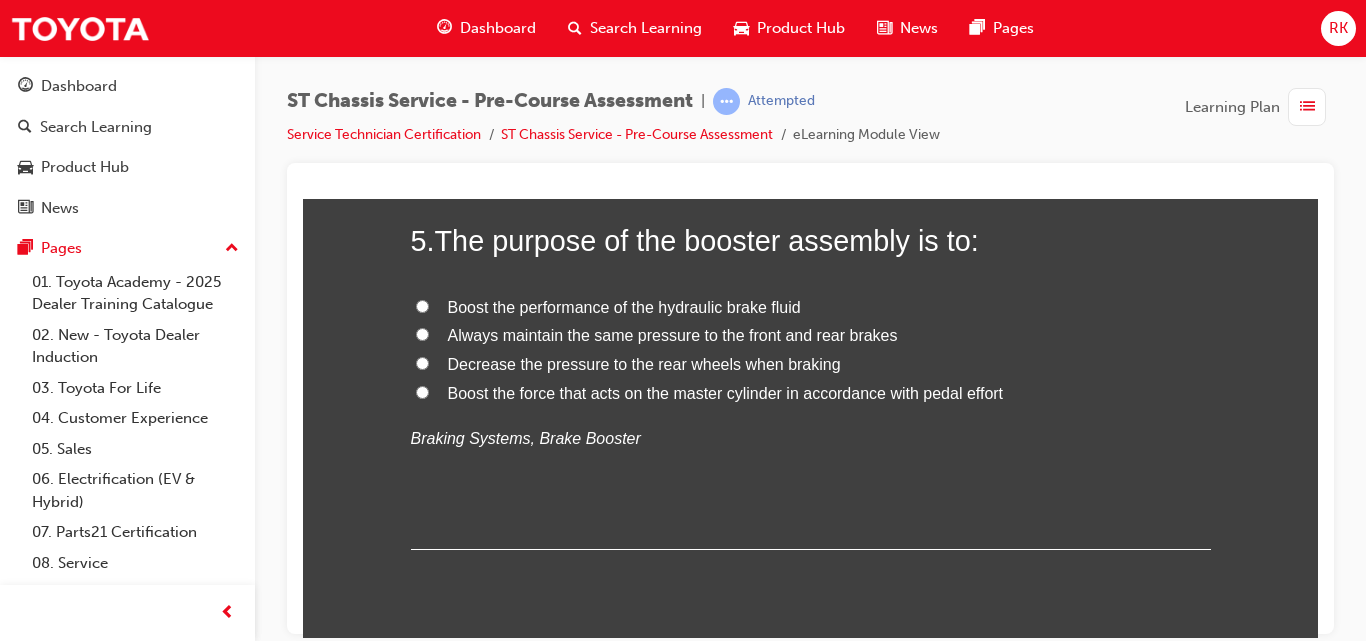 scroll, scrollTop: 1869, scrollLeft: 0, axis: vertical 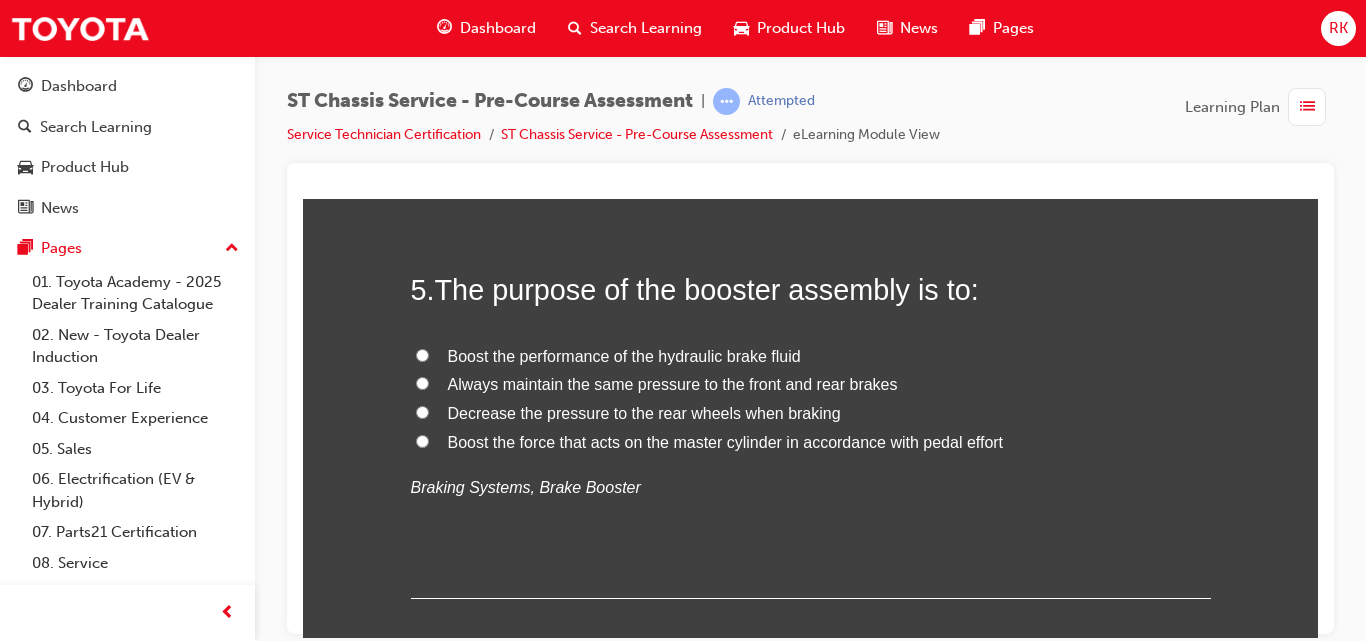 drag, startPoint x: 1316, startPoint y: 420, endPoint x: 1626, endPoint y: 579, distance: 348.39777 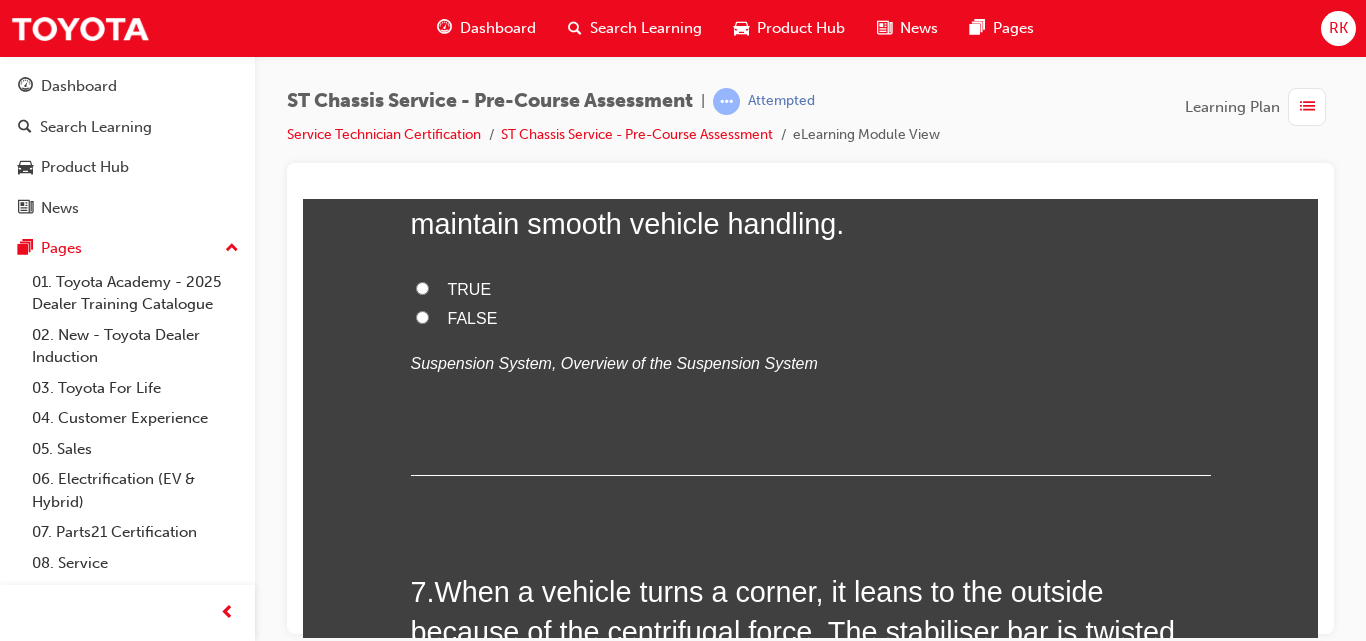 scroll, scrollTop: 2290, scrollLeft: 0, axis: vertical 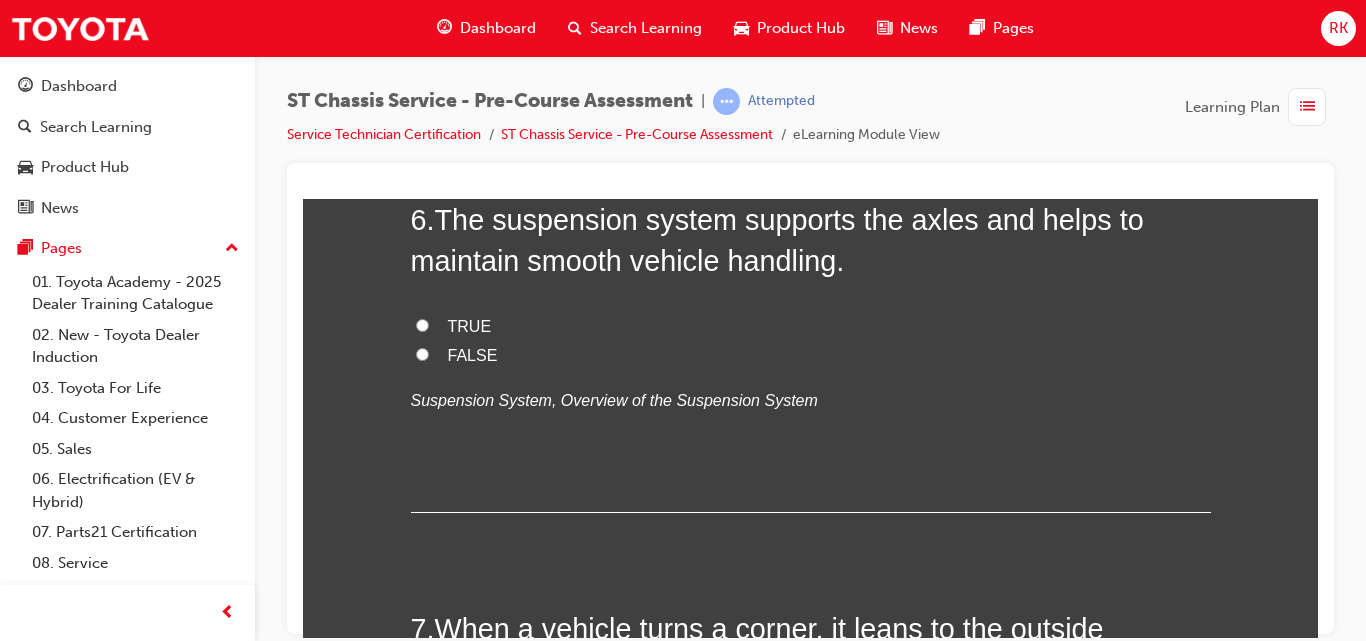 click on "Boost the force that acts on the master cylinder in accordance with pedal effort" at bounding box center (422, -55) 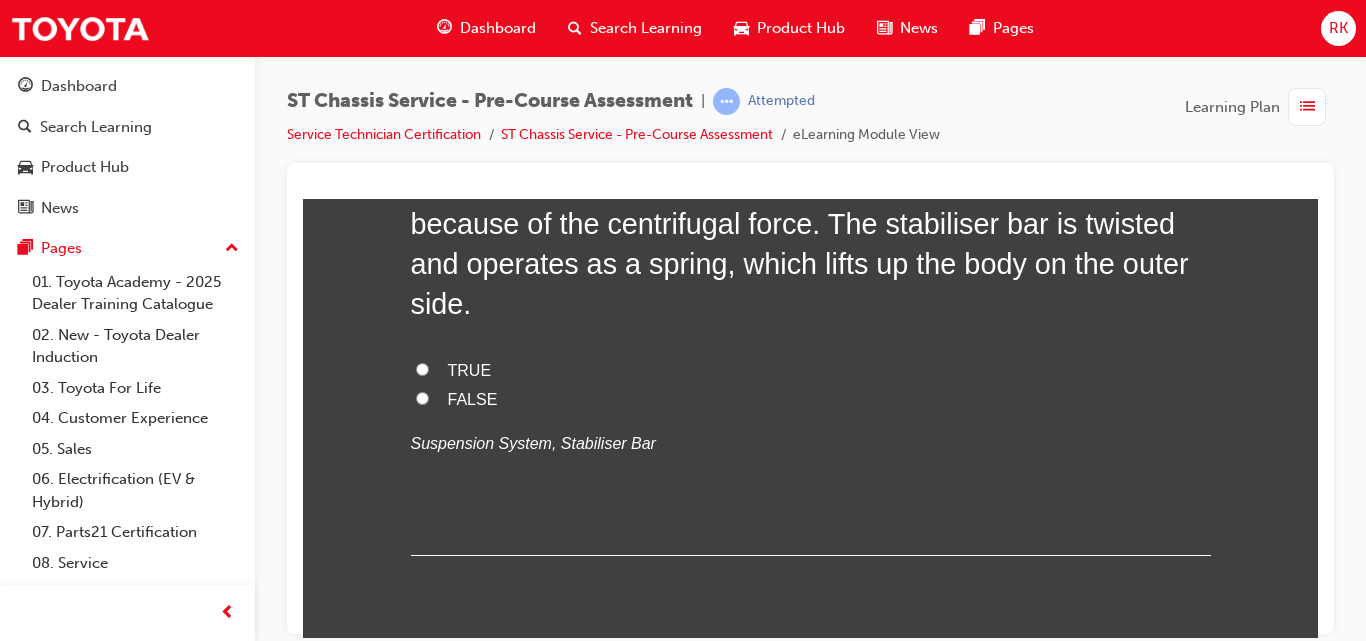scroll, scrollTop: 2785, scrollLeft: 0, axis: vertical 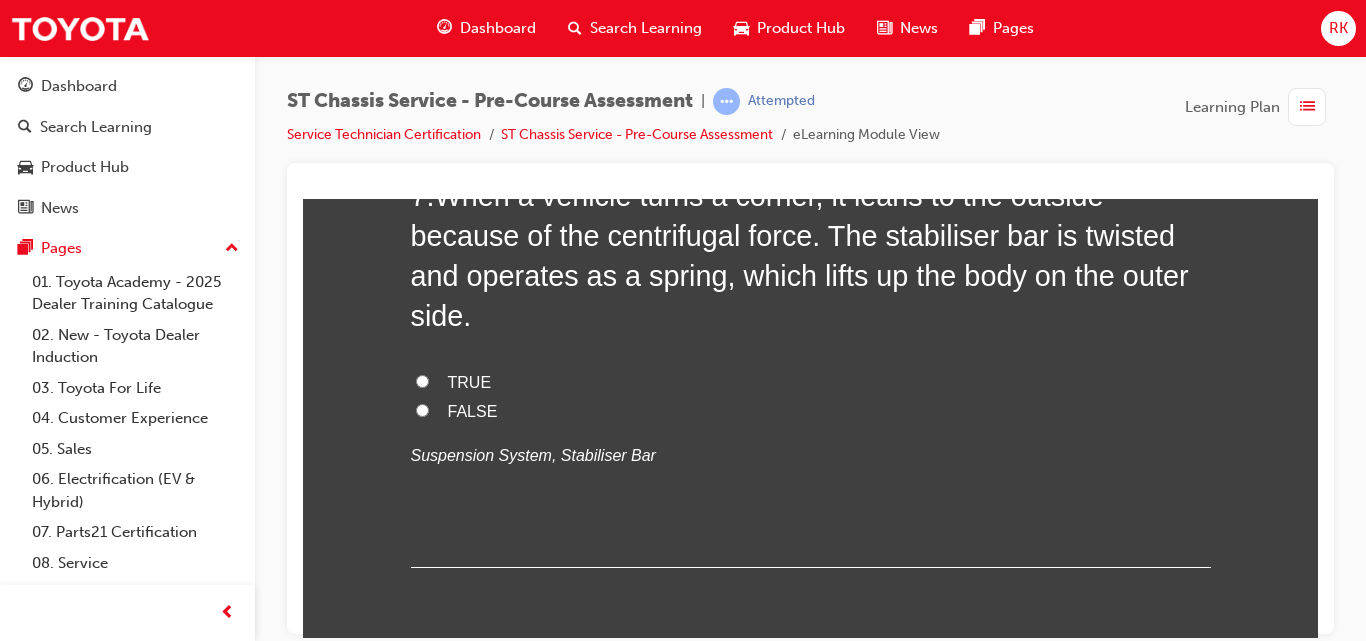 click on "TRUE" at bounding box center [422, -109] 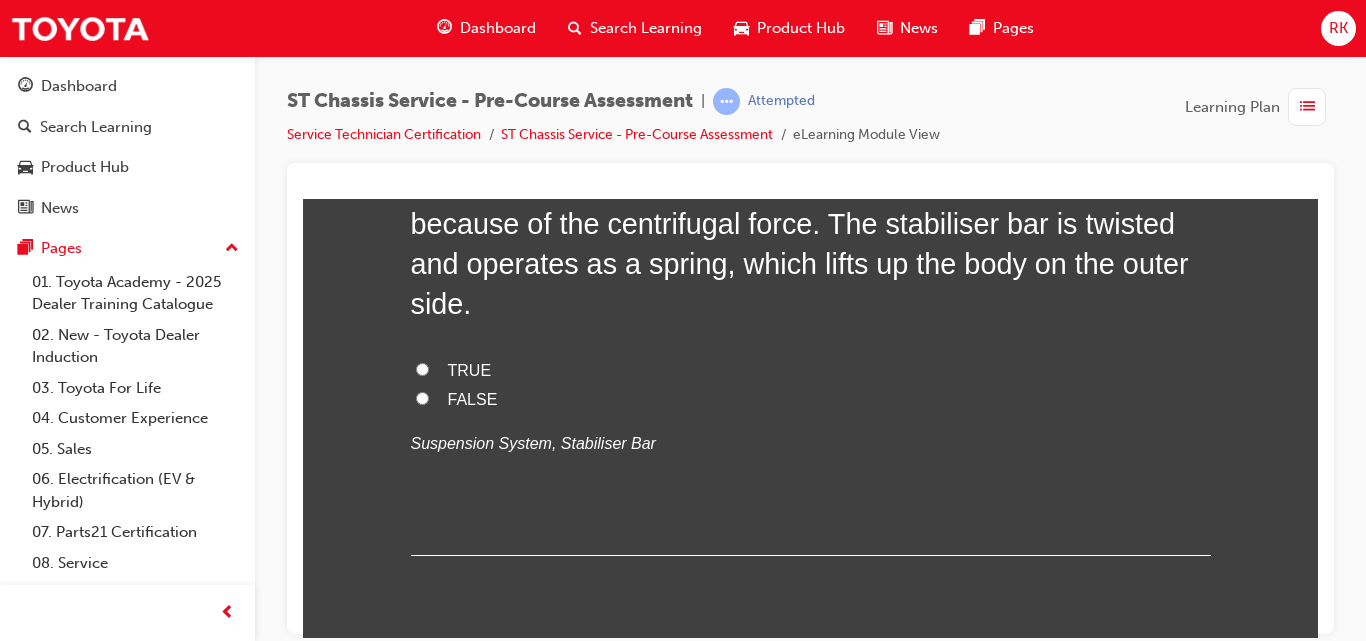 scroll, scrollTop: 2698, scrollLeft: 0, axis: vertical 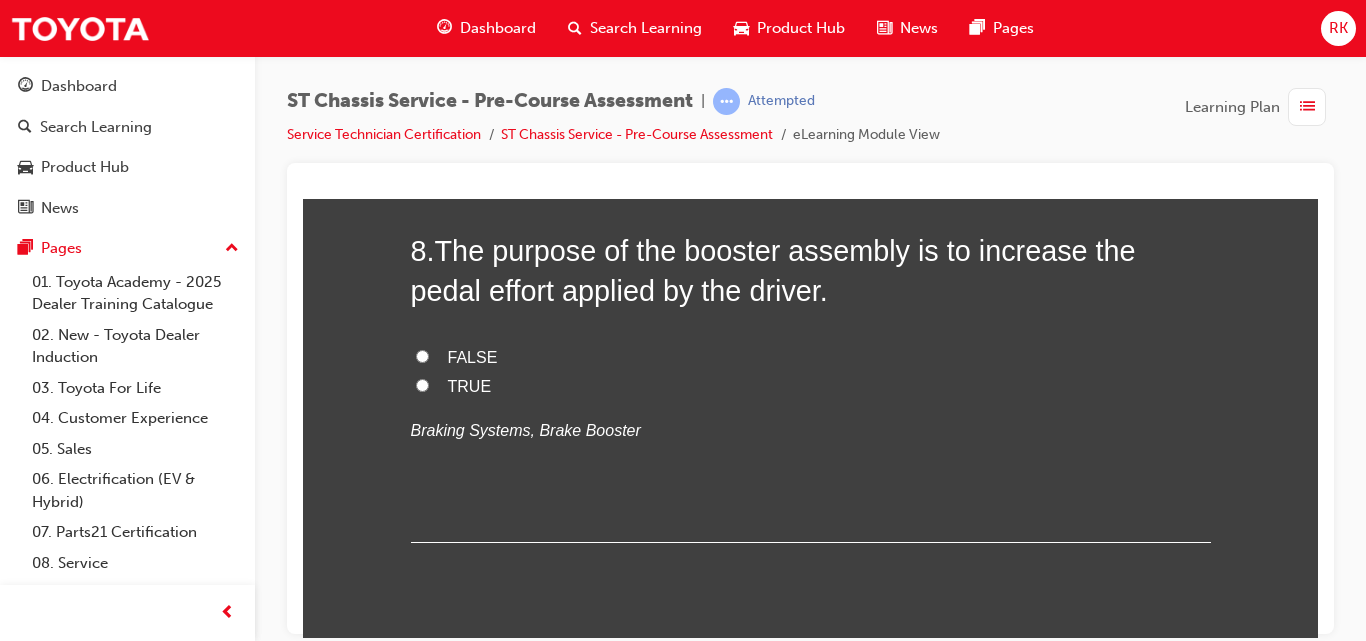click on "TRUE" at bounding box center (422, -53) 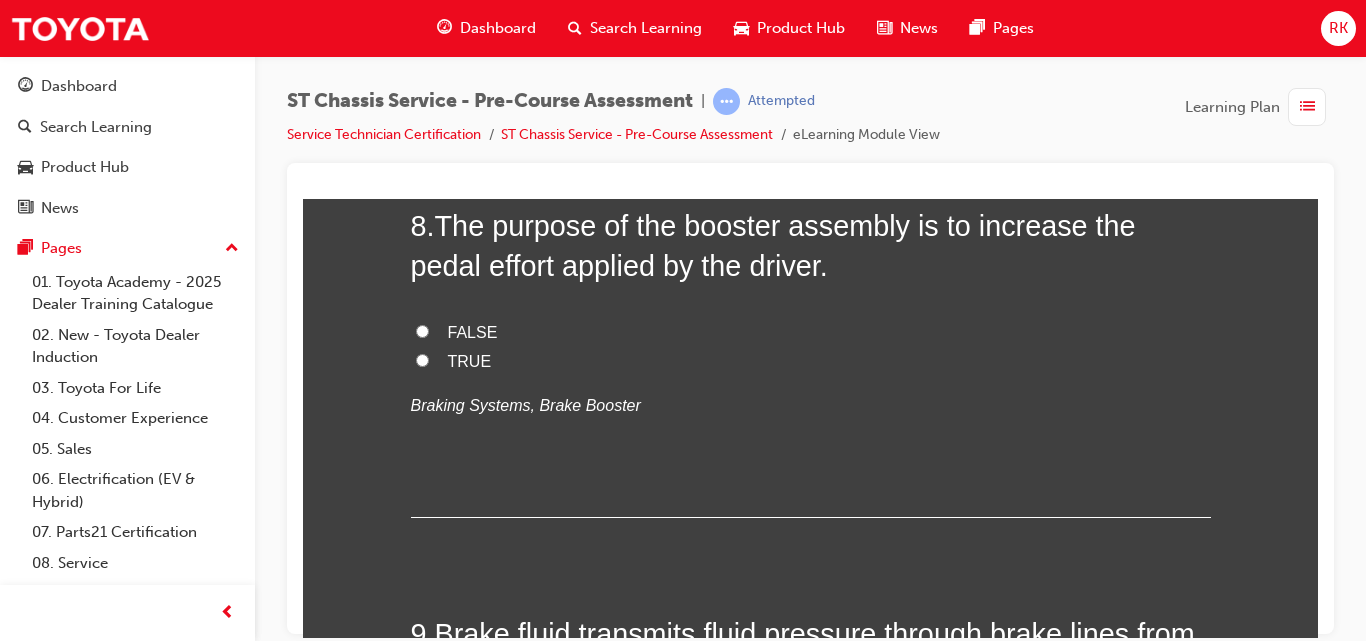 scroll, scrollTop: 3144, scrollLeft: 0, axis: vertical 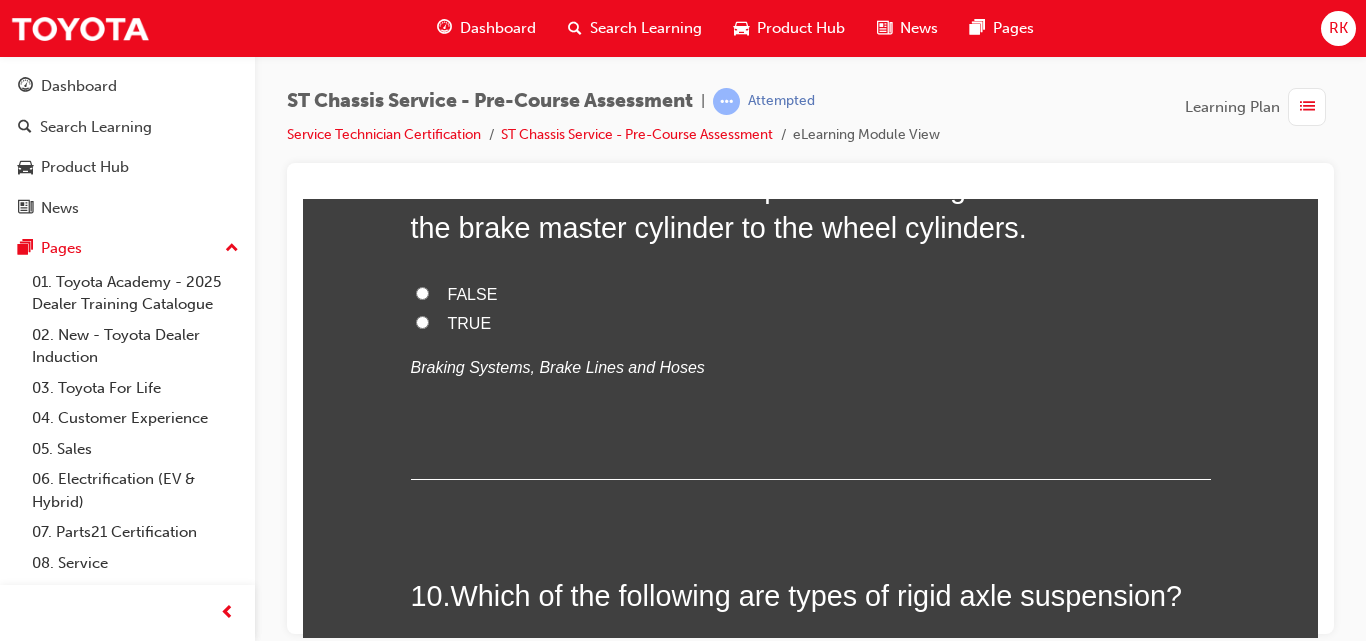 click on "FALSE" at bounding box center [422, -116] 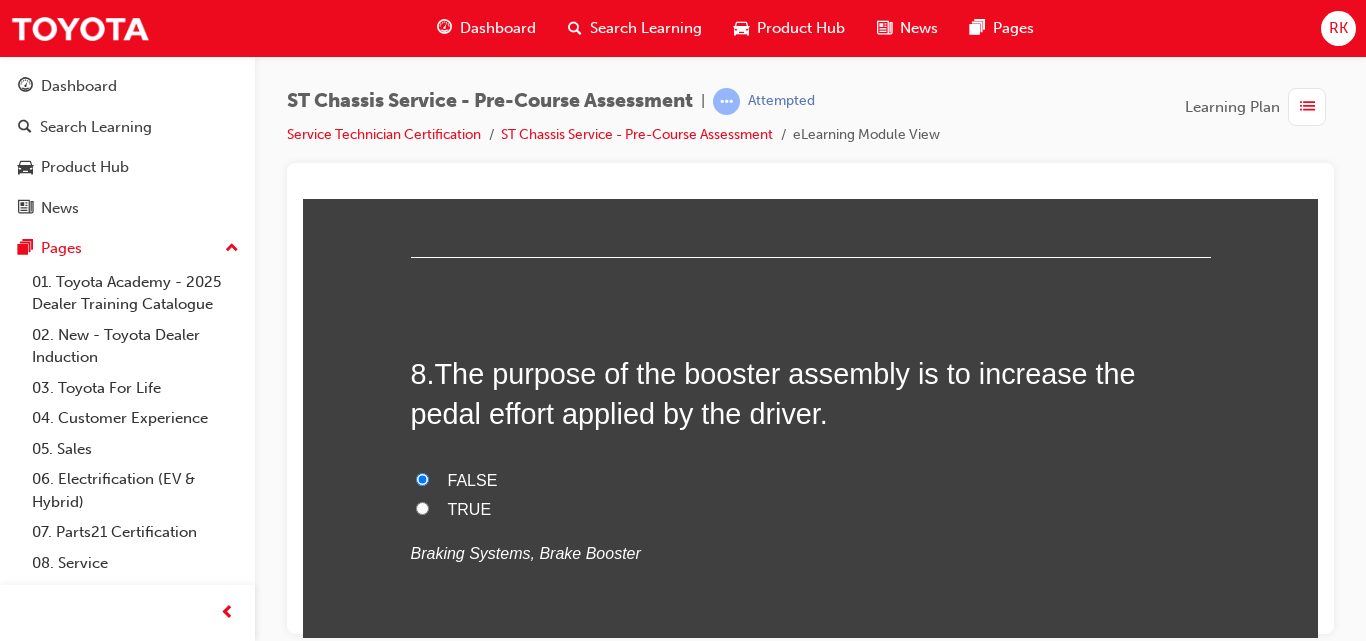 scroll, scrollTop: 3082, scrollLeft: 0, axis: vertical 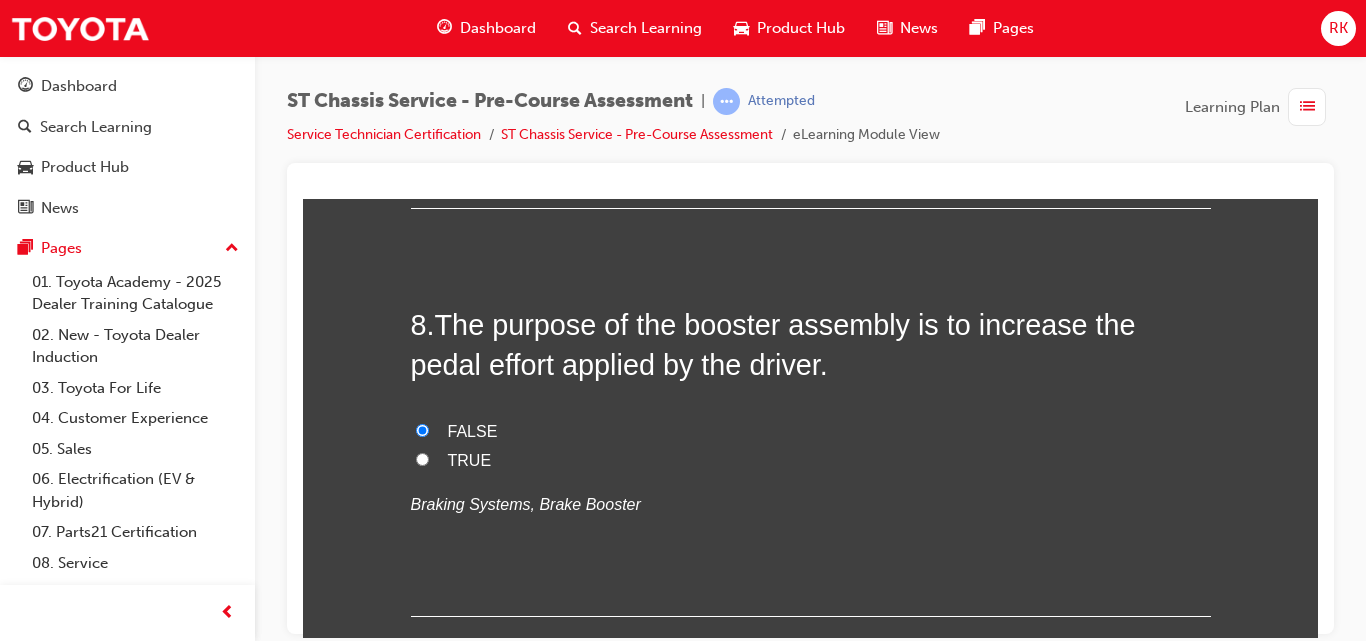 click on "FALSE" at bounding box center [422, 50] 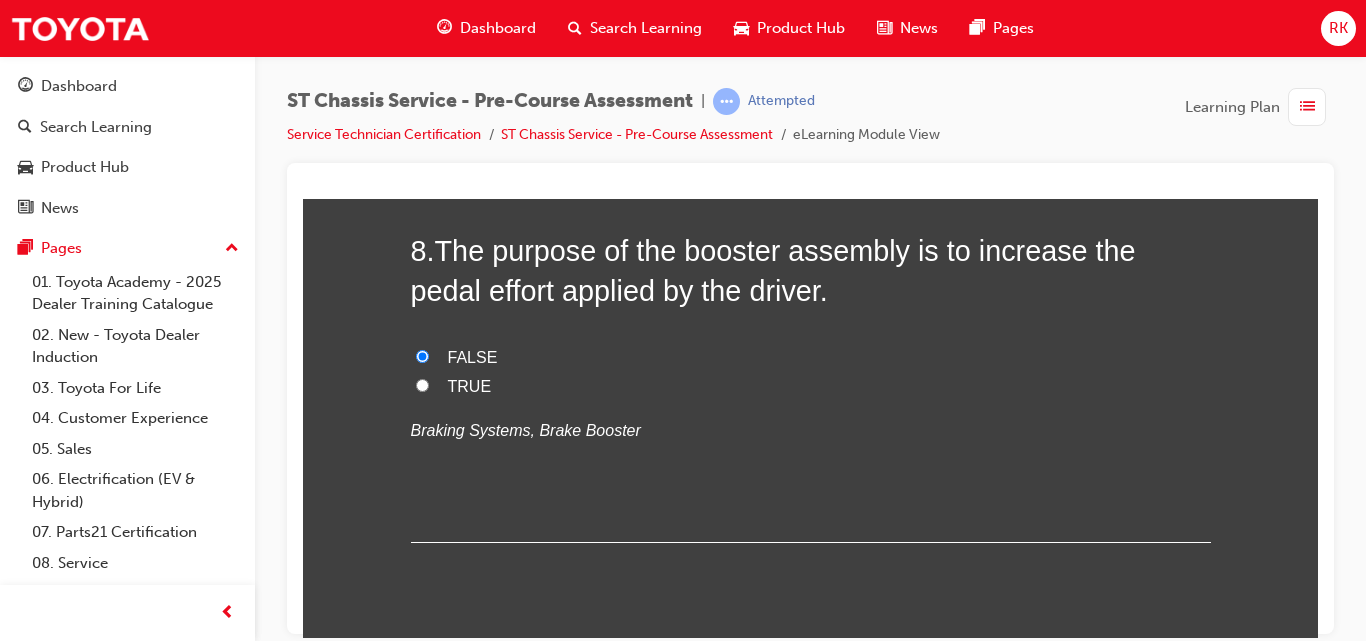 scroll, scrollTop: 3193, scrollLeft: 0, axis: vertical 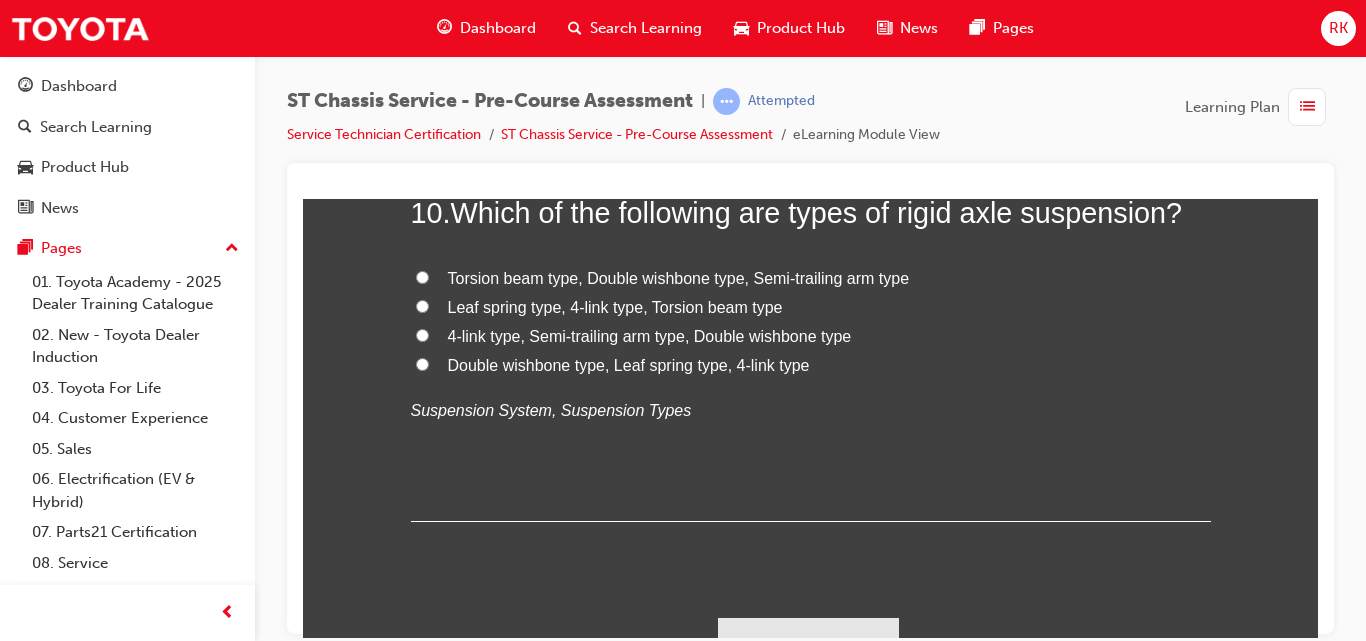 click on "TRUE" at bounding box center (422, -62) 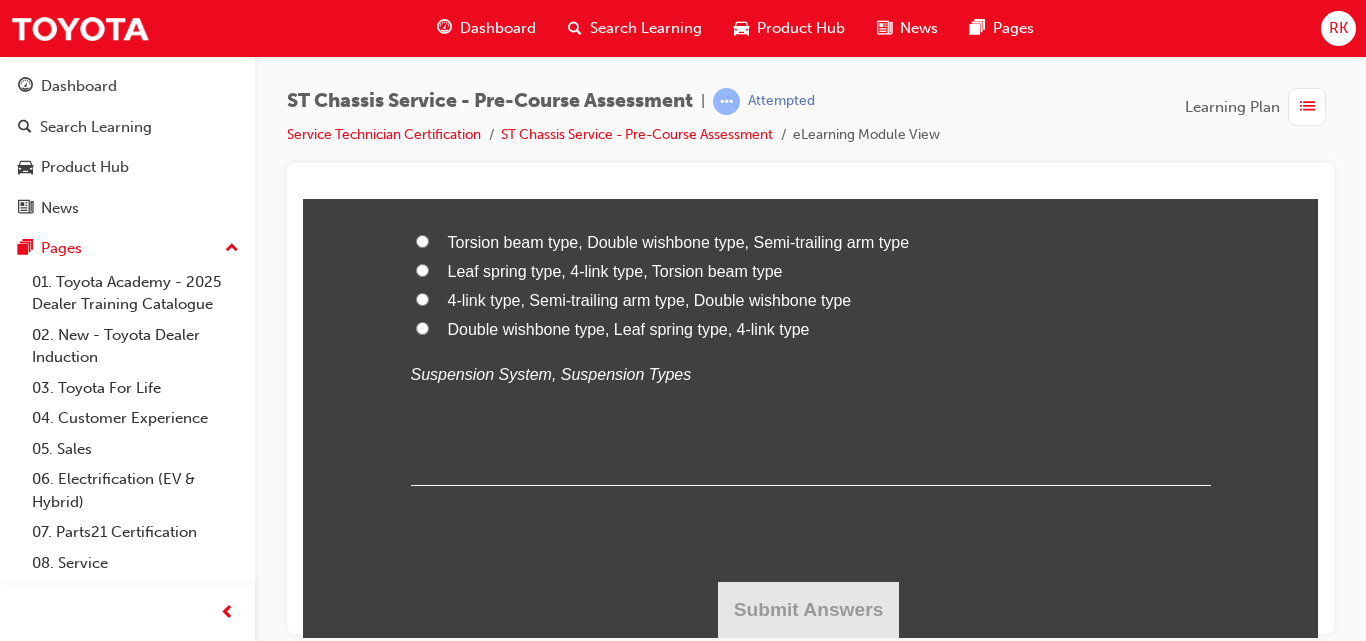 scroll, scrollTop: 4419, scrollLeft: 0, axis: vertical 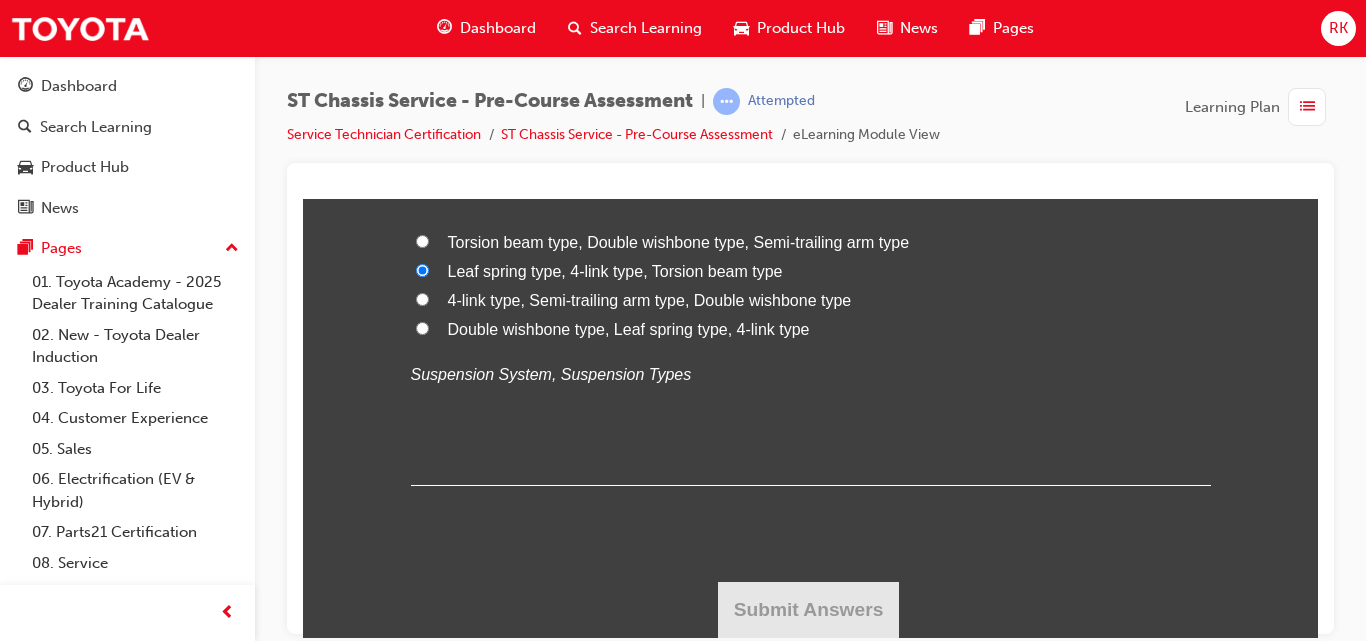 radio on "true" 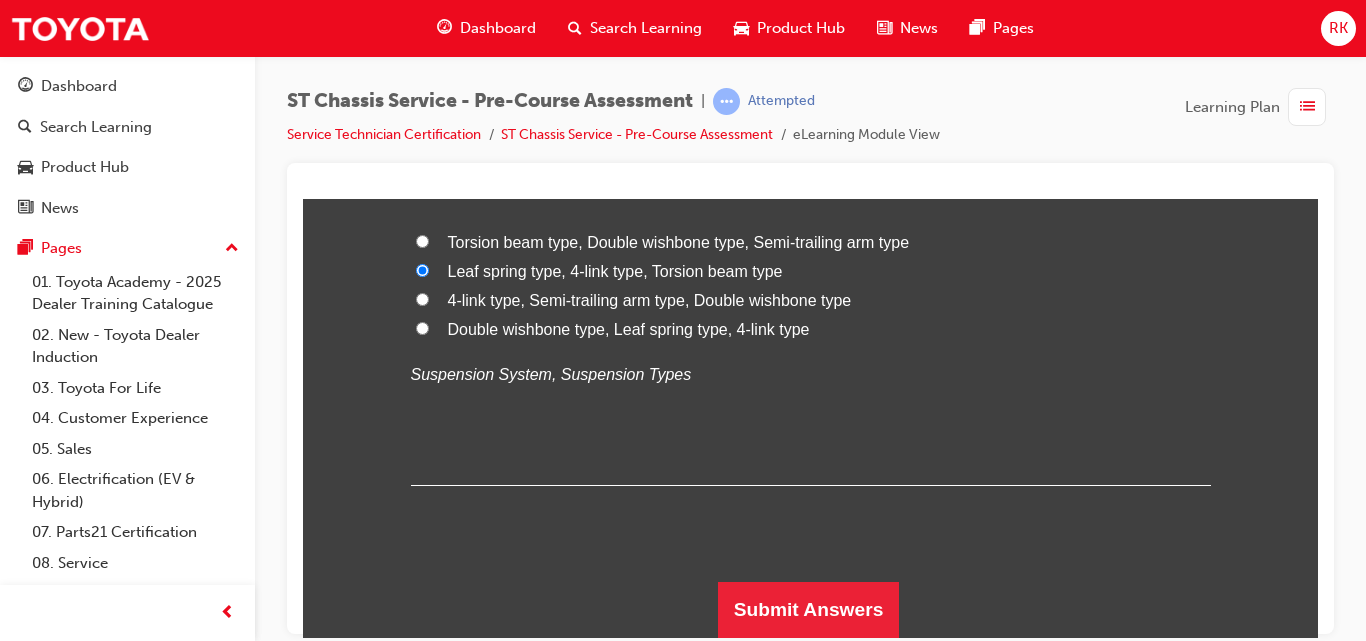 scroll, scrollTop: 4555, scrollLeft: 0, axis: vertical 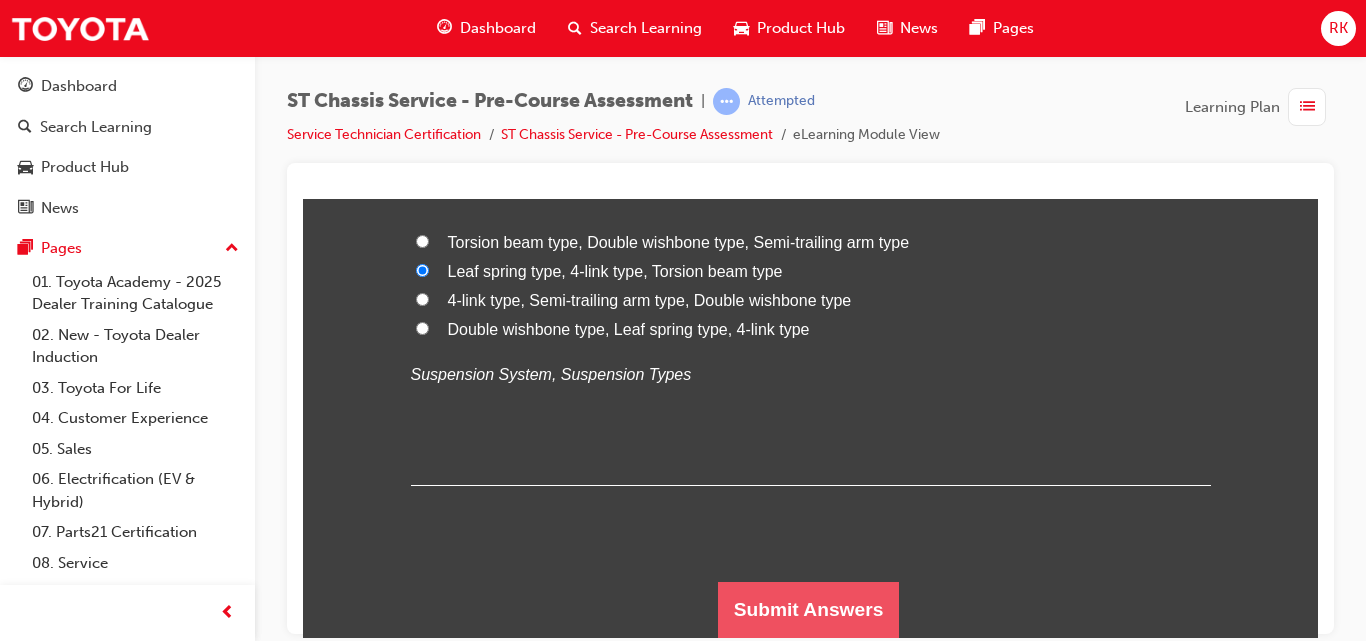 click on "Submit Answers" at bounding box center [809, 609] 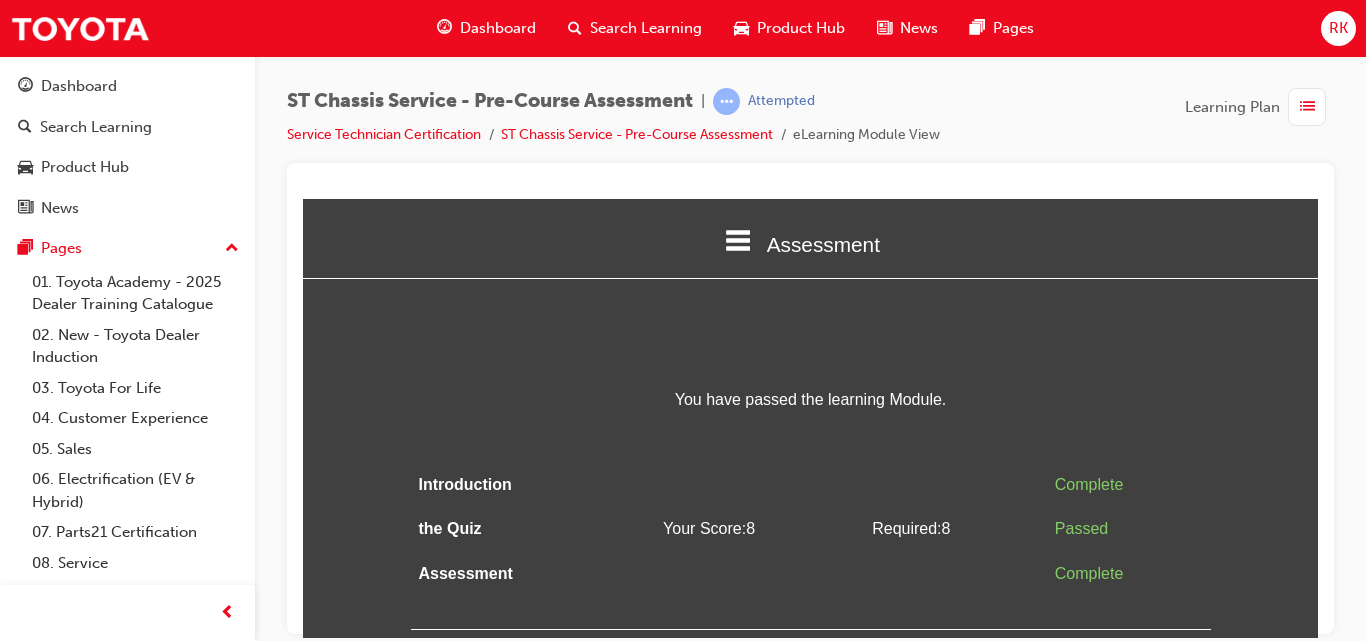 scroll, scrollTop: 0, scrollLeft: 0, axis: both 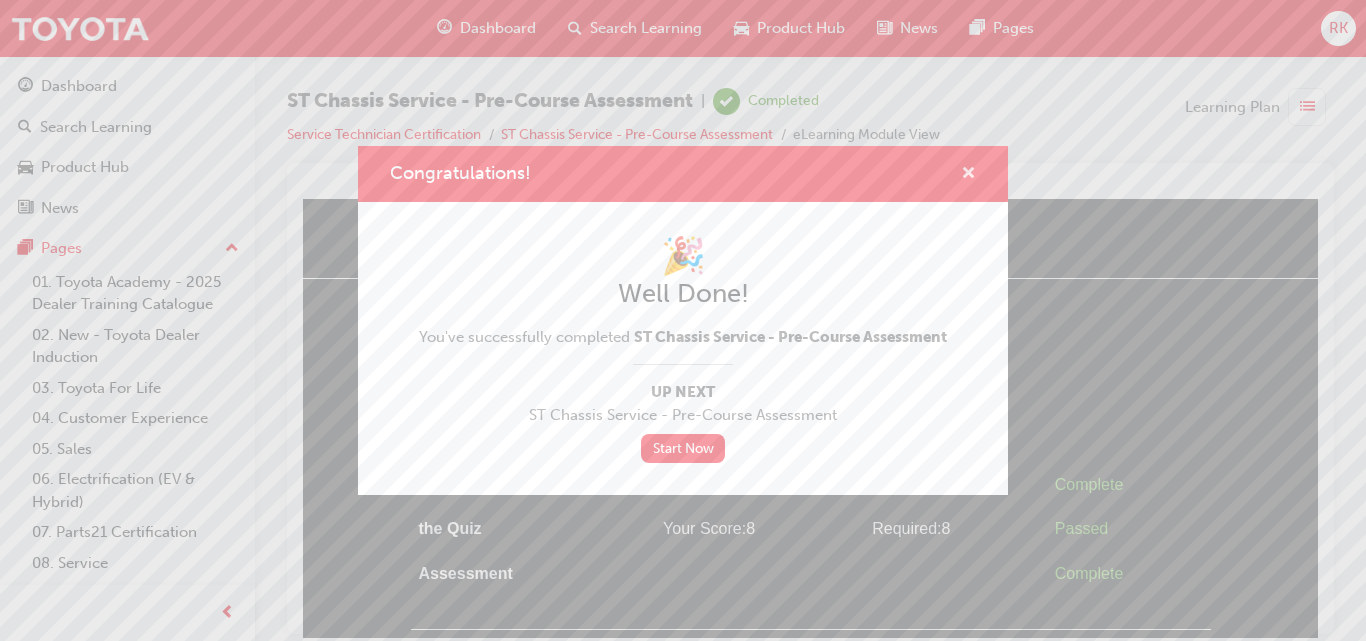 click at bounding box center [968, 175] 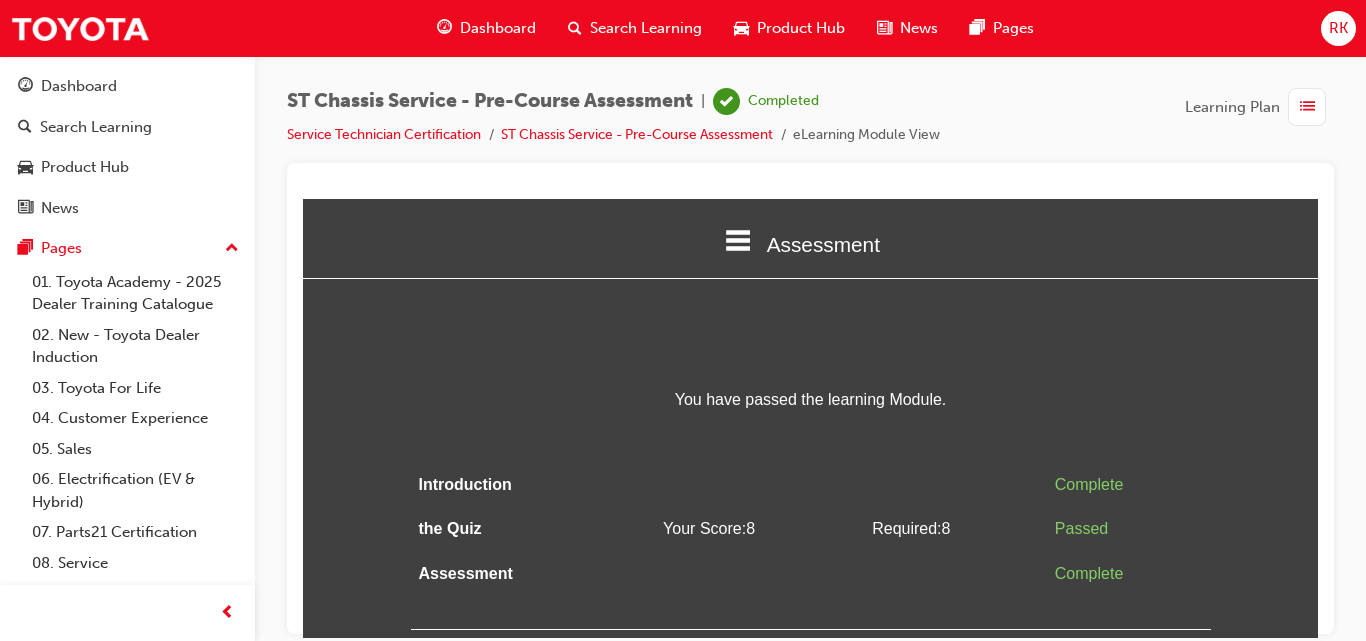 click at bounding box center [1307, 107] 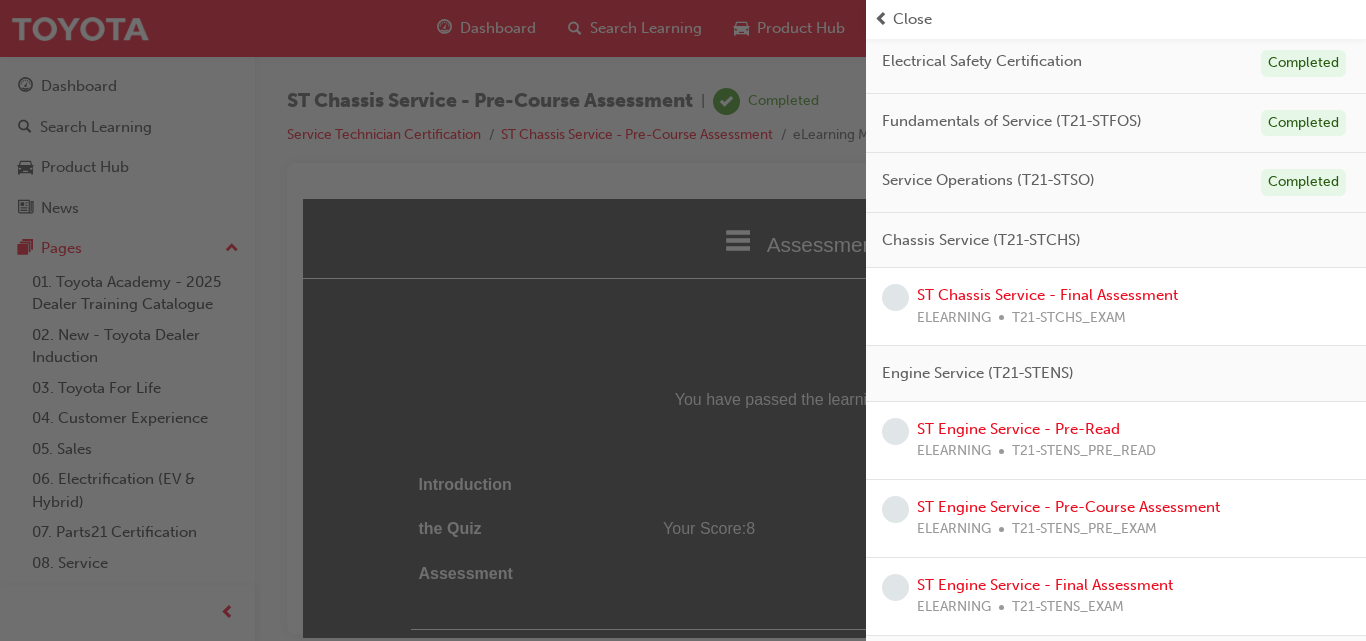 scroll, scrollTop: 257, scrollLeft: 0, axis: vertical 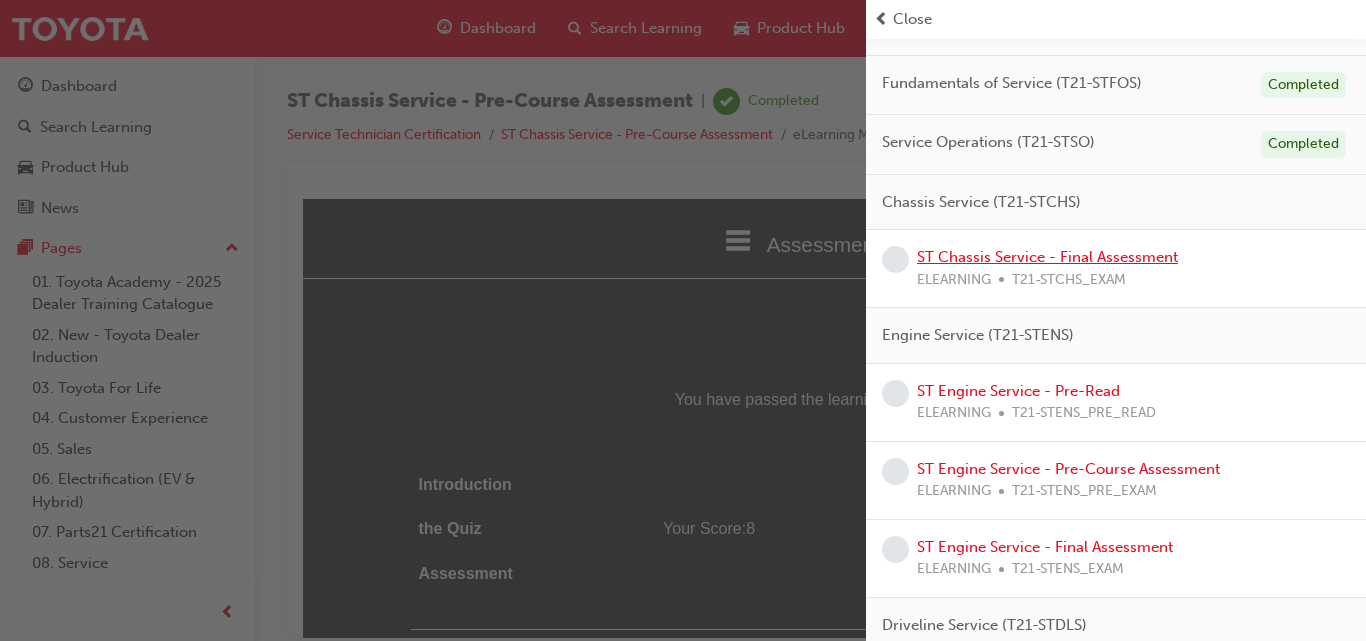 click on "ST Chassis Service - Final Assessment" at bounding box center (1047, 257) 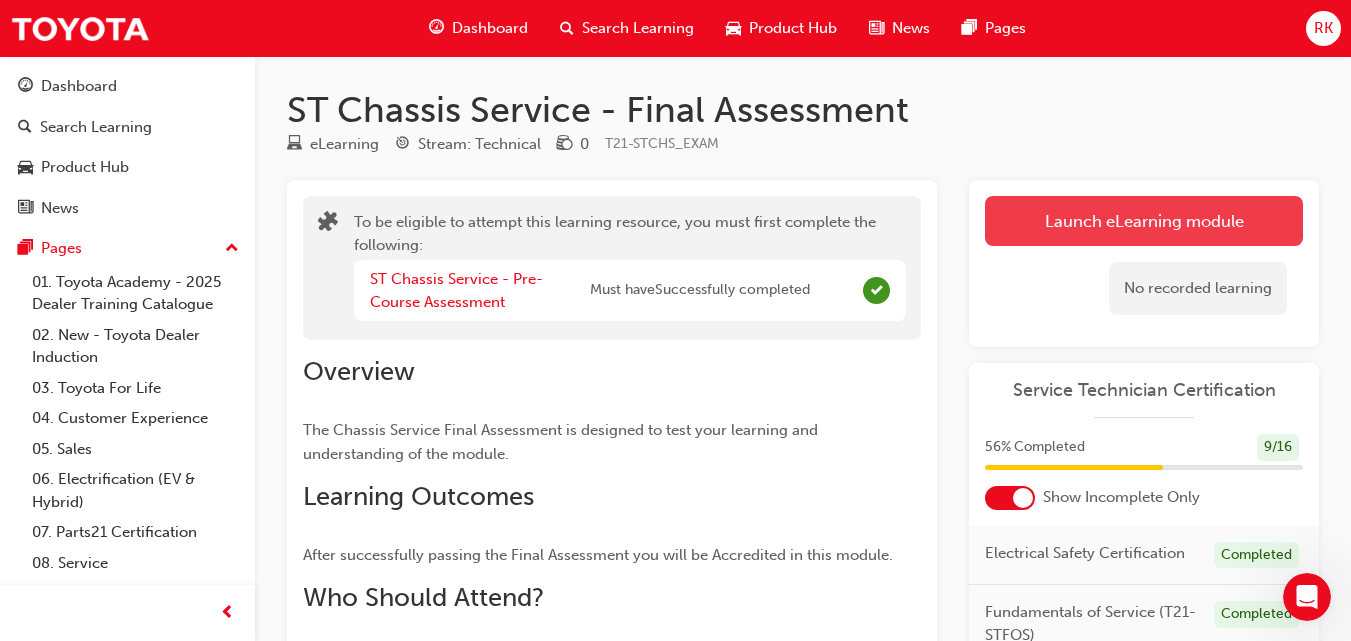 click on "Launch eLearning module" at bounding box center (1144, 221) 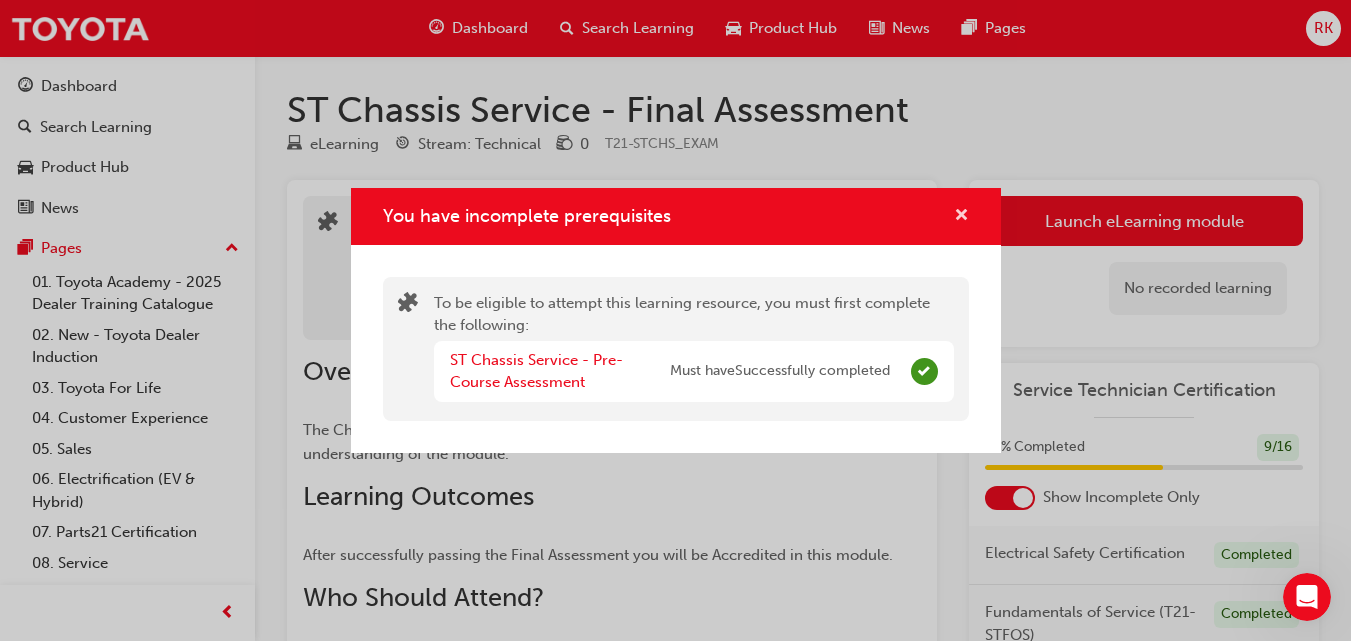 click at bounding box center [961, 217] 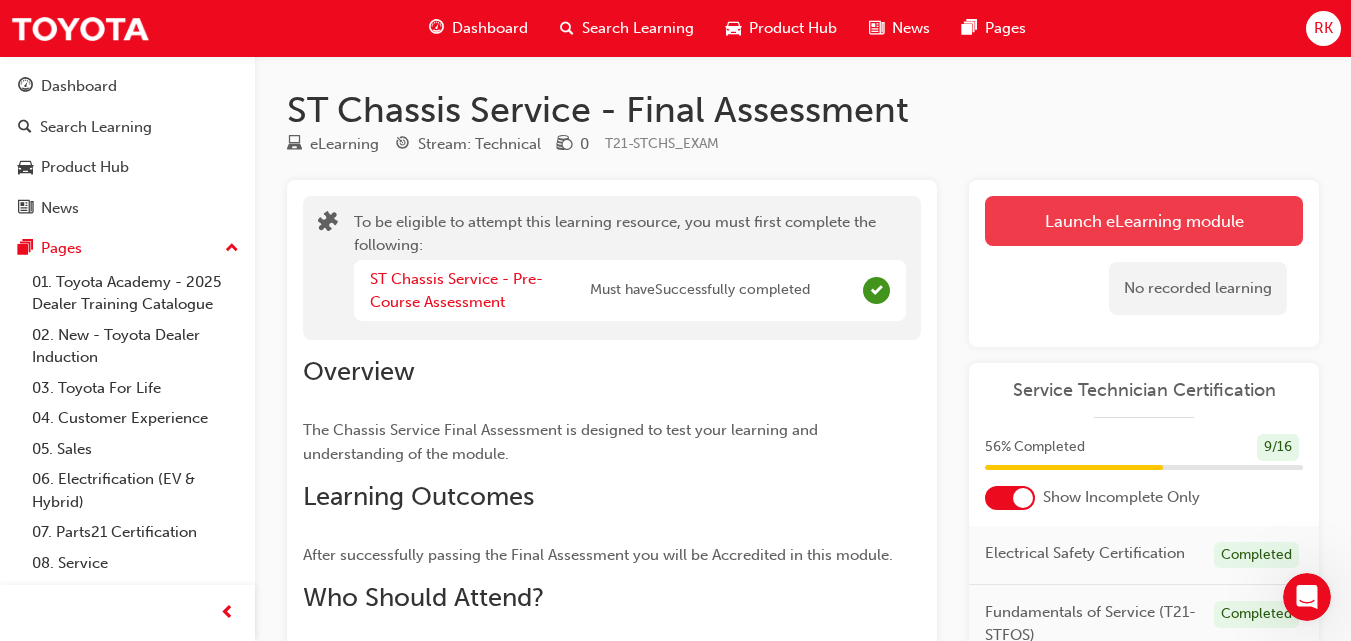 click on "Launch eLearning module" at bounding box center [1144, 221] 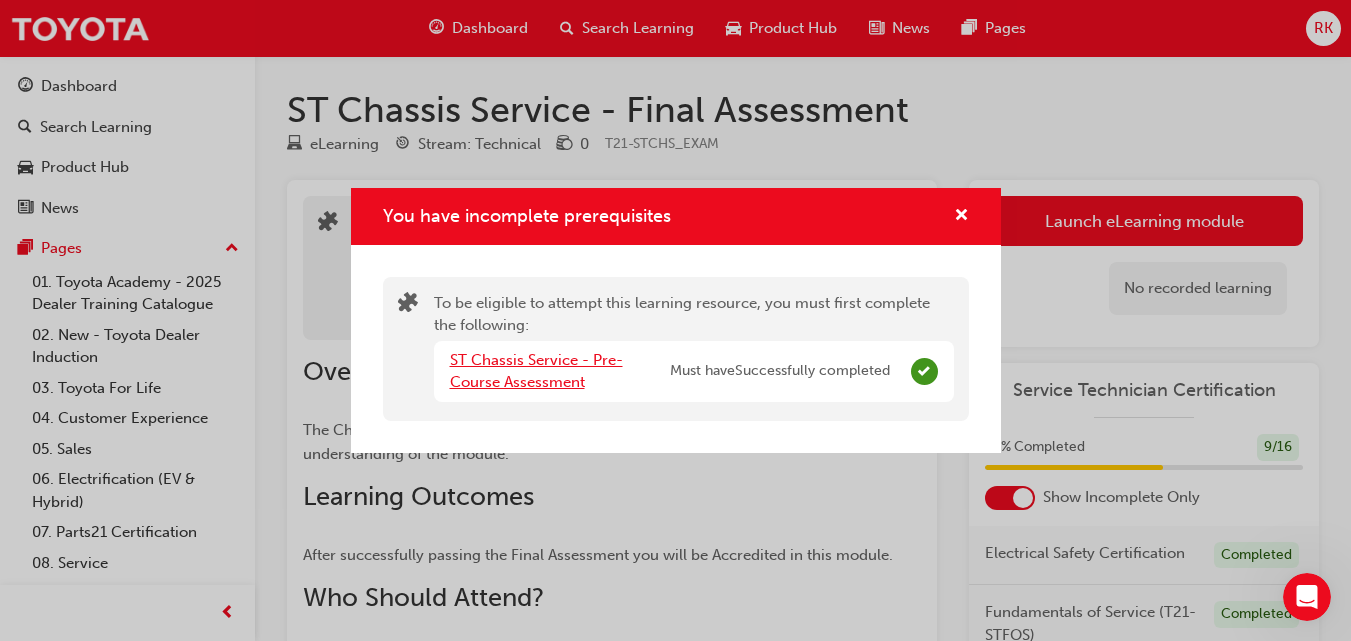 click on "ST Chassis Service - Pre-Course Assessment" at bounding box center [536, 371] 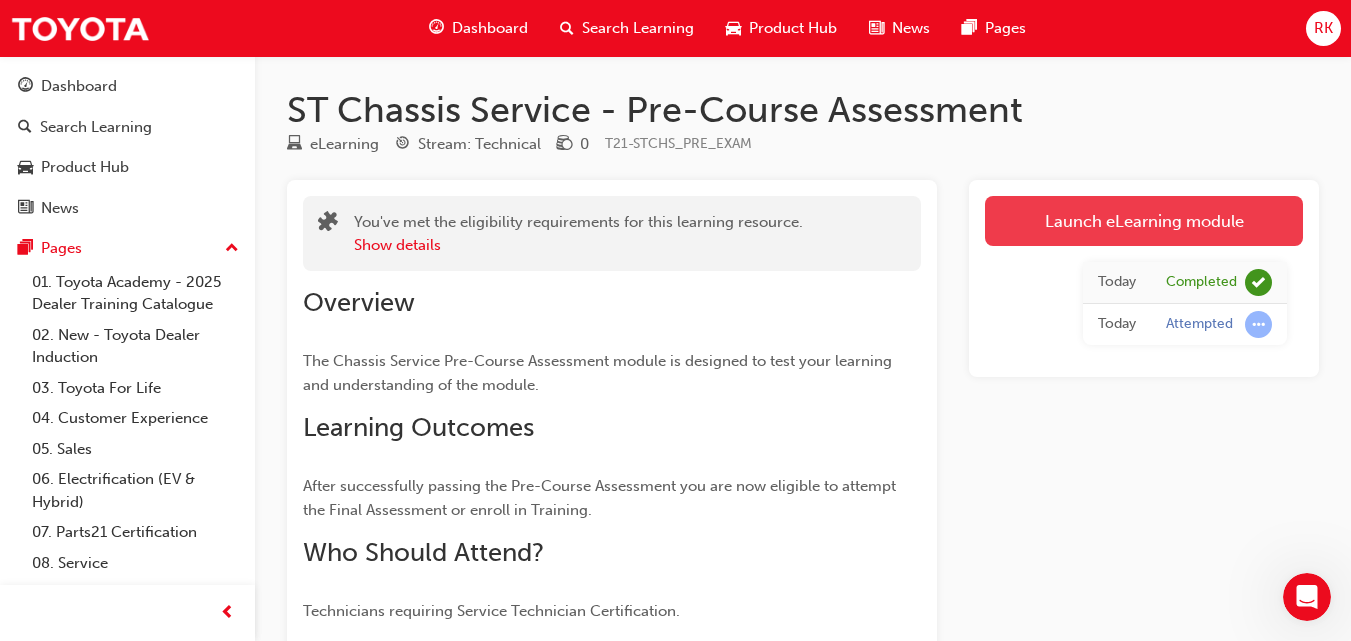 click on "Launch eLearning module" at bounding box center [1144, 221] 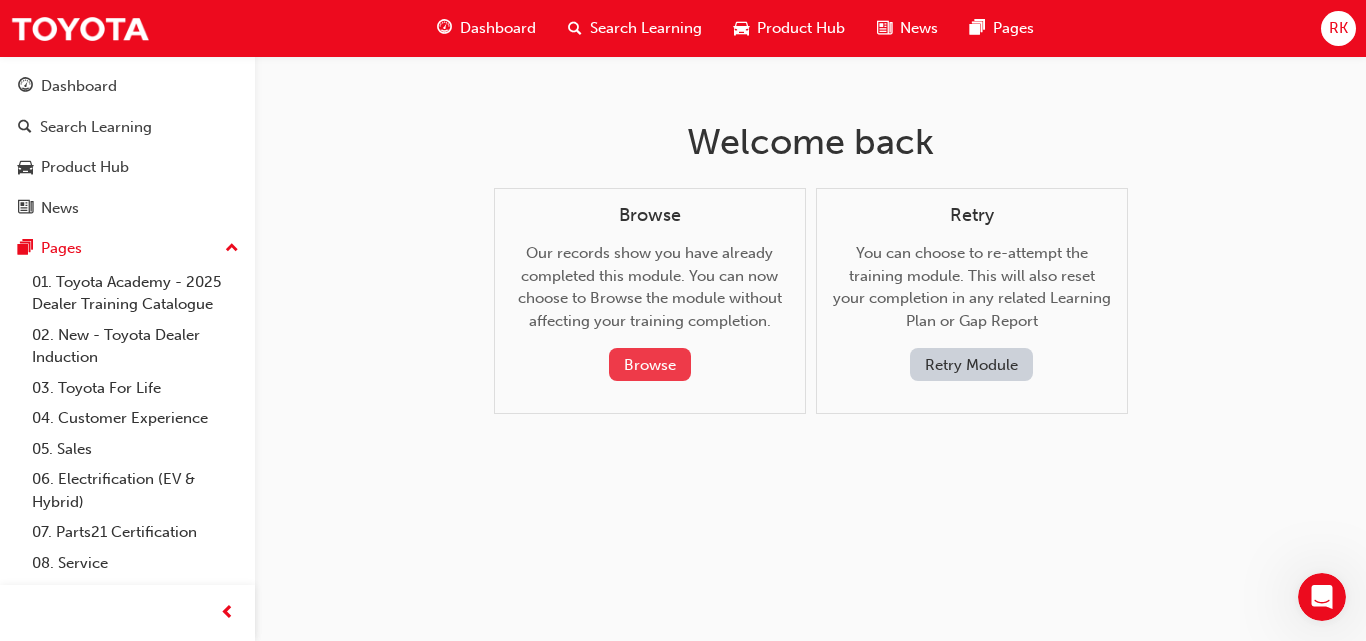 click on "Browse" at bounding box center [650, 364] 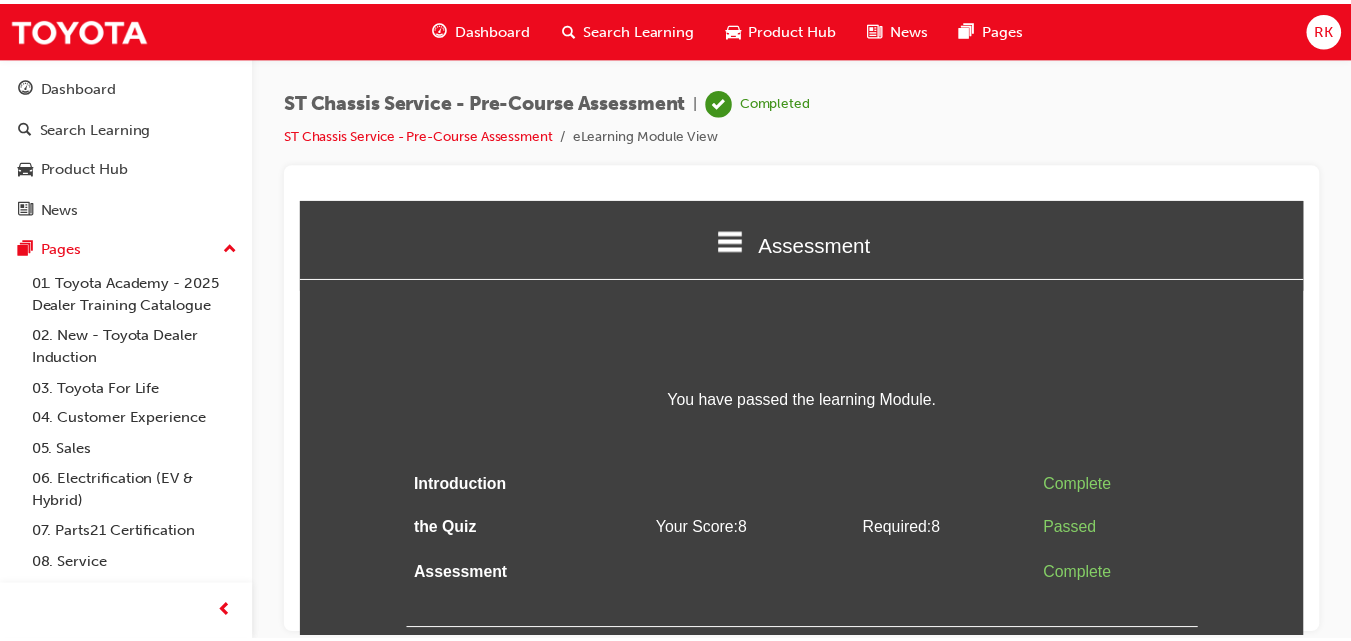 scroll, scrollTop: 0, scrollLeft: 0, axis: both 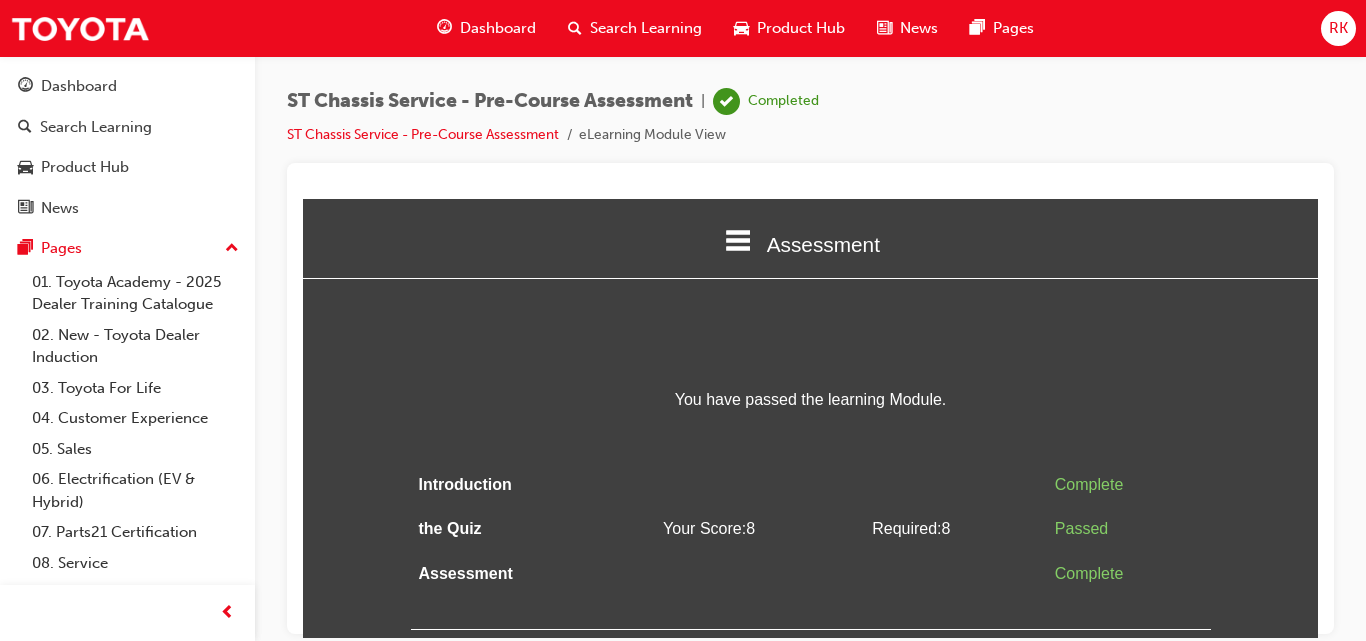 click on "Dashboard" at bounding box center [498, 28] 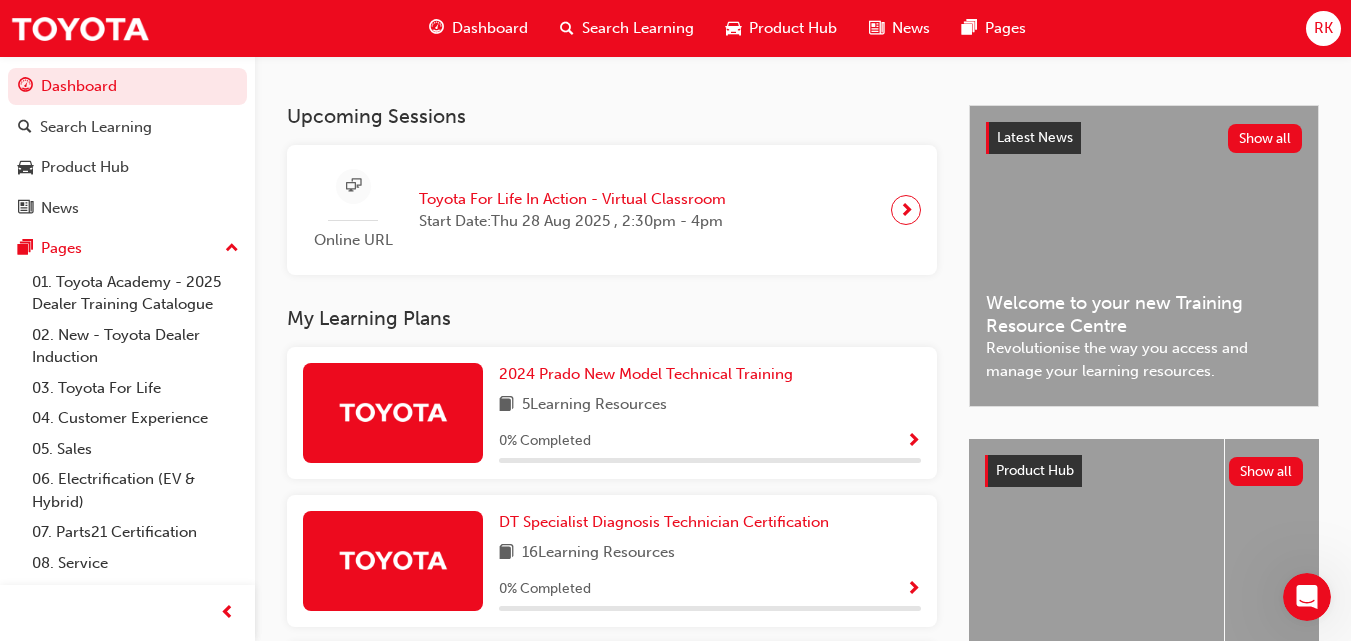 scroll, scrollTop: 1236, scrollLeft: 0, axis: vertical 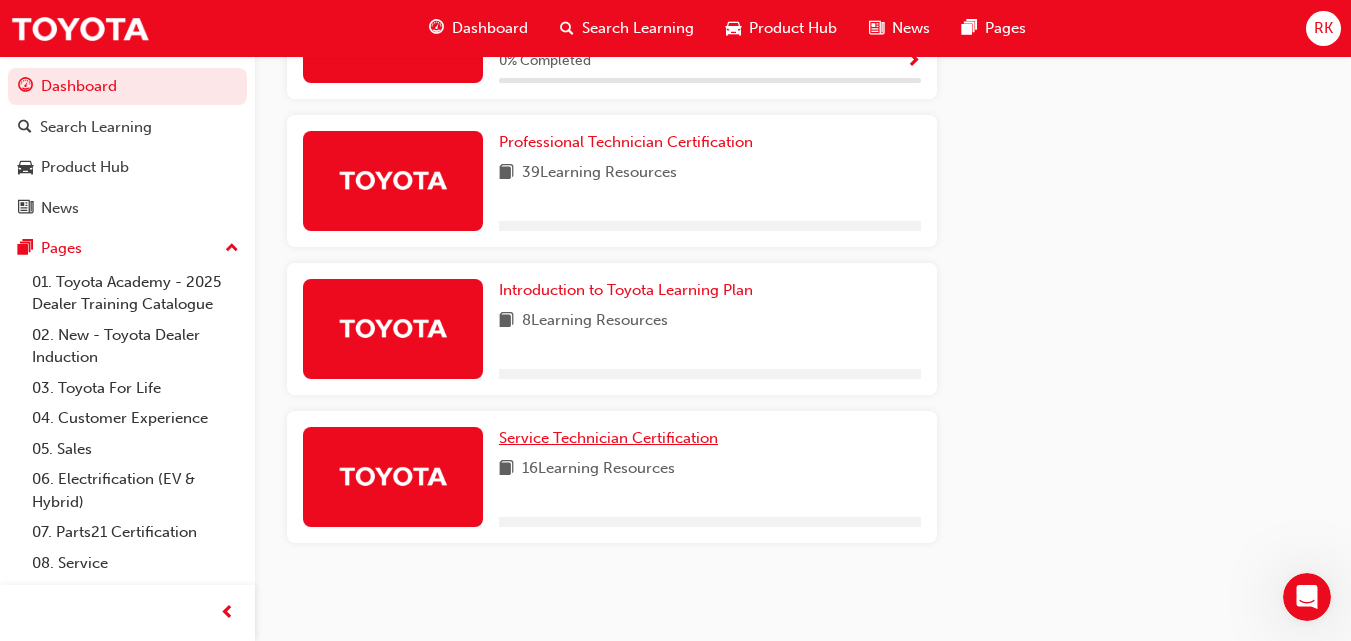 click on "Service Technician Certification" at bounding box center [608, 438] 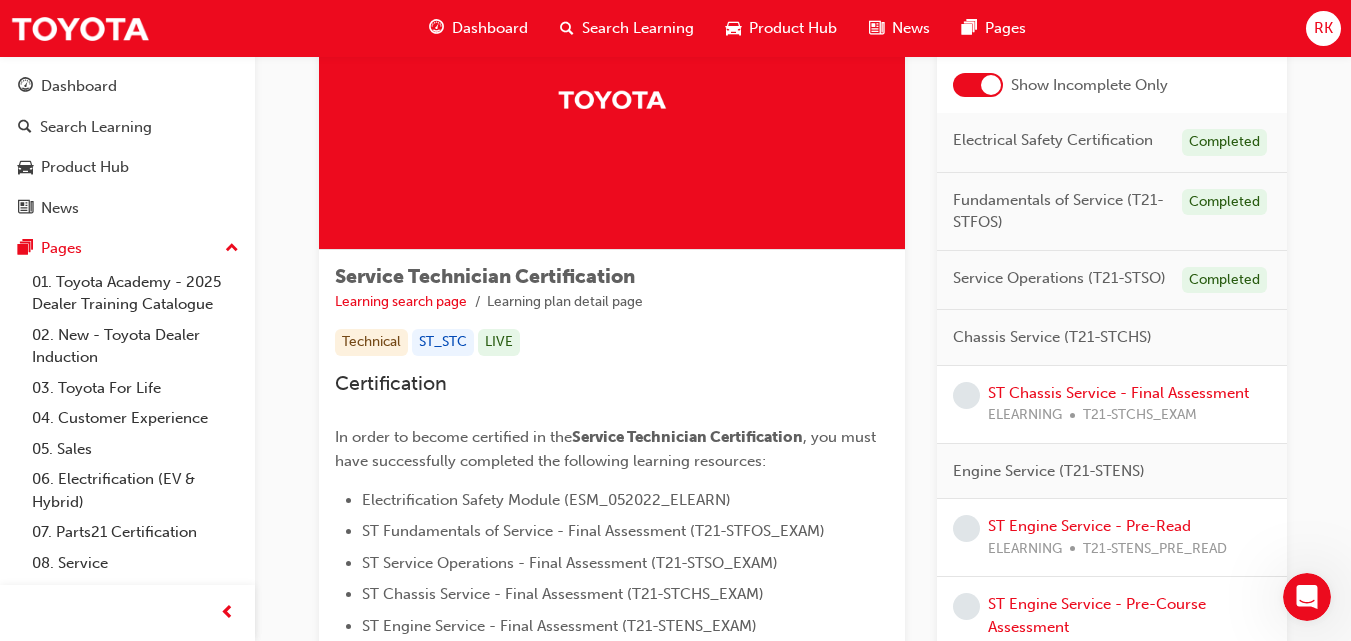 scroll, scrollTop: 219, scrollLeft: 0, axis: vertical 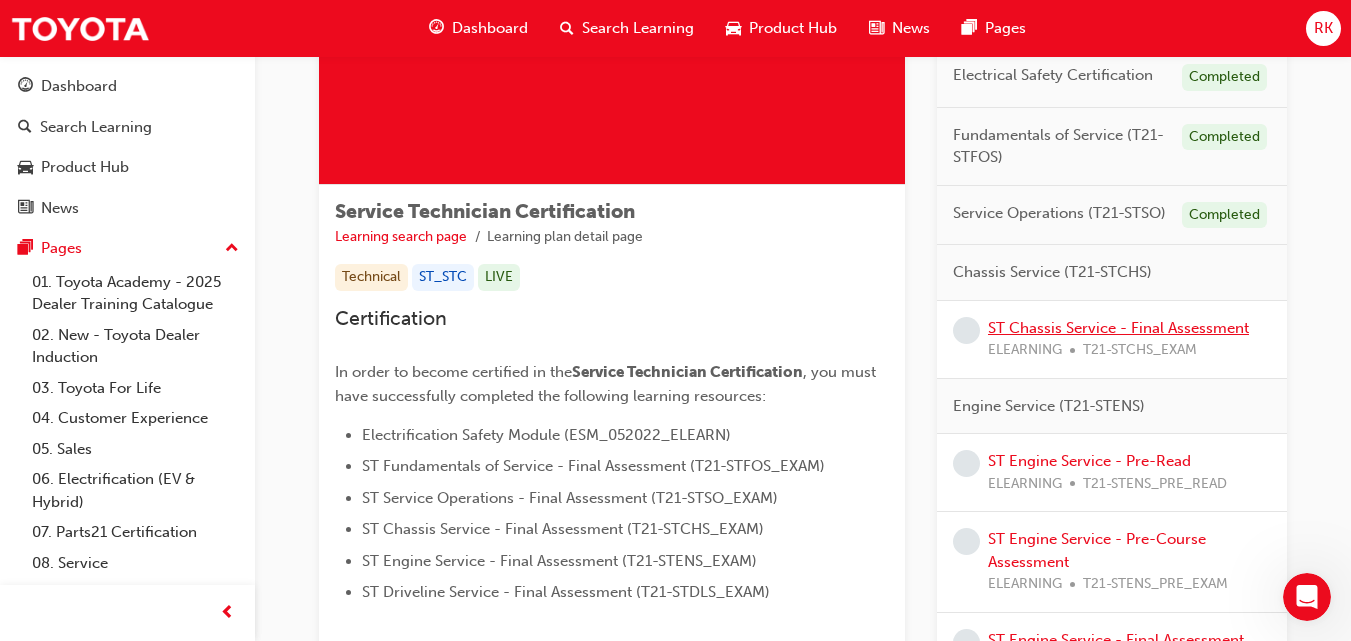click on "ST Chassis Service - Final Assessment" at bounding box center [1118, 328] 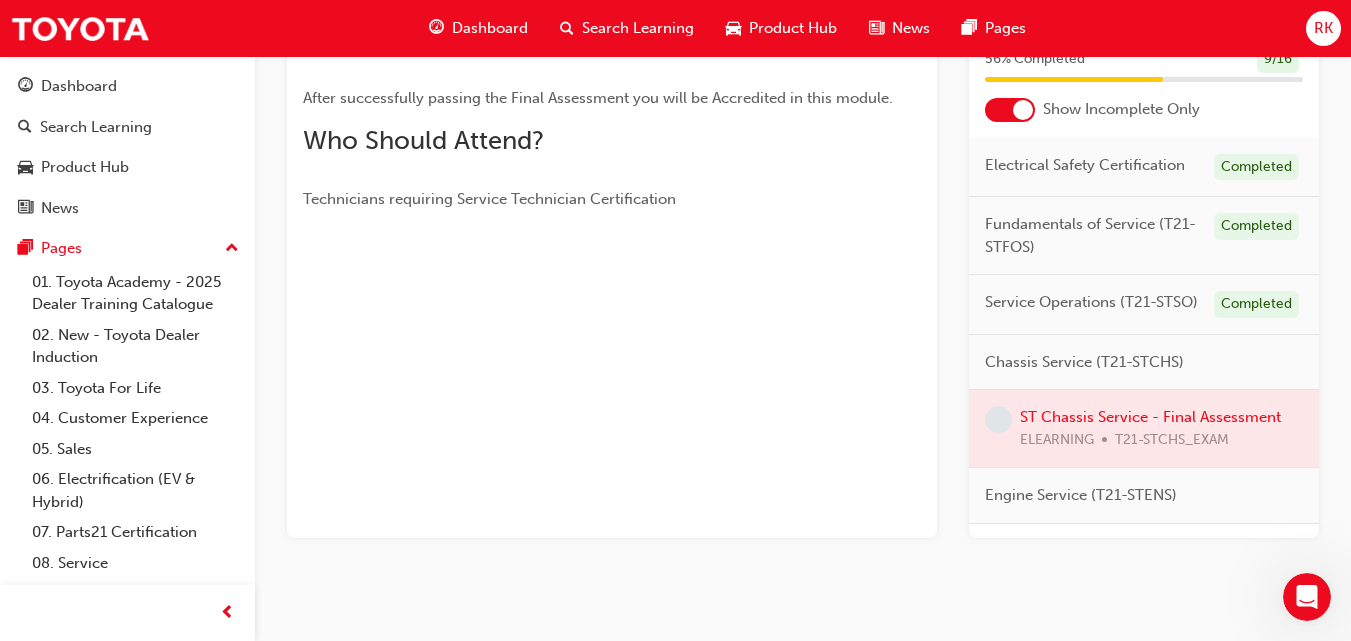 scroll, scrollTop: 389, scrollLeft: 0, axis: vertical 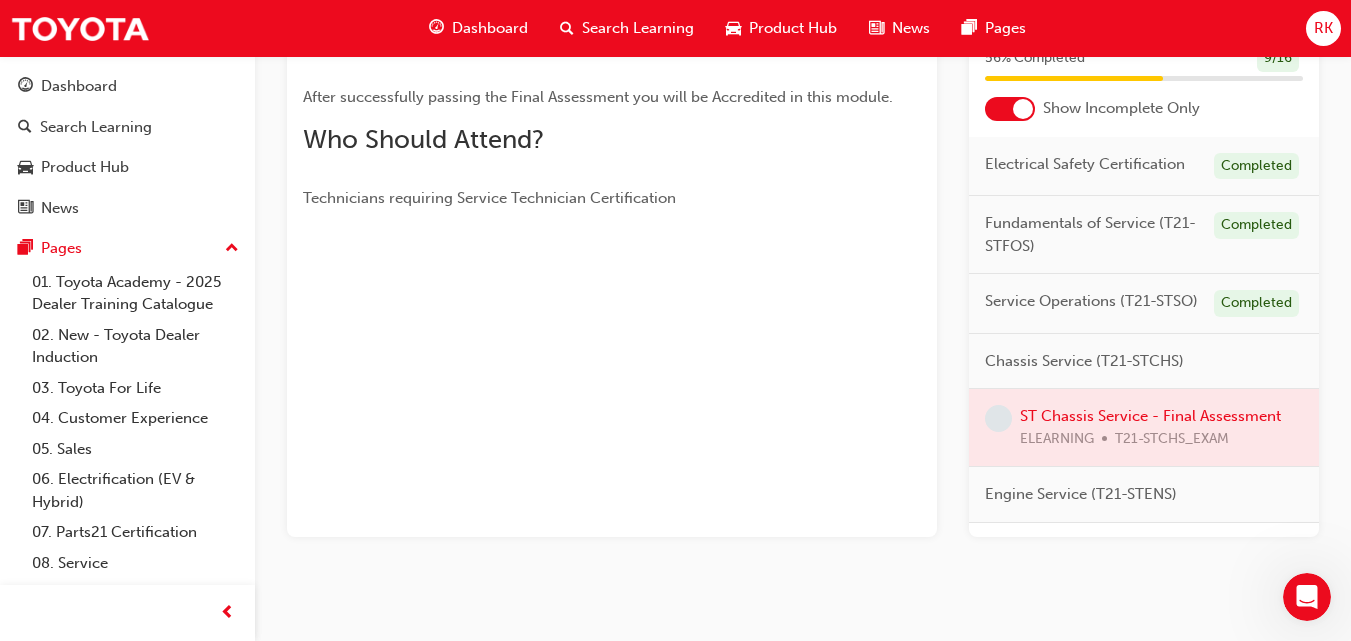 click at bounding box center [1144, 427] 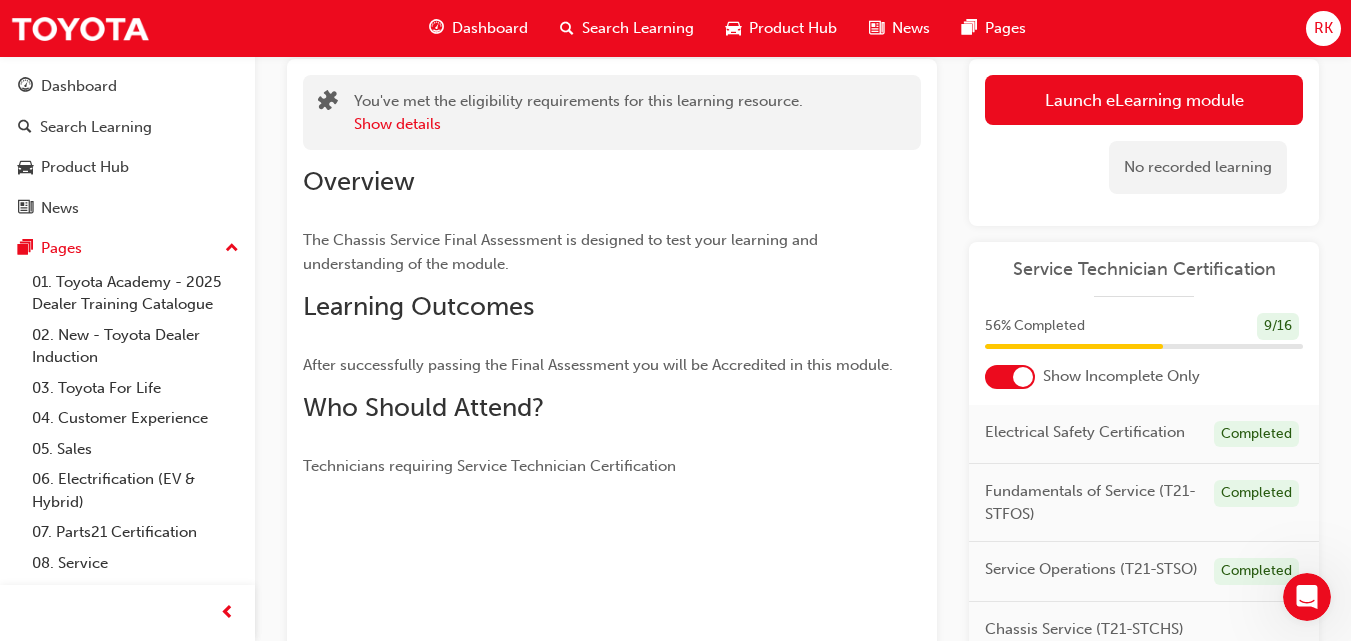 scroll, scrollTop: 107, scrollLeft: 0, axis: vertical 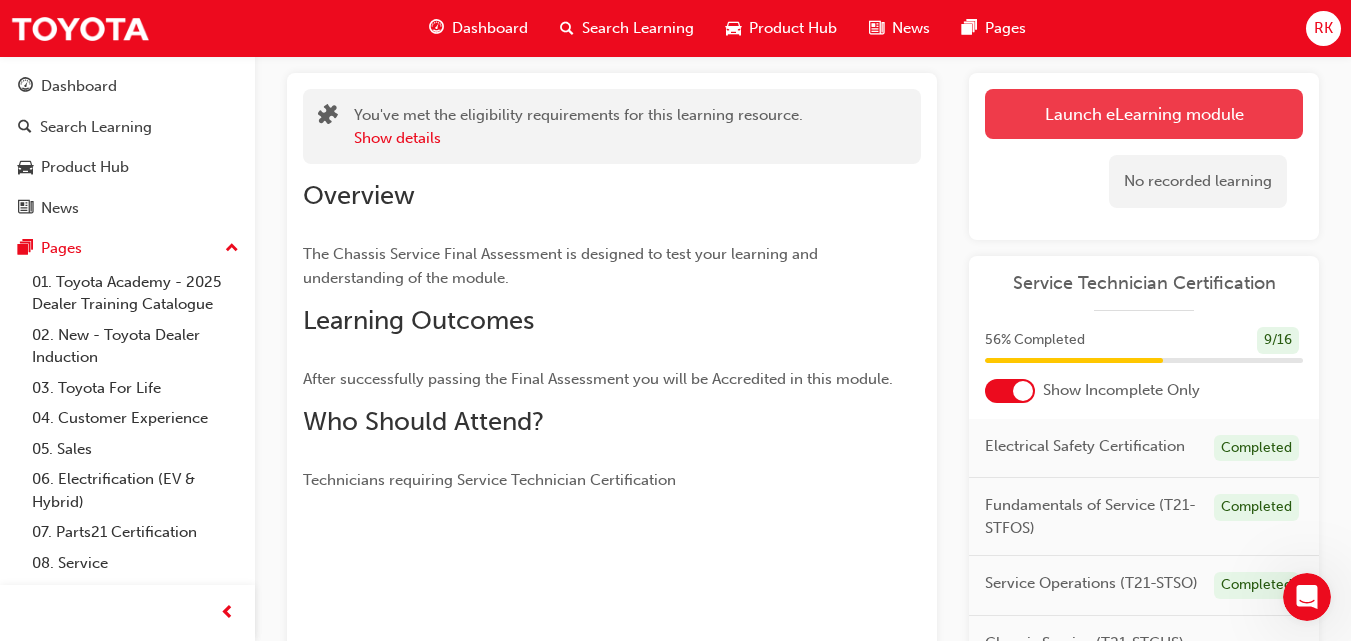 click on "Launch eLearning module" at bounding box center [1144, 114] 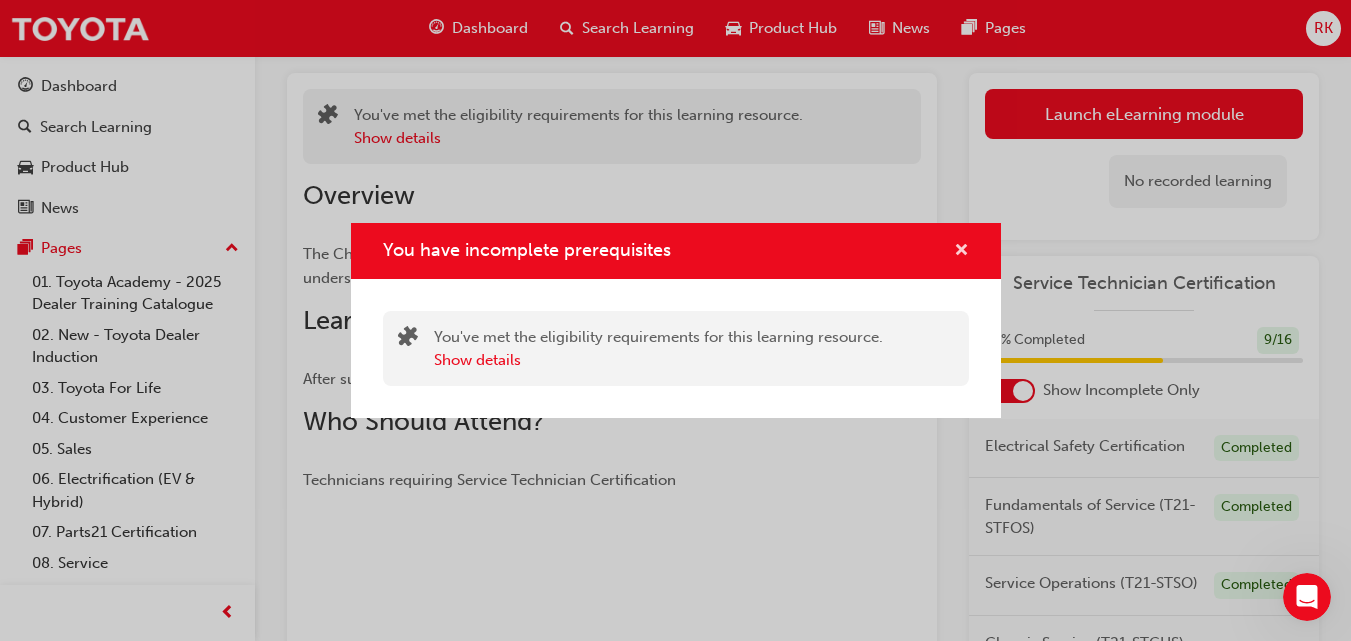 click at bounding box center [961, 252] 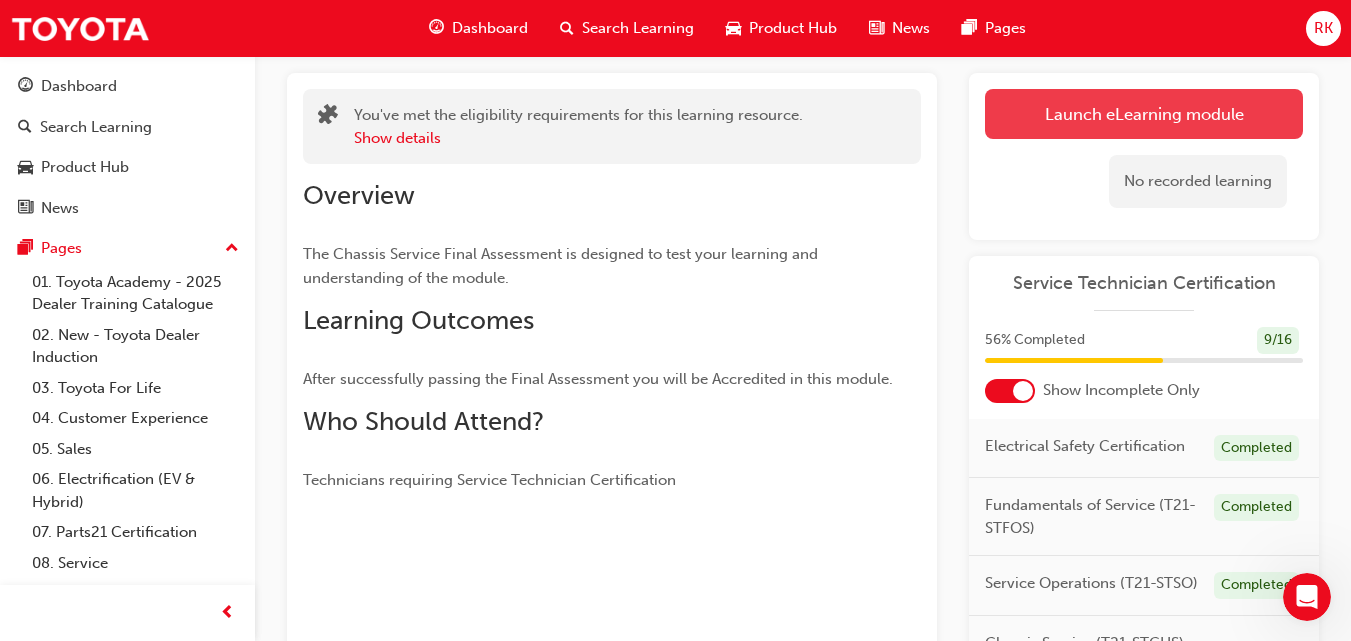 click on "Launch eLearning module" at bounding box center (1144, 114) 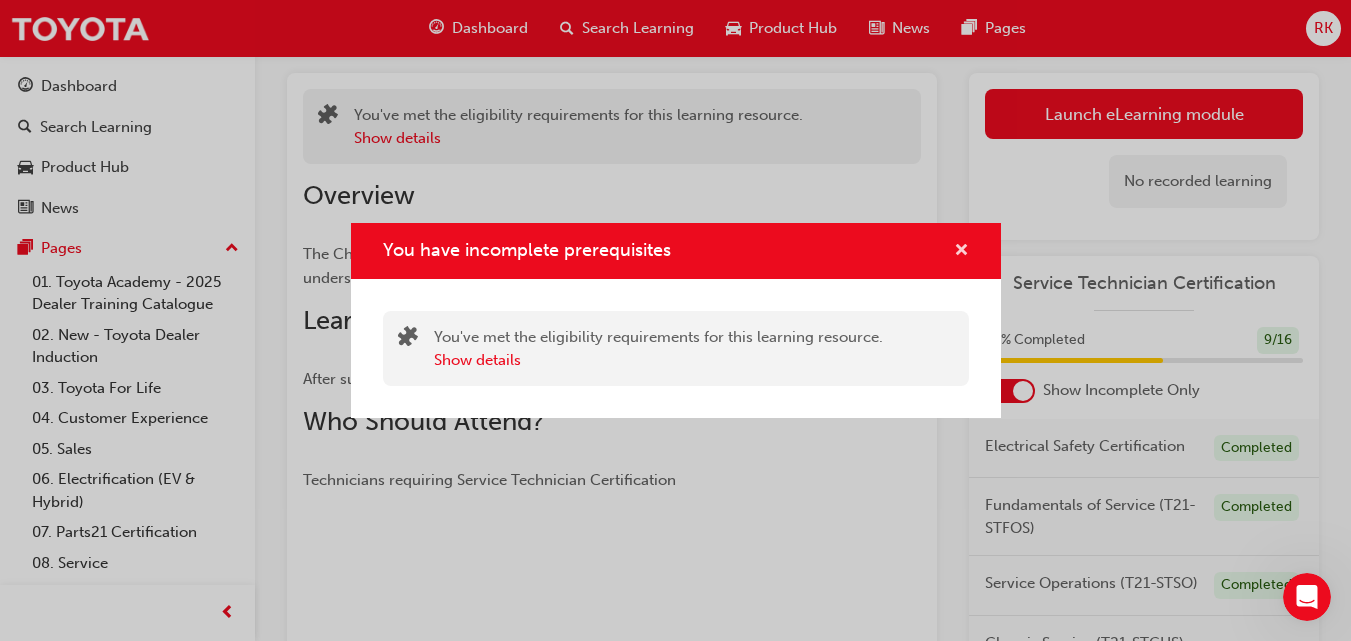 click at bounding box center [961, 252] 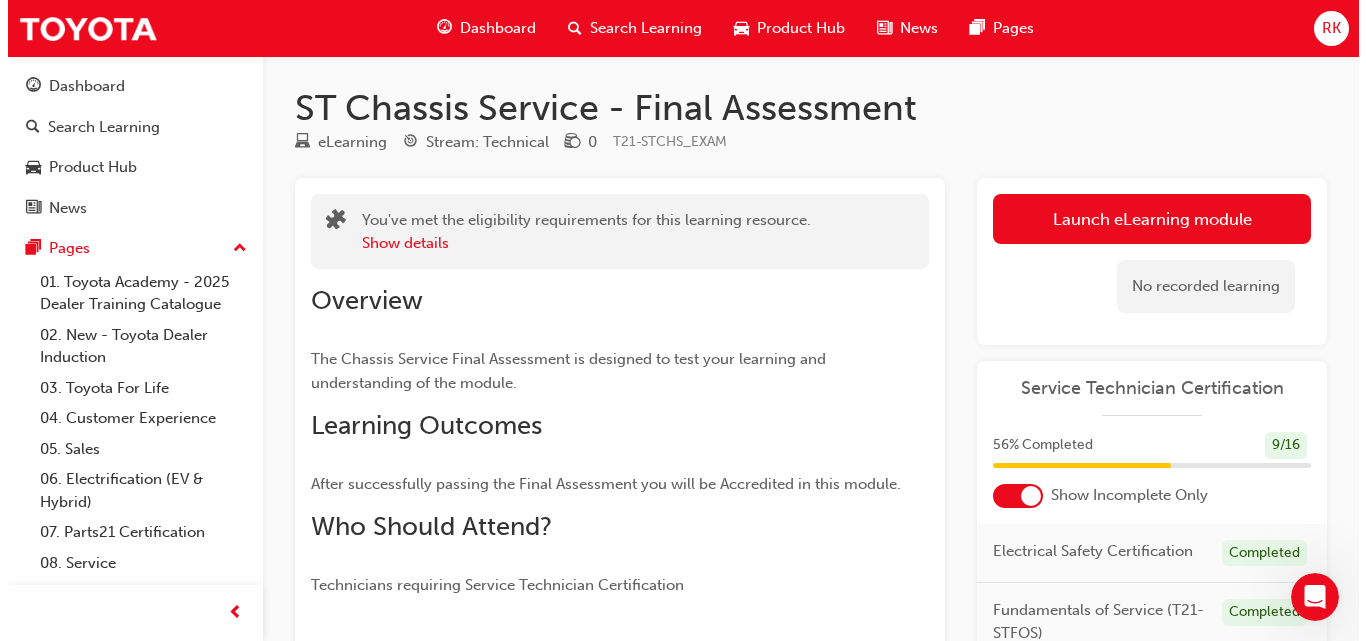 scroll, scrollTop: 0, scrollLeft: 0, axis: both 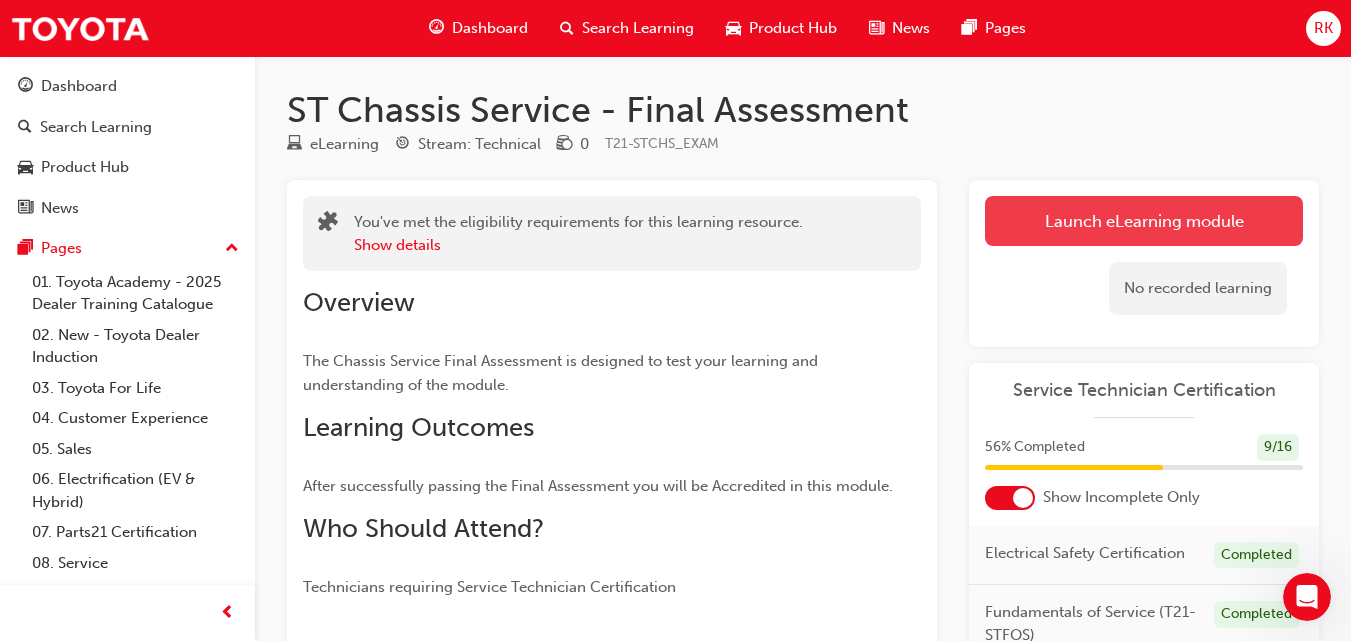 click on "Launch eLearning module" at bounding box center (1144, 221) 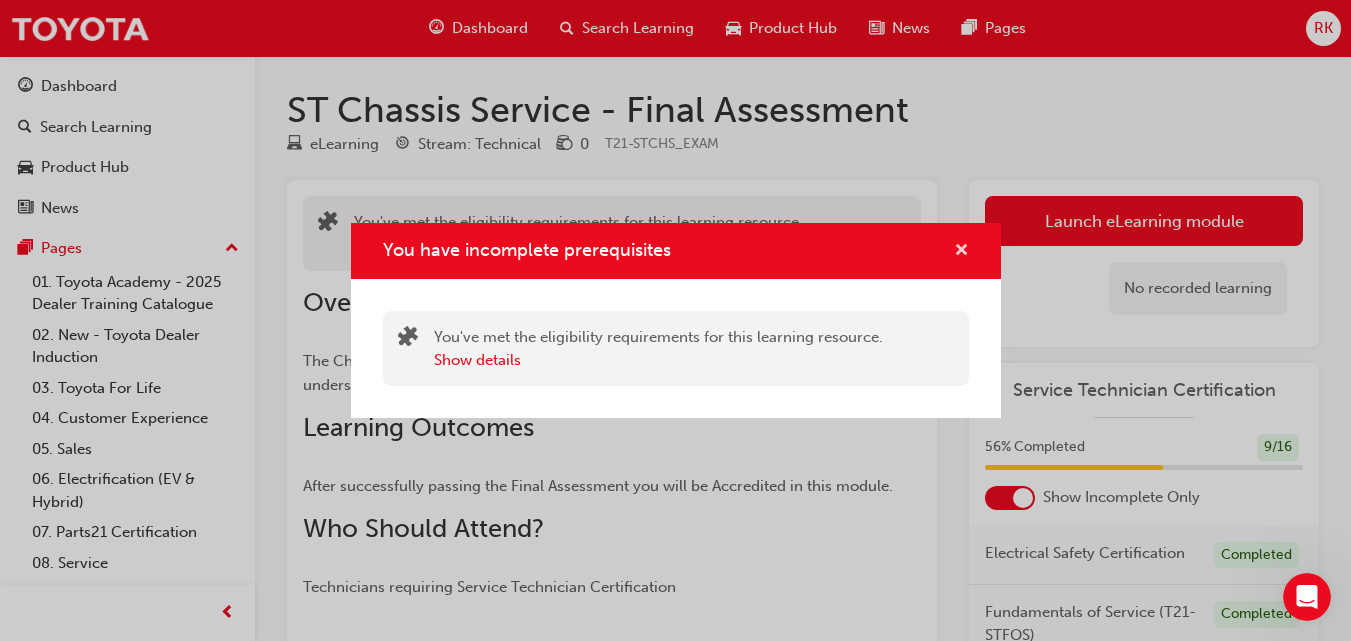click at bounding box center (961, 252) 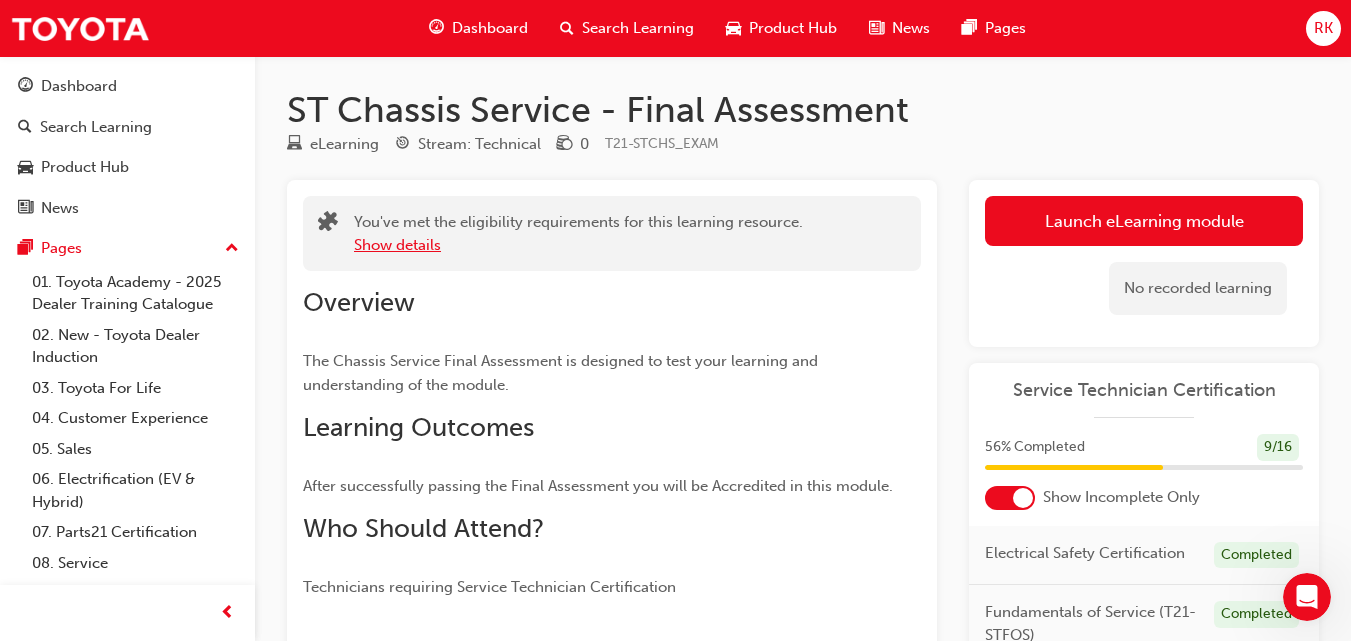click on "Show details" at bounding box center (397, 245) 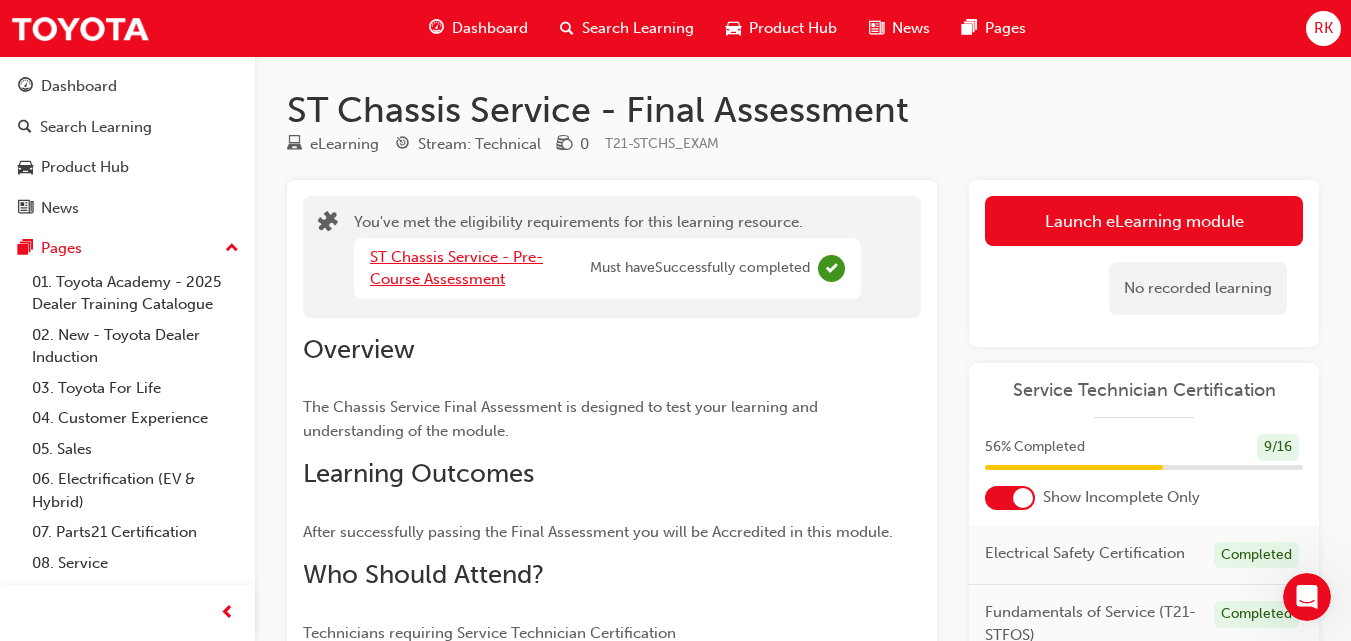 click on "ST Chassis Service - Pre-Course Assessment" at bounding box center [456, 268] 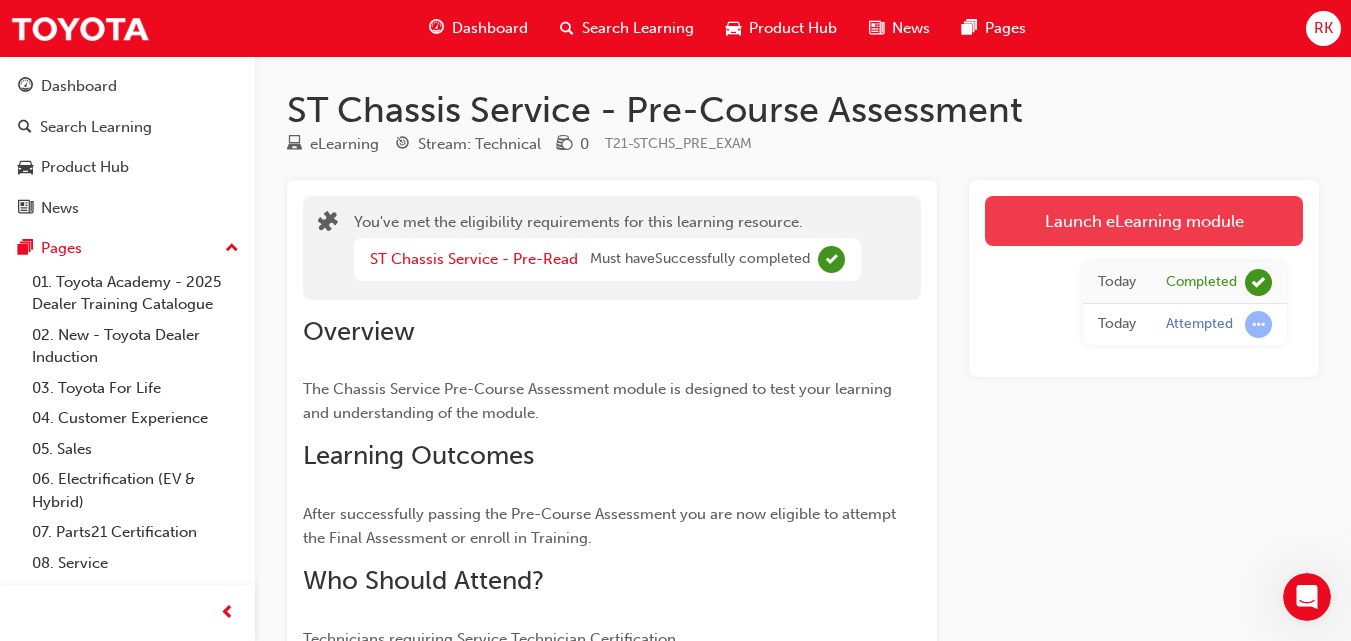 click on "Launch eLearning module" at bounding box center (1144, 221) 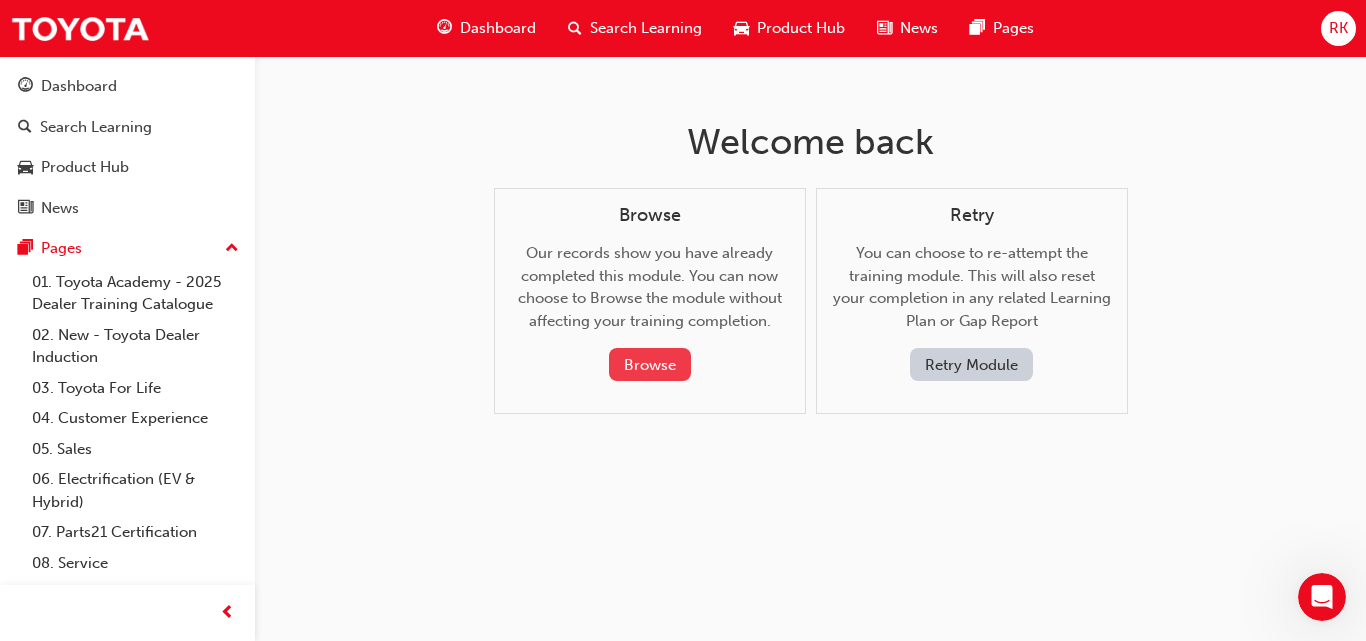 click on "Browse" at bounding box center [650, 364] 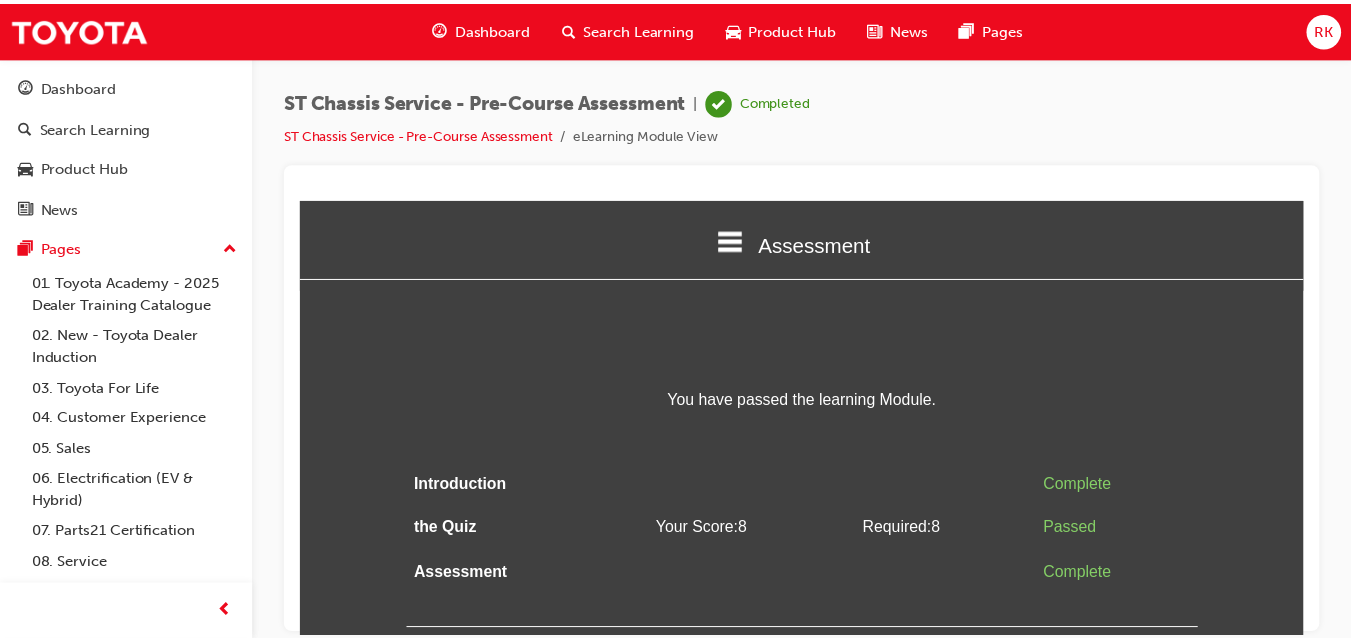 scroll, scrollTop: 0, scrollLeft: 0, axis: both 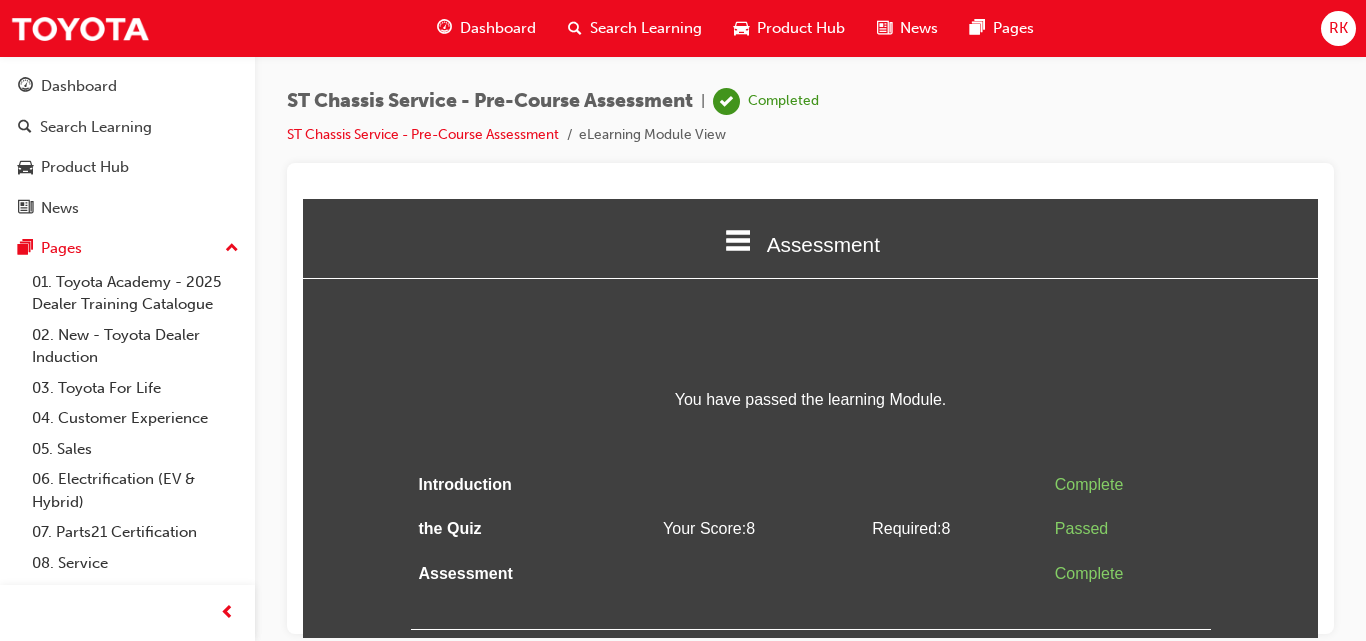 click on "Dashboard" at bounding box center (498, 28) 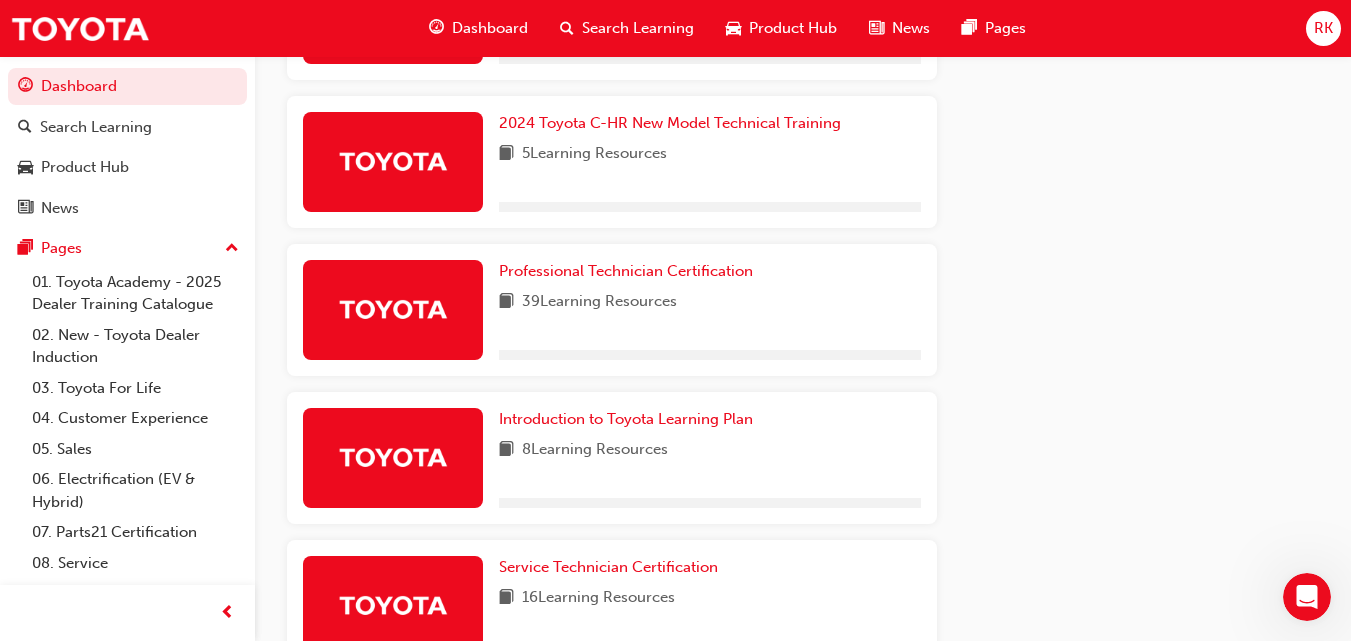 scroll, scrollTop: 1202, scrollLeft: 0, axis: vertical 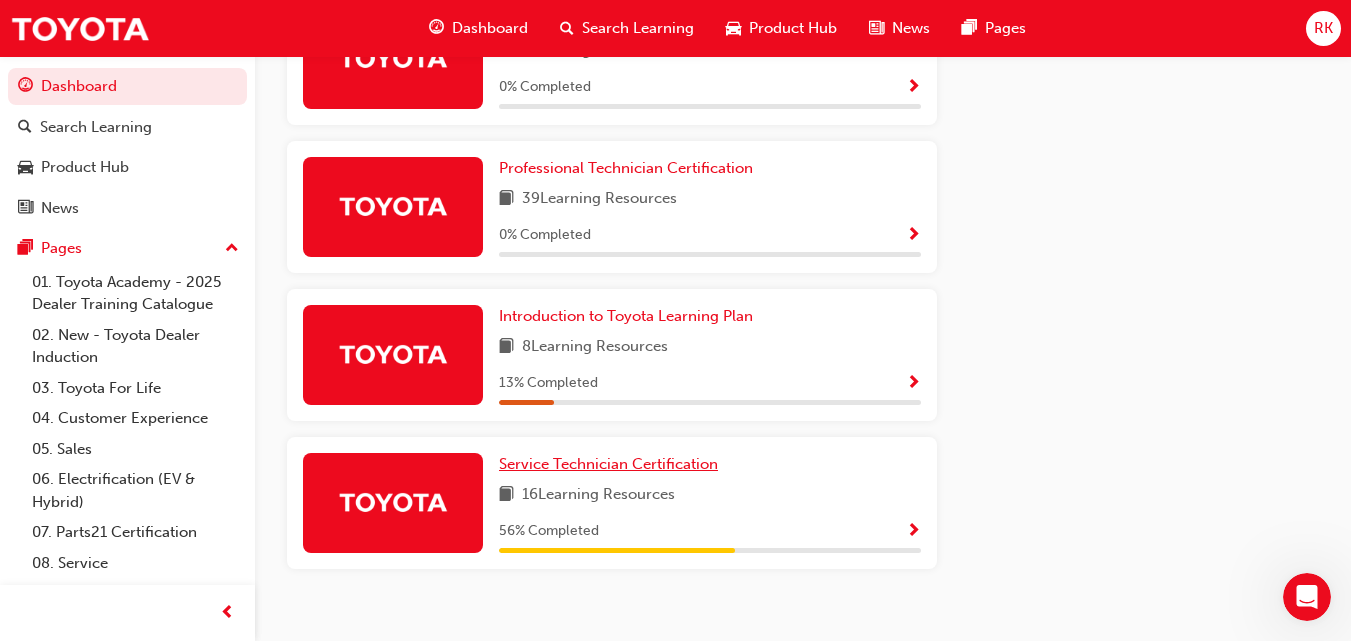 click on "Service Technician Certification" at bounding box center [608, 464] 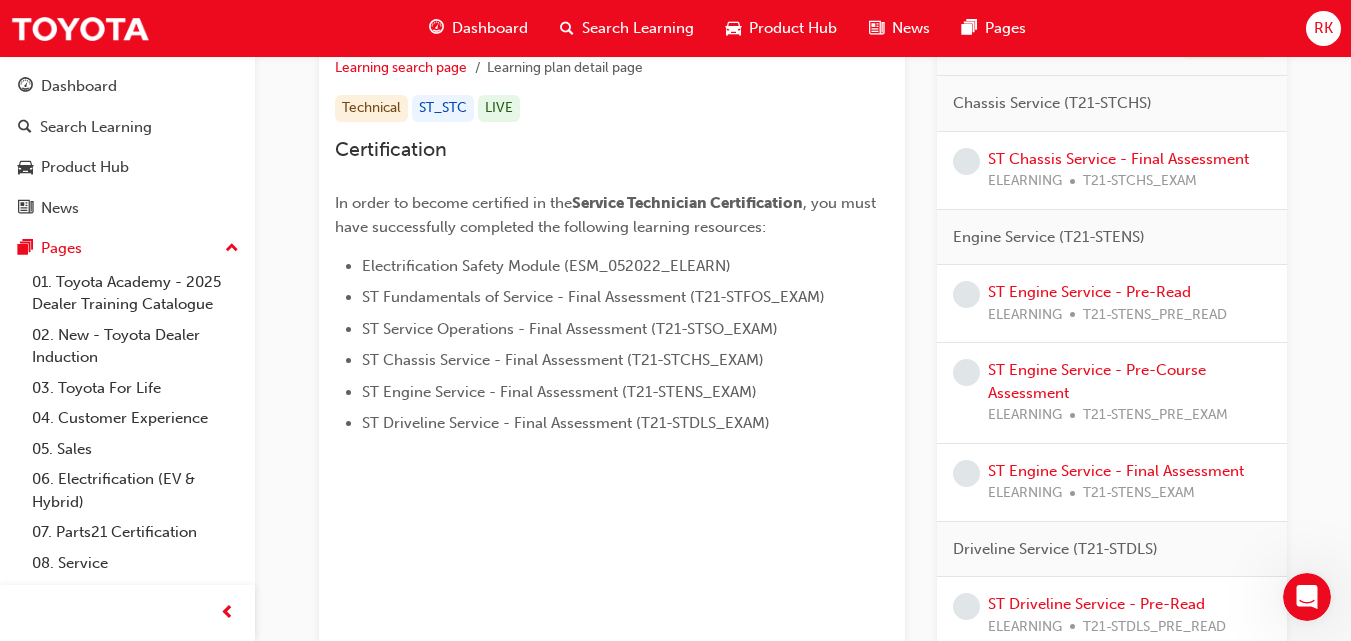 scroll, scrollTop: 287, scrollLeft: 0, axis: vertical 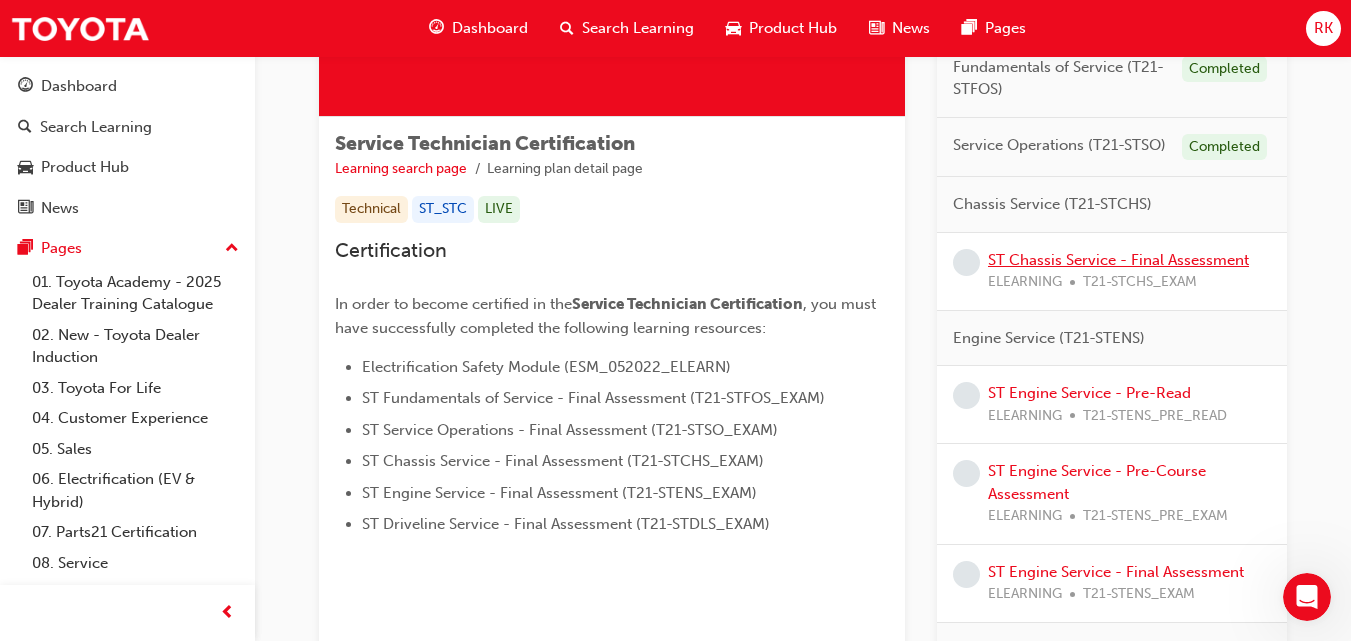 click on "ST Chassis Service - Final Assessment" at bounding box center [1118, 260] 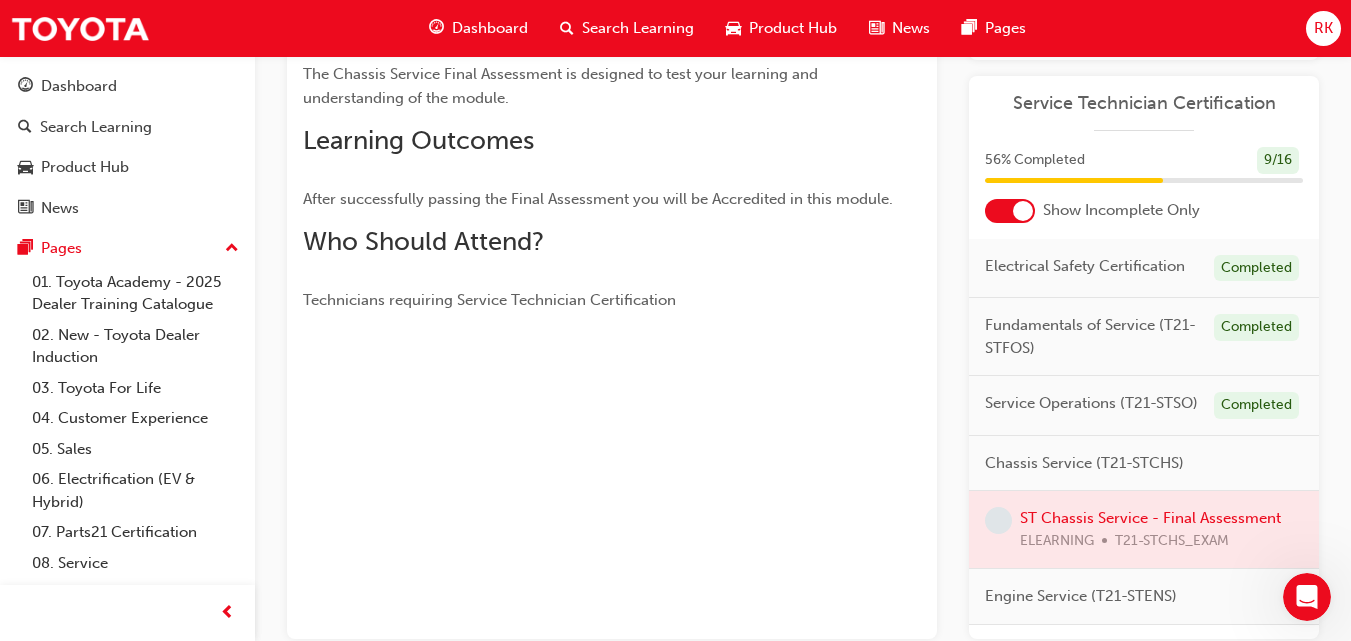 scroll, scrollTop: 399, scrollLeft: 0, axis: vertical 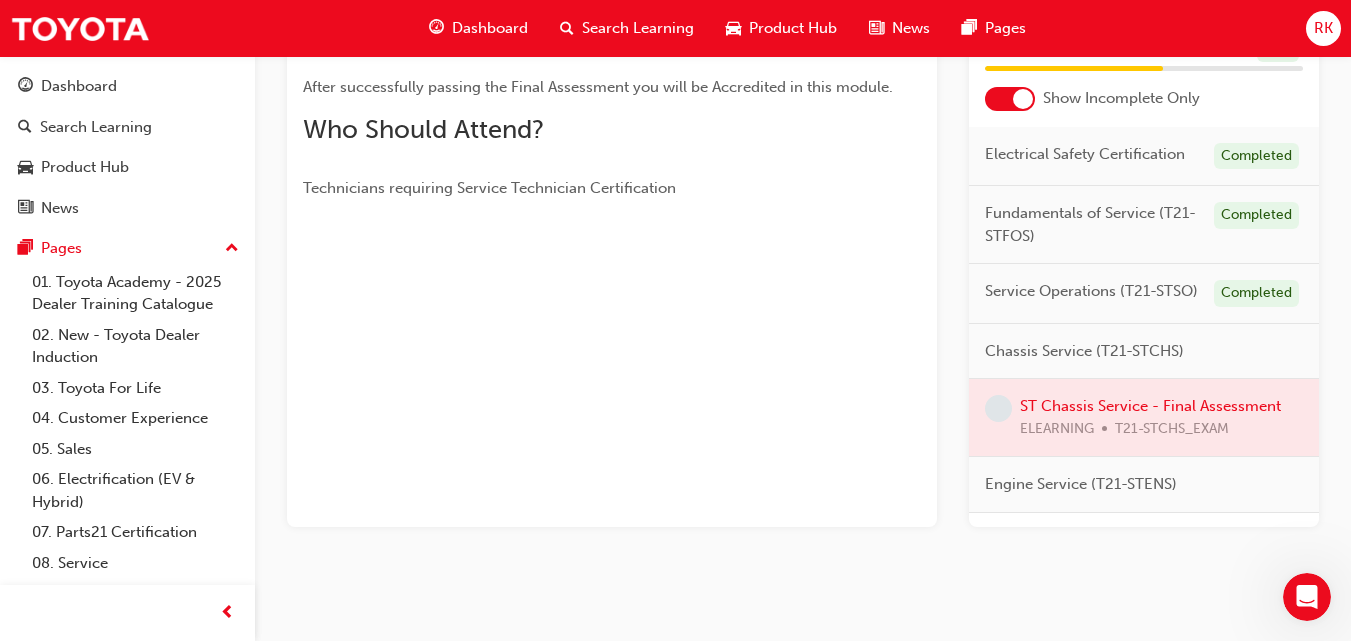 click at bounding box center (1144, 417) 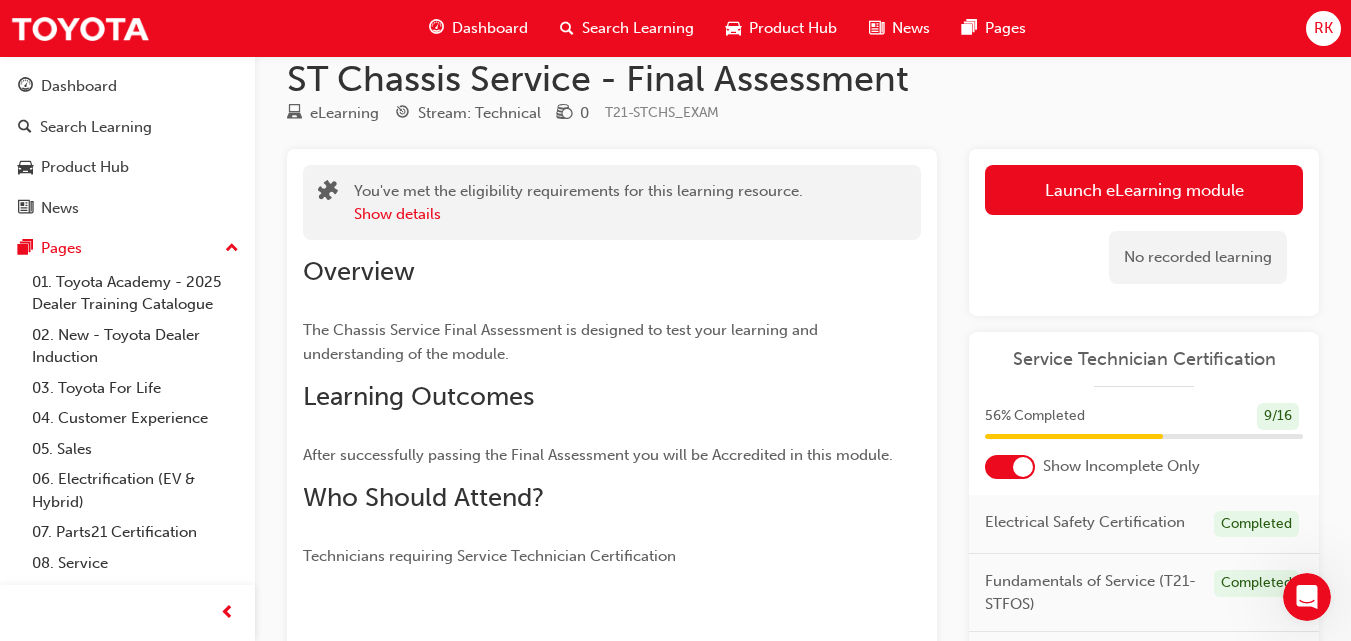 scroll, scrollTop: 21, scrollLeft: 0, axis: vertical 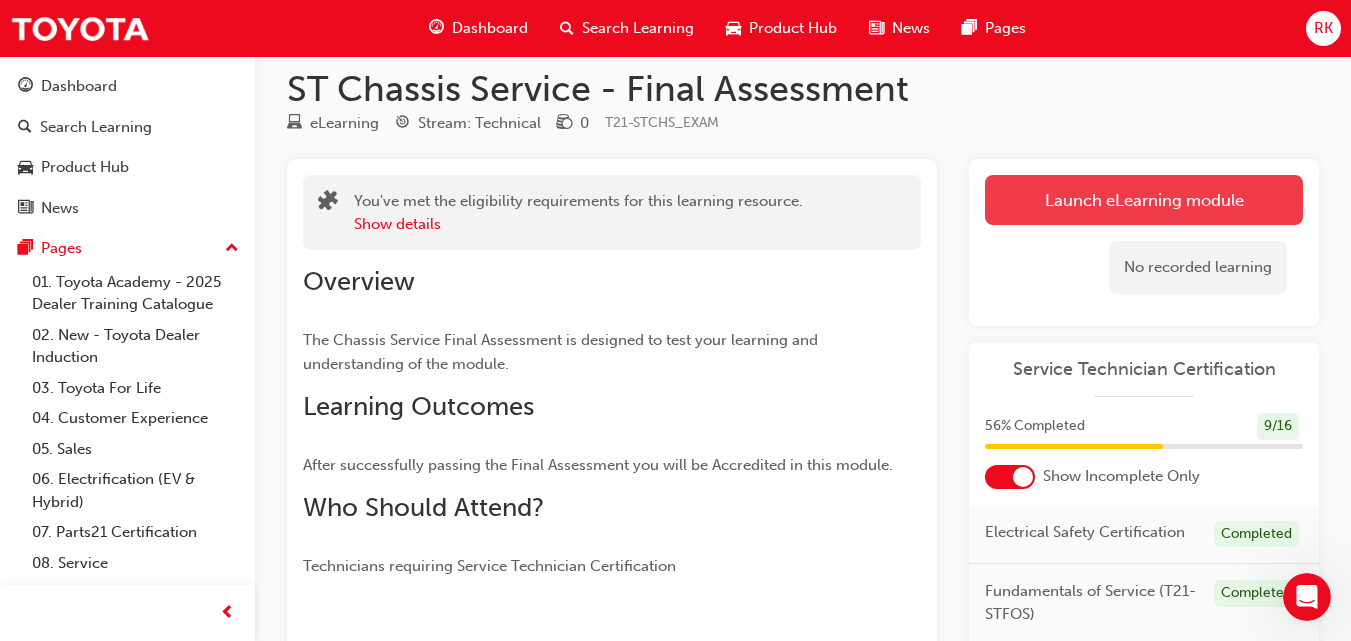 click on "Launch eLearning module" at bounding box center (1144, 200) 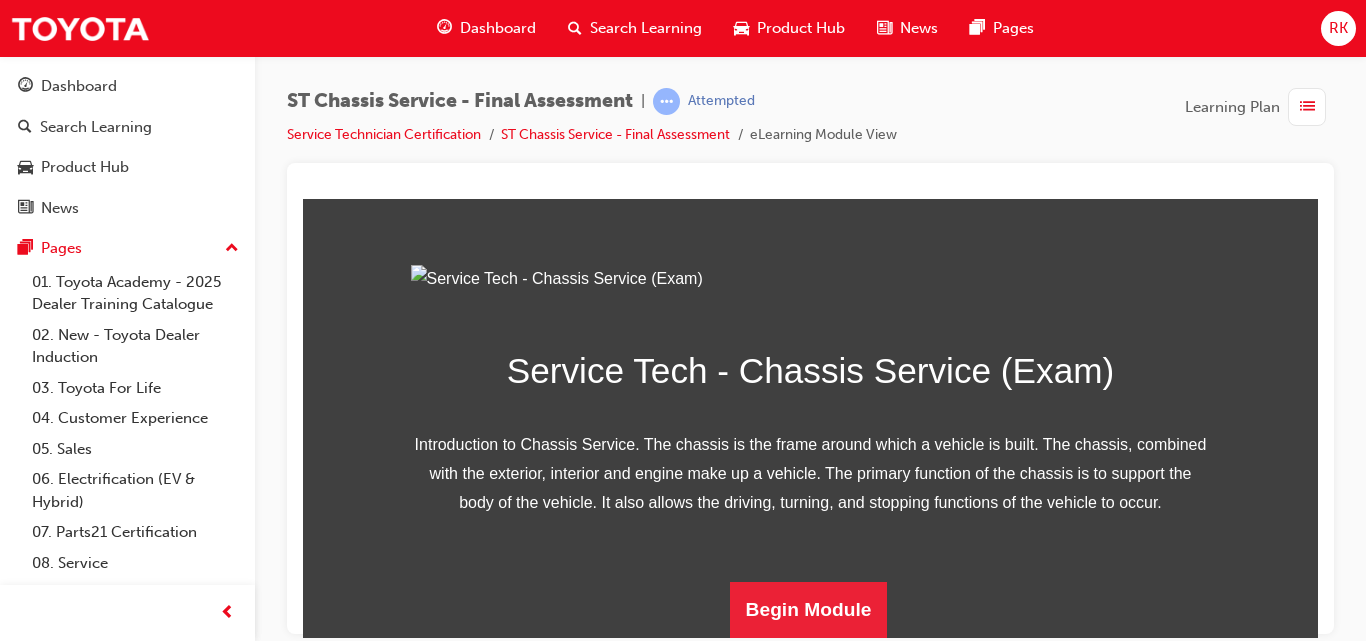 scroll, scrollTop: 341, scrollLeft: 0, axis: vertical 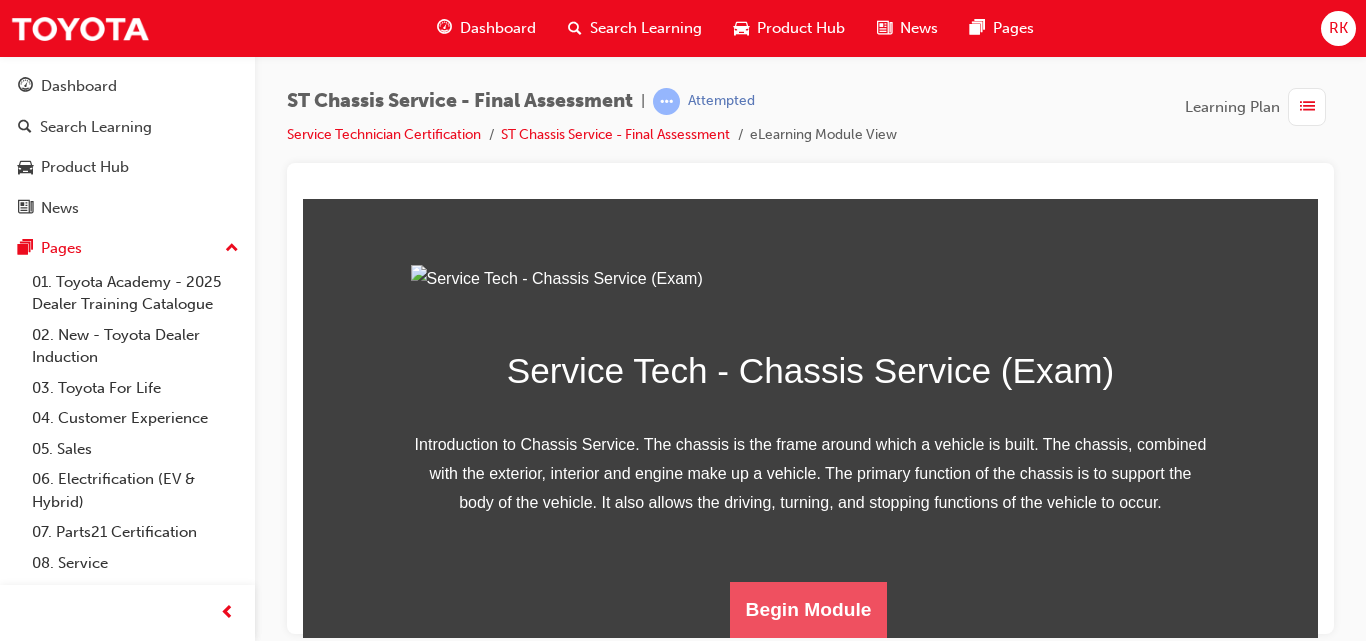 click on "Begin Module" at bounding box center [809, 609] 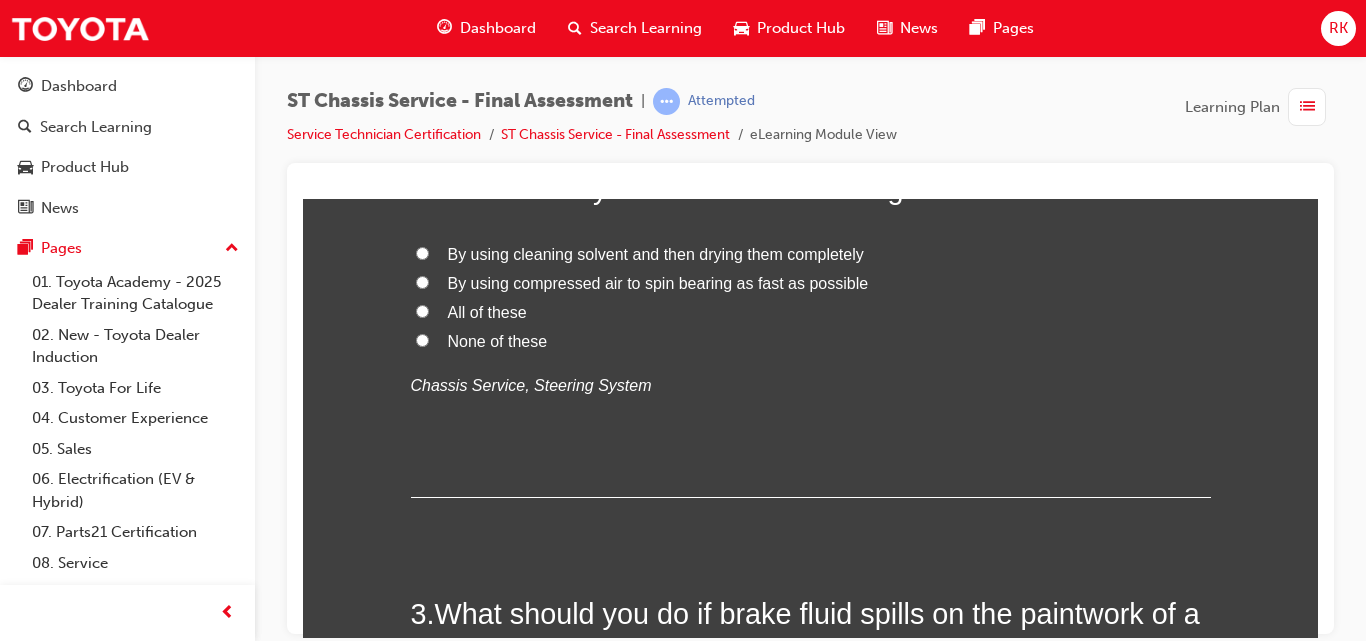 scroll, scrollTop: 0, scrollLeft: 0, axis: both 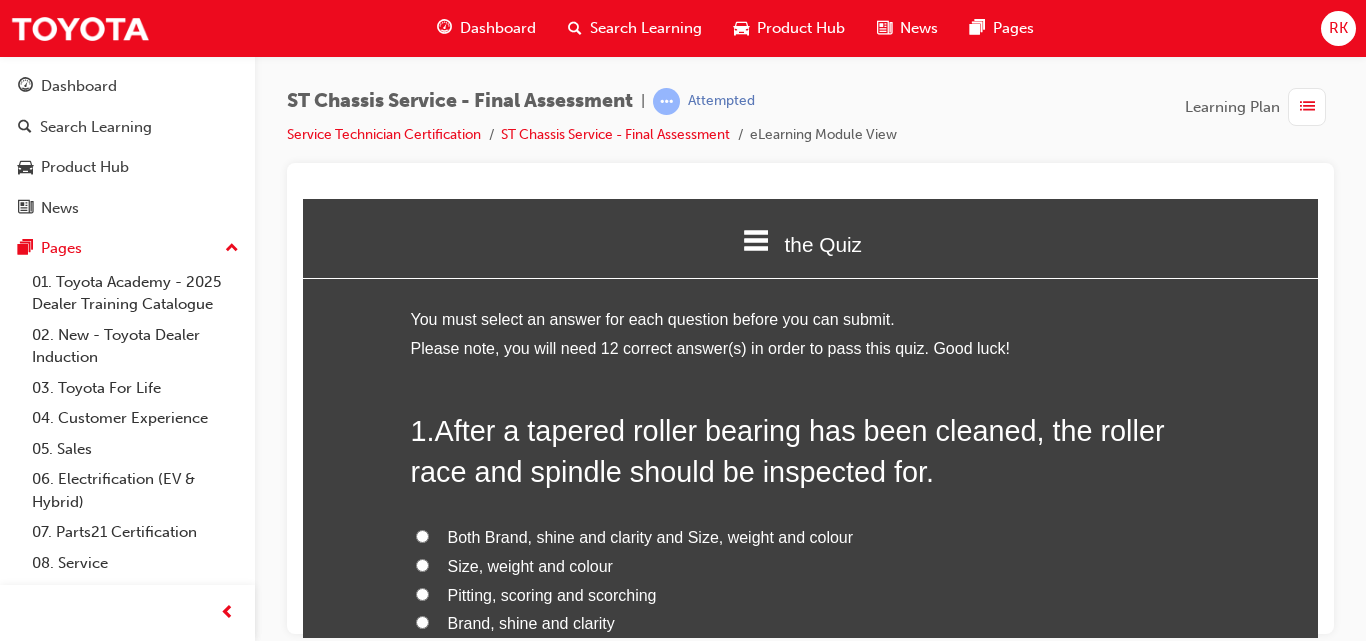 drag, startPoint x: 1308, startPoint y: 230, endPoint x: 1621, endPoint y: 397, distance: 354.7647 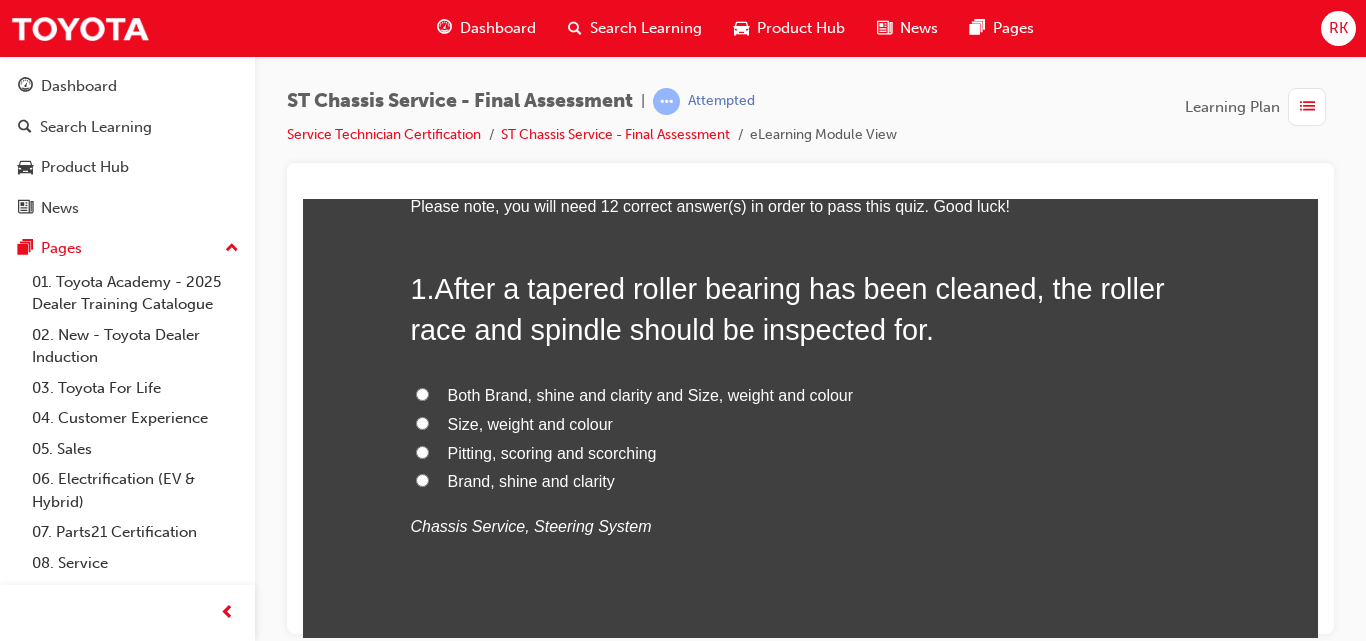 scroll, scrollTop: 159, scrollLeft: 0, axis: vertical 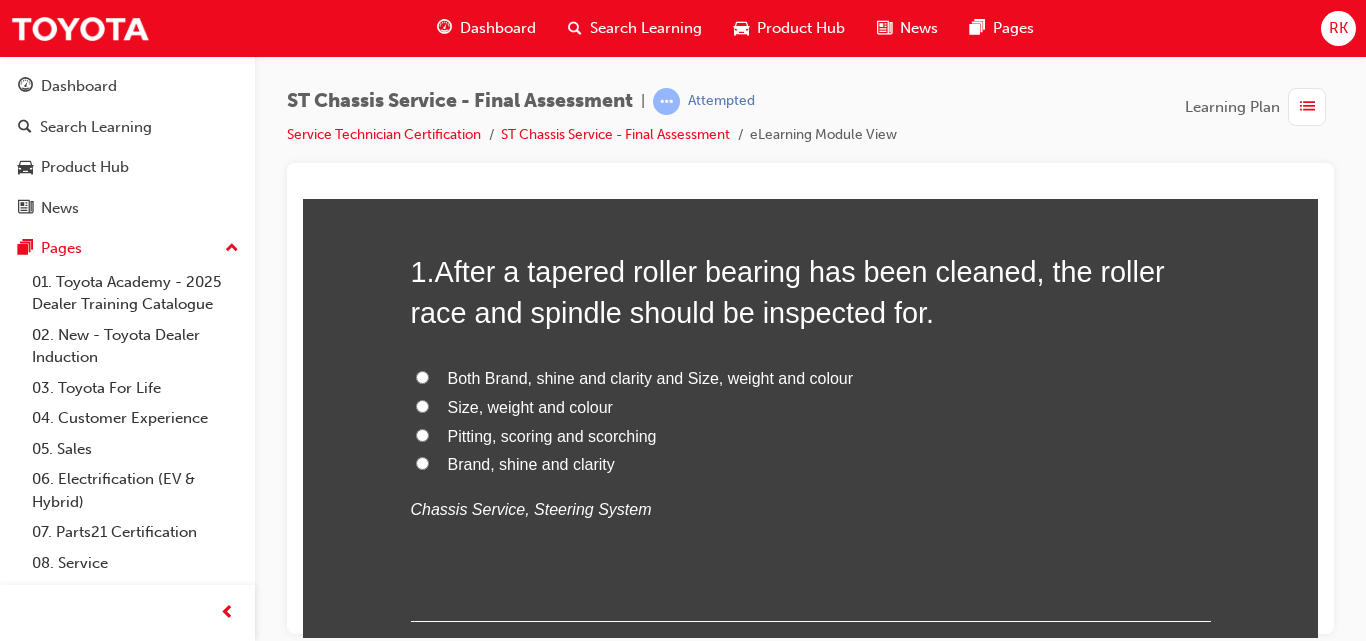 click on "Pitting, scoring and scorching" at bounding box center [422, 434] 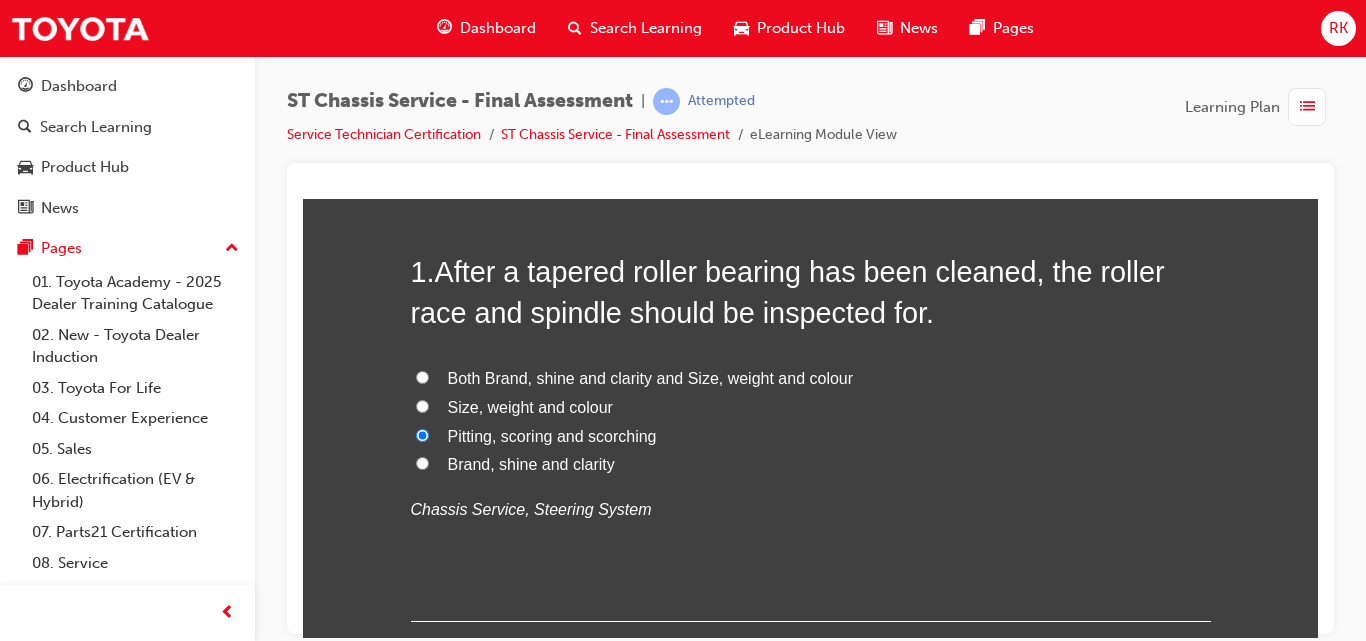 radio on "true" 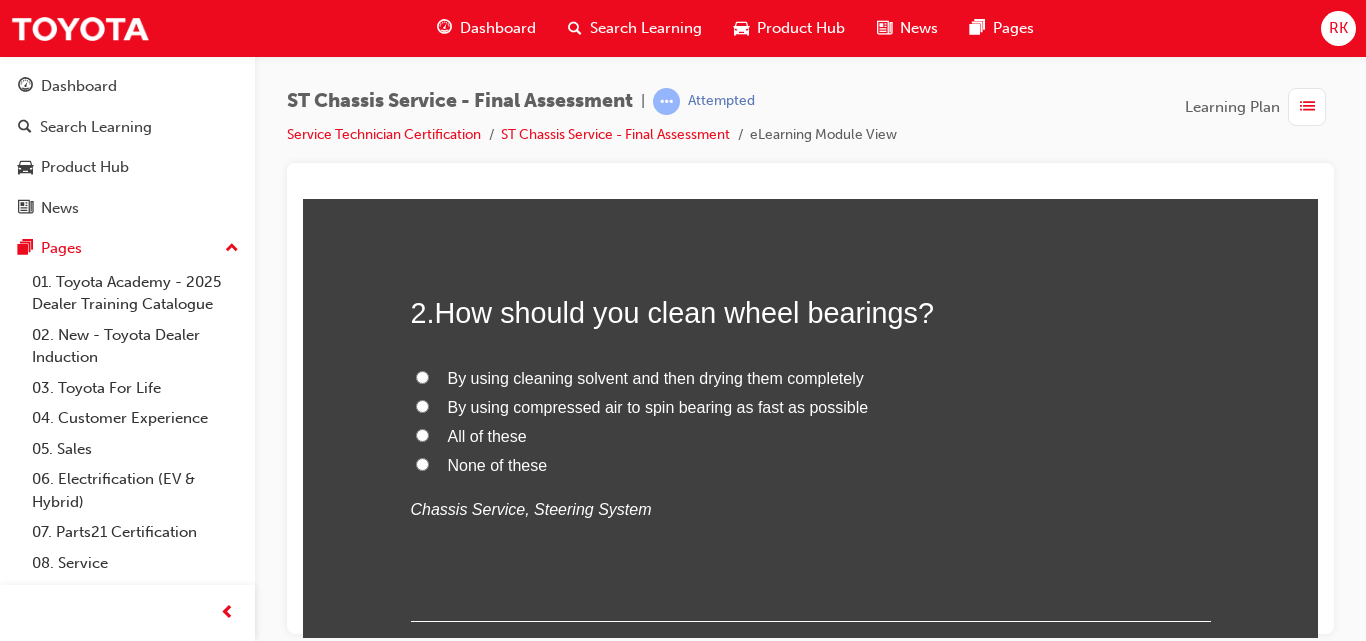 scroll, scrollTop: 620, scrollLeft: 0, axis: vertical 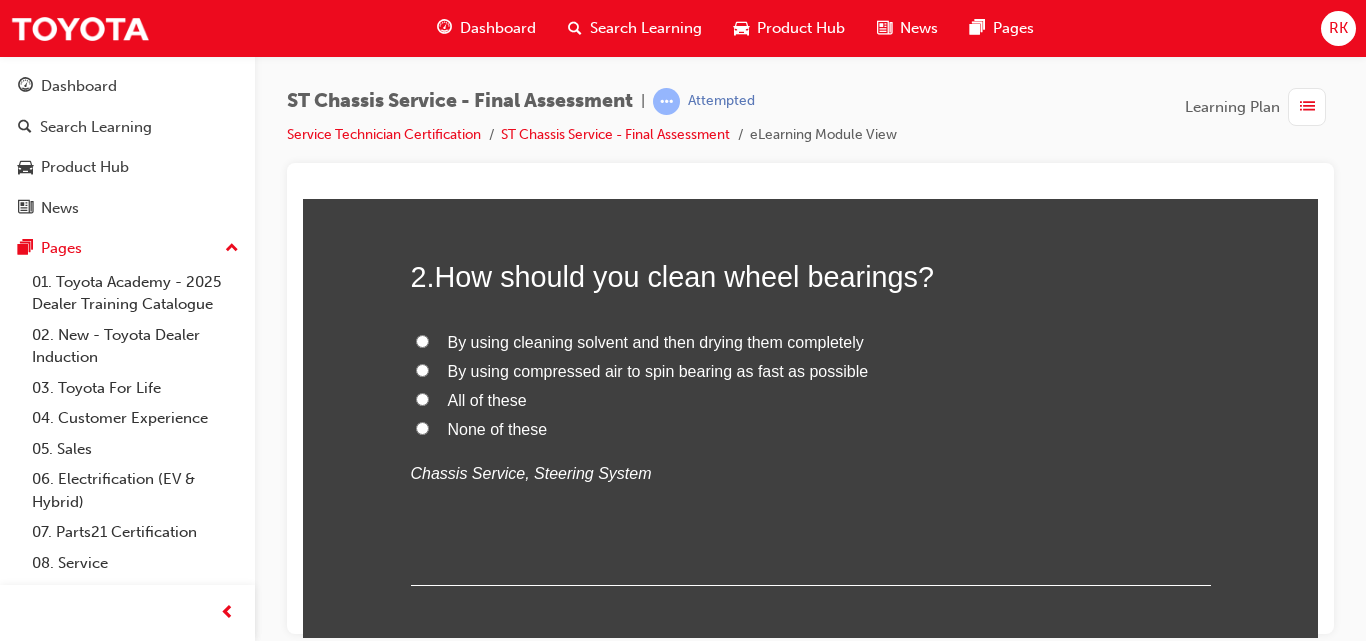 click on "All of these" at bounding box center (422, 398) 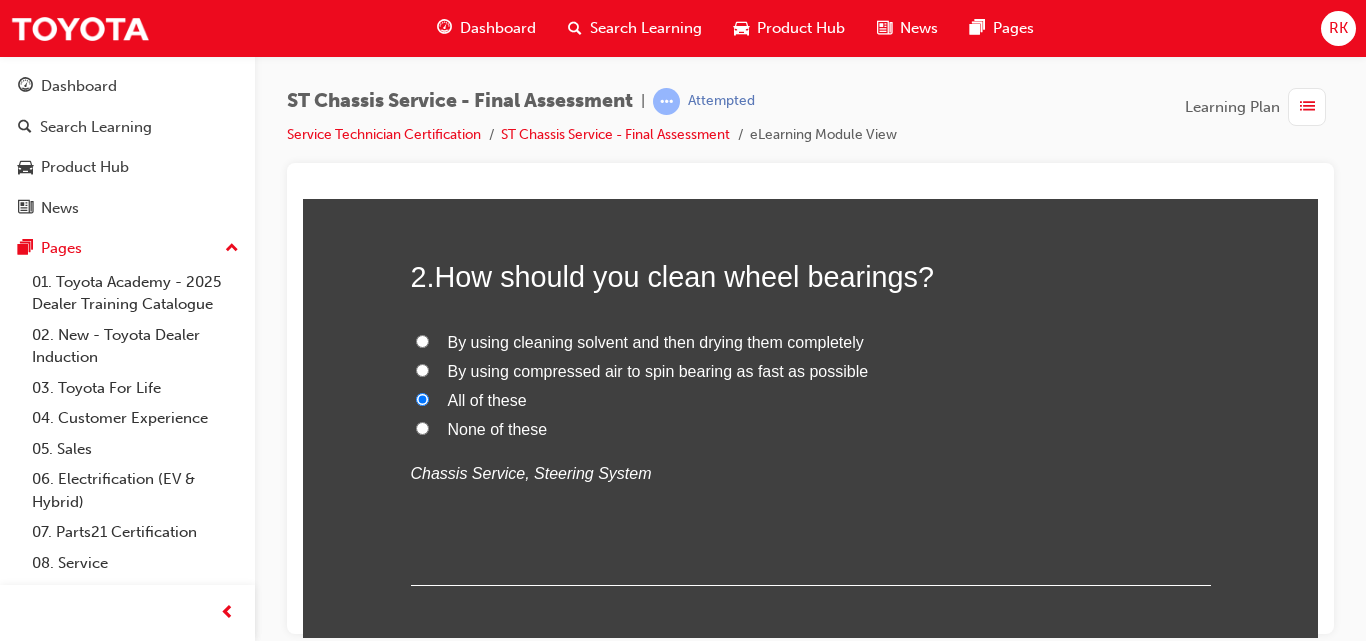radio on "true" 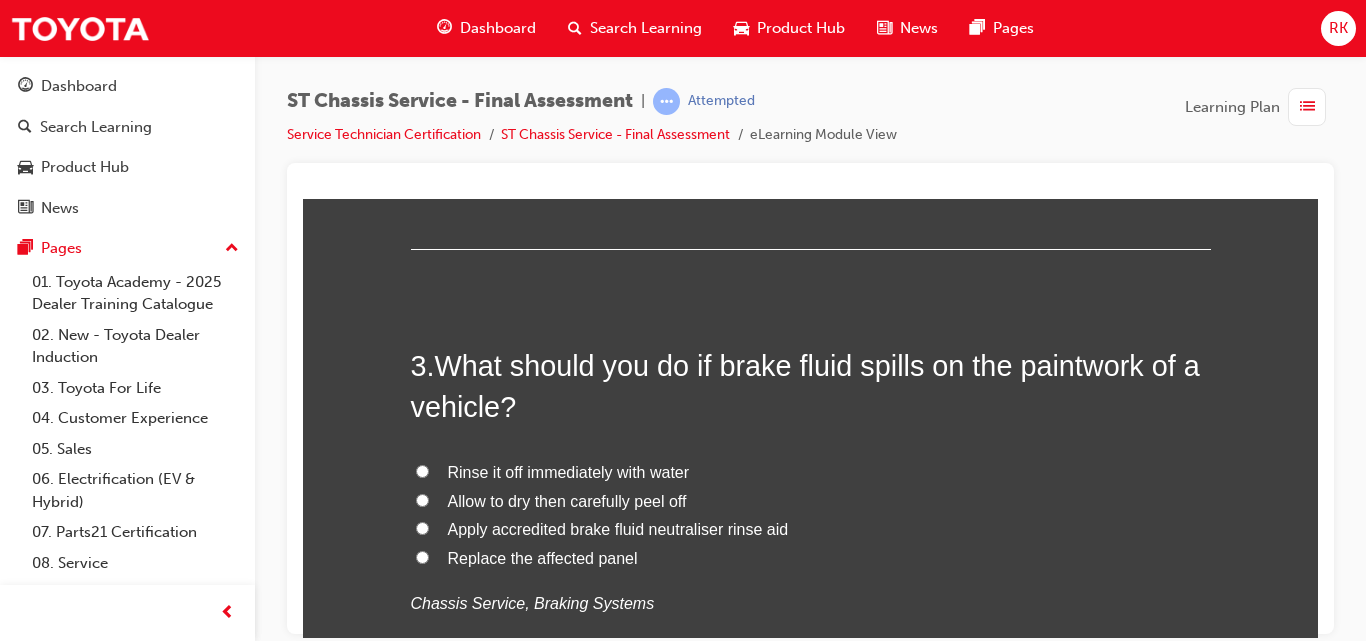 scroll, scrollTop: 1080, scrollLeft: 0, axis: vertical 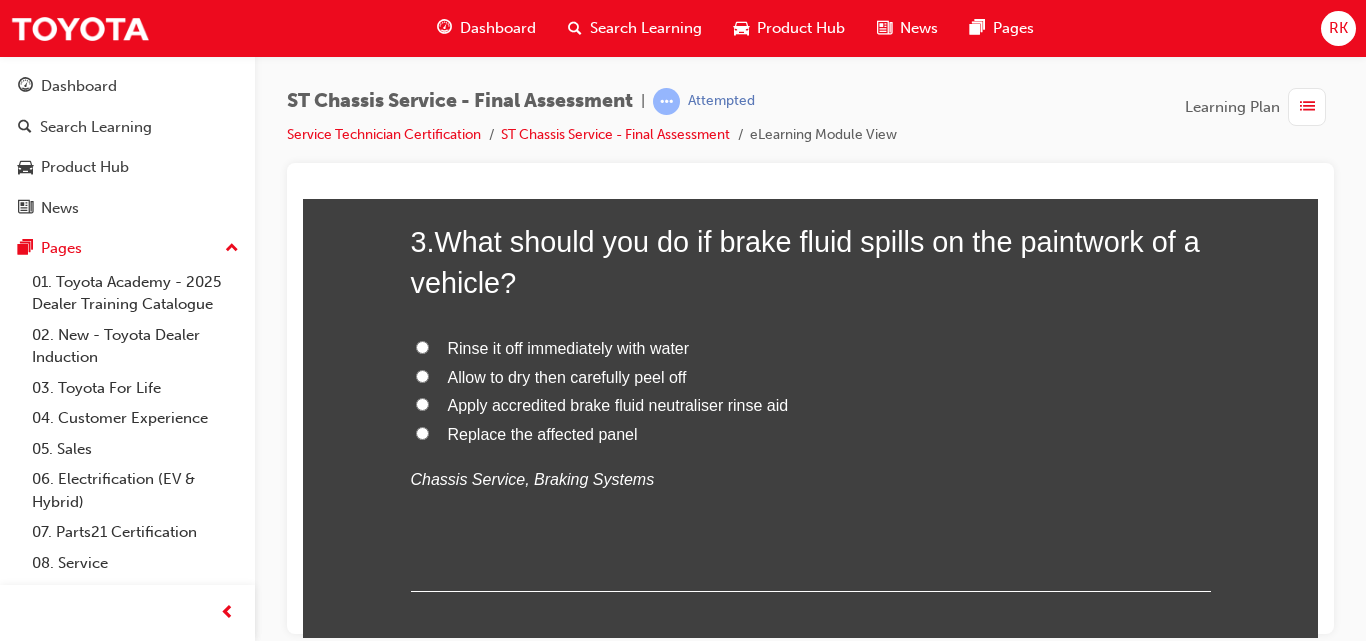 click on "Rinse it off immediately with water" at bounding box center [422, 346] 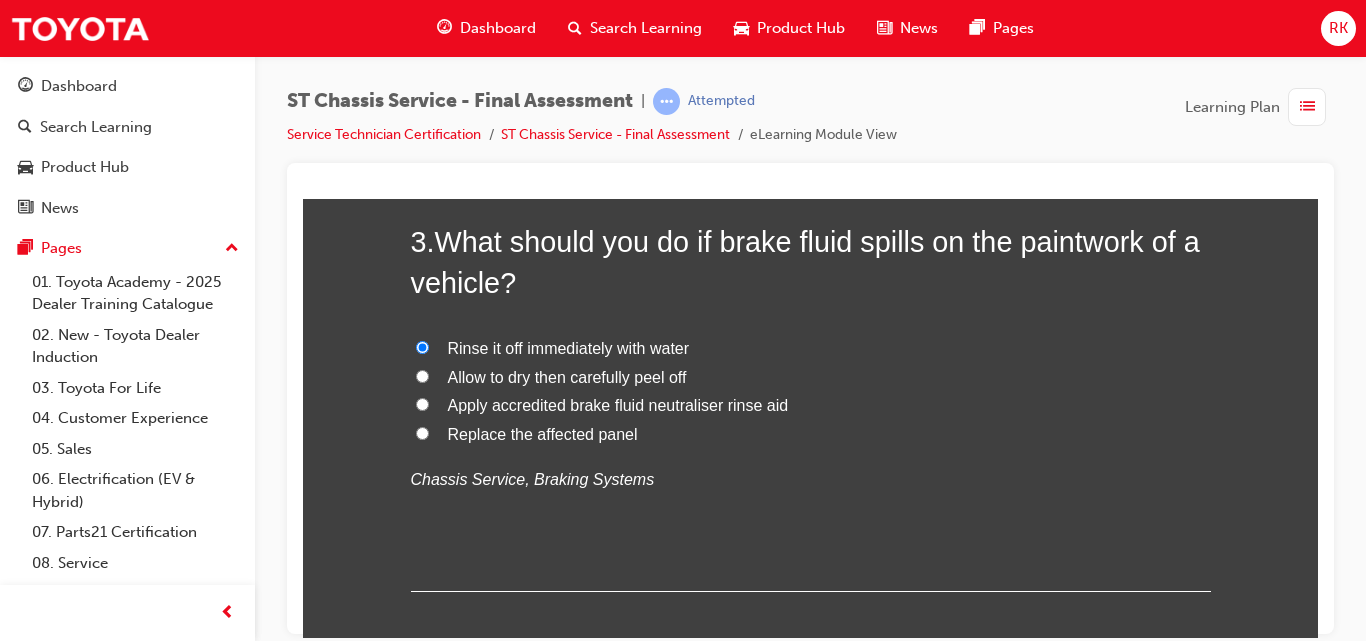 radio on "true" 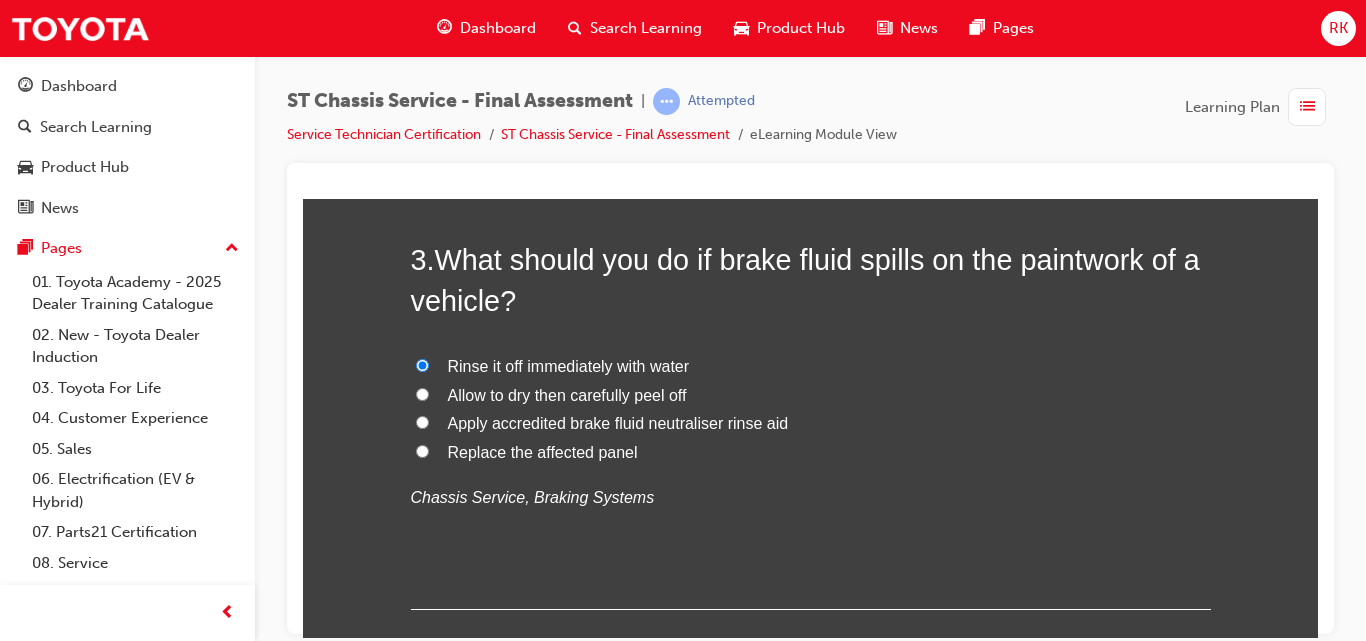 scroll, scrollTop: 1027, scrollLeft: 0, axis: vertical 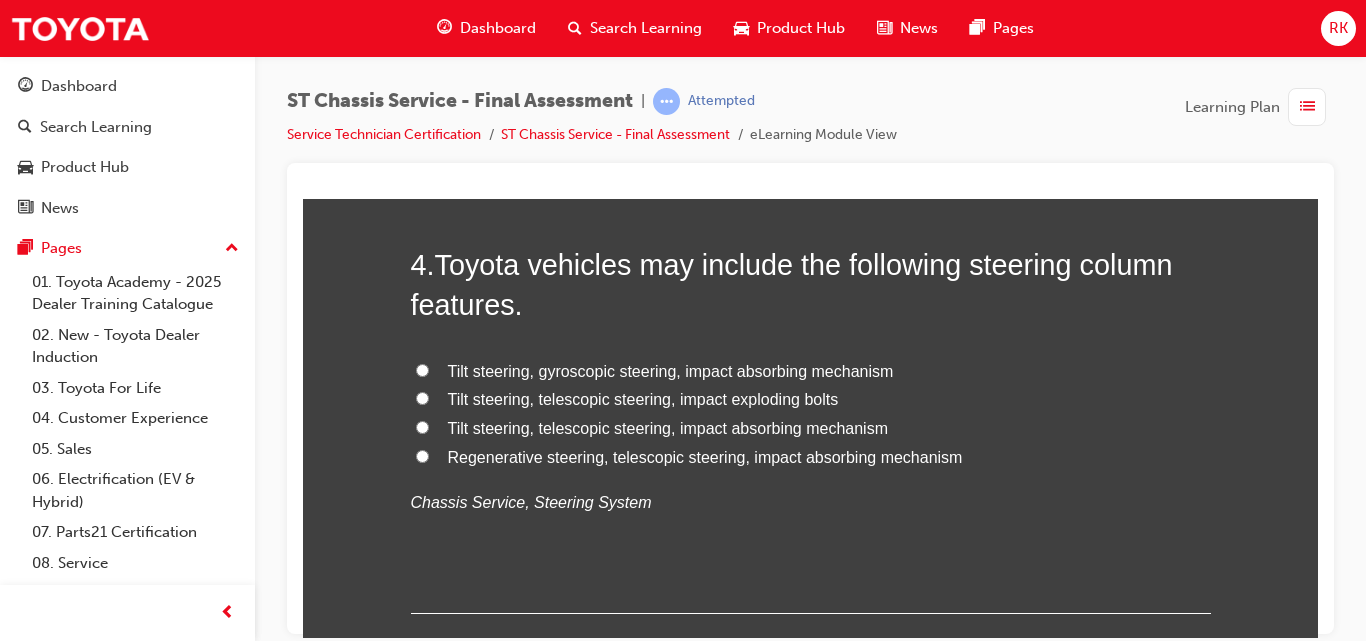 click on "Tilt steering, telescopic steering, impact absorbing mechanism" at bounding box center (422, 426) 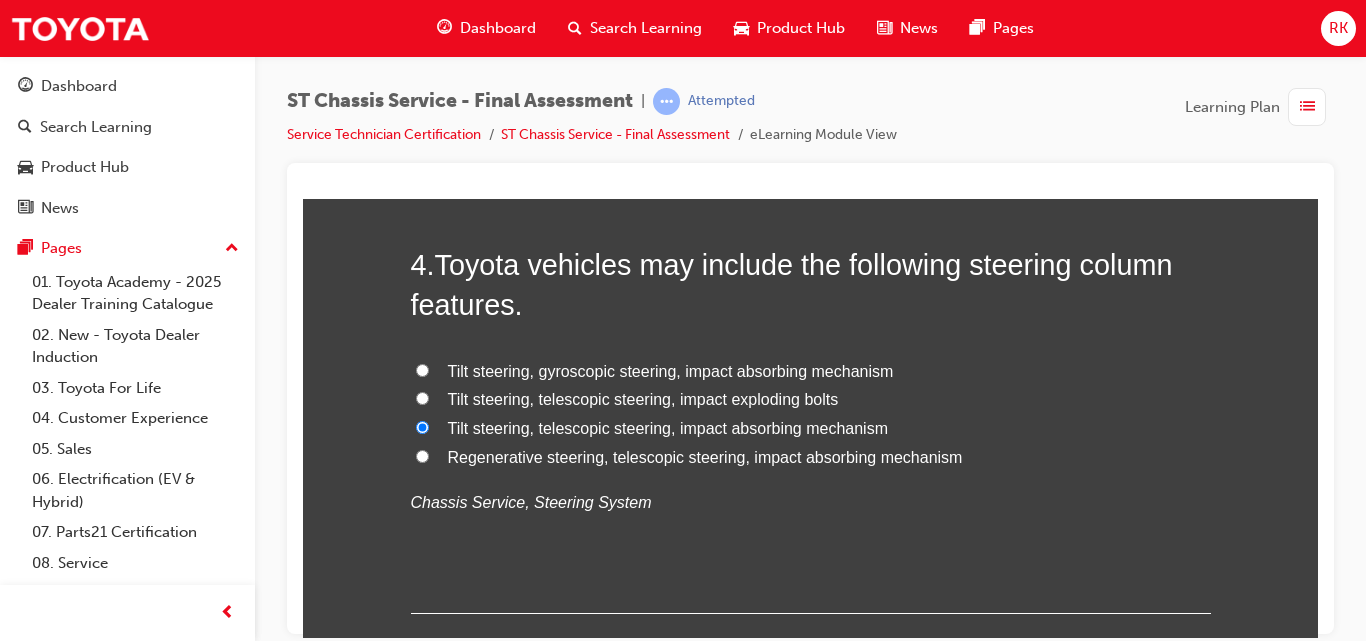 radio on "true" 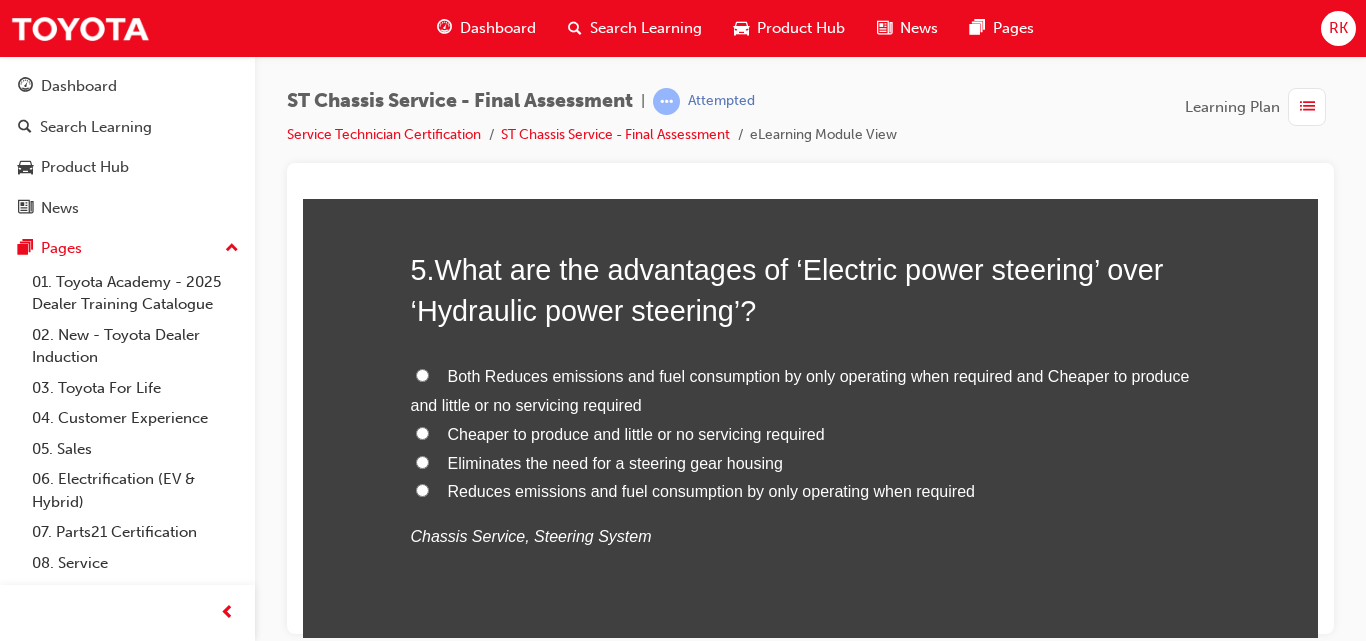 scroll, scrollTop: 2001, scrollLeft: 0, axis: vertical 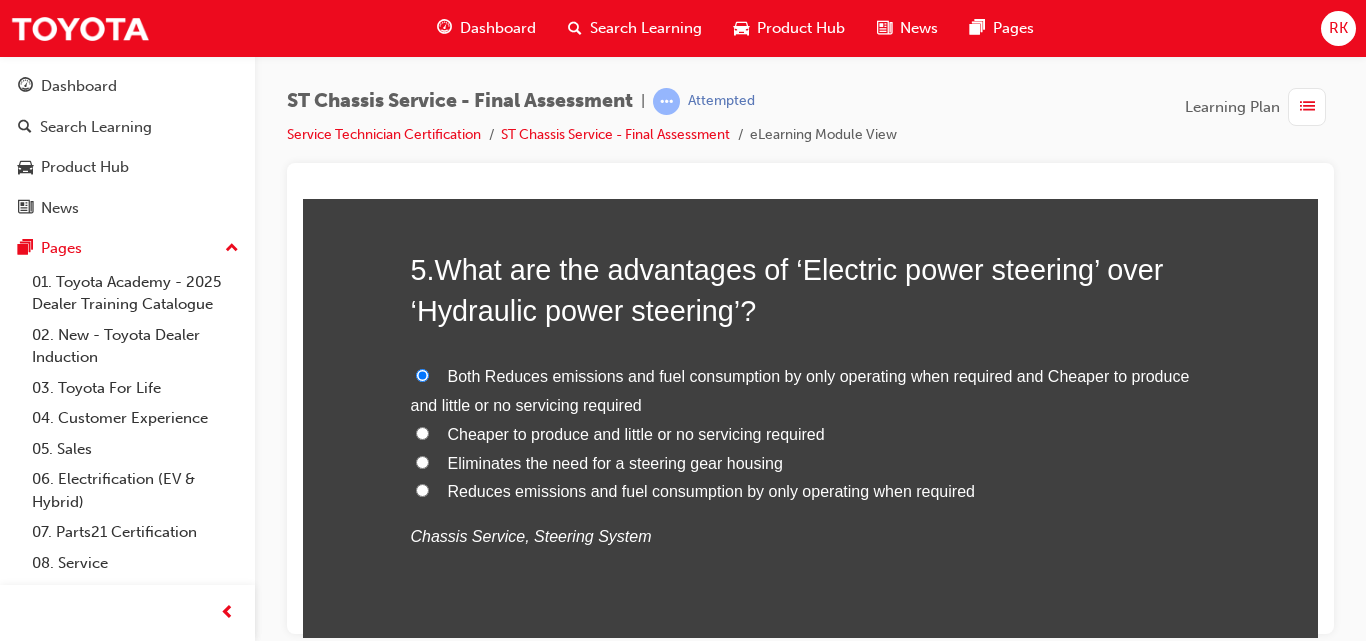 radio on "true" 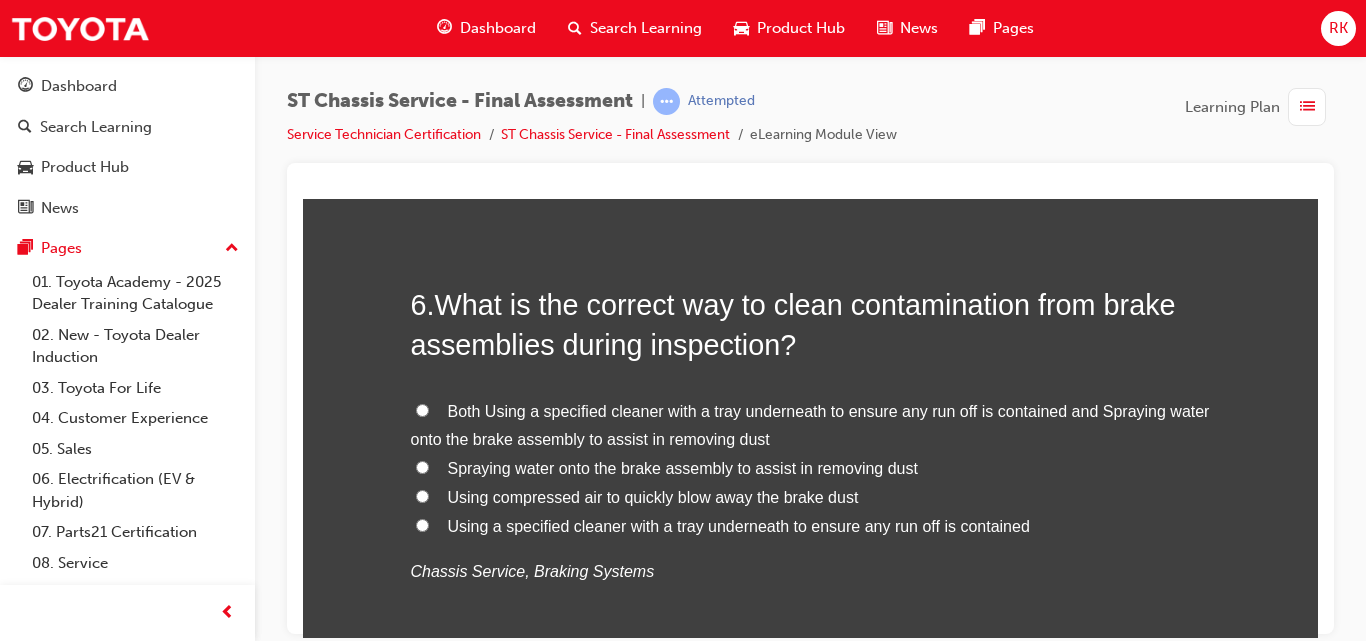 scroll, scrollTop: 2479, scrollLeft: 0, axis: vertical 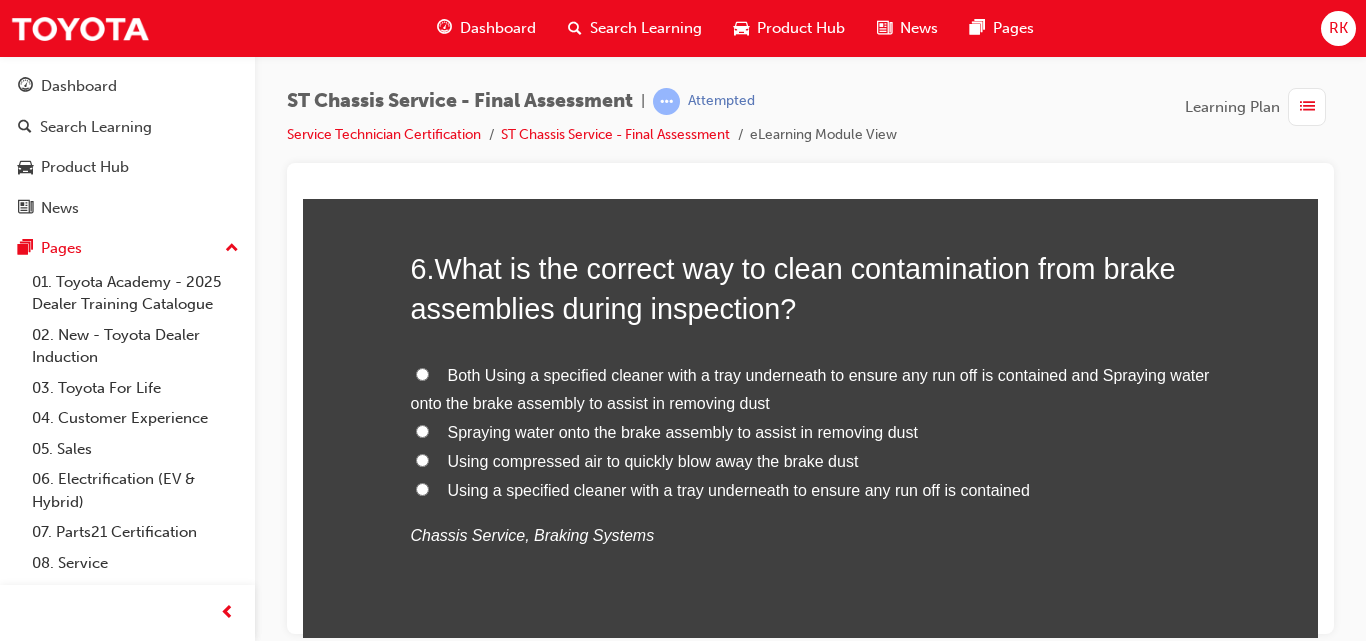 click on "Using a specified cleaner with a tray underneath to ensure any run off is contained" at bounding box center [422, 488] 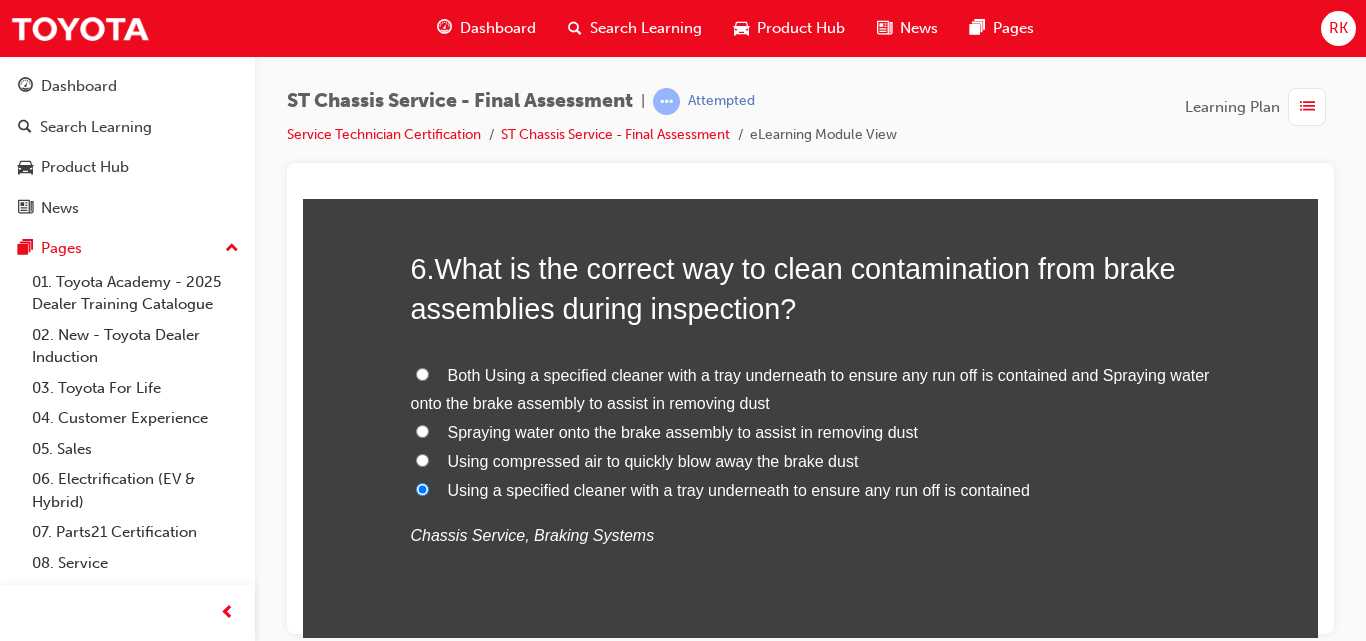 radio on "true" 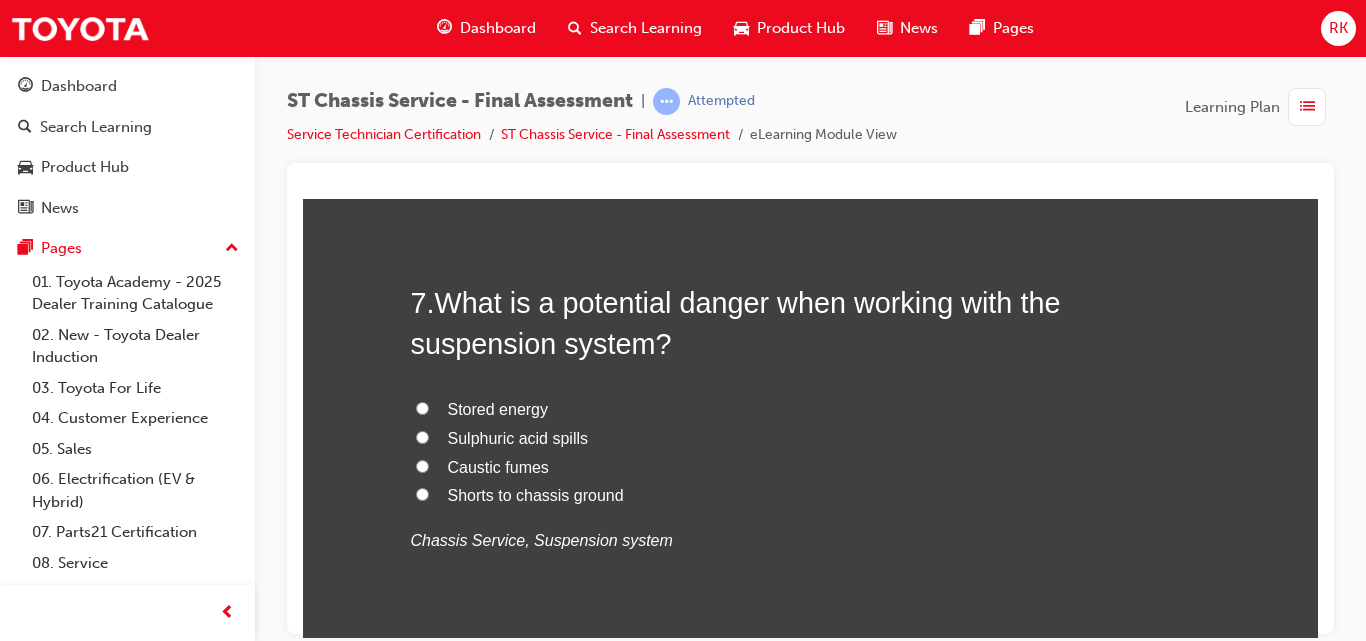 scroll, scrollTop: 2974, scrollLeft: 0, axis: vertical 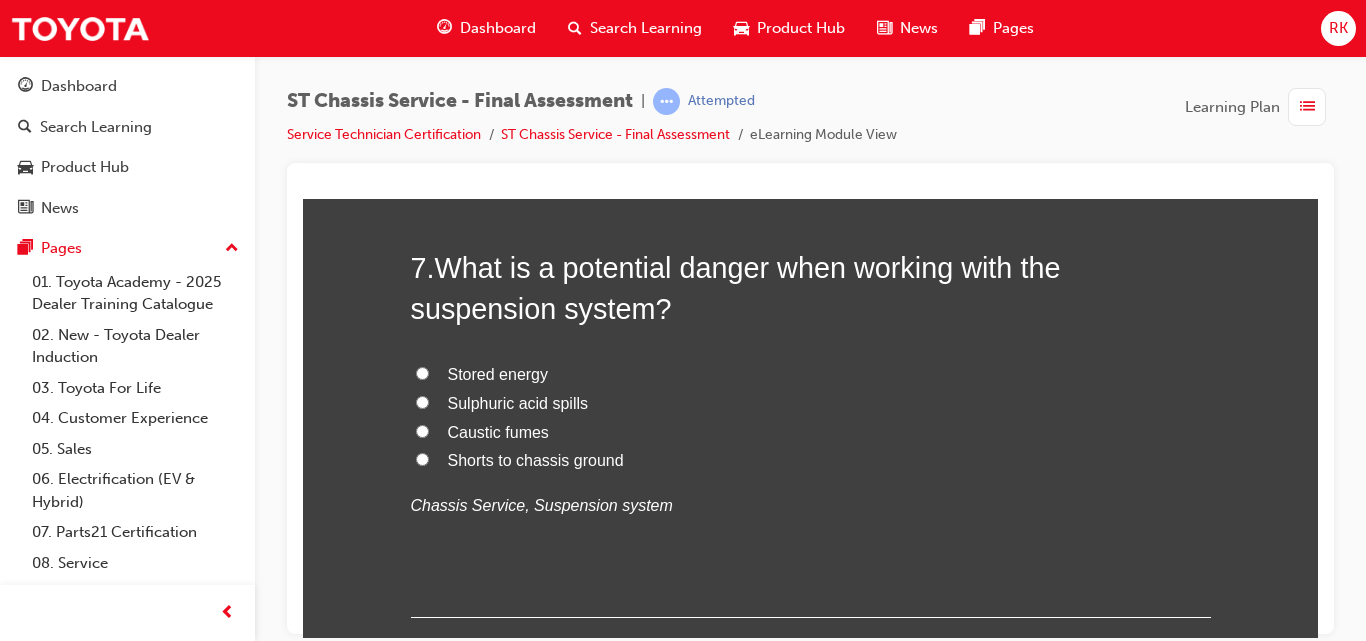click on "Caustic fumes" at bounding box center (422, 430) 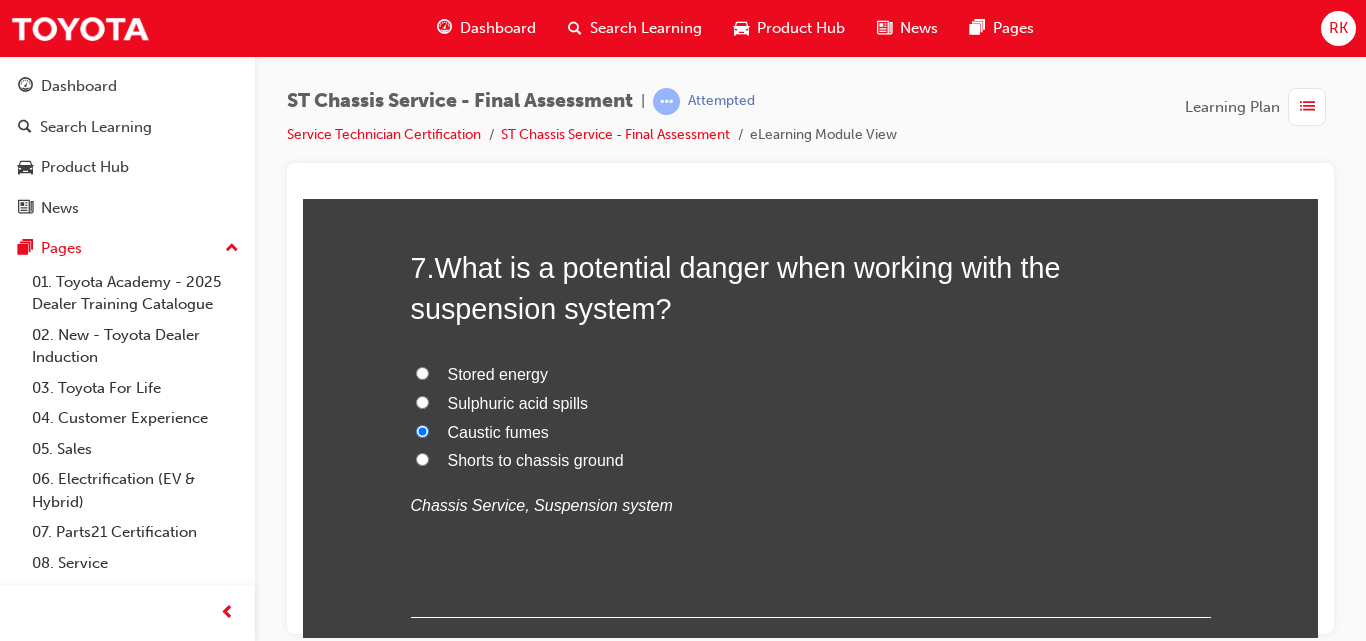 radio on "true" 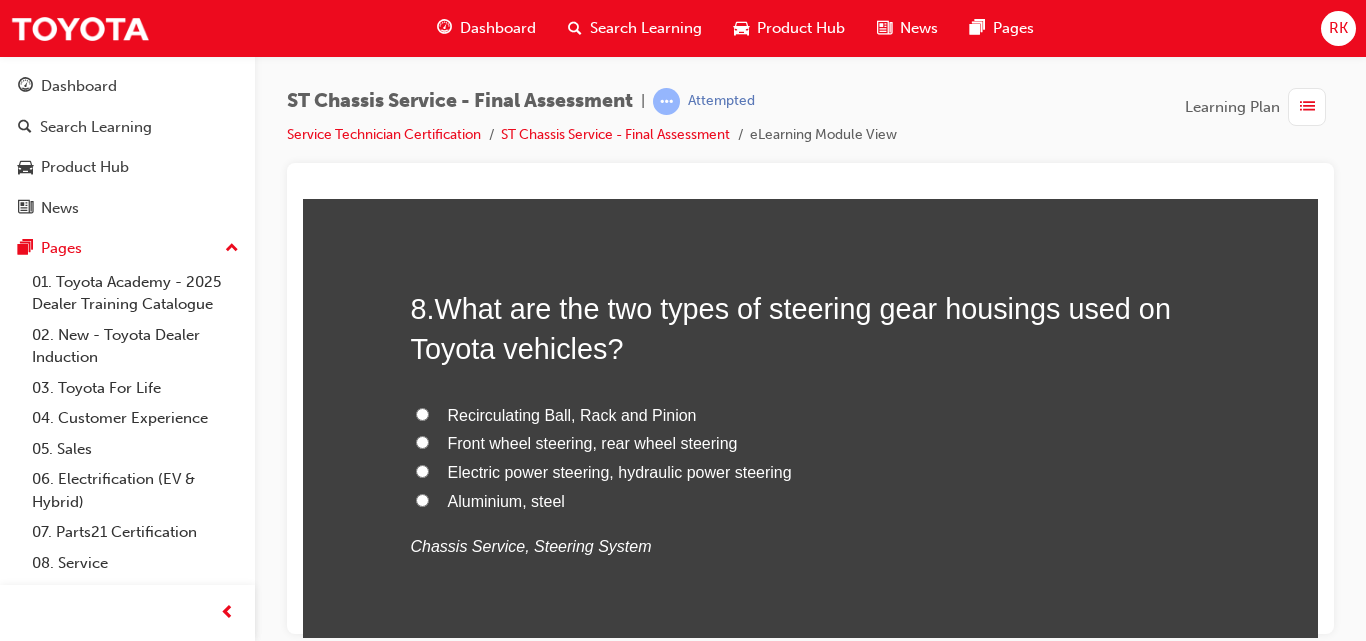 scroll, scrollTop: 3452, scrollLeft: 0, axis: vertical 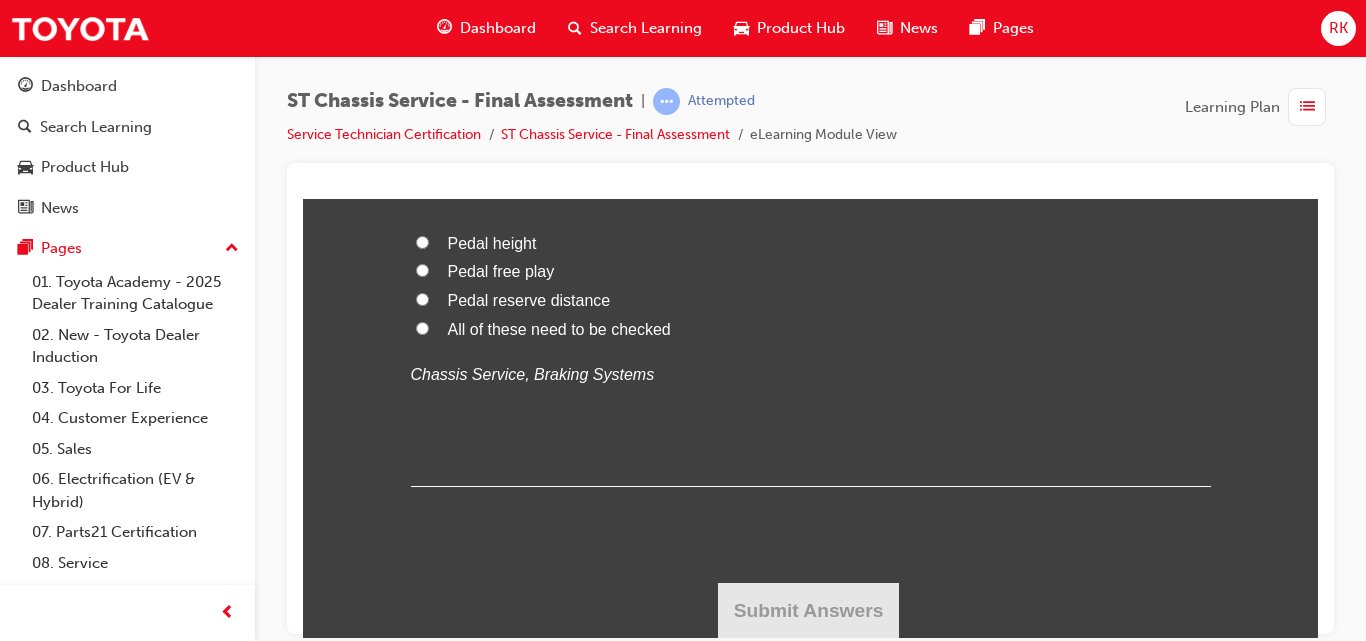 drag, startPoint x: 1310, startPoint y: 424, endPoint x: 1632, endPoint y: 815, distance: 506.52246 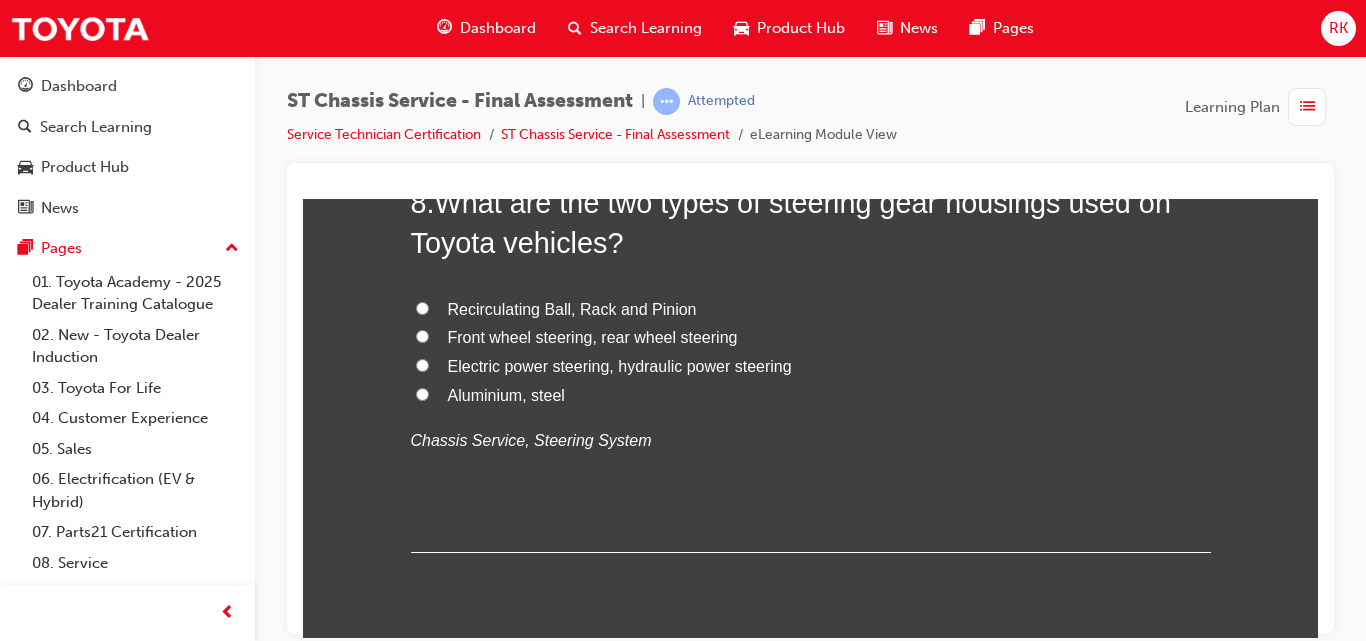 scroll, scrollTop: 3381, scrollLeft: 0, axis: vertical 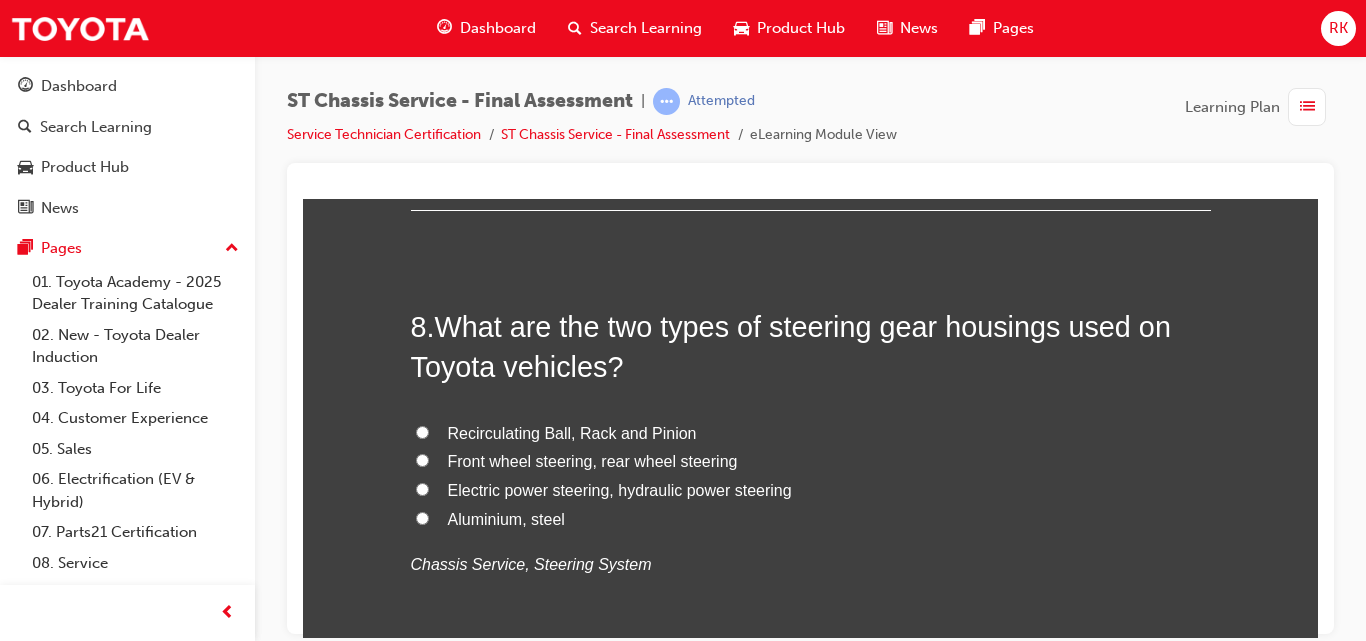click on "Recirculating Ball, Rack and Pinion" at bounding box center (422, 431) 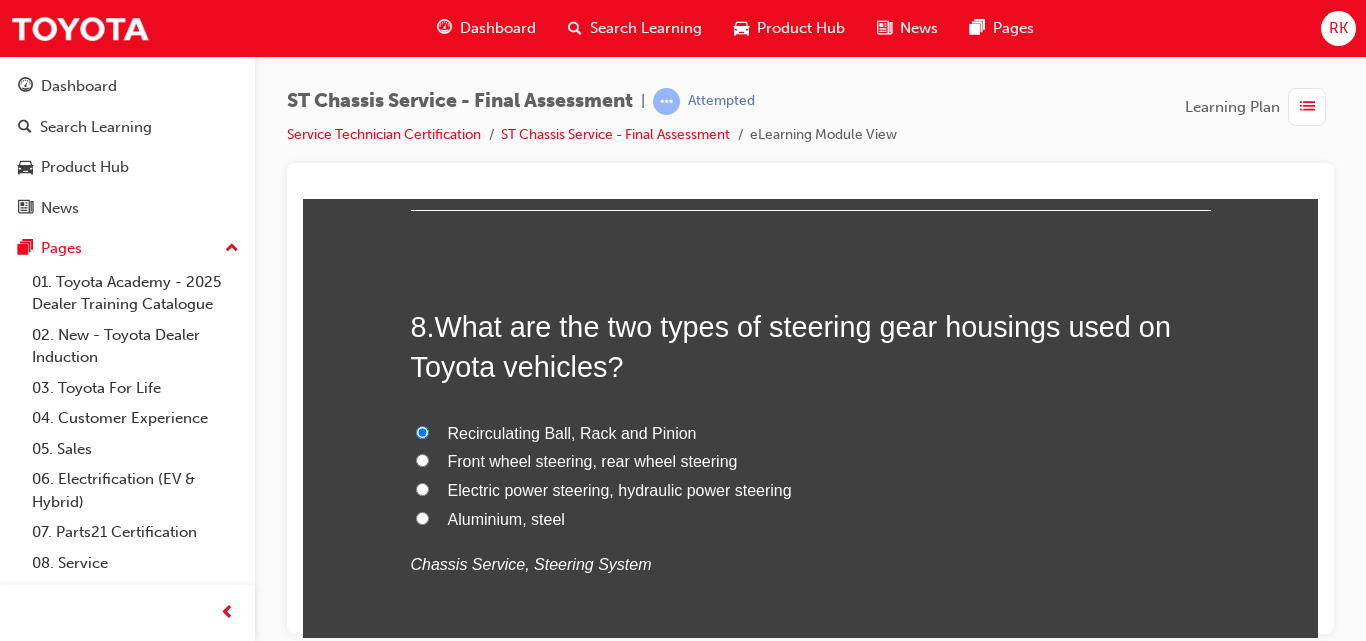radio on "true" 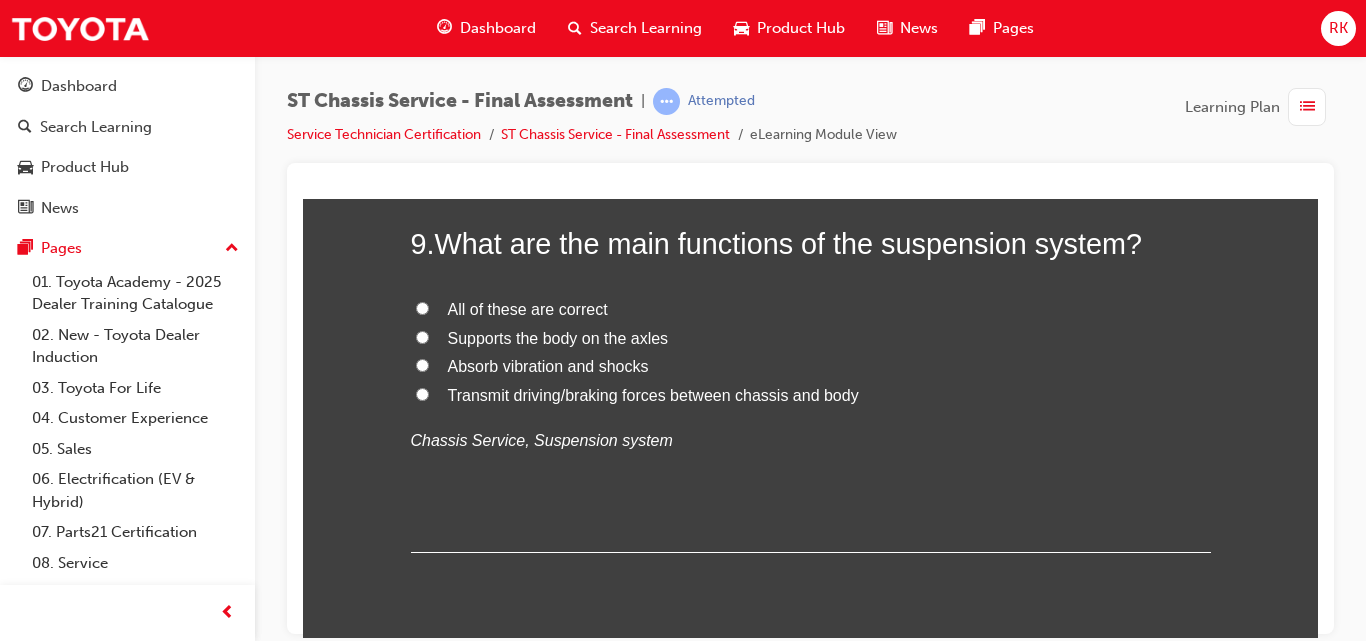scroll, scrollTop: 3913, scrollLeft: 0, axis: vertical 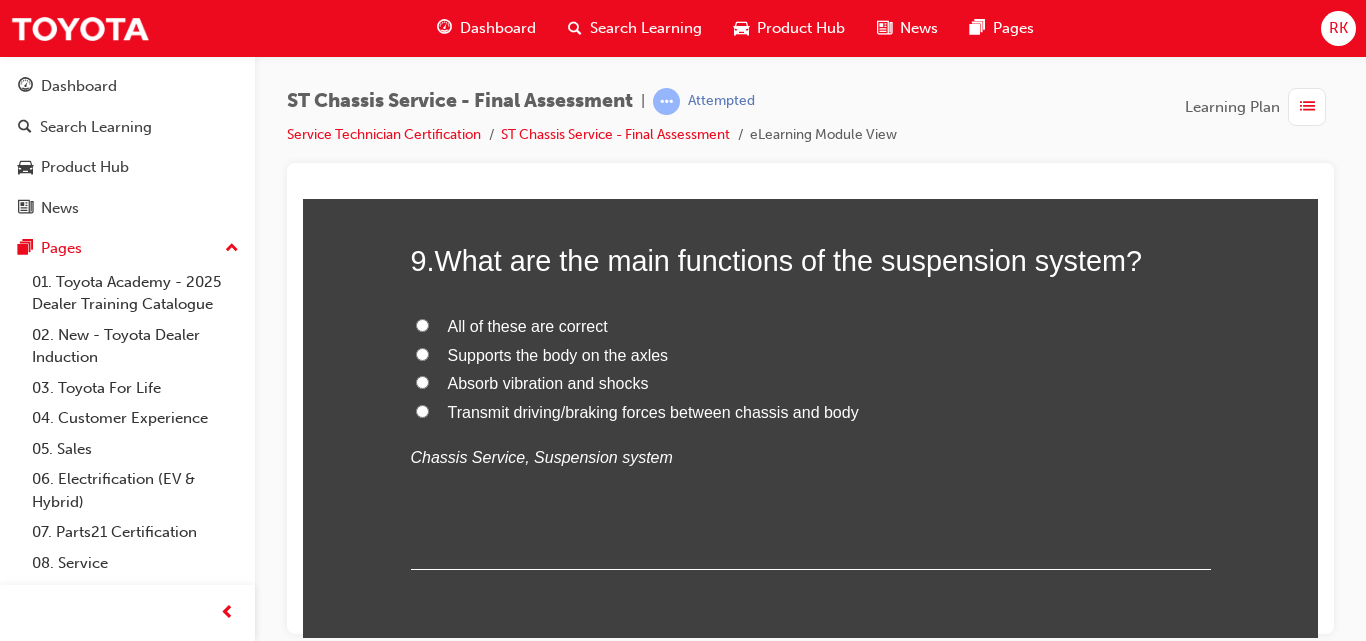 click on "All of these are correct" at bounding box center [422, 324] 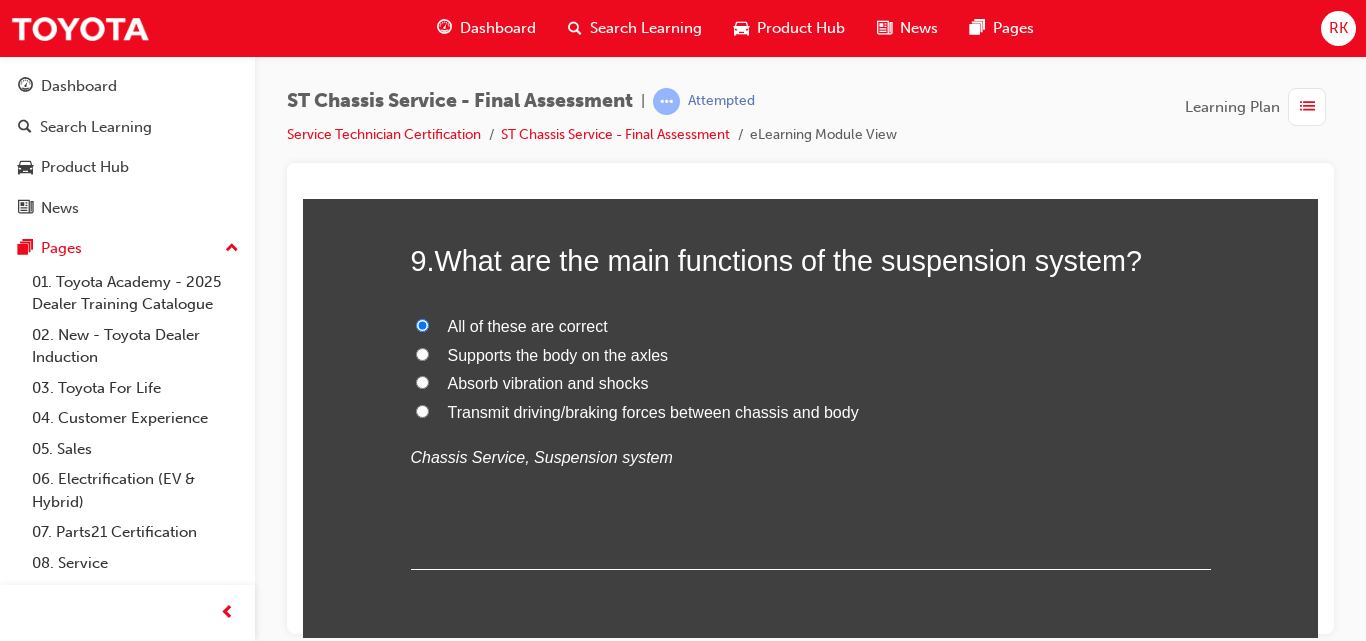 radio on "true" 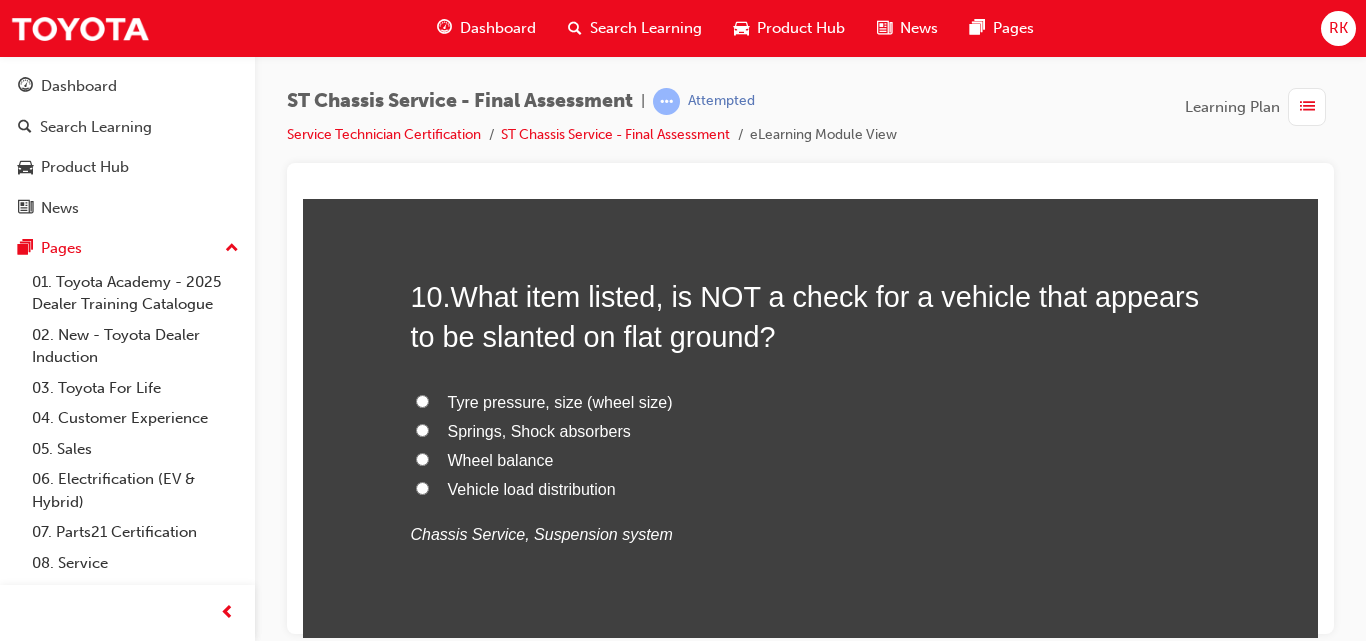 scroll, scrollTop: 4373, scrollLeft: 0, axis: vertical 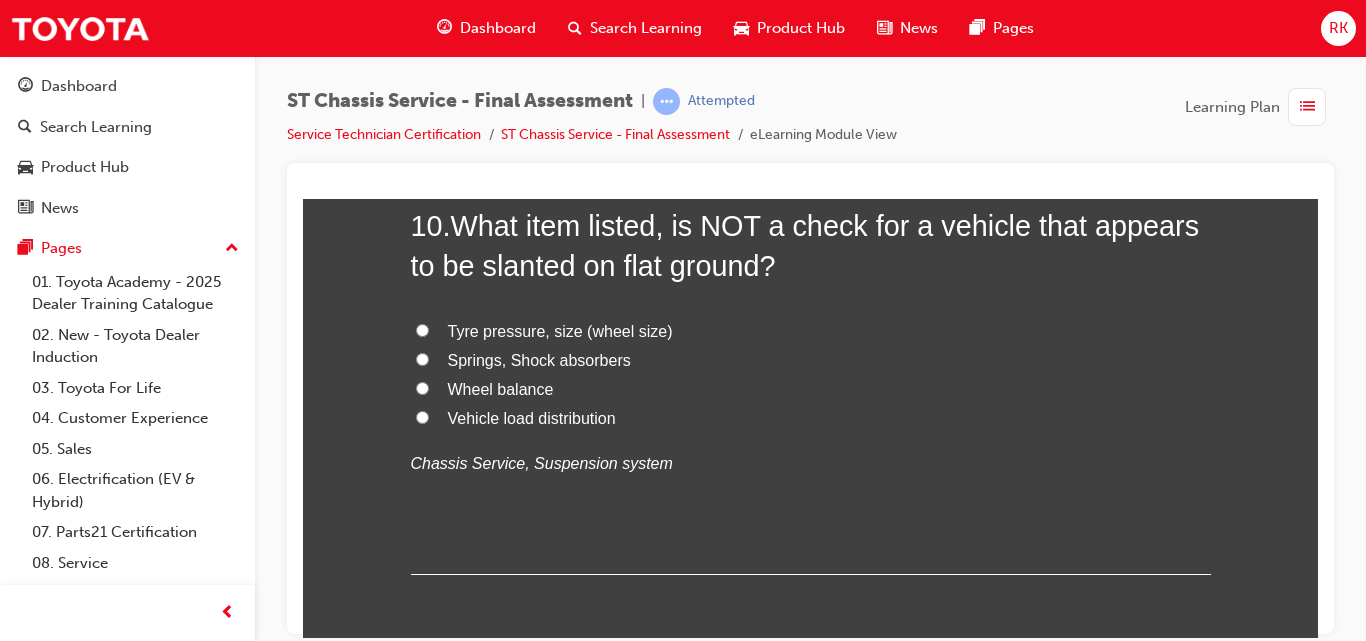 click on "Wheel balance" at bounding box center [422, 387] 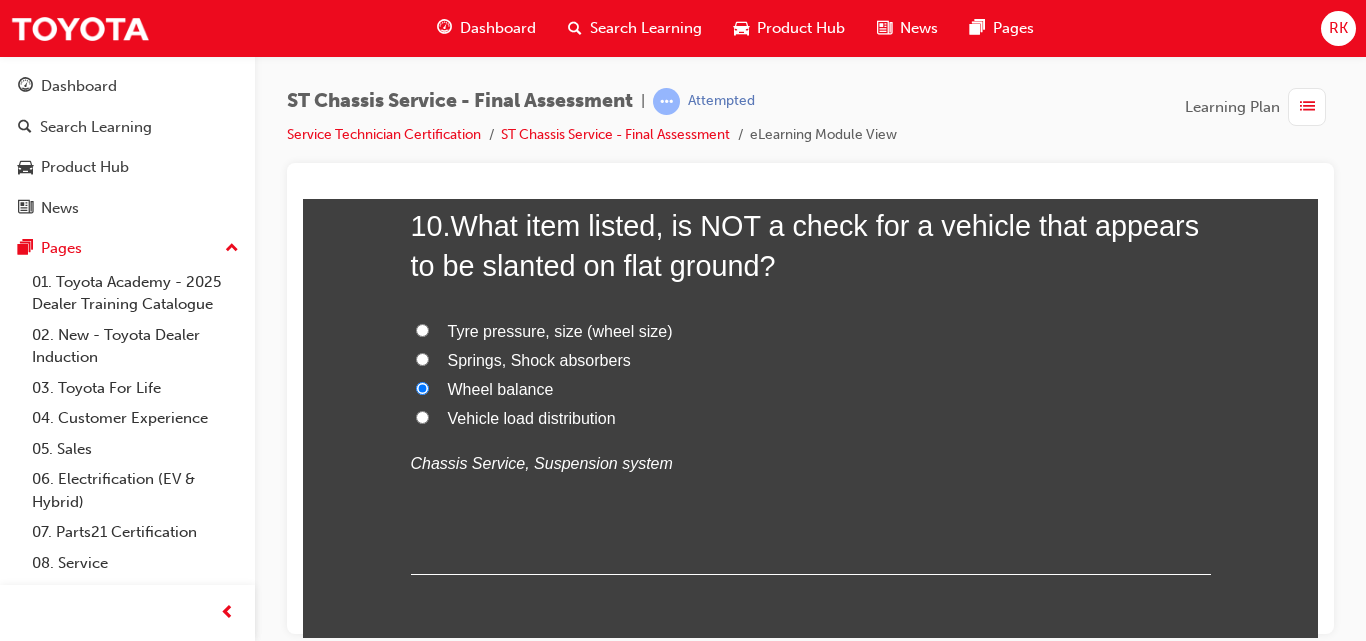 radio on "true" 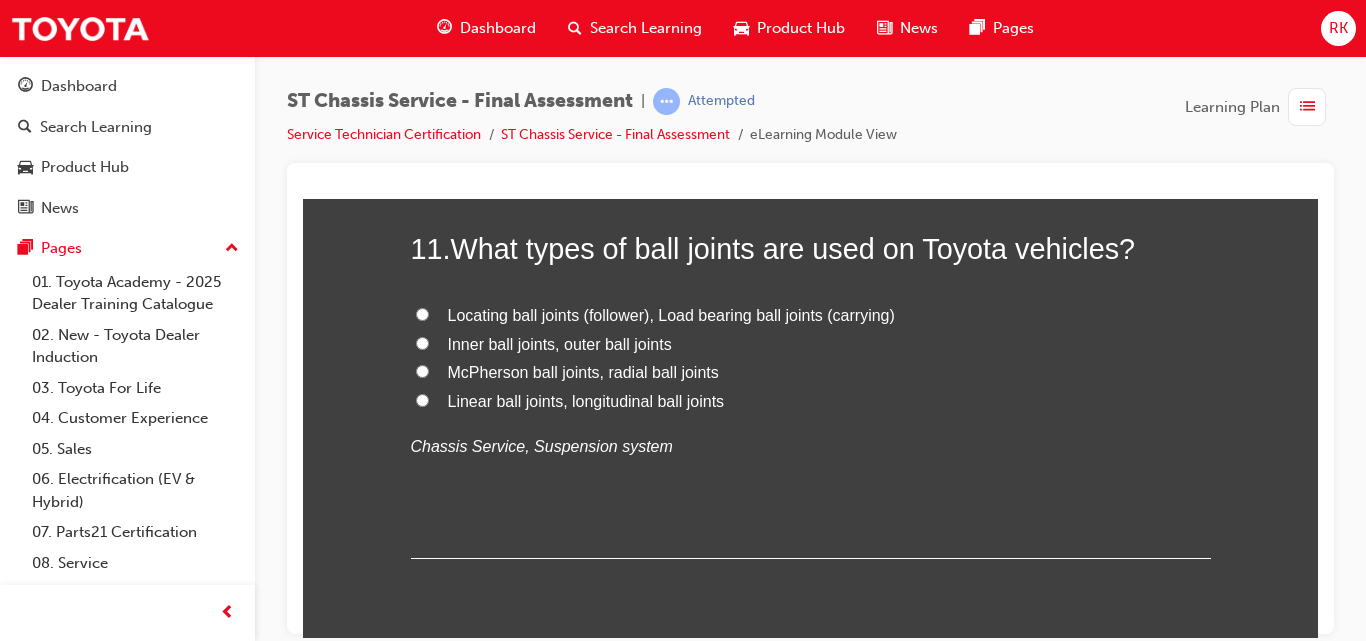 scroll, scrollTop: 4745, scrollLeft: 0, axis: vertical 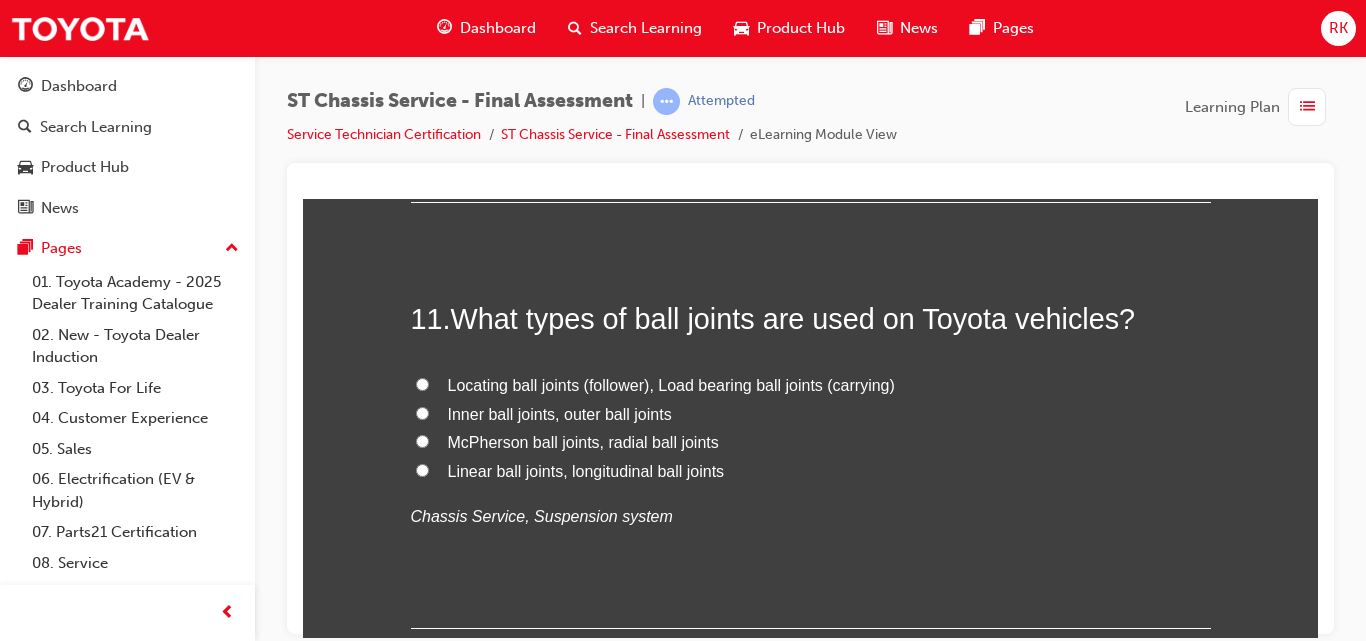 click on "Locating ball joints (follower), Load bearing ball joints (carrying)" at bounding box center [422, 383] 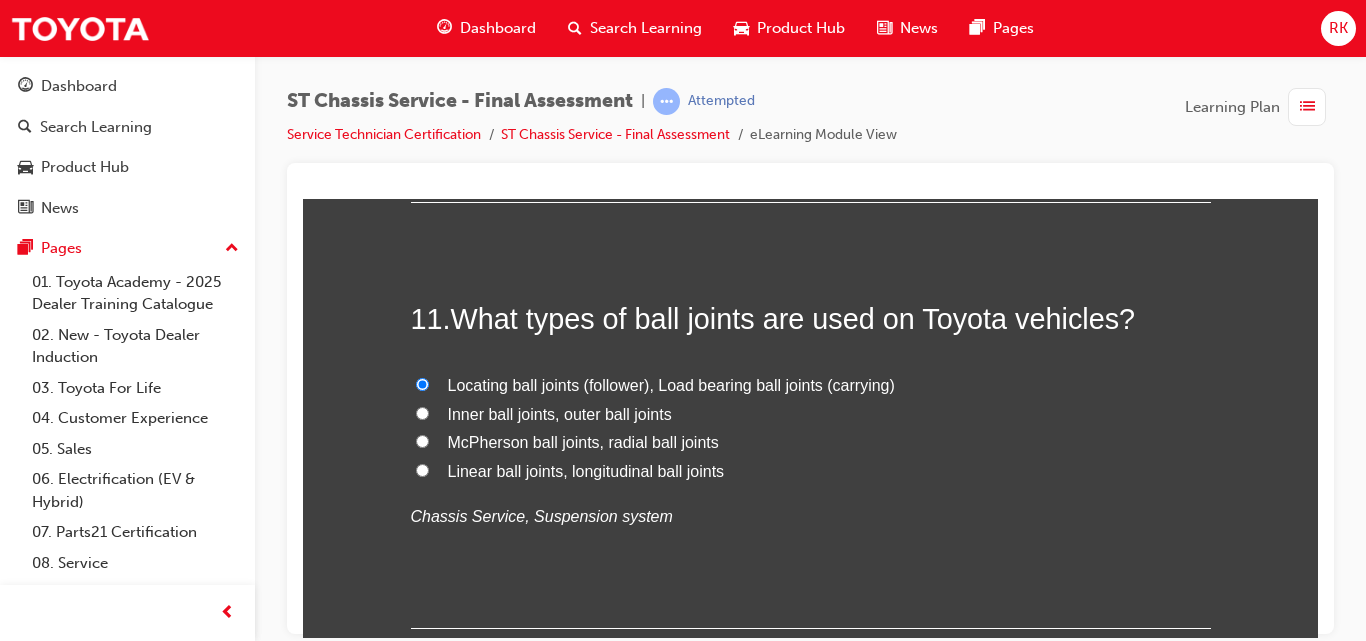radio on "true" 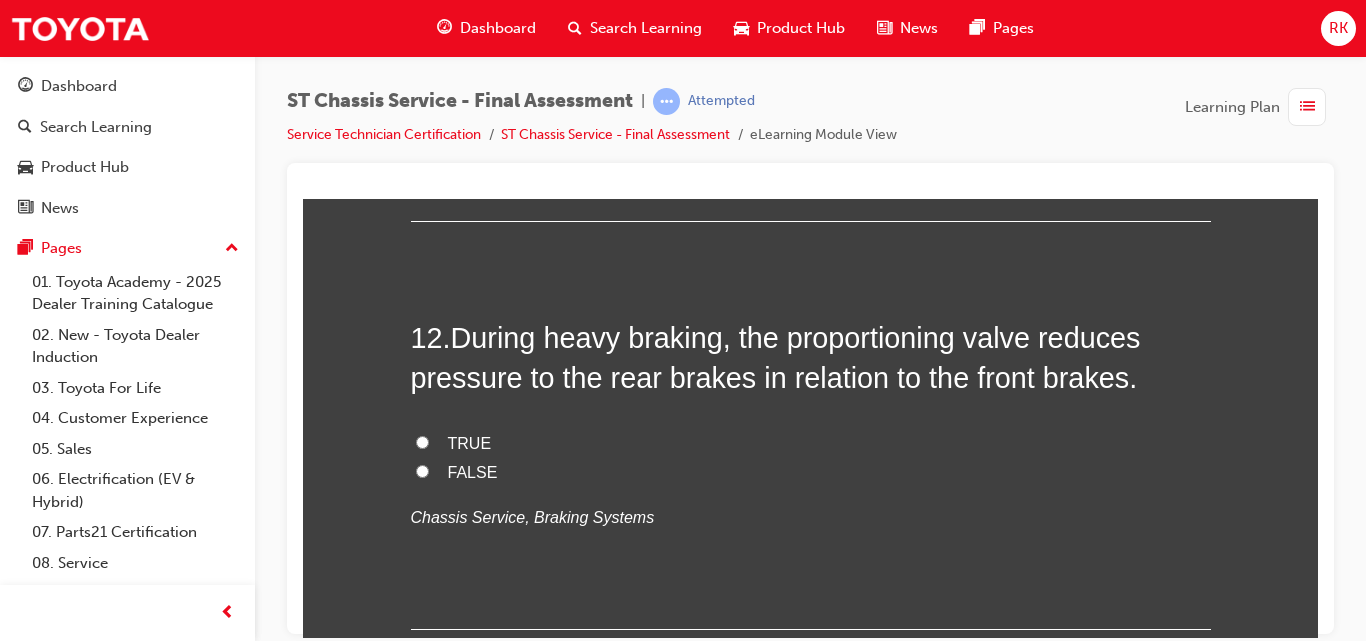 scroll, scrollTop: 5205, scrollLeft: 0, axis: vertical 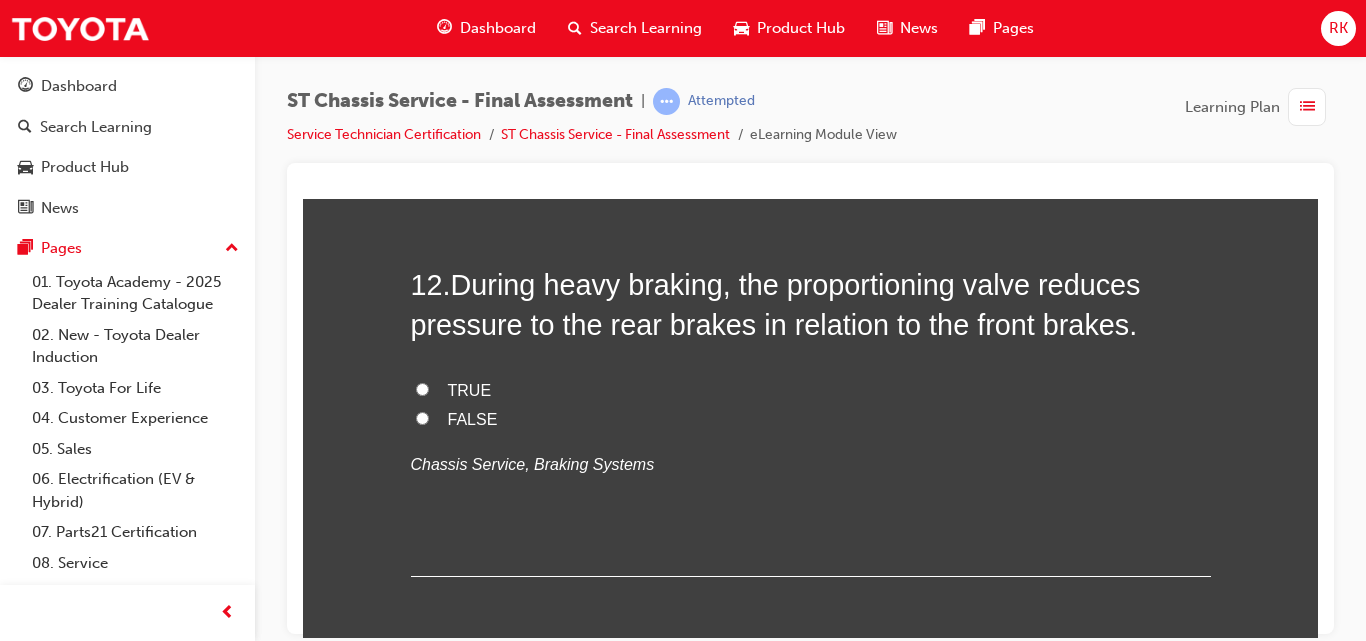 click on "TRUE" at bounding box center [422, 388] 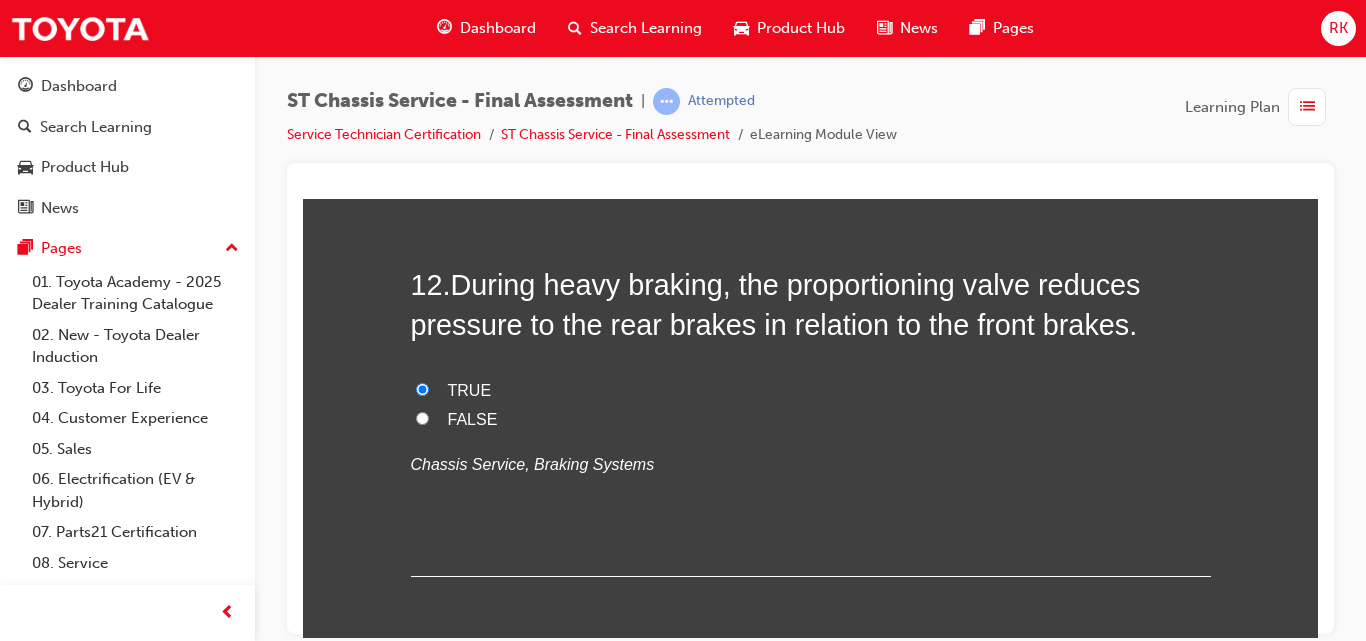 radio on "true" 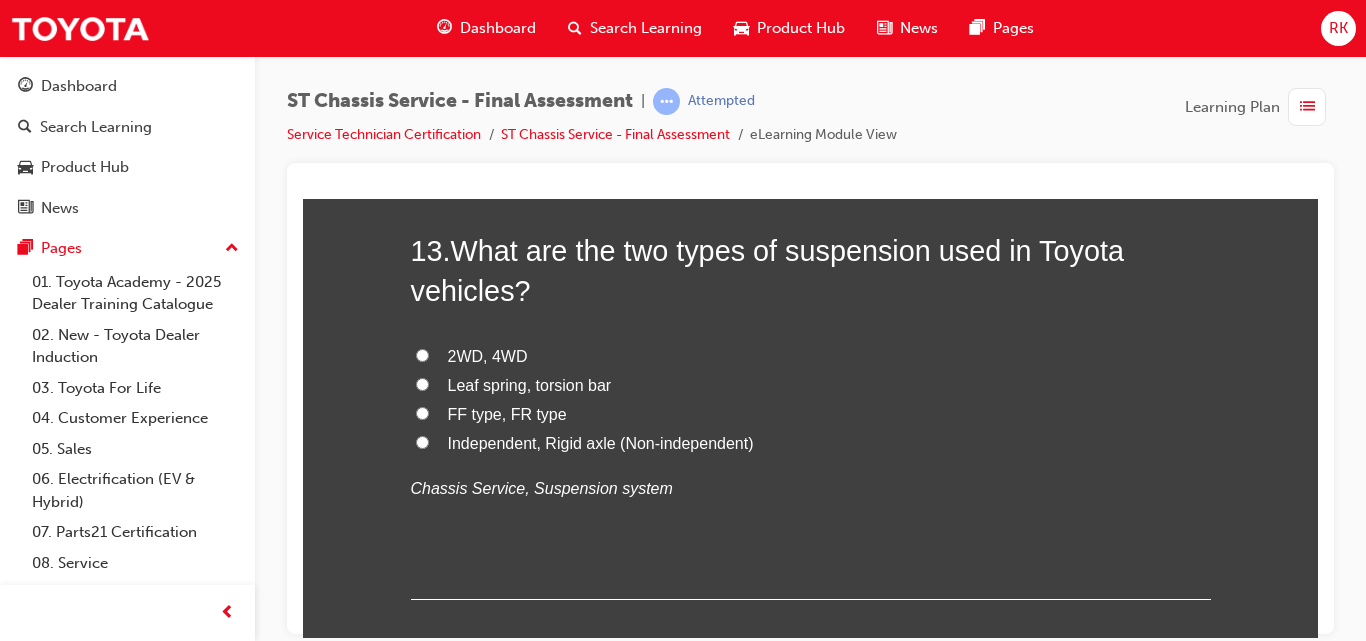 scroll, scrollTop: 5683, scrollLeft: 0, axis: vertical 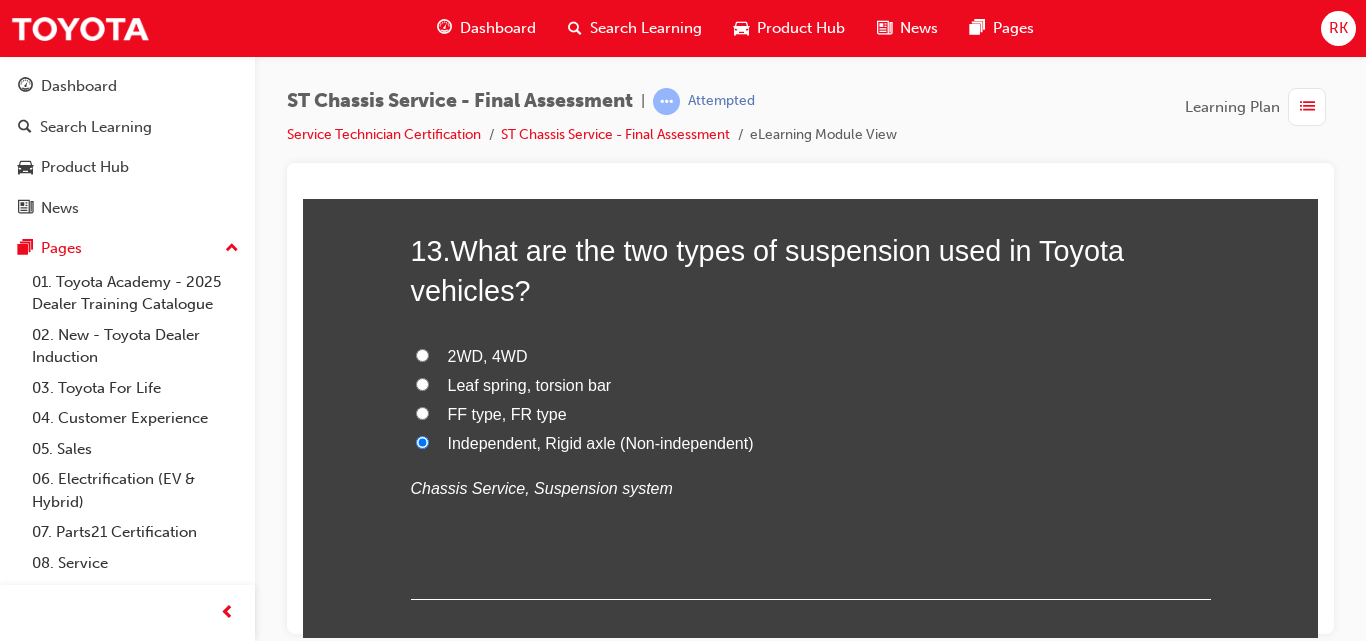 radio on "true" 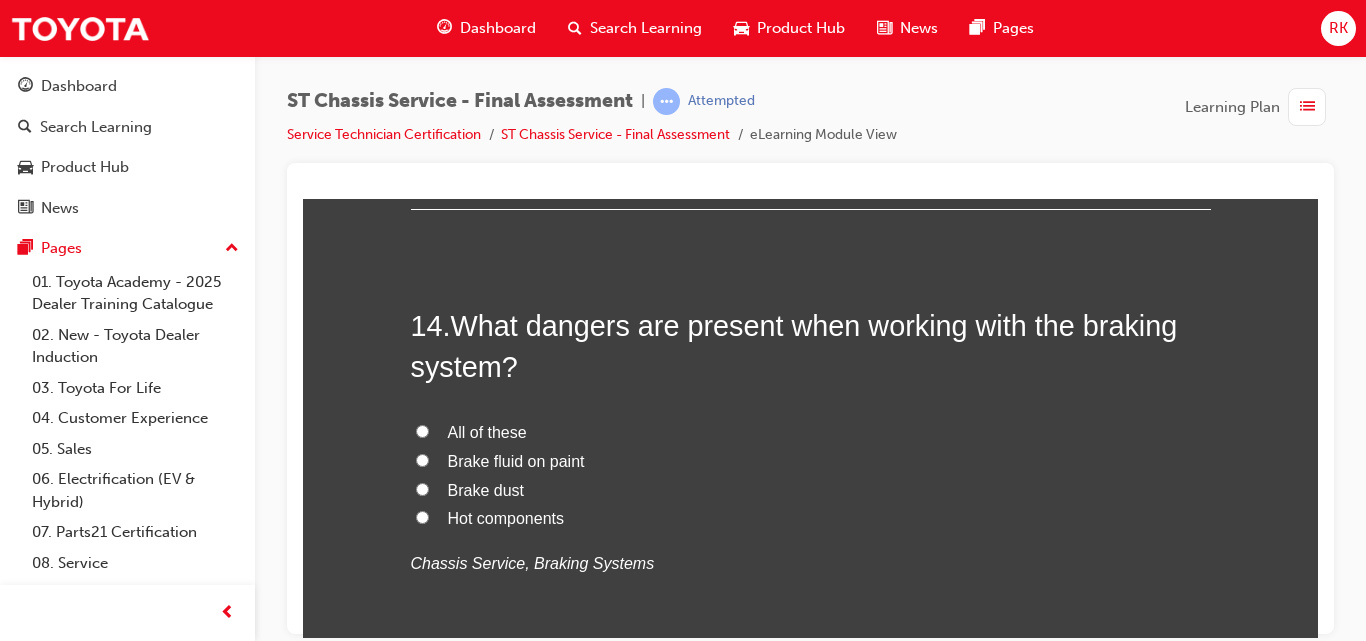 scroll, scrollTop: 6055, scrollLeft: 0, axis: vertical 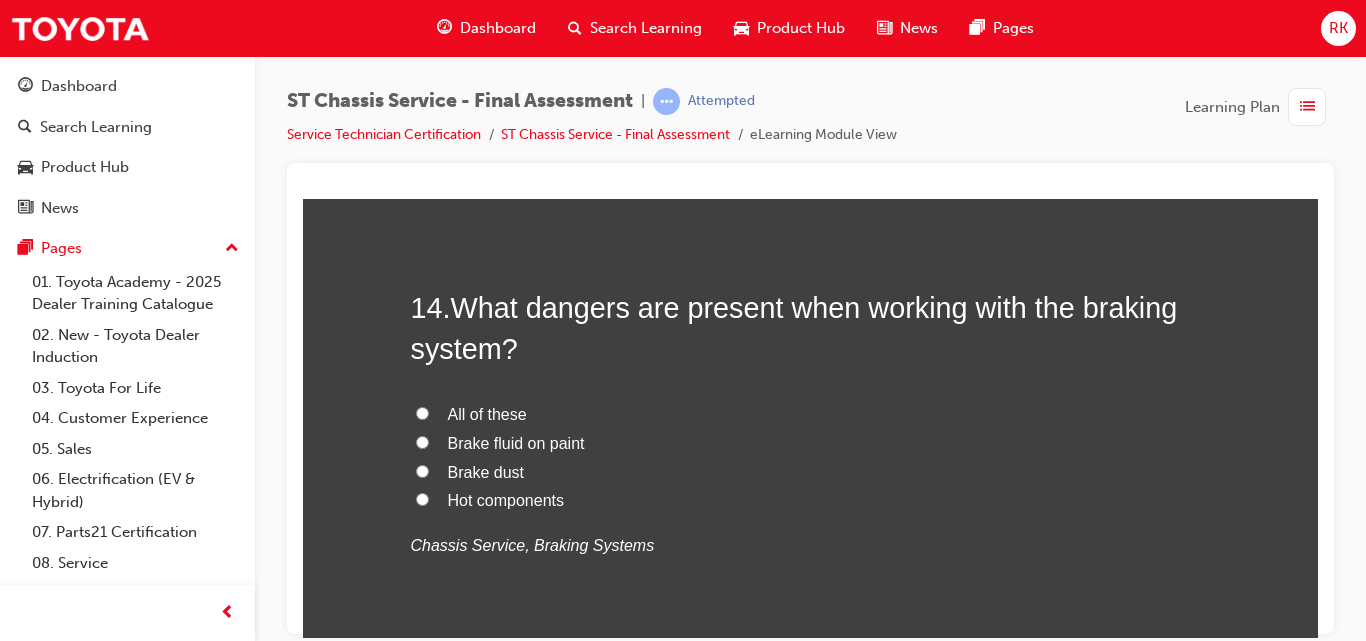 click on "All of these" at bounding box center [422, 412] 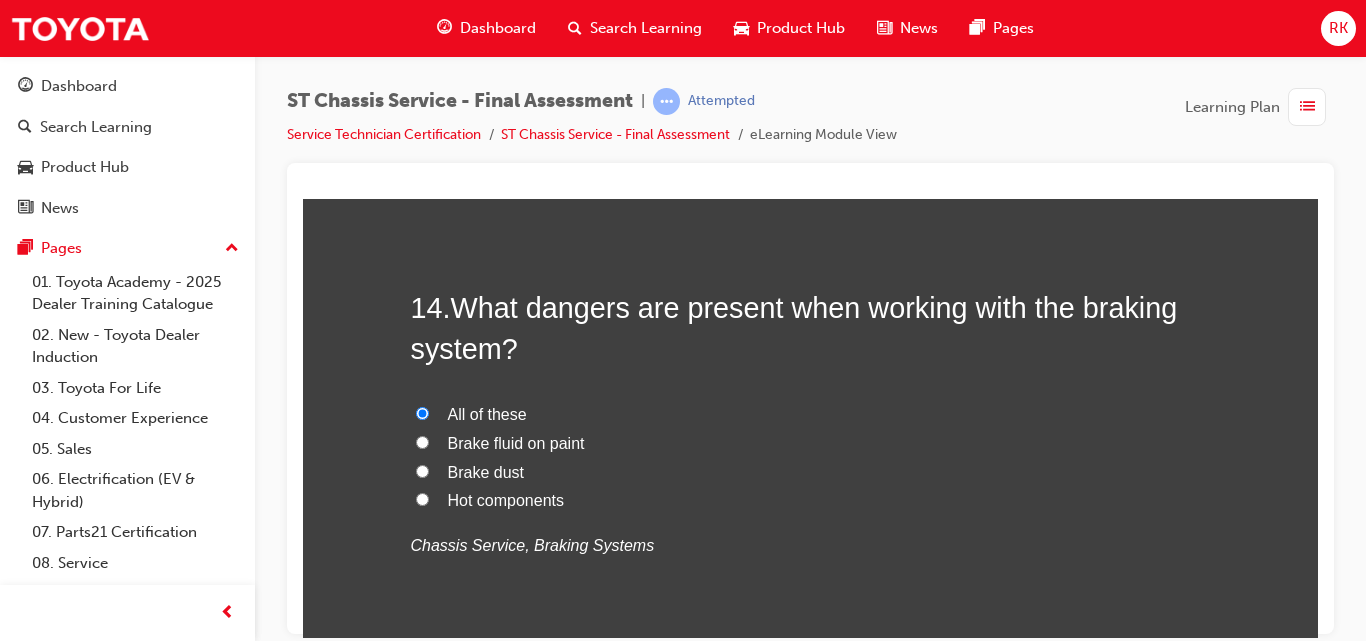 radio on "true" 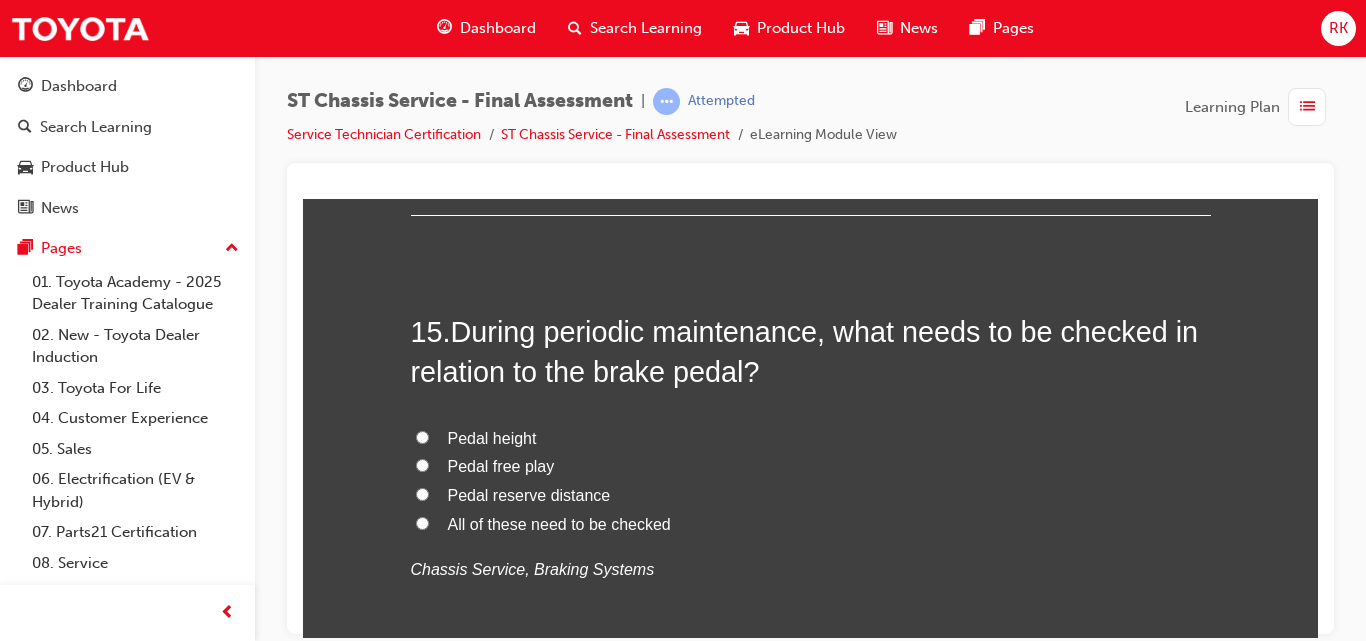 scroll, scrollTop: 6568, scrollLeft: 0, axis: vertical 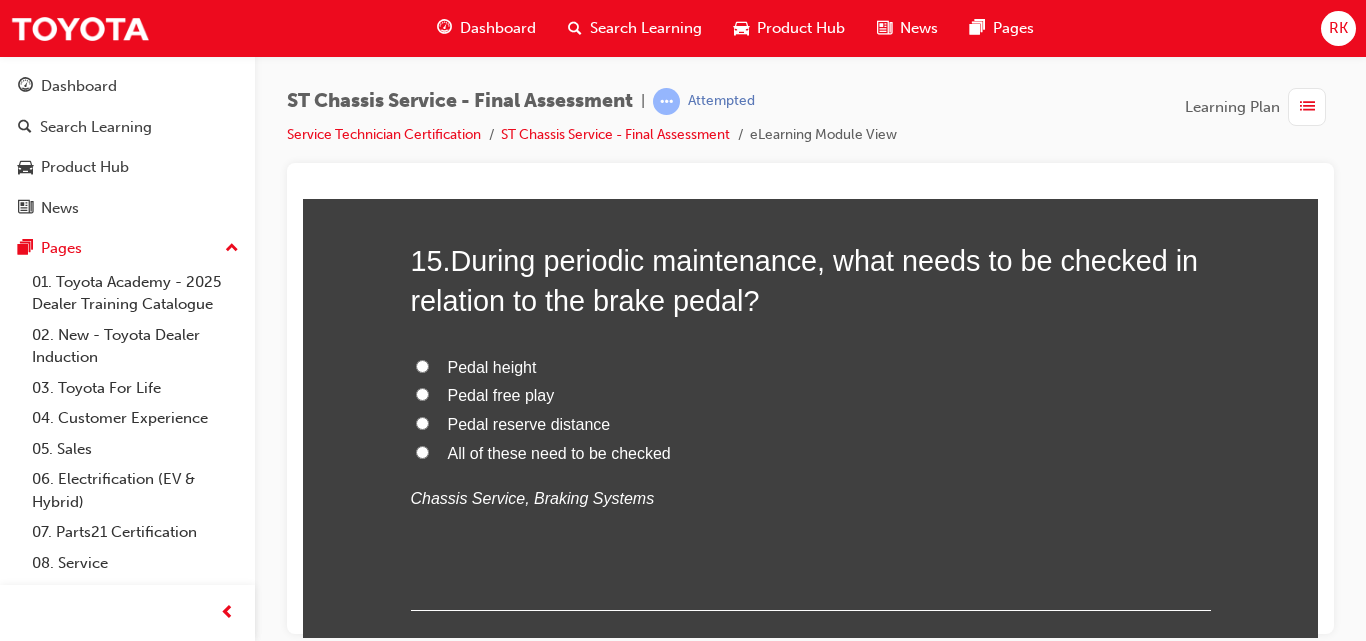 click on "All of these need to be checked" at bounding box center [422, 451] 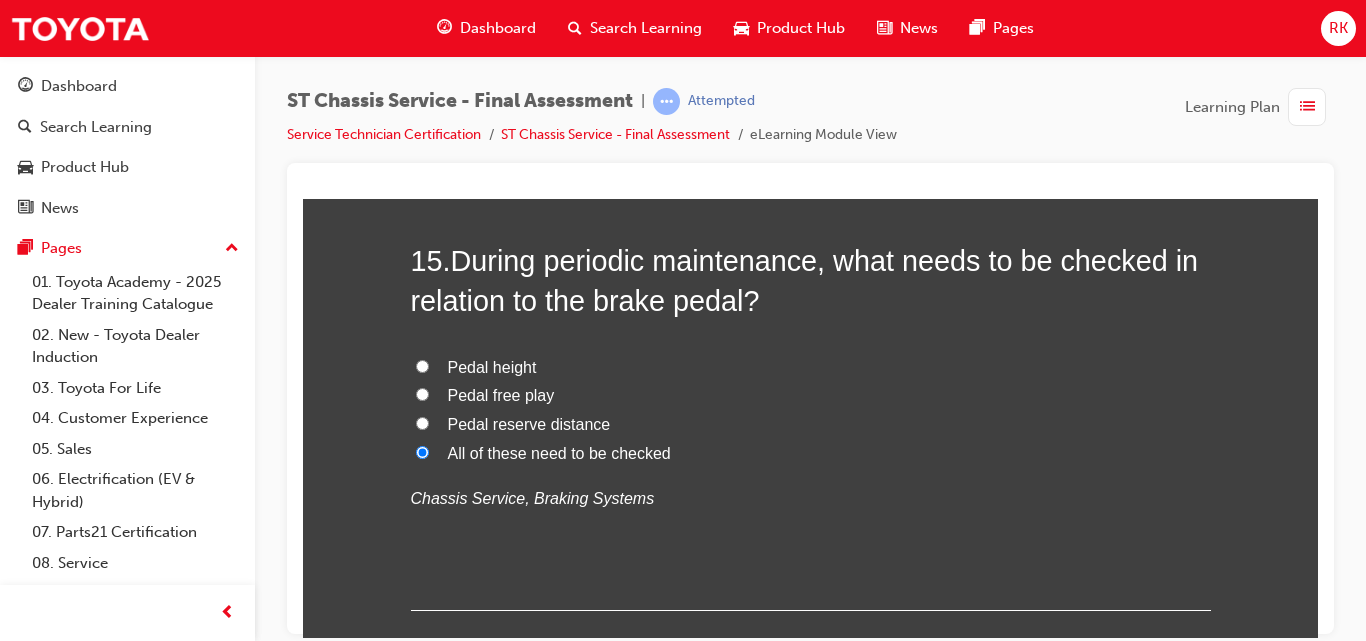 radio on "true" 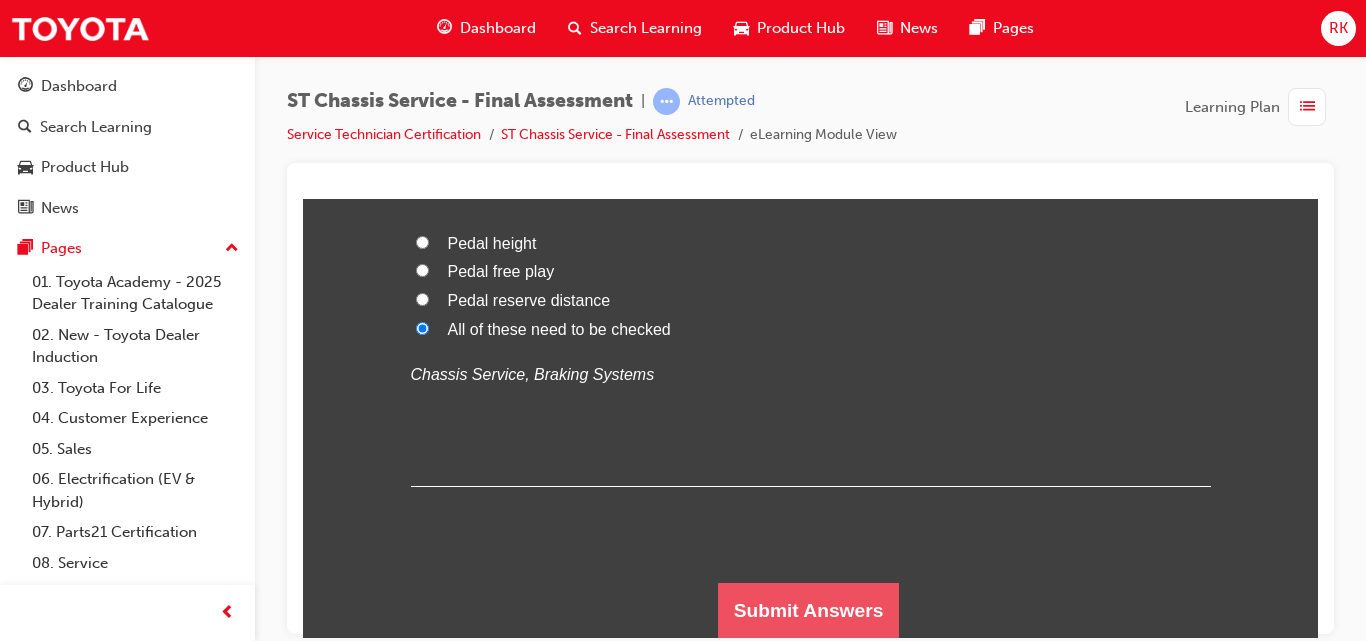 click on "Submit Answers" at bounding box center (809, 610) 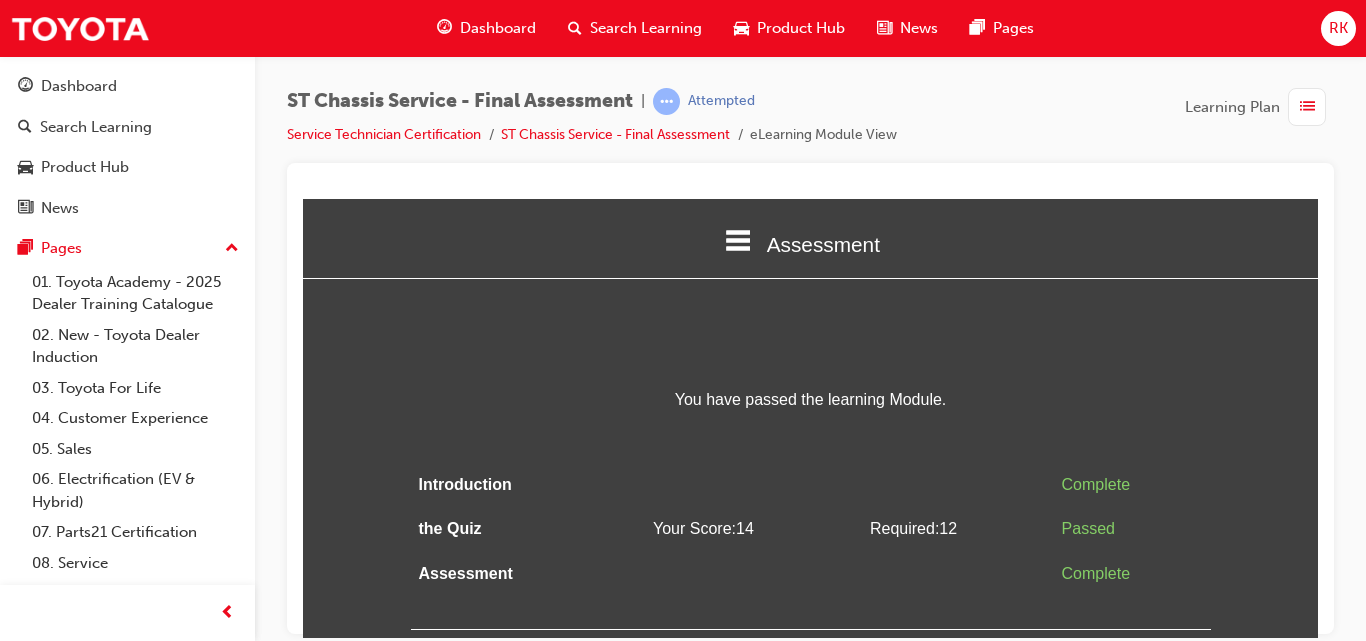 scroll, scrollTop: 0, scrollLeft: 0, axis: both 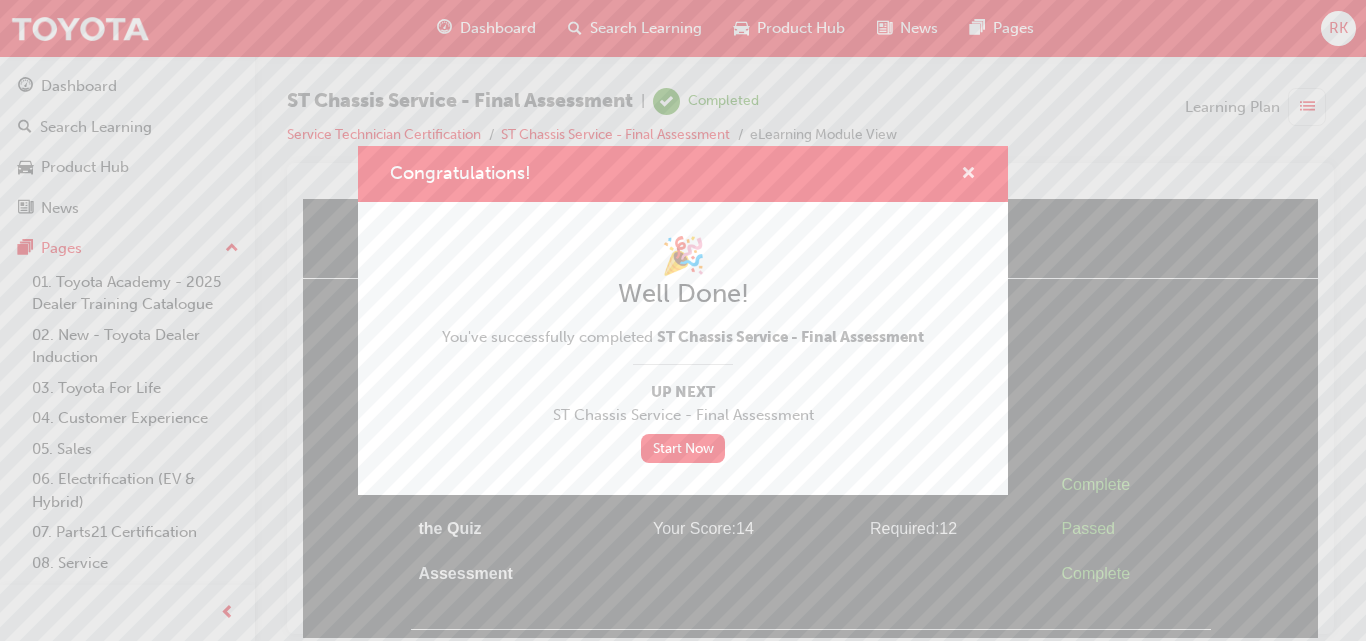 click at bounding box center (968, 175) 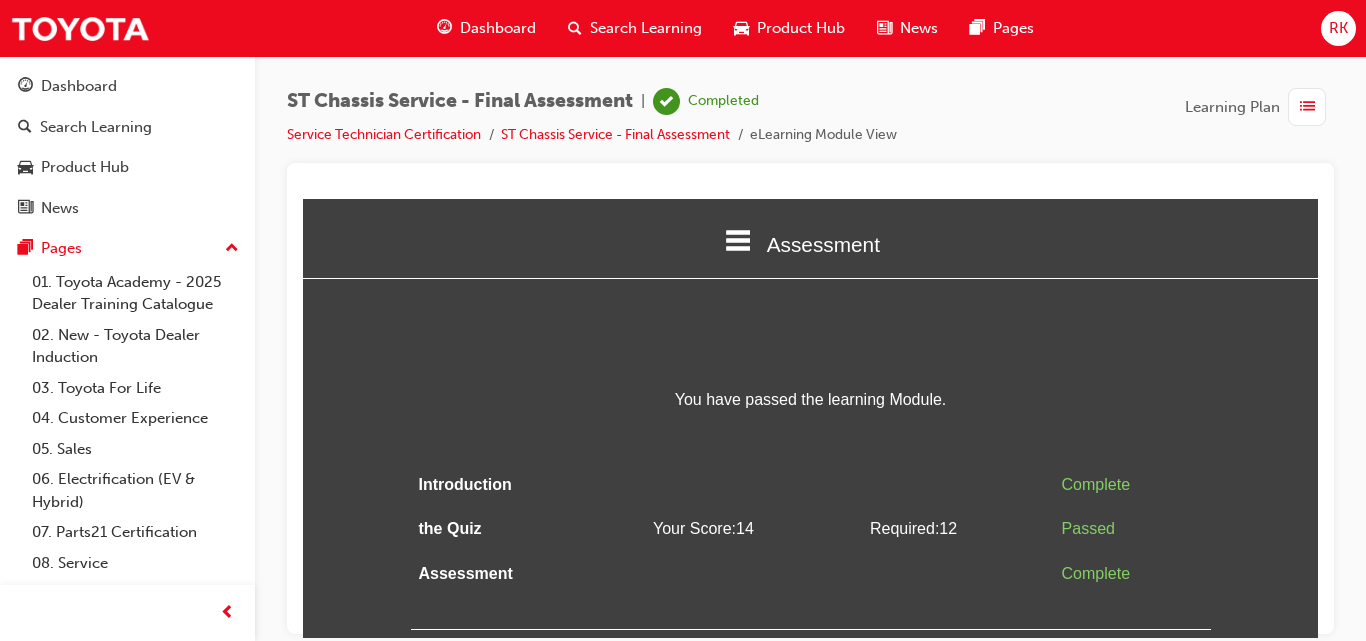 click at bounding box center [1307, 107] 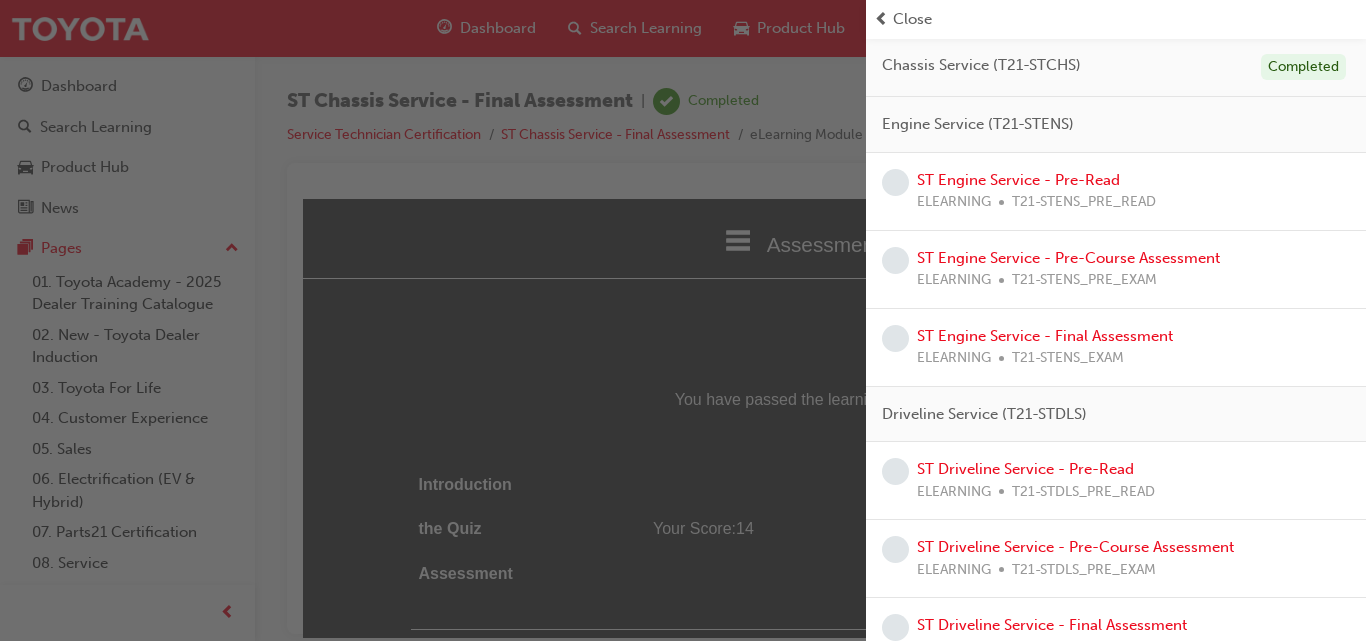 scroll, scrollTop: 429, scrollLeft: 0, axis: vertical 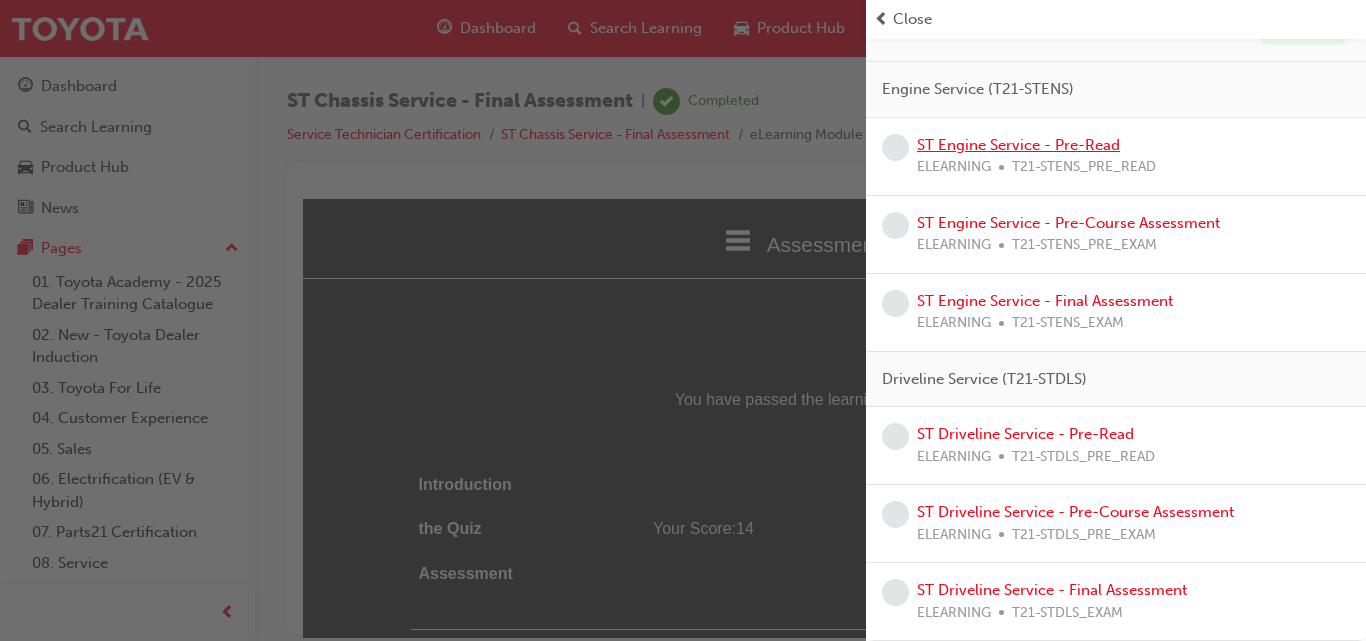 click on "ST Engine Service - Pre-Read" at bounding box center [1018, 145] 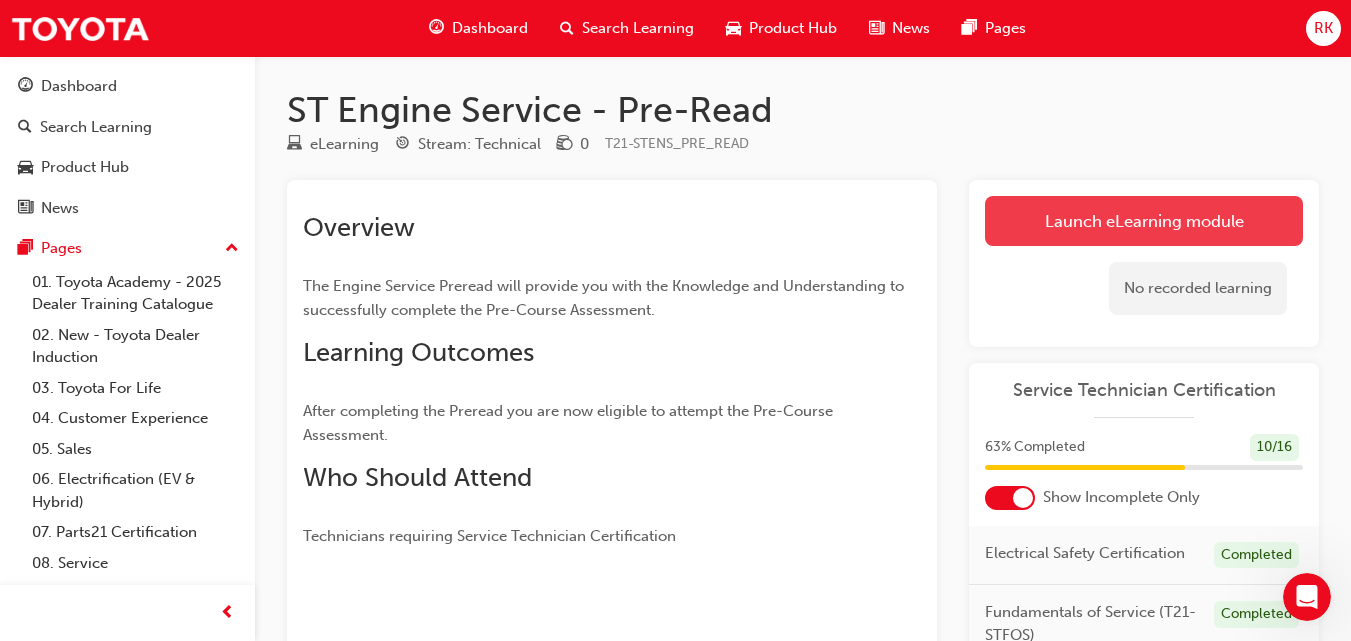 click on "Launch eLearning module" at bounding box center (1144, 221) 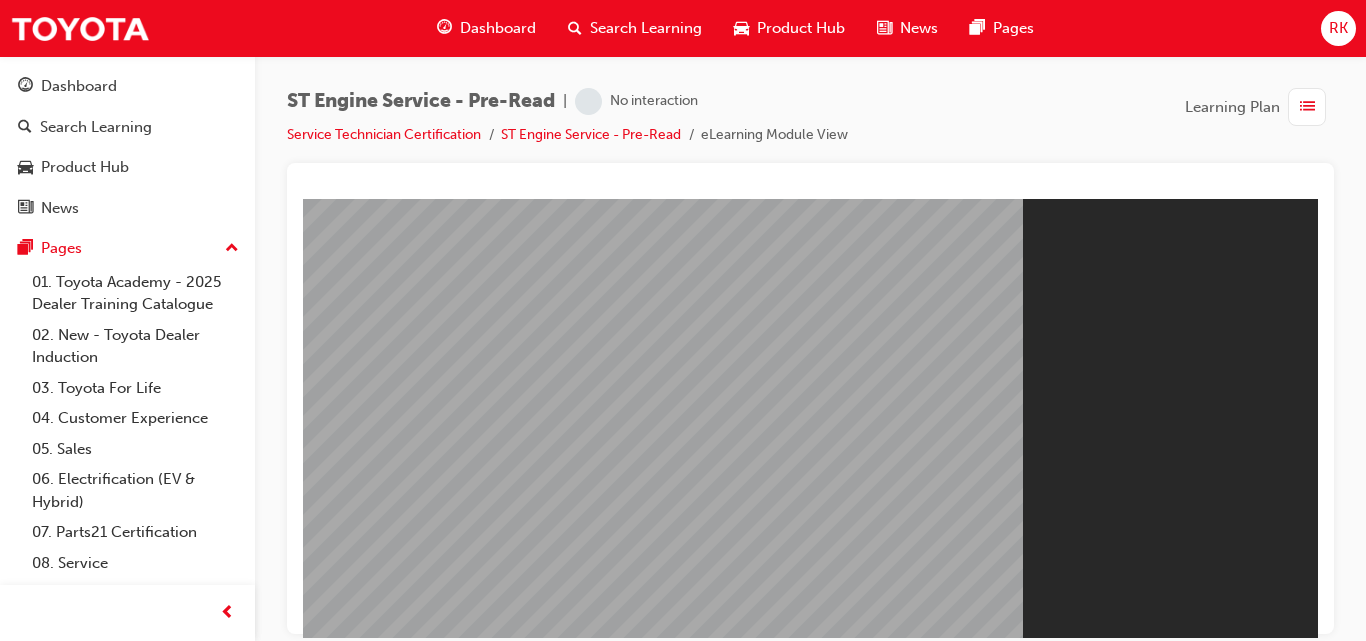 scroll, scrollTop: 0, scrollLeft: 0, axis: both 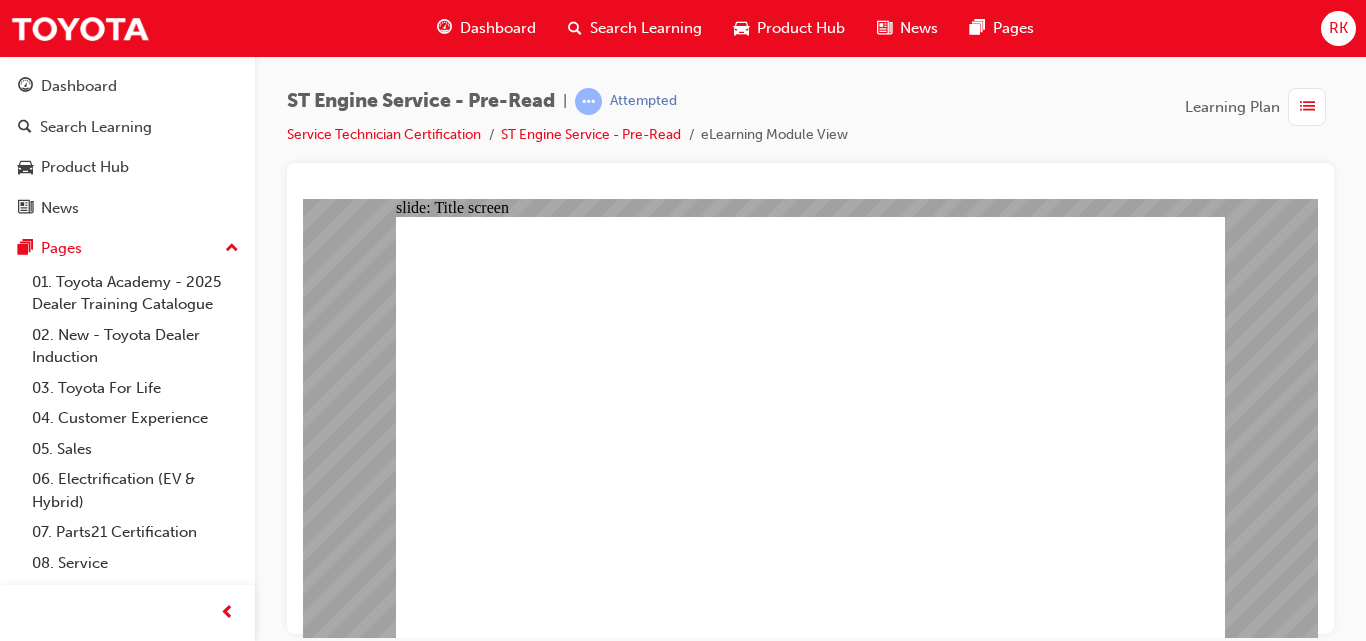 click 